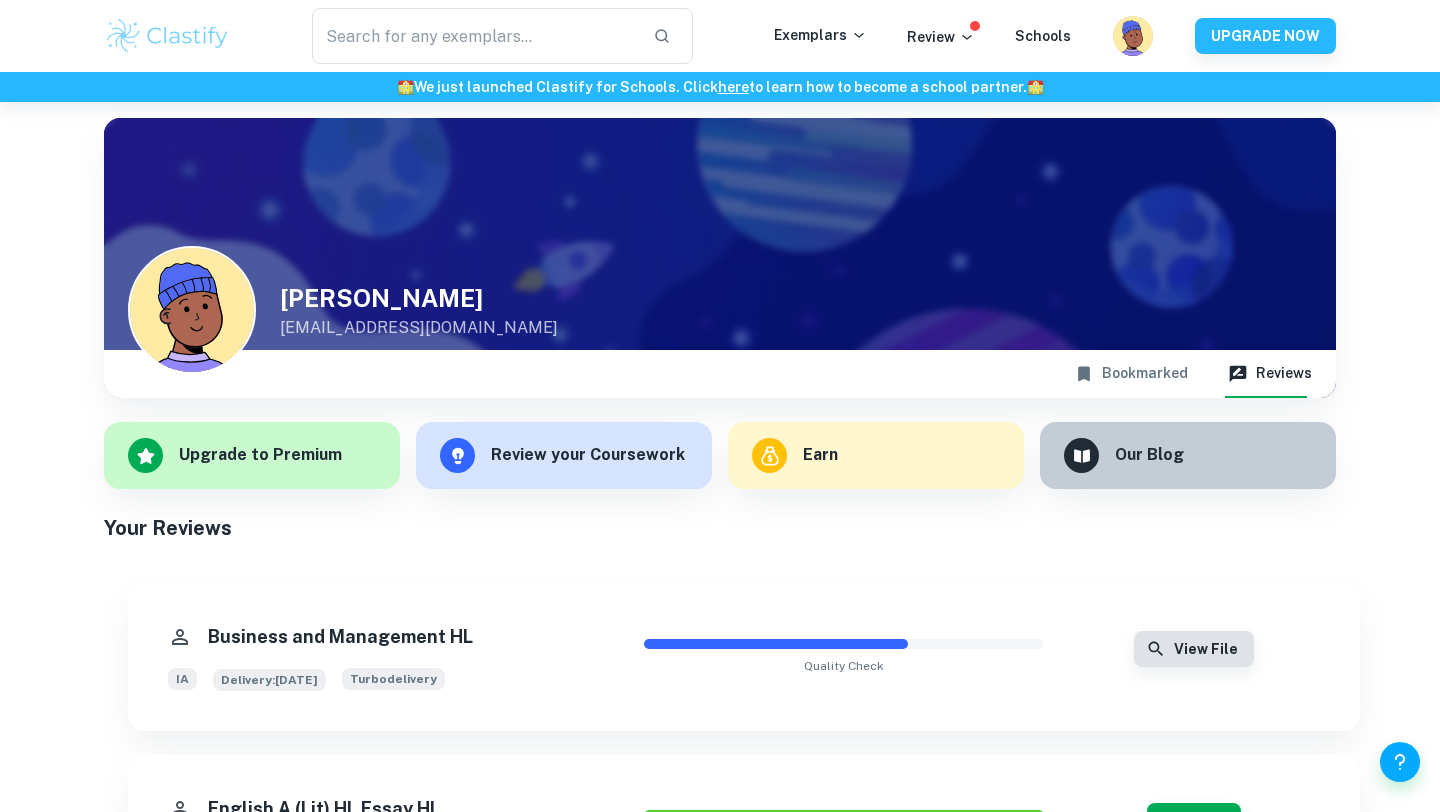 scroll, scrollTop: 243, scrollLeft: 0, axis: vertical 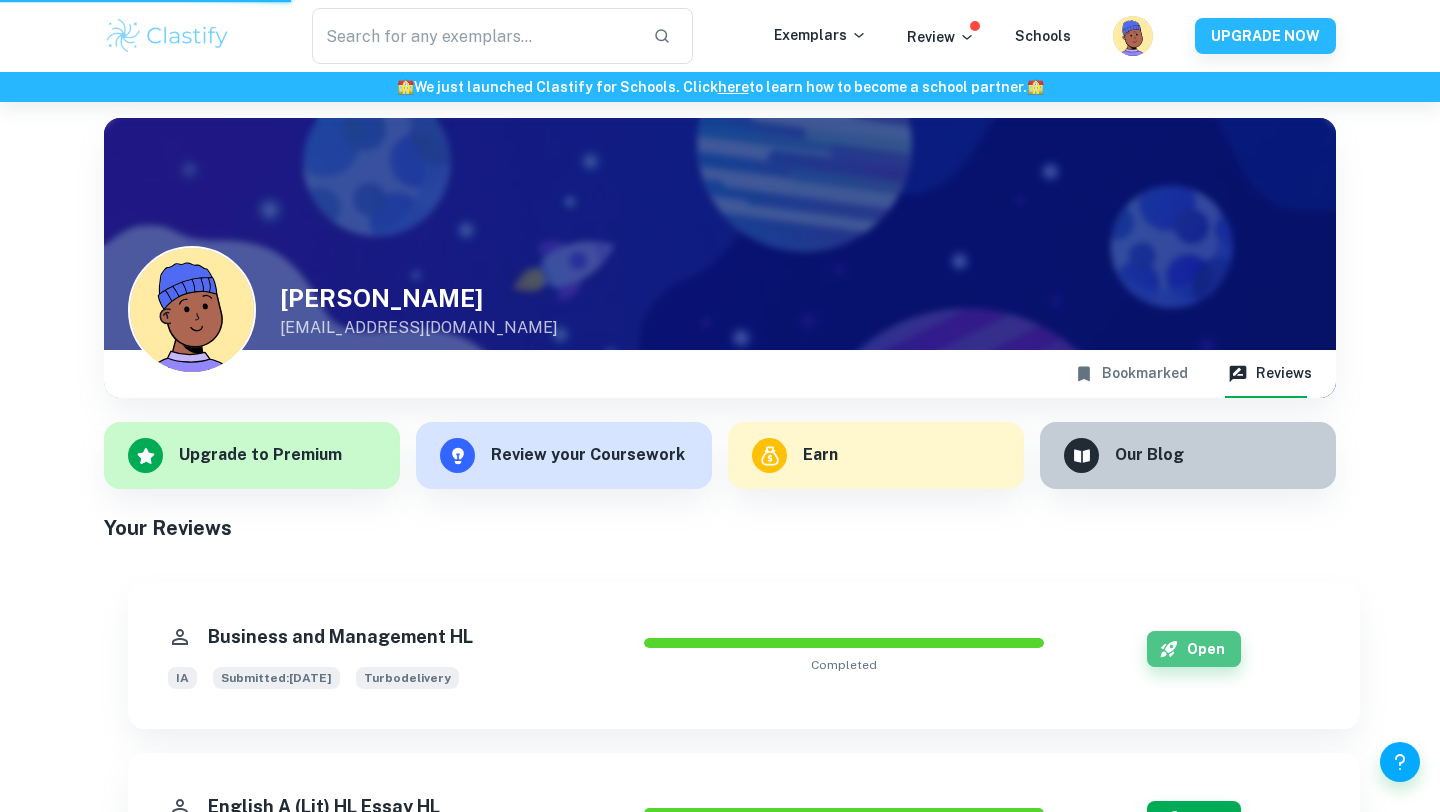 click 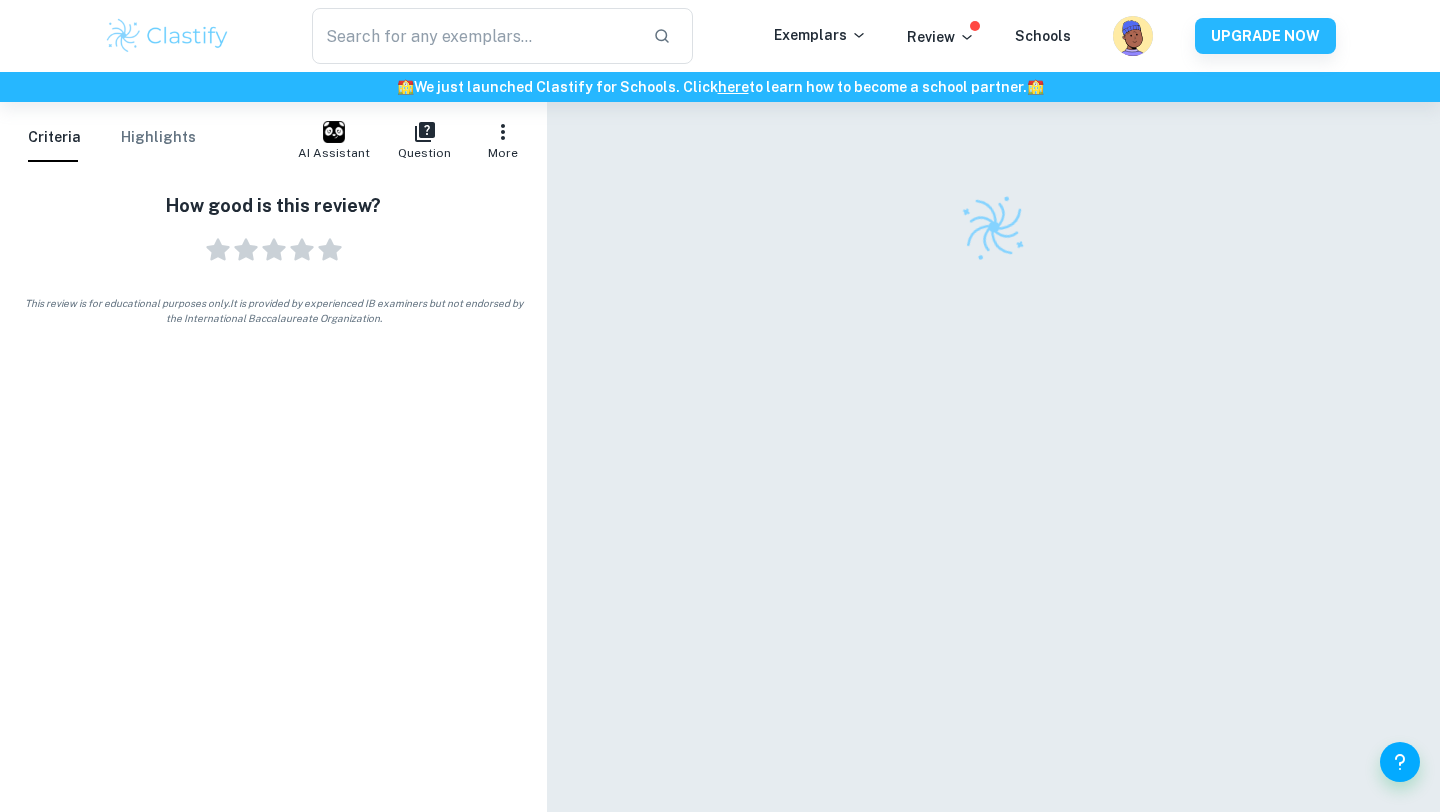 scroll, scrollTop: 0, scrollLeft: 0, axis: both 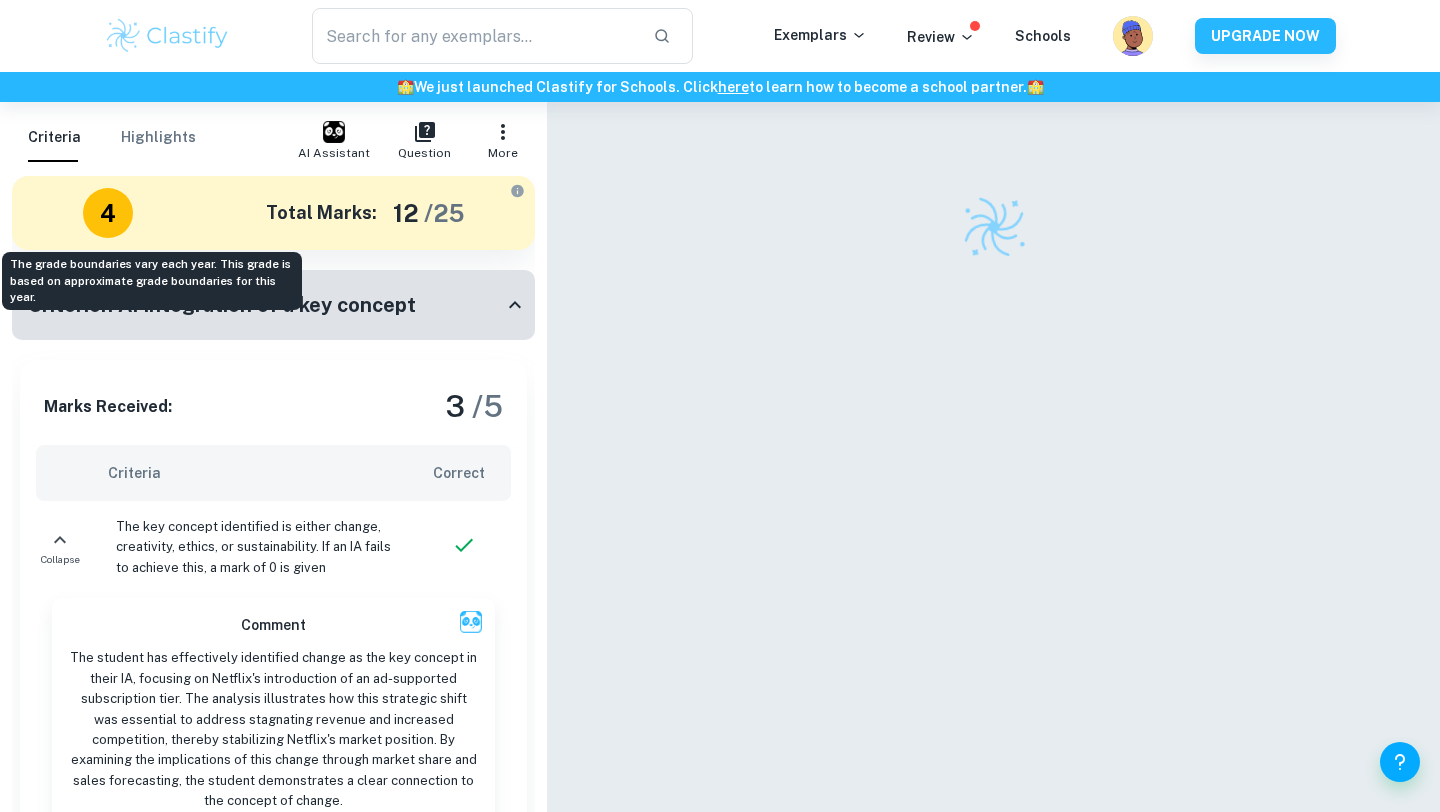 click on "4" at bounding box center (108, 213) 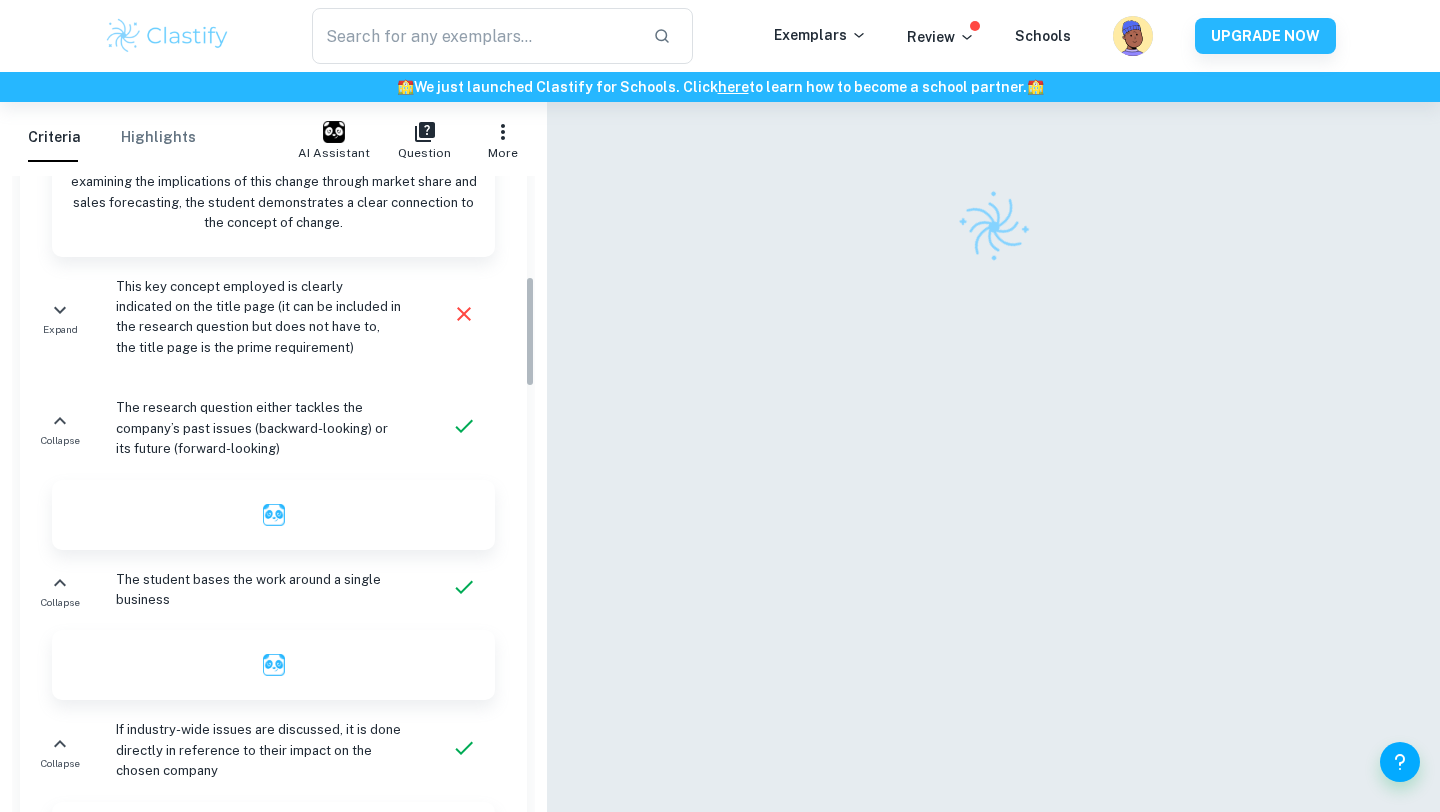 scroll, scrollTop: 577, scrollLeft: 0, axis: vertical 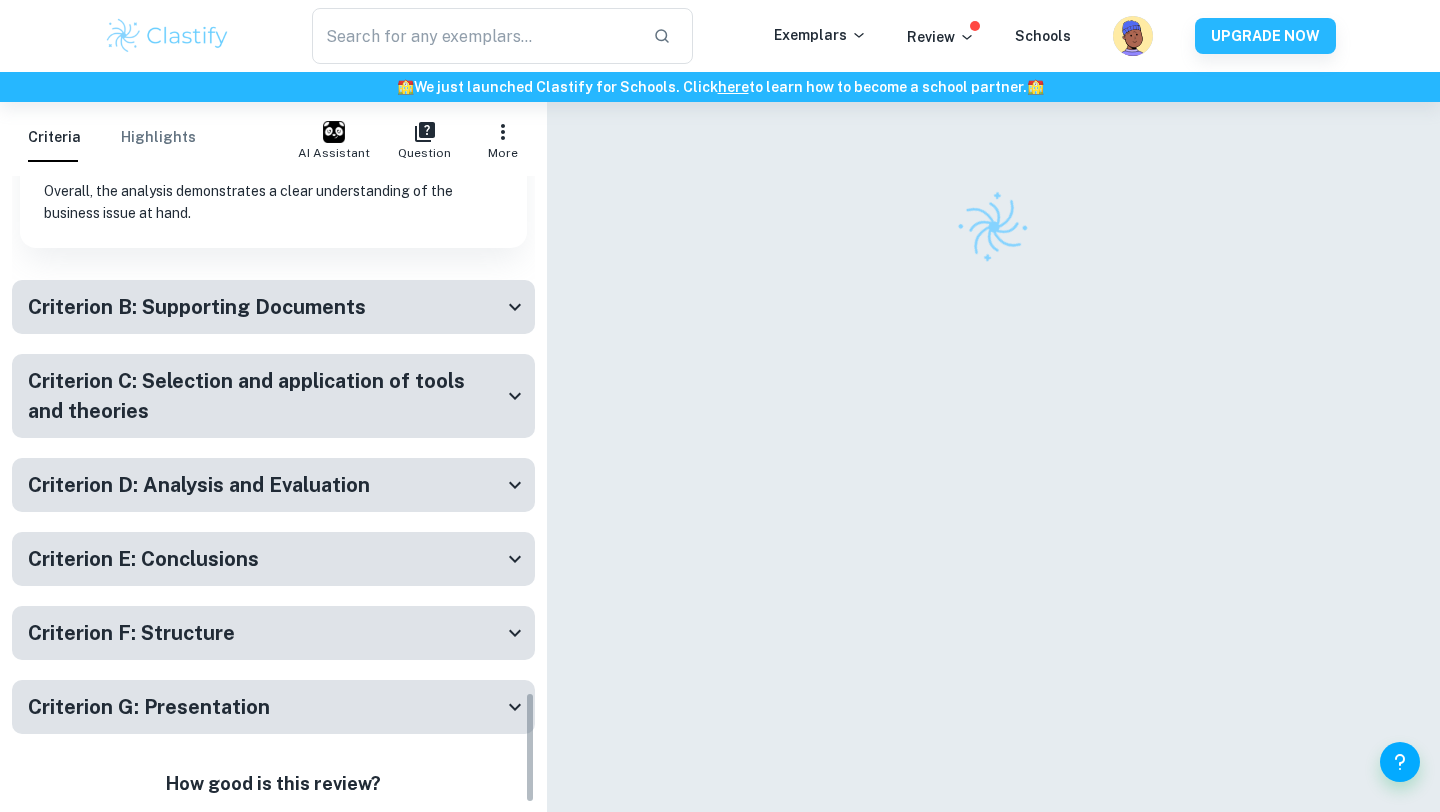 click on "Criterion B: Supporting Documents" at bounding box center [197, 307] 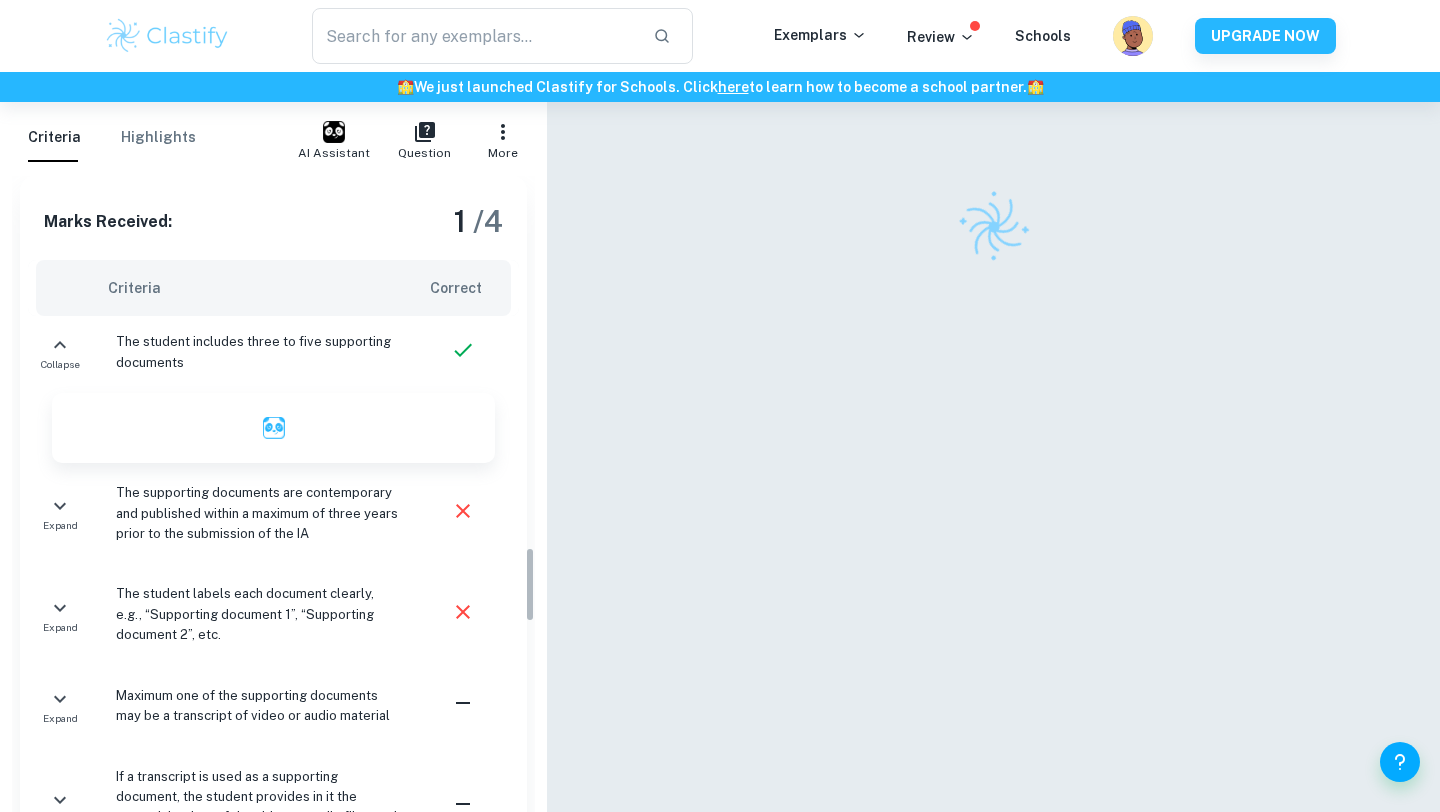 scroll, scrollTop: 3157, scrollLeft: 0, axis: vertical 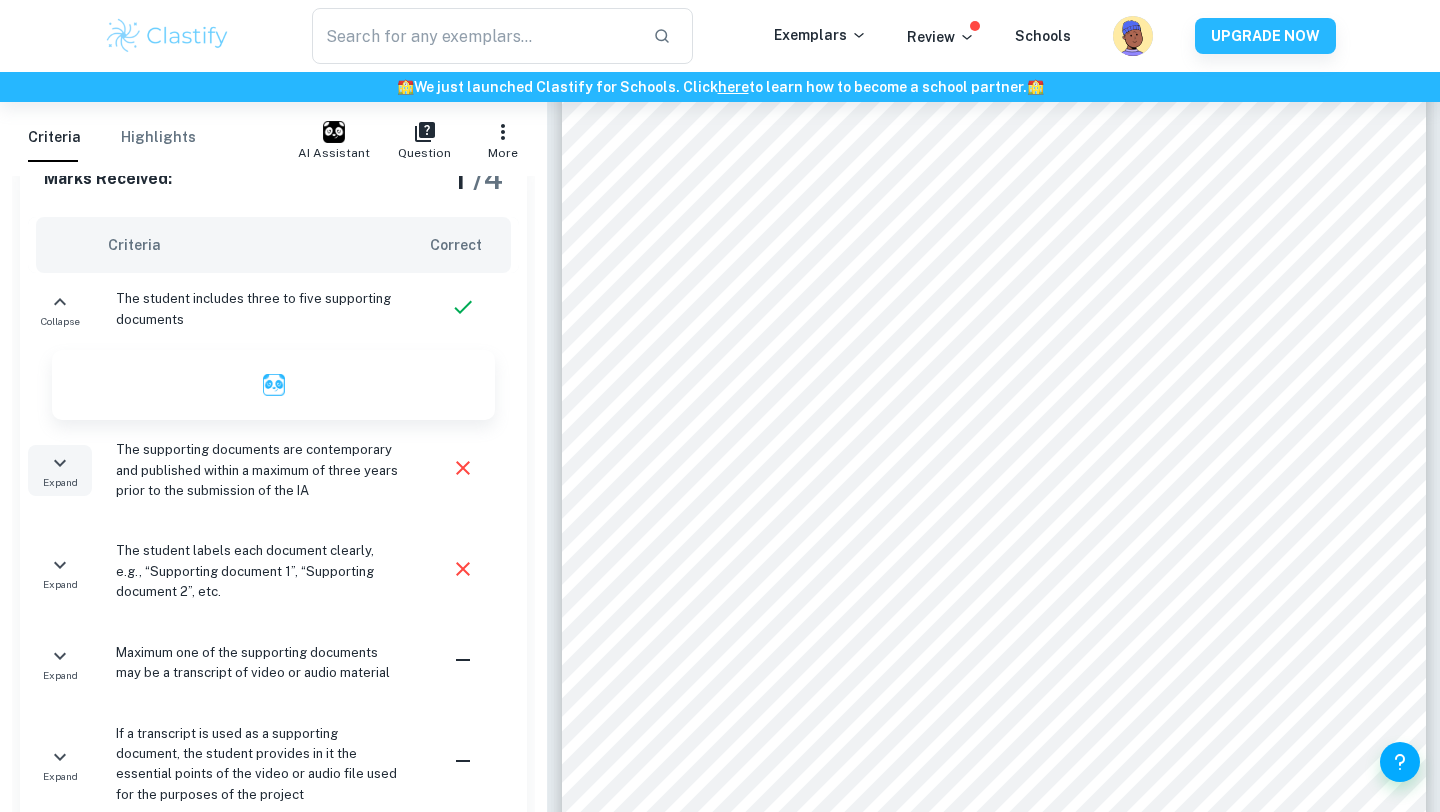 click 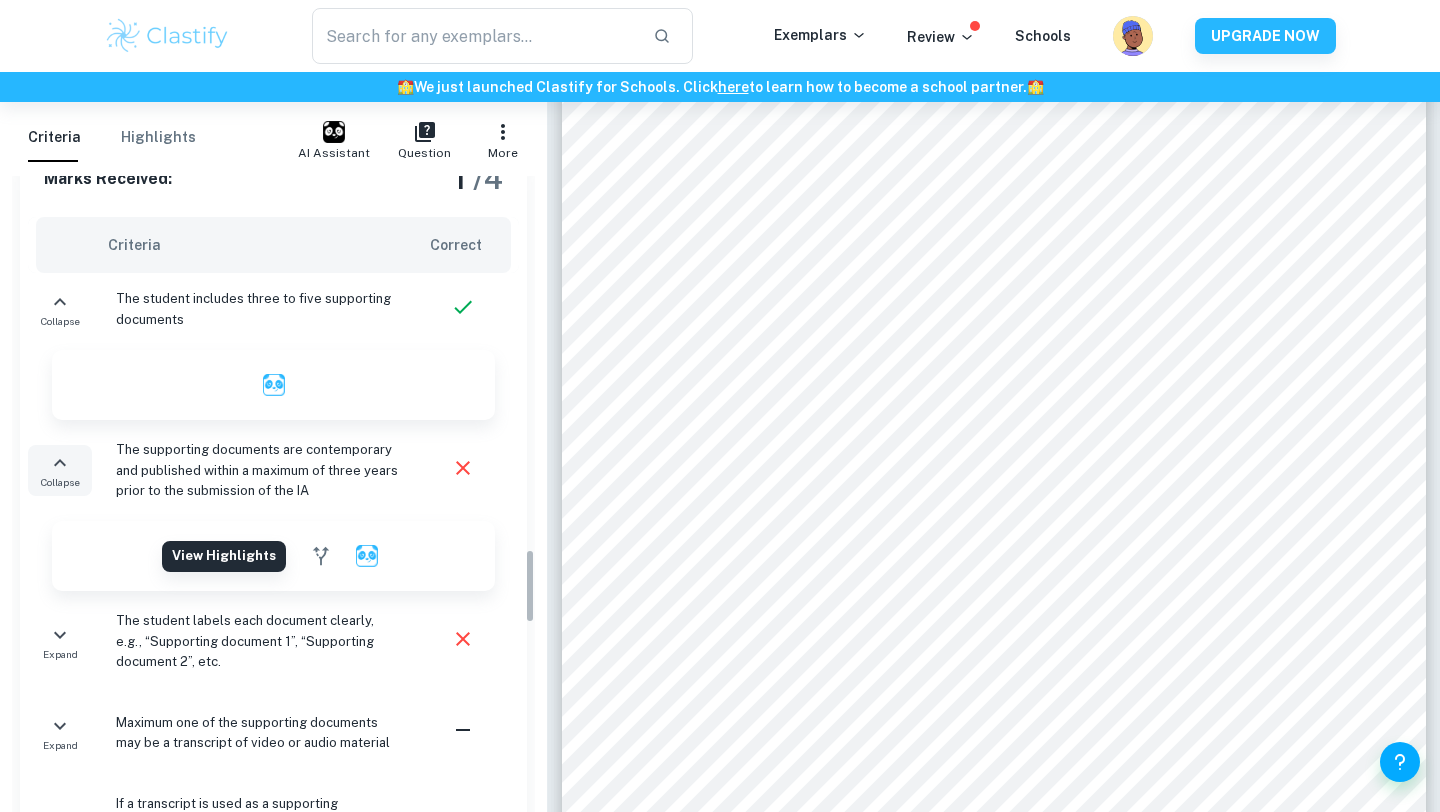 click 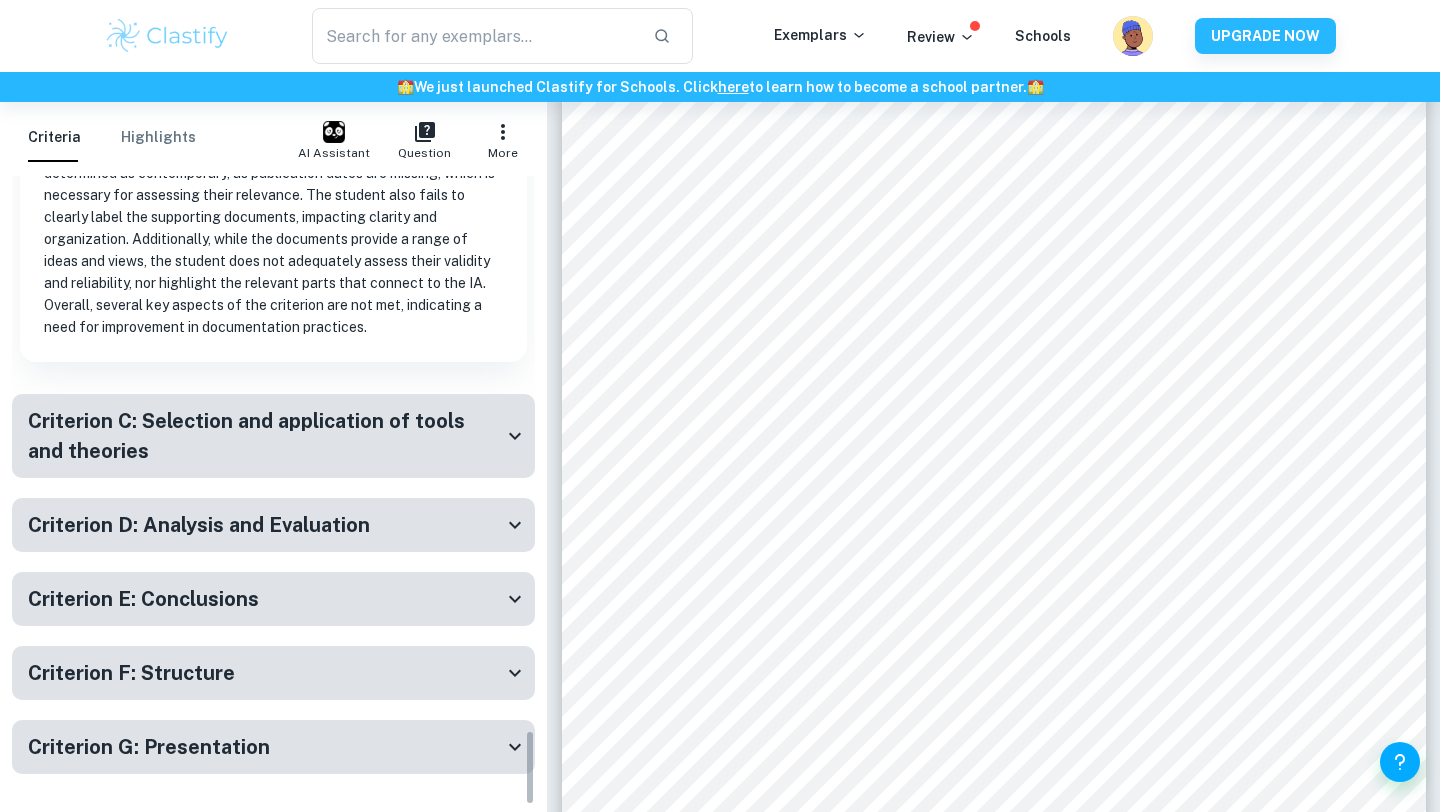 click on "Criterion C: Selection and application of tools and theories" at bounding box center [265, 436] 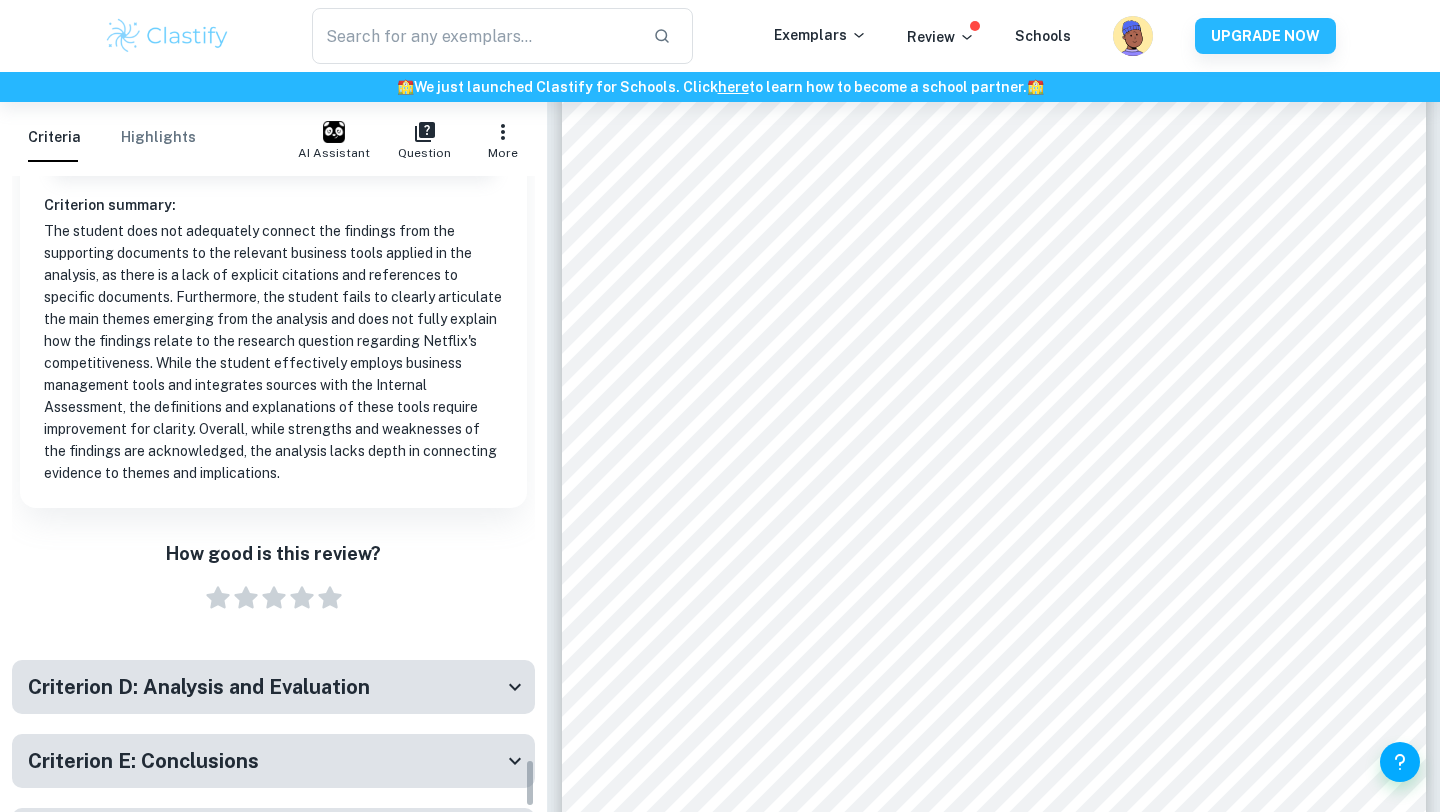 scroll, scrollTop: 7748, scrollLeft: 0, axis: vertical 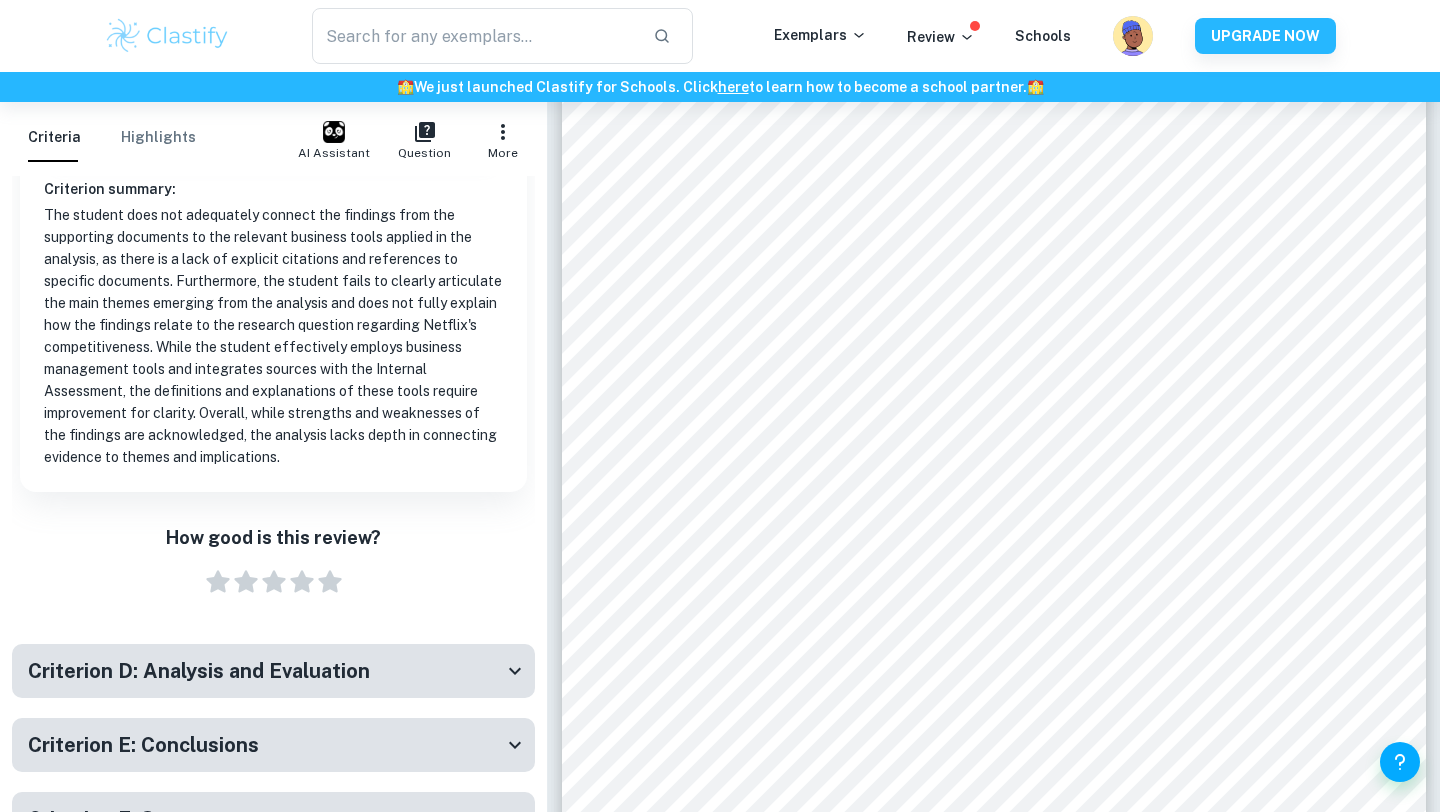 click on "Criterion D: Analysis and Evaluation" at bounding box center (199, 671) 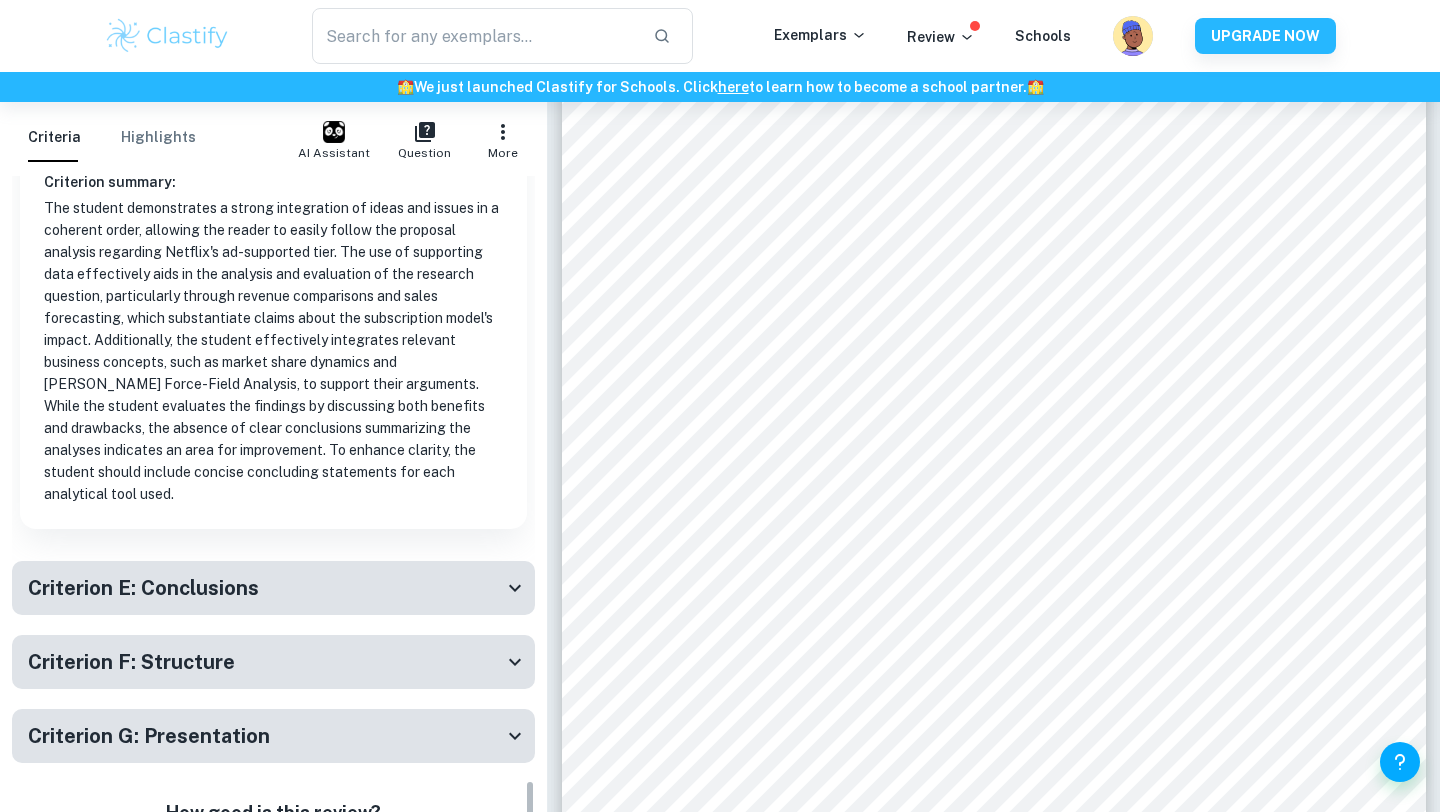 click on "Criterion E: Conclusions" at bounding box center [265, 588] 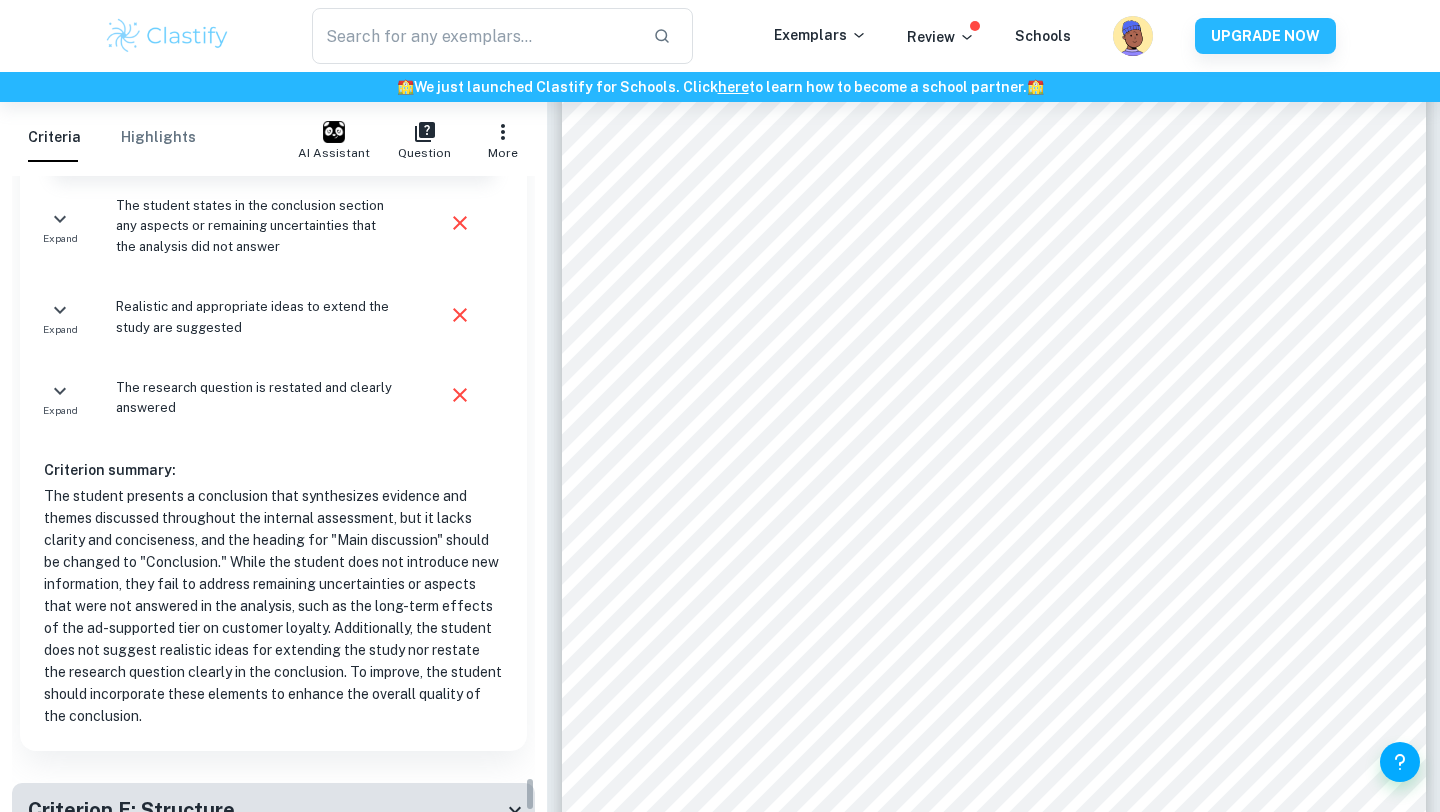 scroll, scrollTop: 11326, scrollLeft: 0, axis: vertical 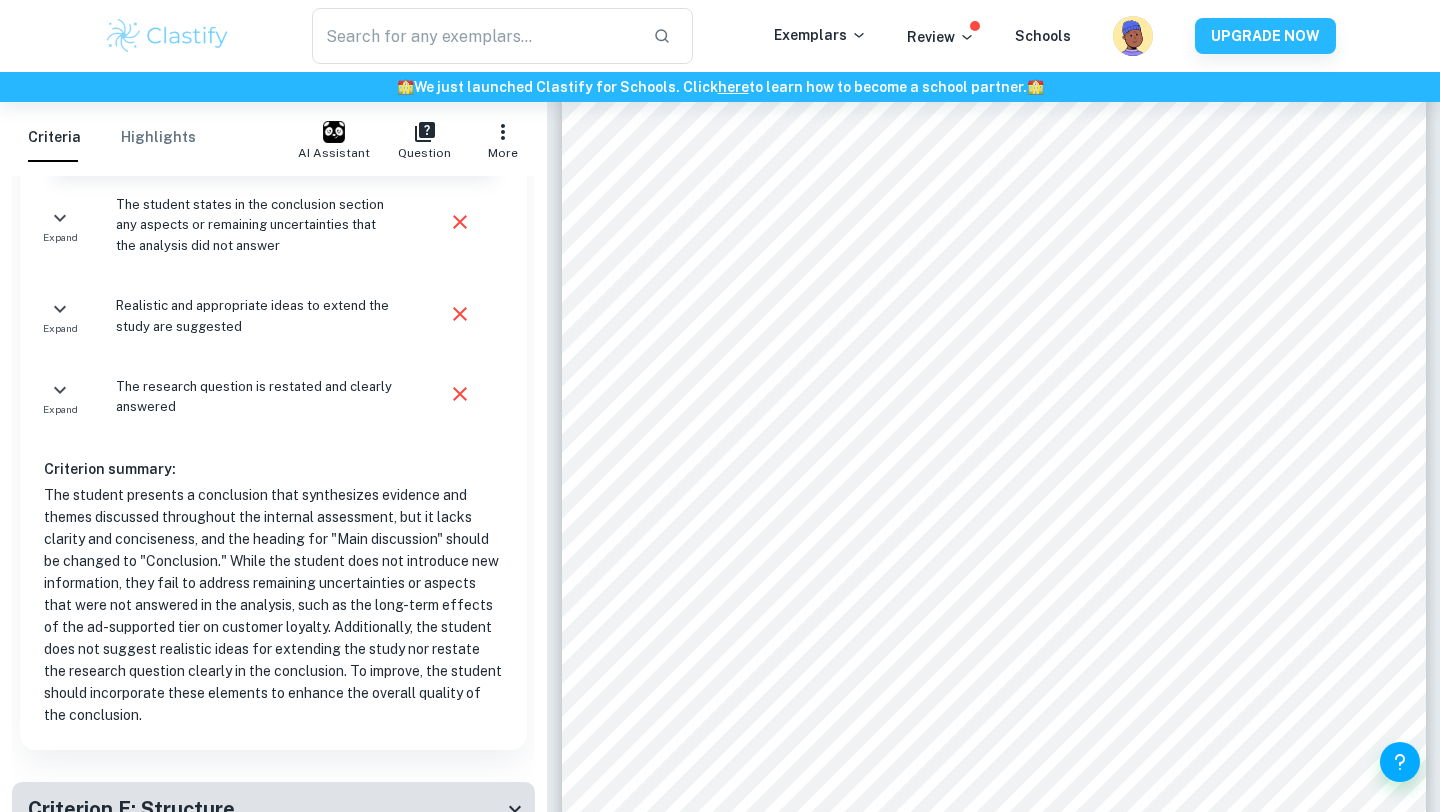 click on "Criterion F: Structure" at bounding box center (265, 809) 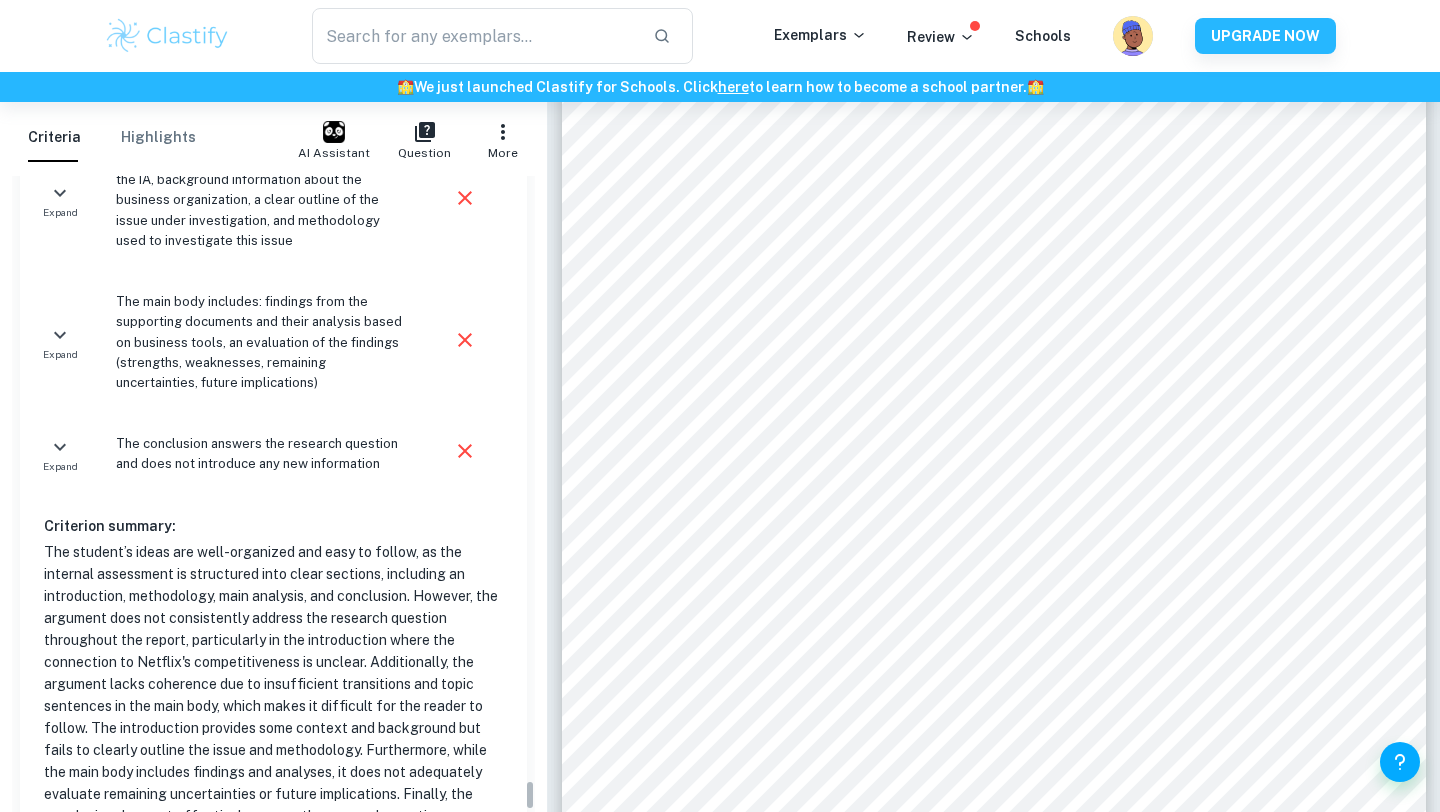 scroll, scrollTop: 12836, scrollLeft: 0, axis: vertical 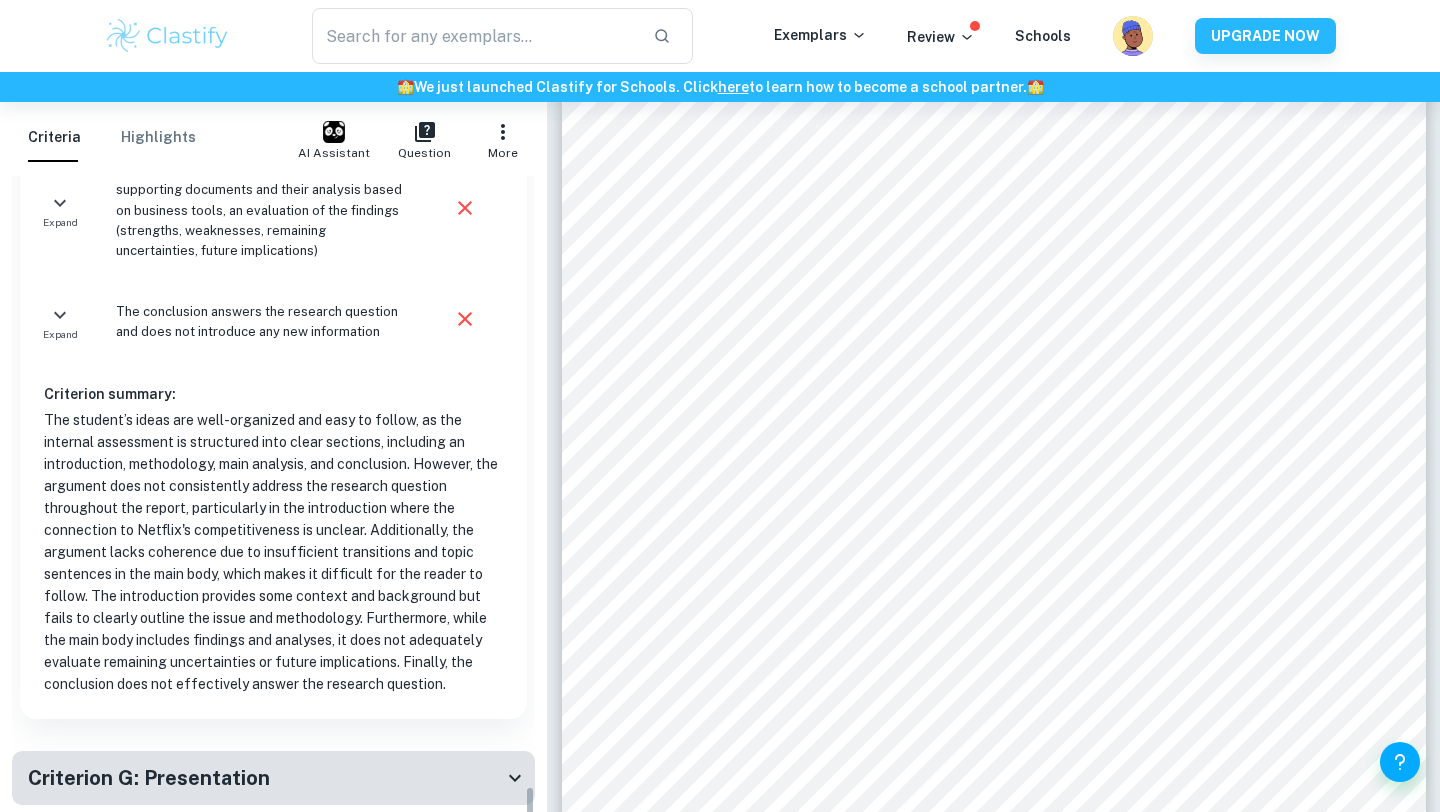 click on "Criterion G: Presentation" at bounding box center [265, 778] 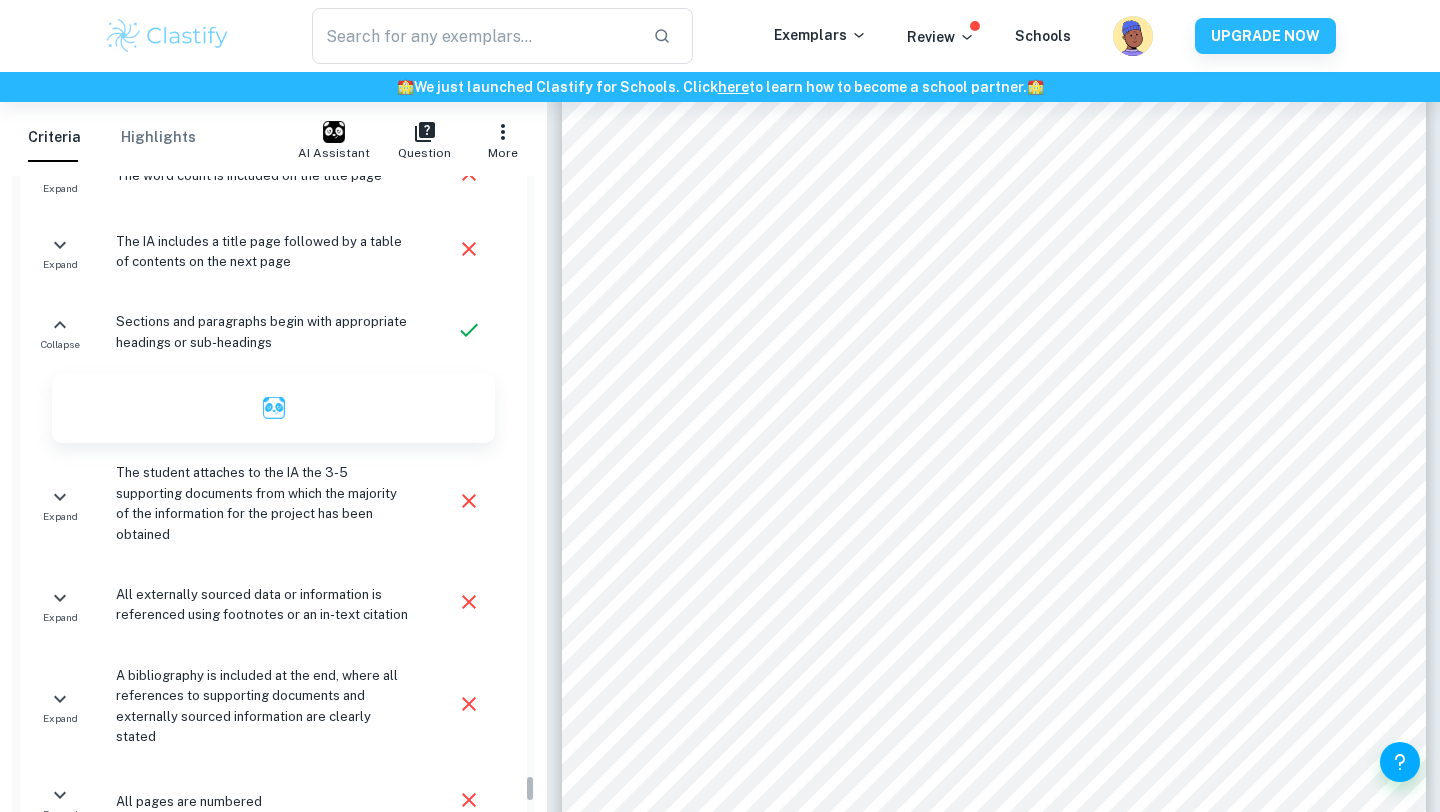 scroll, scrollTop: 13899, scrollLeft: 0, axis: vertical 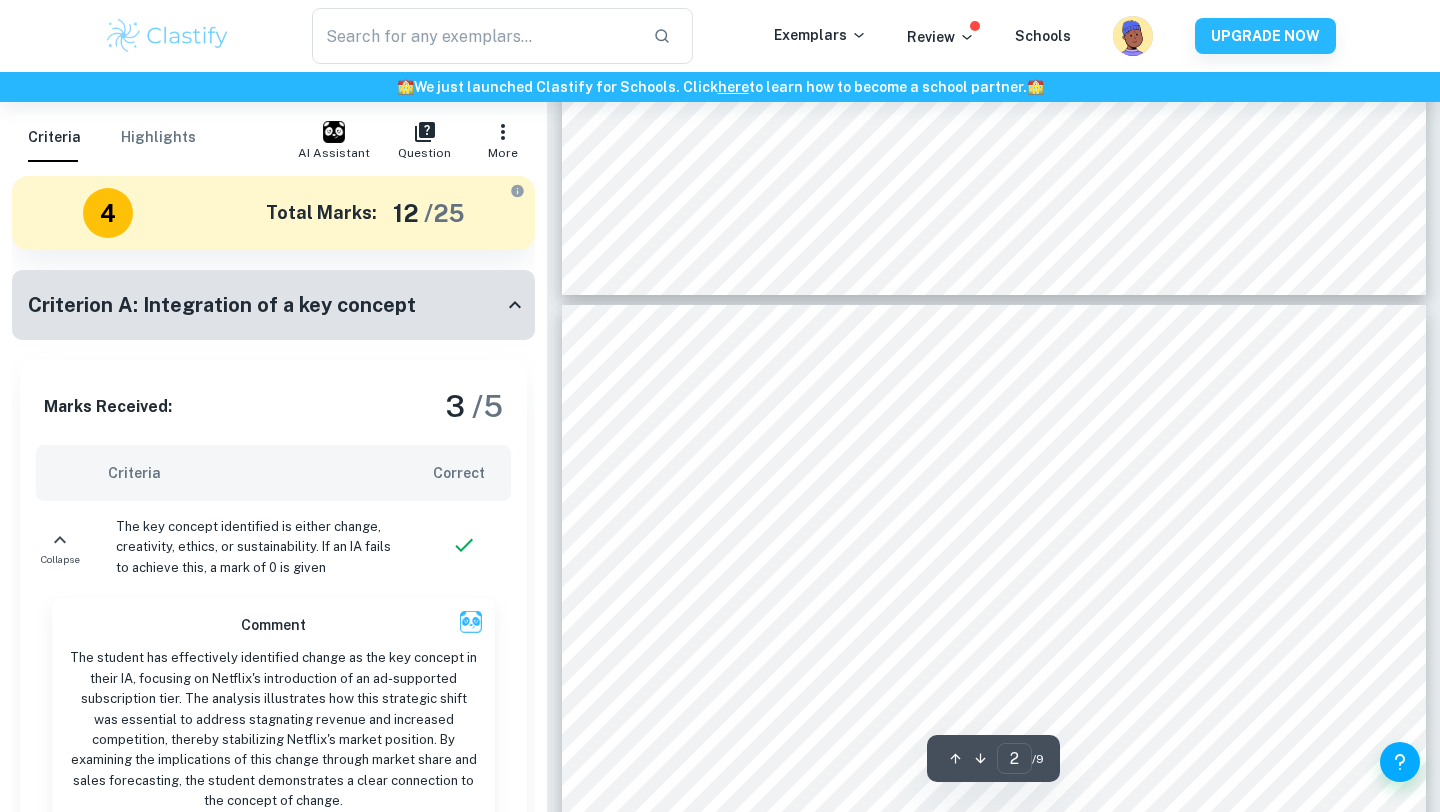 type on "1" 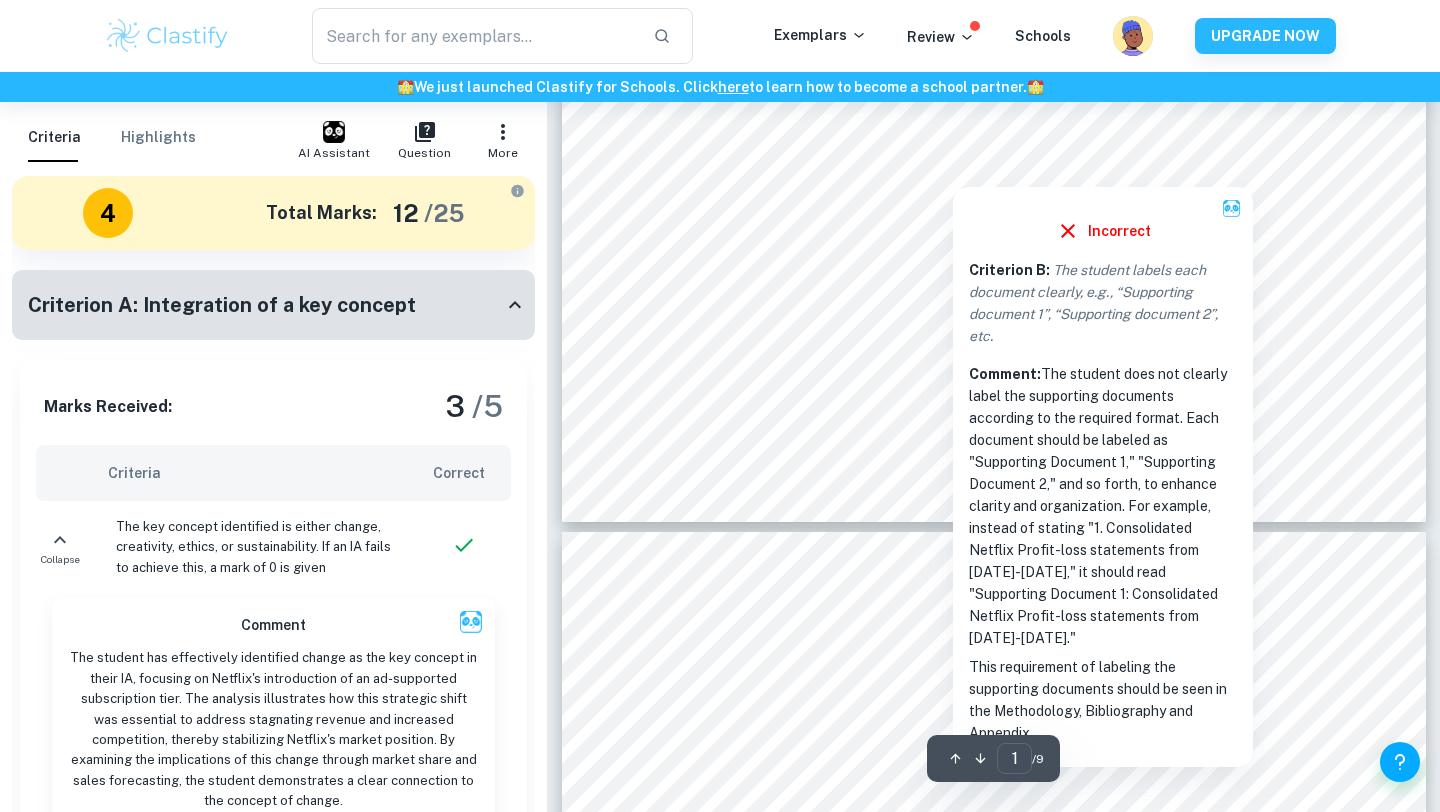 scroll, scrollTop: 823, scrollLeft: 0, axis: vertical 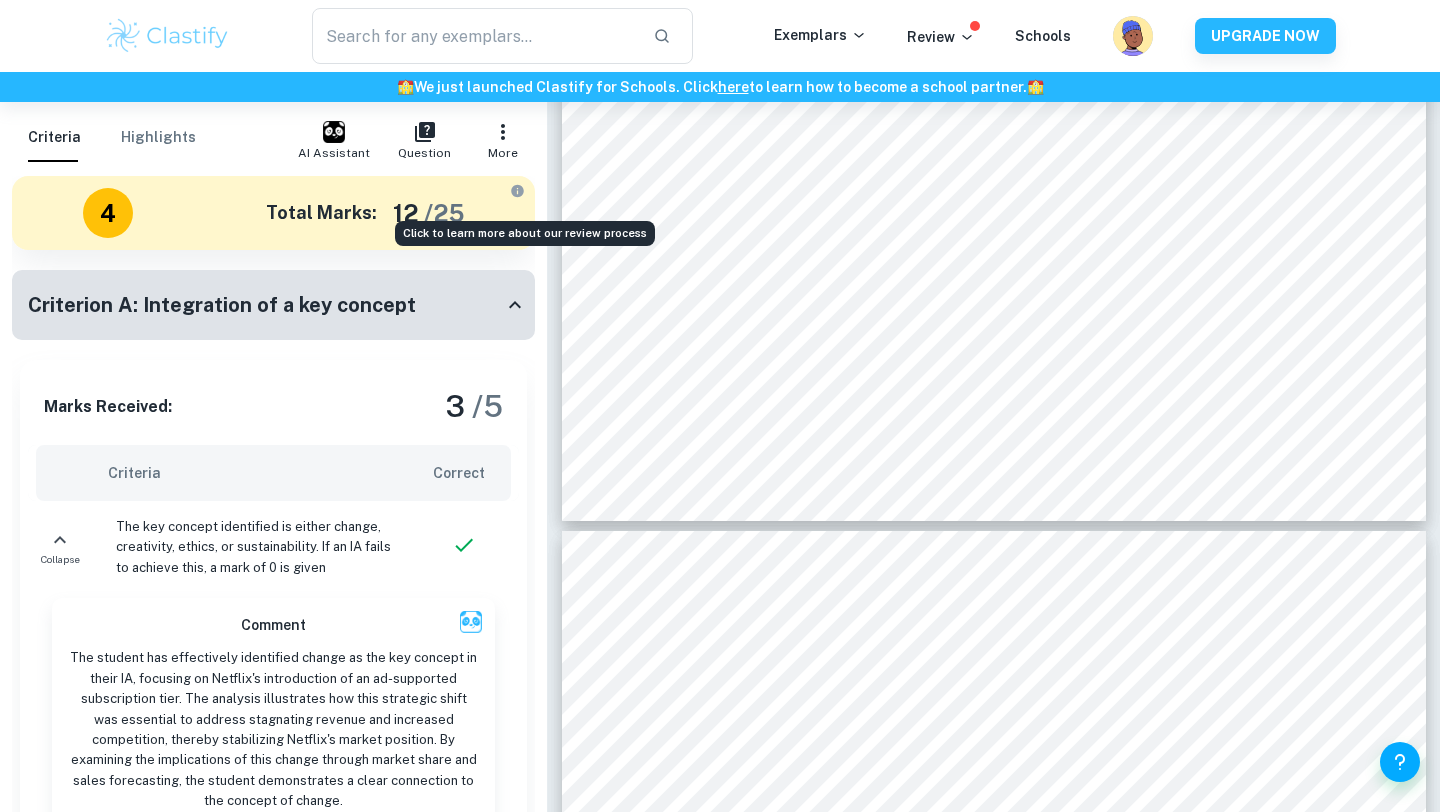 click 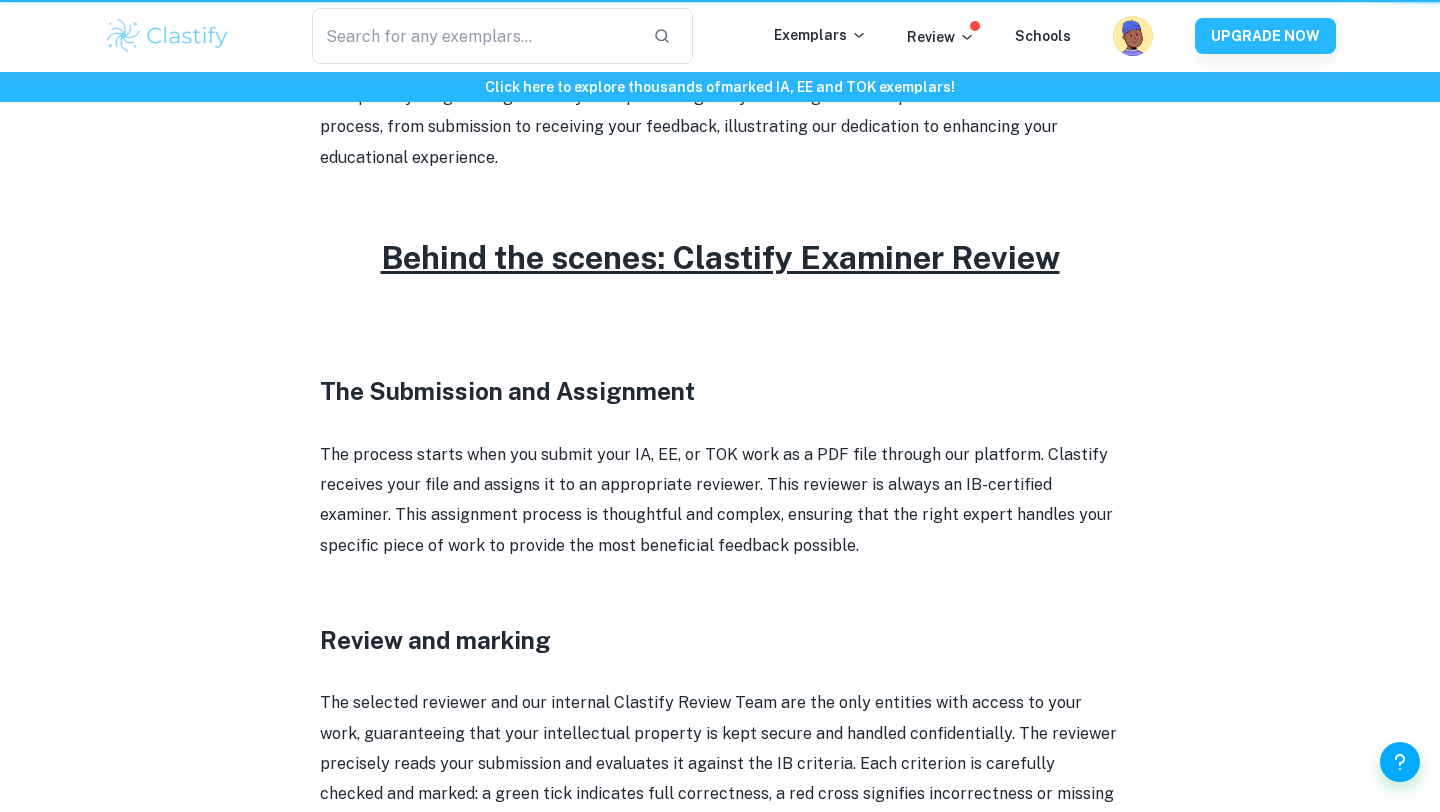 scroll, scrollTop: 0, scrollLeft: 0, axis: both 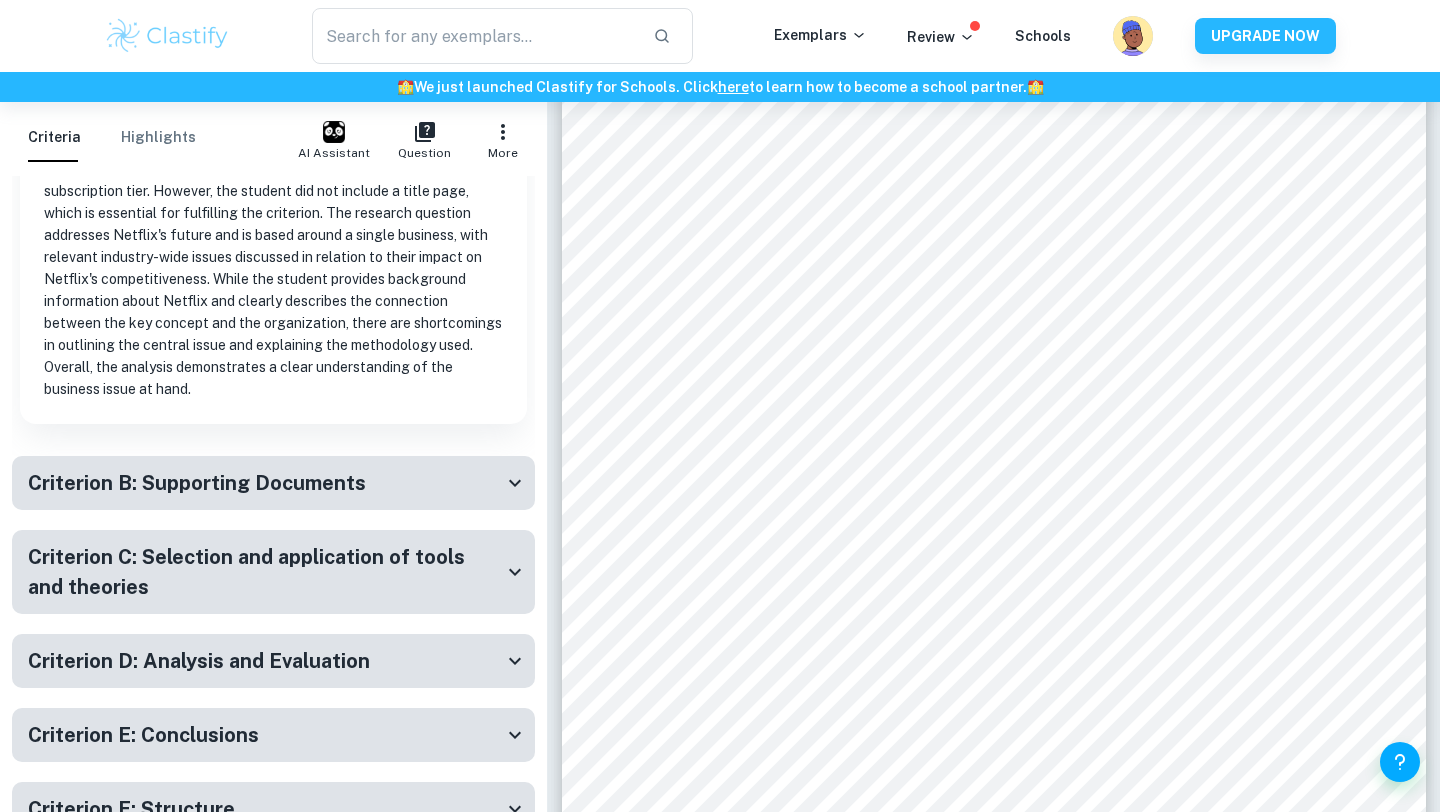 click on "Criterion B: Supporting Documents" at bounding box center (197, 483) 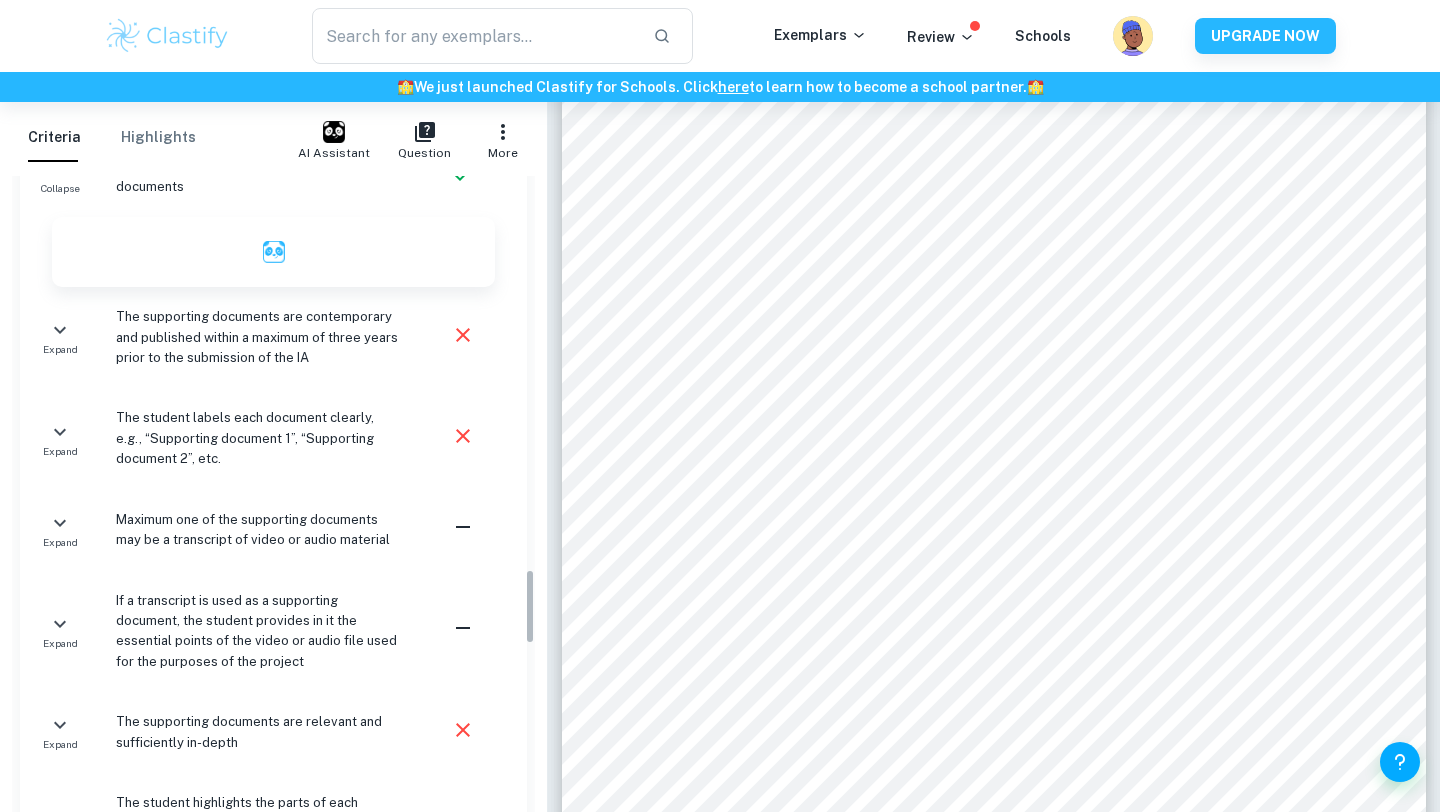scroll, scrollTop: 3334, scrollLeft: 0, axis: vertical 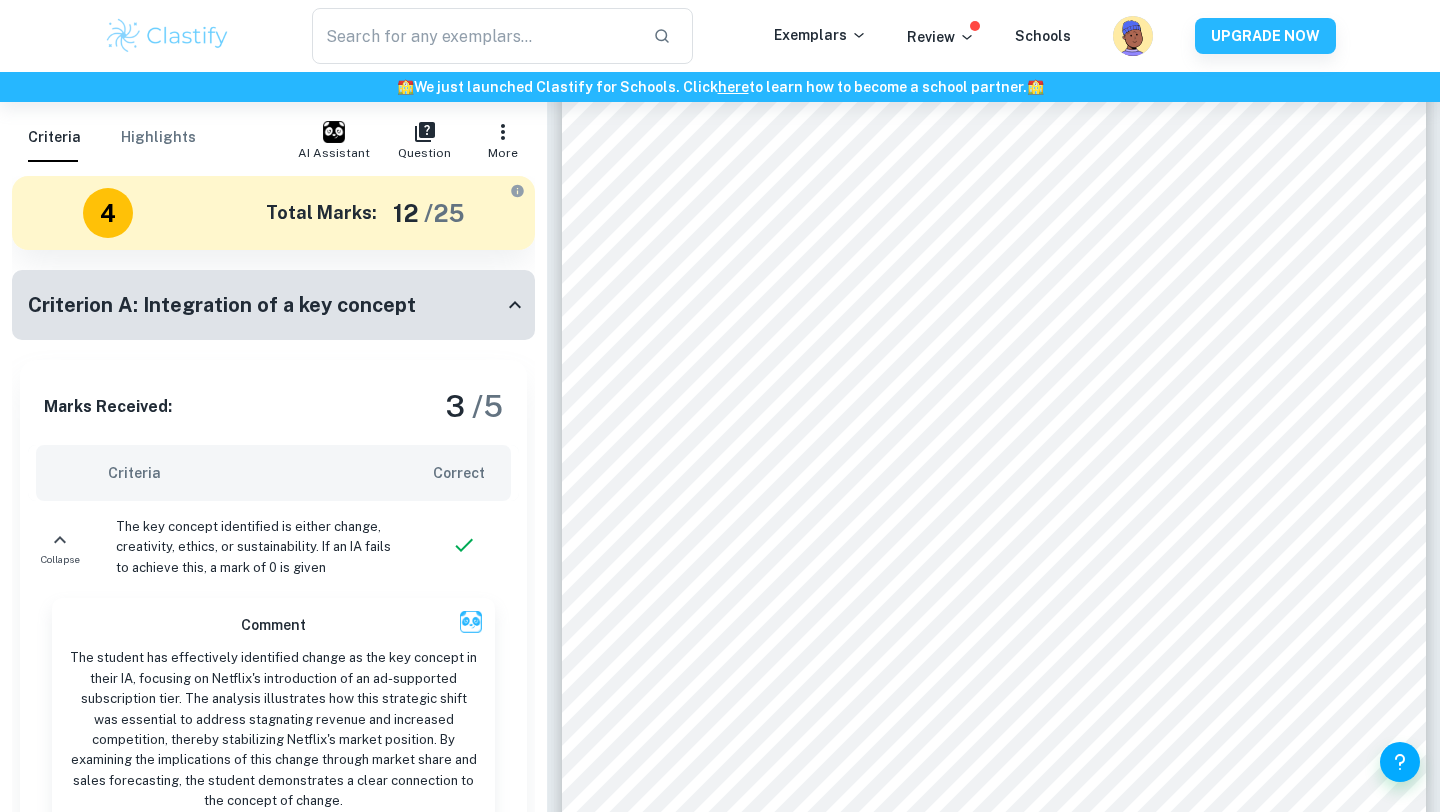 click on "Criterion A: Integration of a key concept" at bounding box center [265, 305] 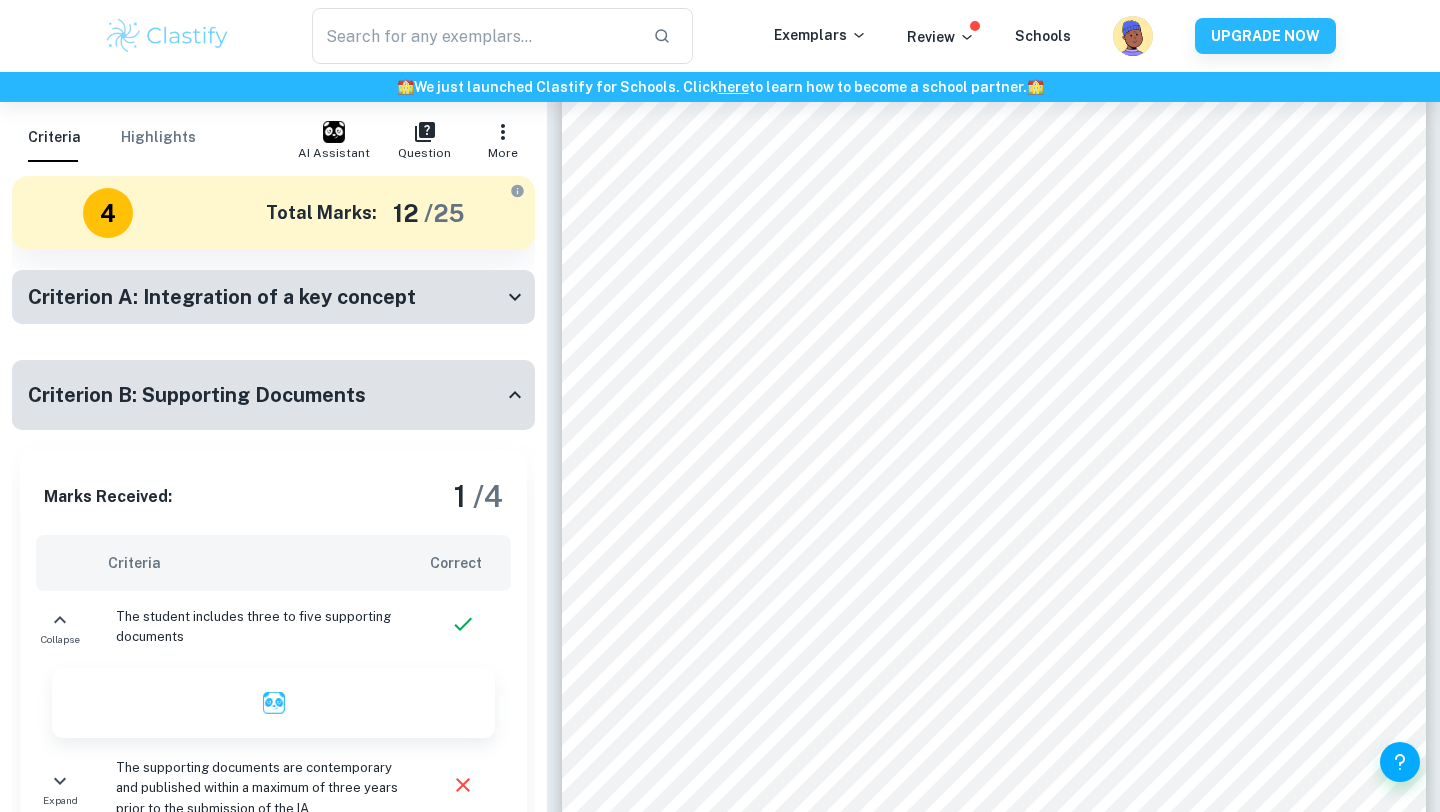 click on "Criterion B: Supporting Documents" at bounding box center [265, 395] 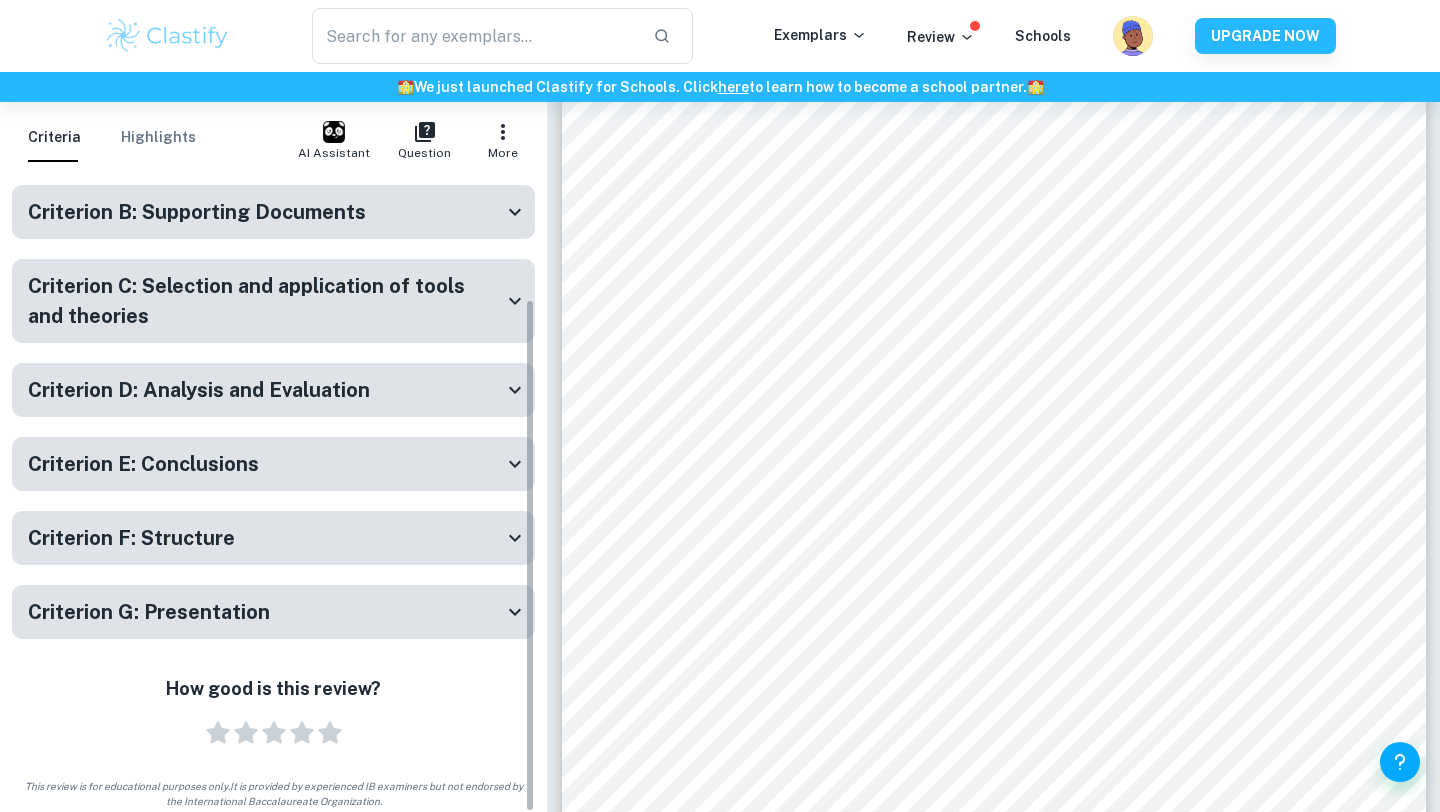 scroll, scrollTop: 0, scrollLeft: 0, axis: both 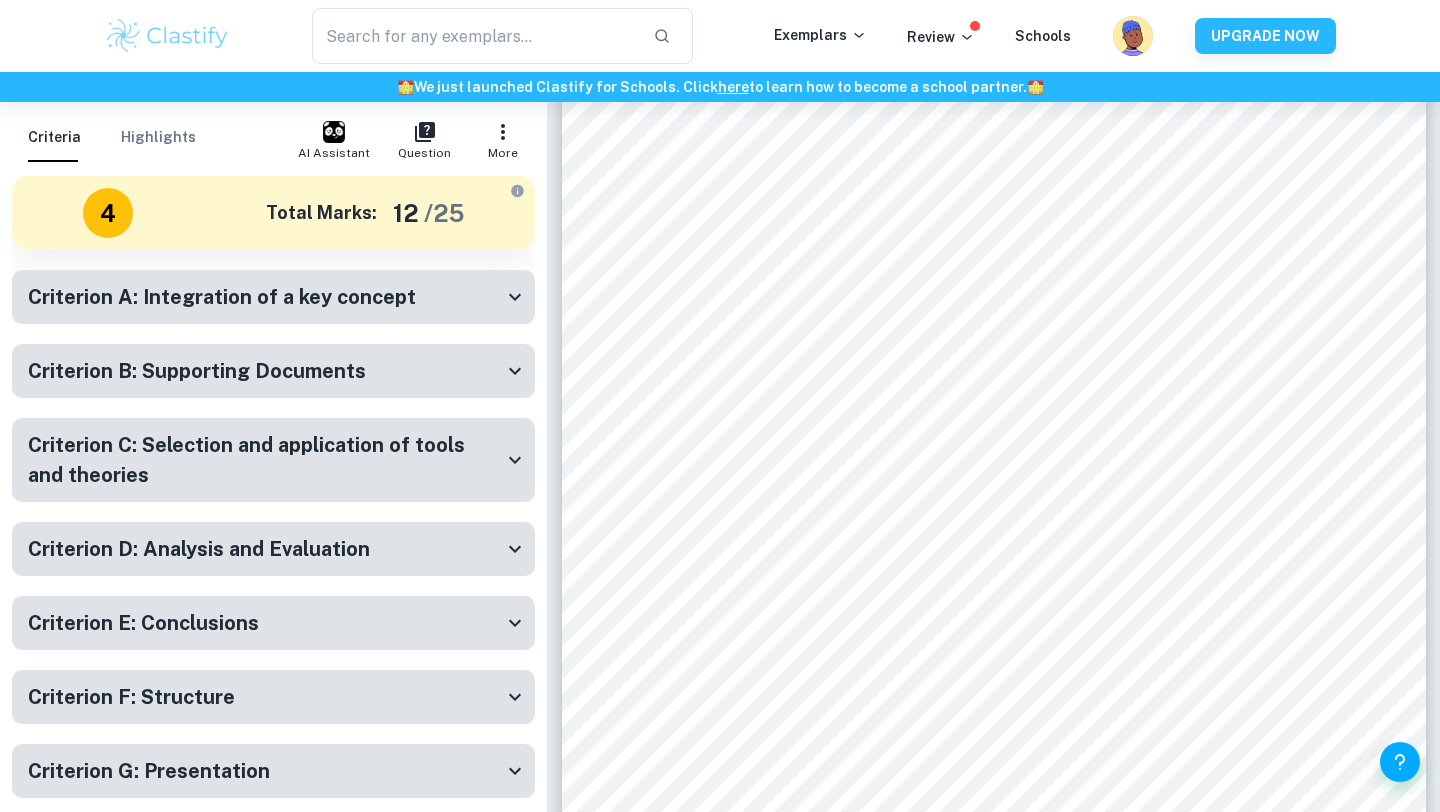click on "Criterion A: Integration of a key concept" at bounding box center [265, 297] 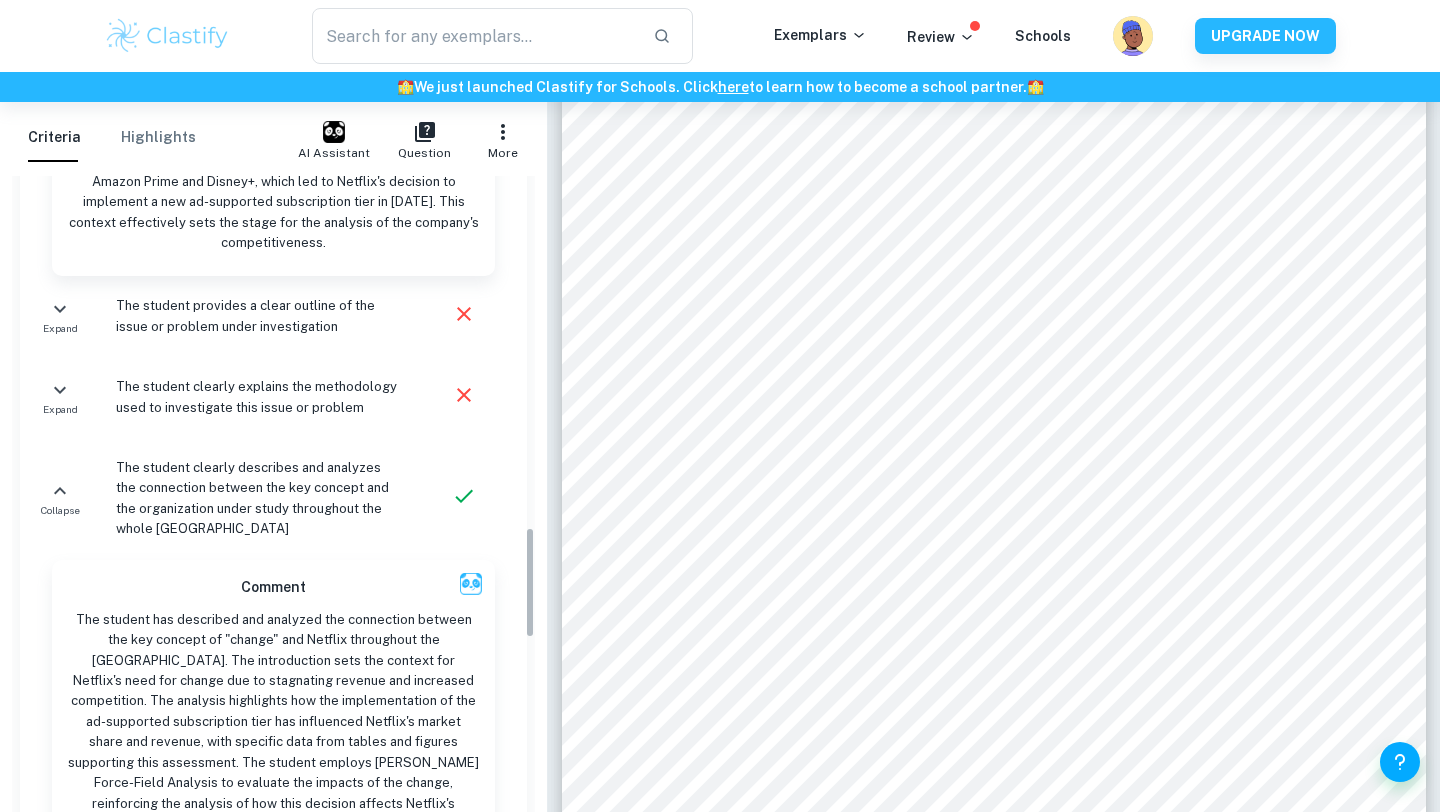 scroll, scrollTop: 2010, scrollLeft: 0, axis: vertical 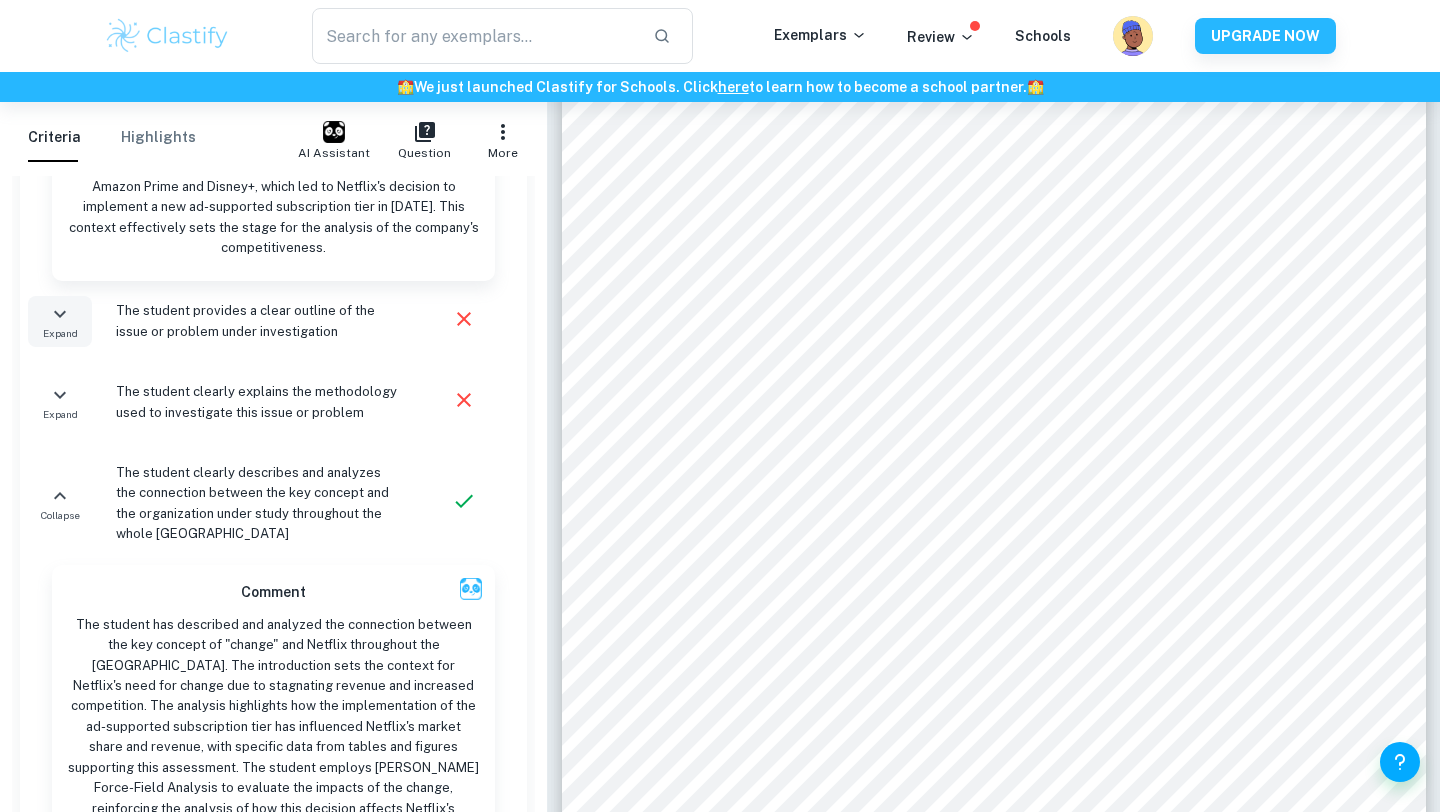 click 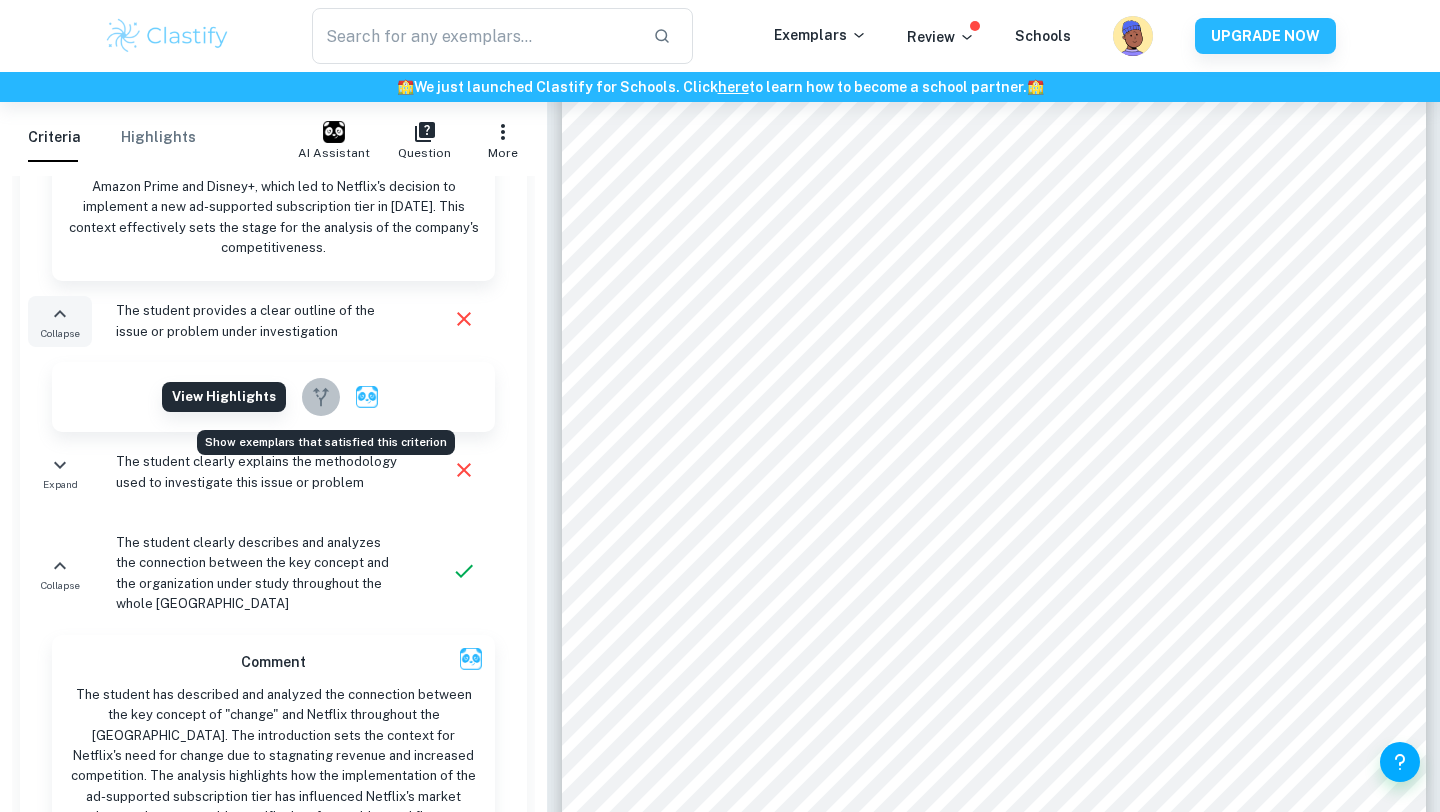 click 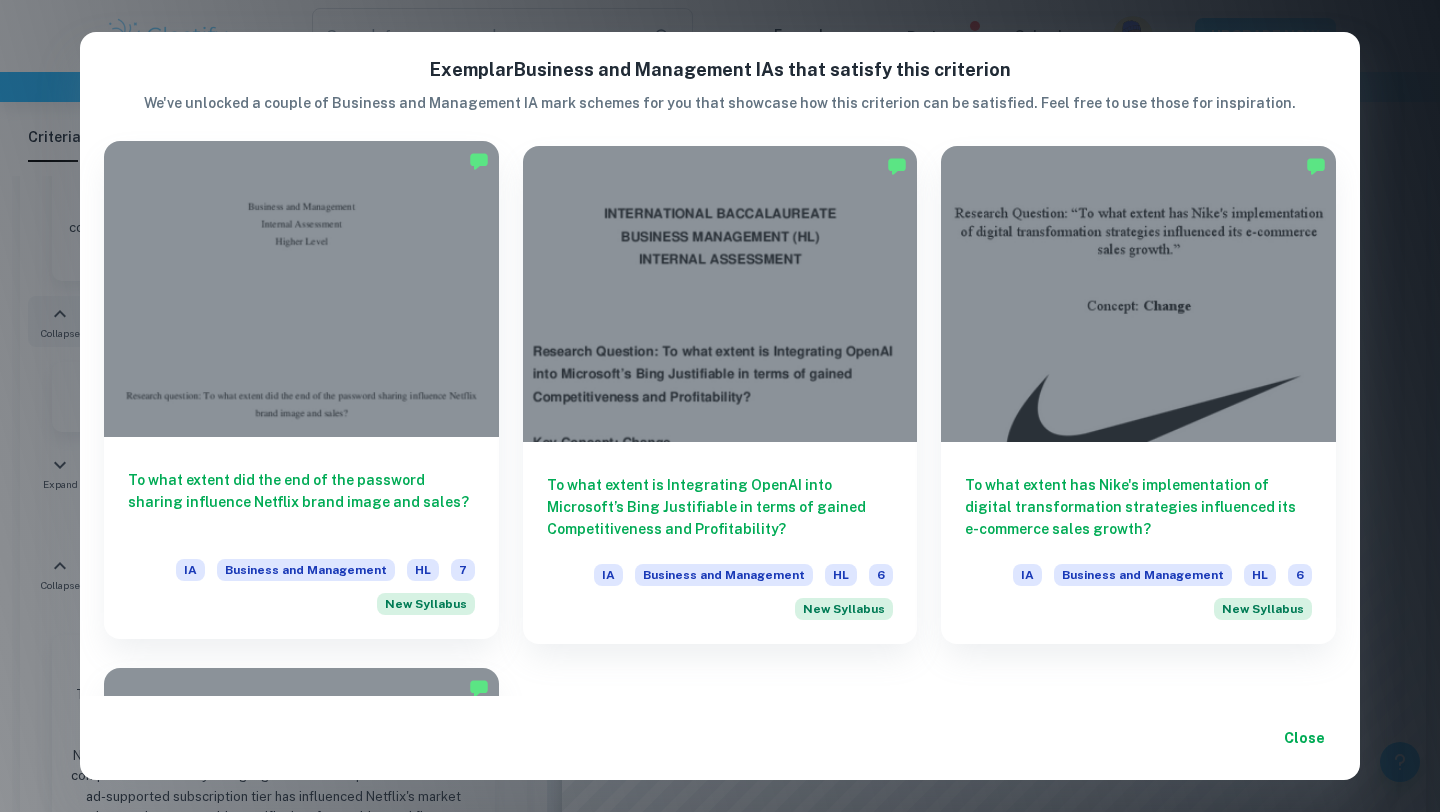click at bounding box center [301, 289] 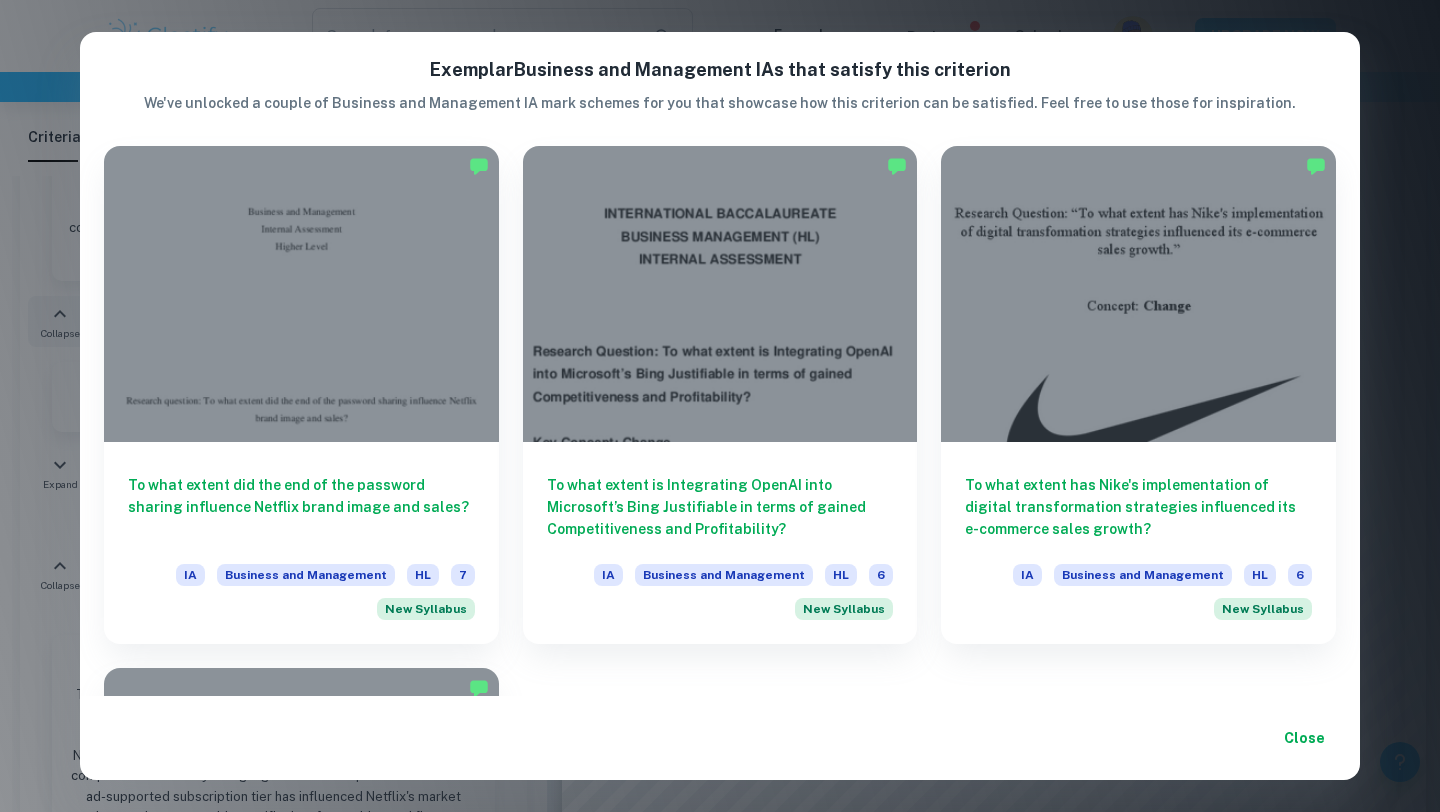 click on "Exemplar  Business and Management IA s that satisfy this criterion We've unlocked a couple of Business and Management IA mark schemes for you that showcase how this criterion can be satisfied. Feel free to use those for inspiration. To what extent did the end of the password sharing influence Netflix brand image and sales? IA Business and Management HL 7 New Syllabus To what extent is Integrating OpenAI into Microsoft’s Bing Justifiable in terms of gained Competitiveness and Profitability? IA Business and Management HL 6 New Syllabus To what extent has Nike's implementation of digital transformation strategies influenced its e-commerce sales growth? IA Business and Management HL 6 New Syllabus Should Spotify reconsider their change in Premium Prices to create better customer loyalty and ensure sales are sustained? IA Business and Management HL 7 New Syllabus Close" at bounding box center (720, 406) 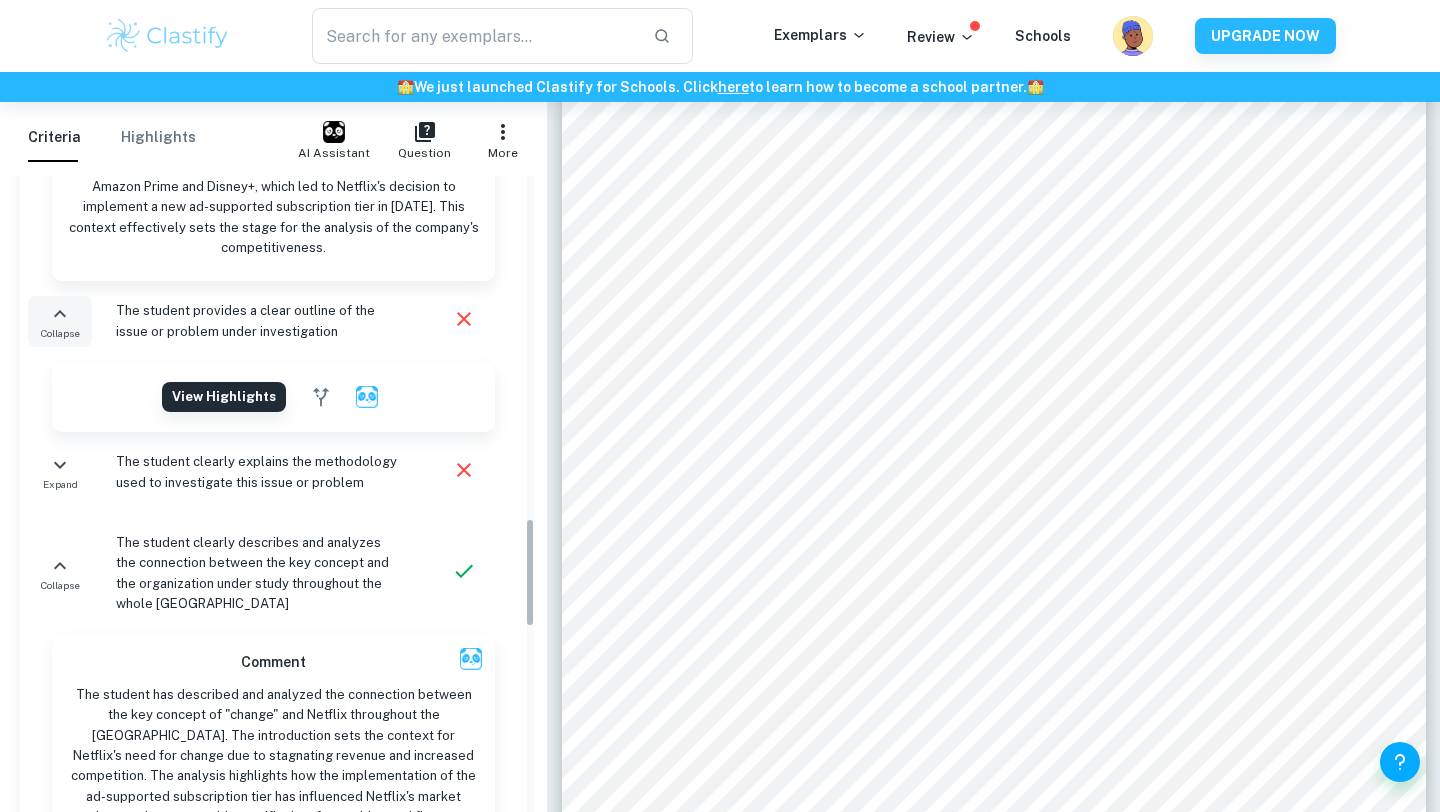 scroll, scrollTop: 1969, scrollLeft: 0, axis: vertical 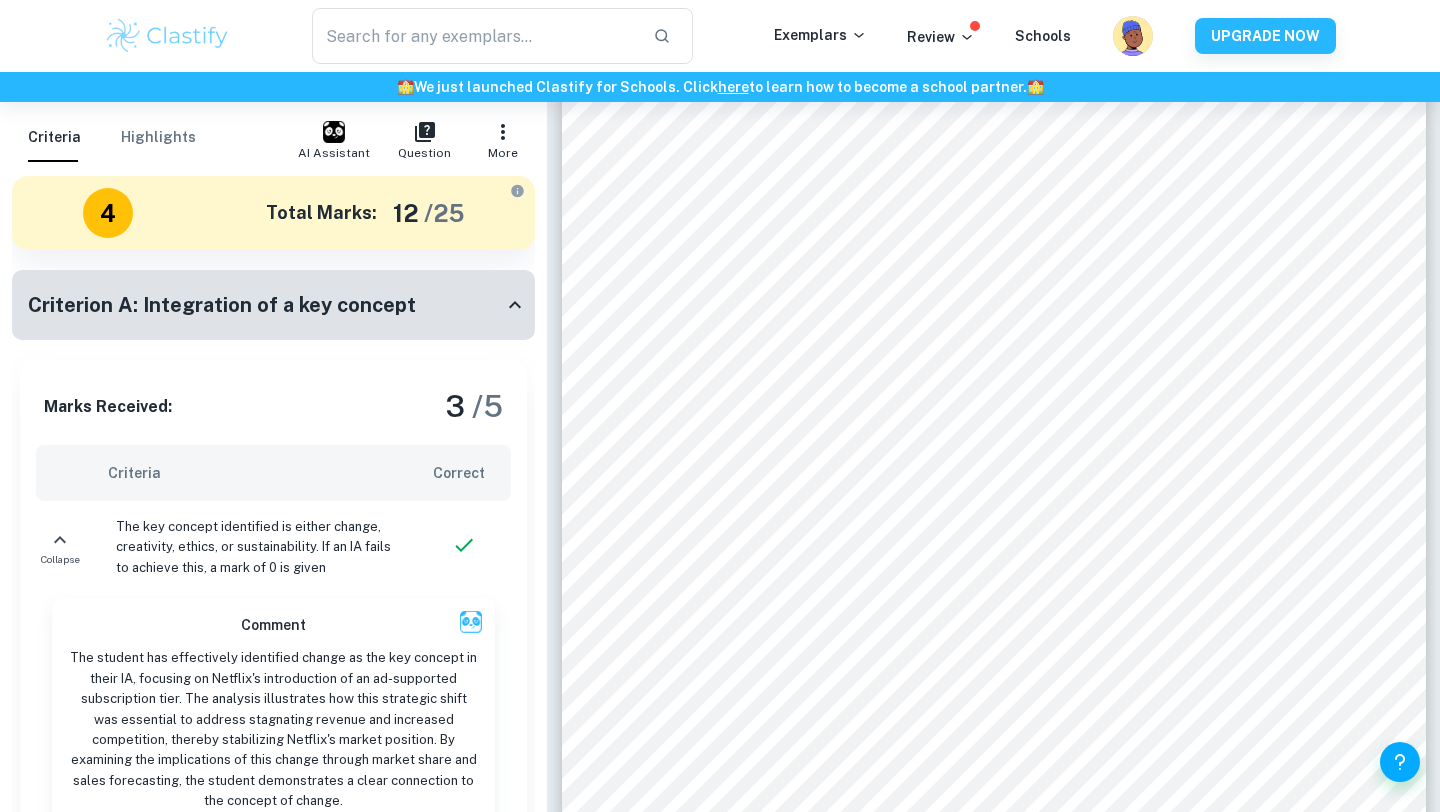 click on "Criterion A: Integration of a key concept" at bounding box center (265, 305) 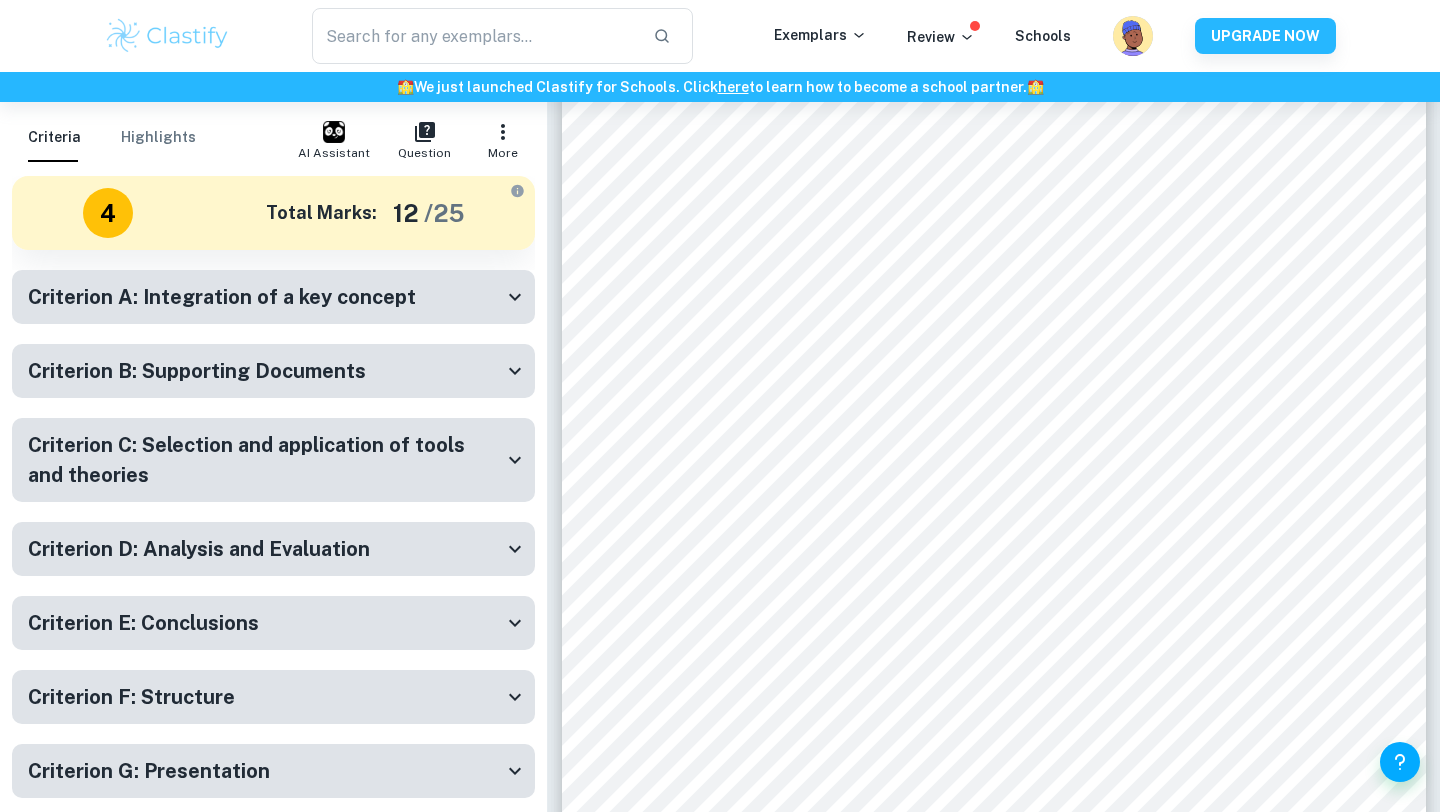 click on "Criterion B: Supporting Documents" at bounding box center (265, 371) 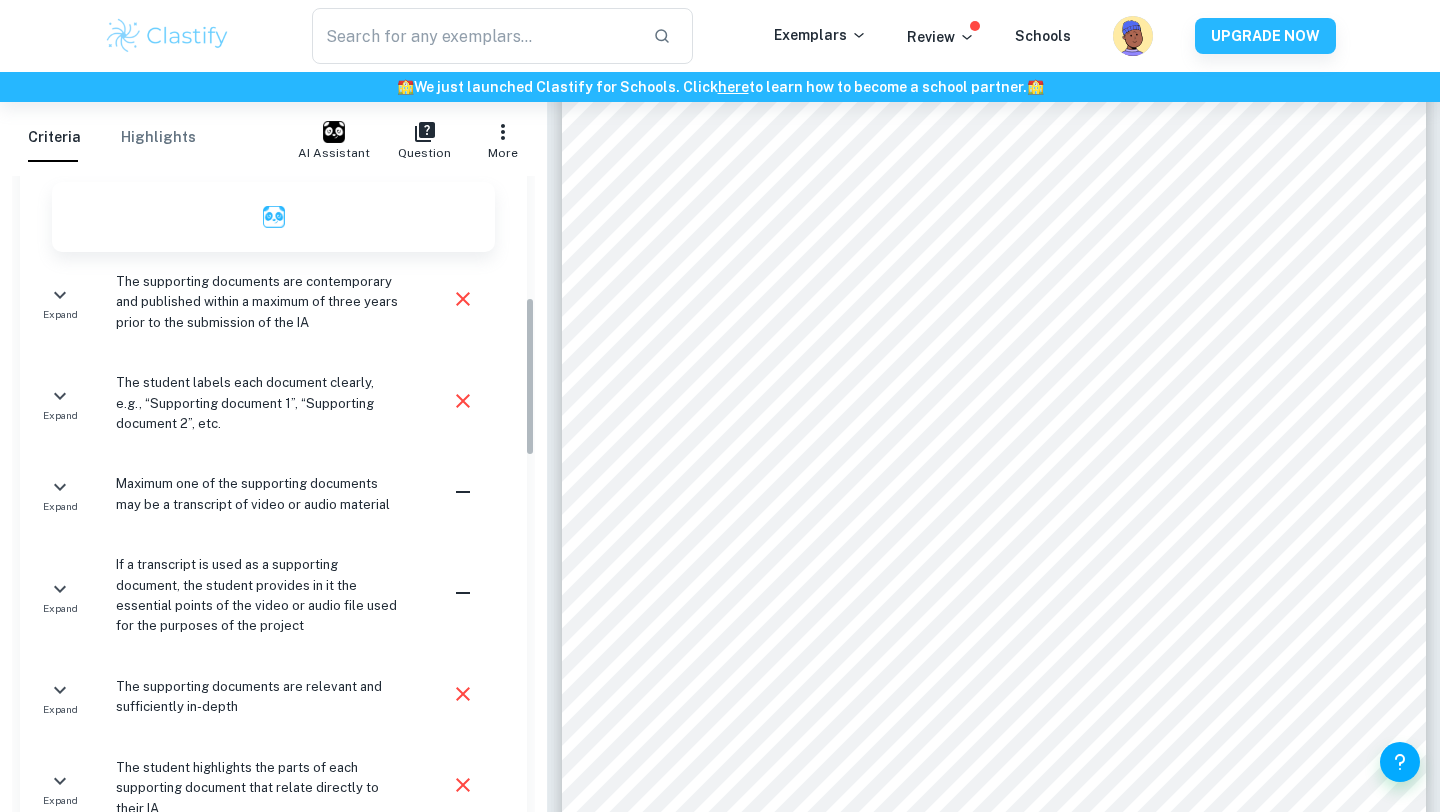 scroll, scrollTop: 480, scrollLeft: 0, axis: vertical 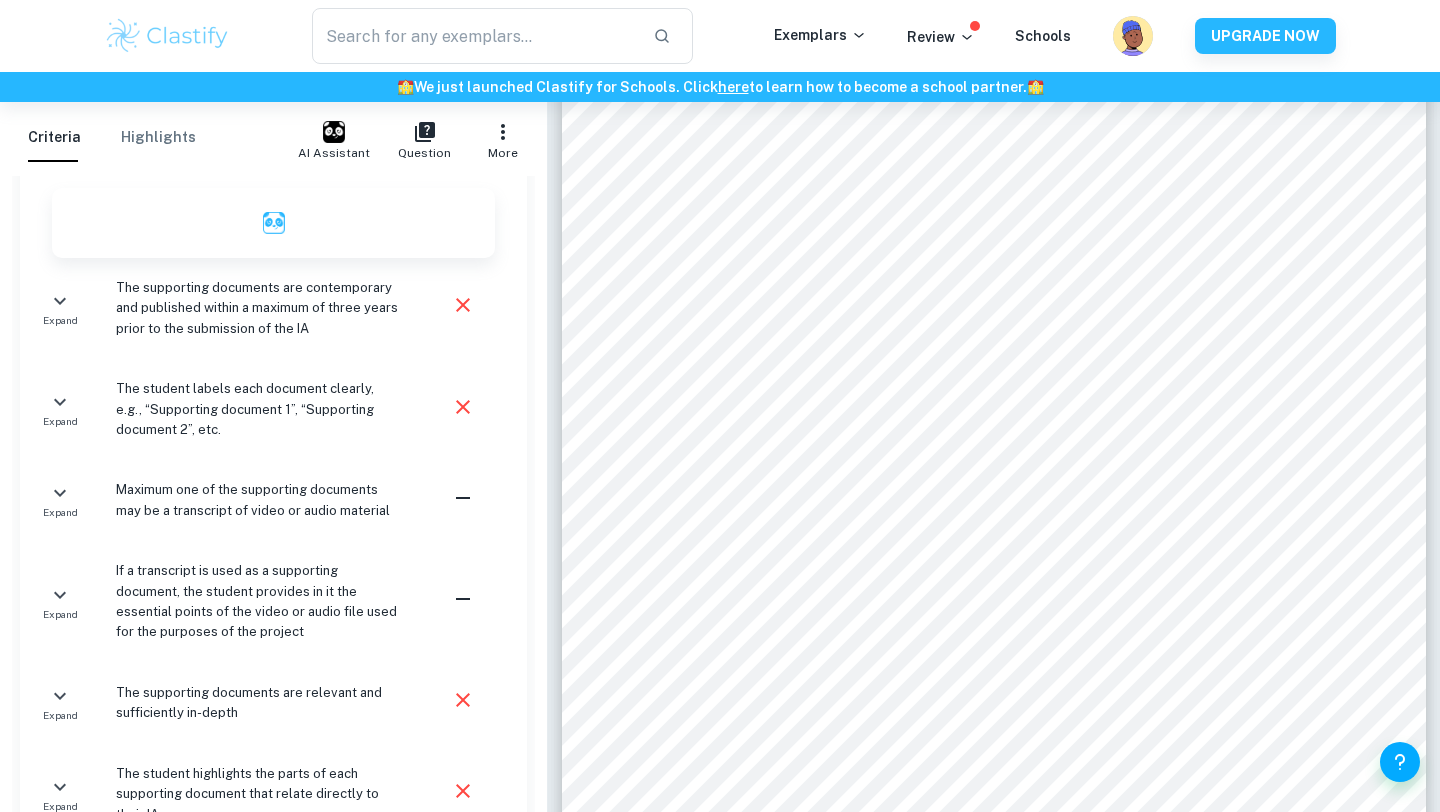 click on "The student labels each document clearly, e.g., “Supporting document 1”, “Supporting document 2”, etc." at bounding box center [257, 409] 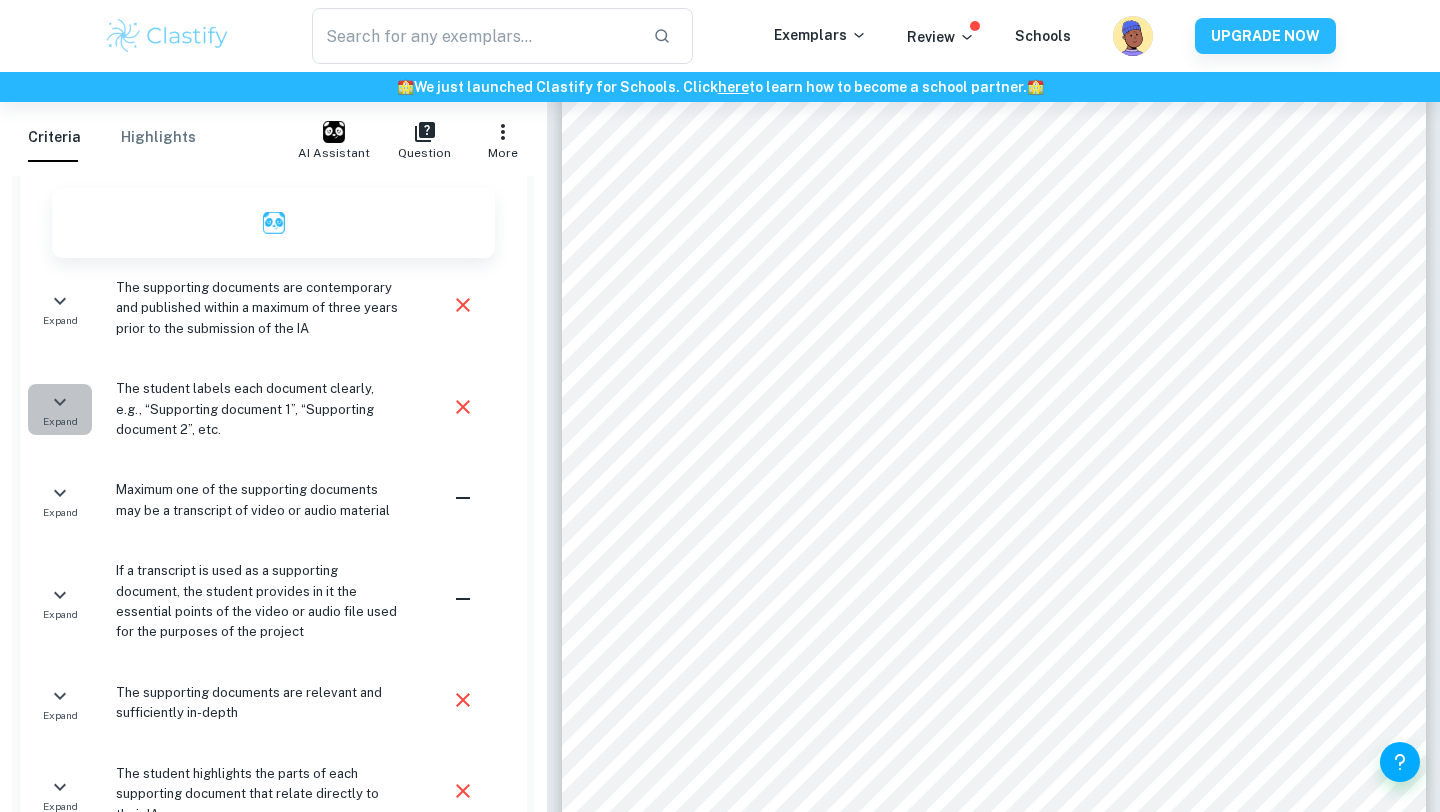 click on "Expand" at bounding box center (60, 421) 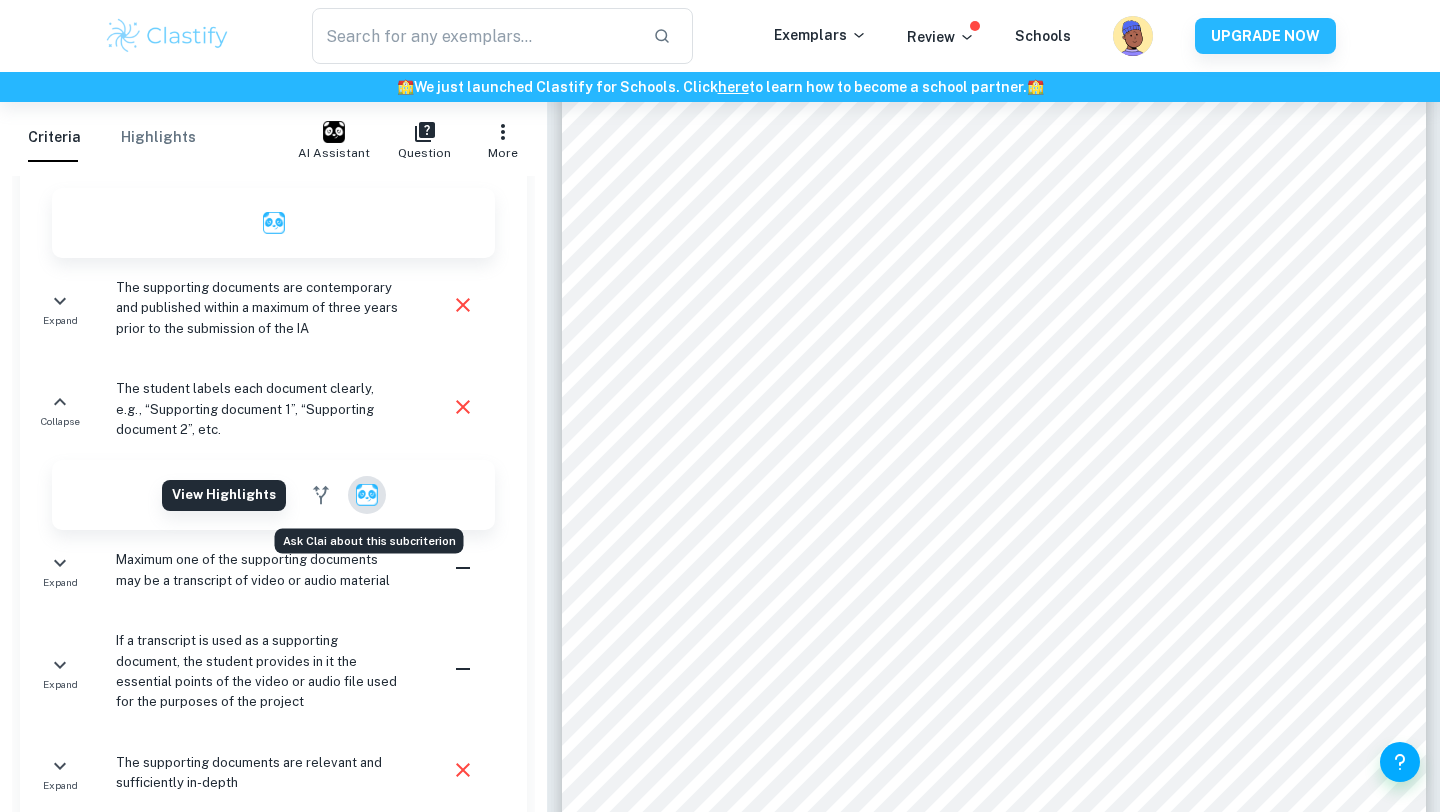 click at bounding box center (367, 495) 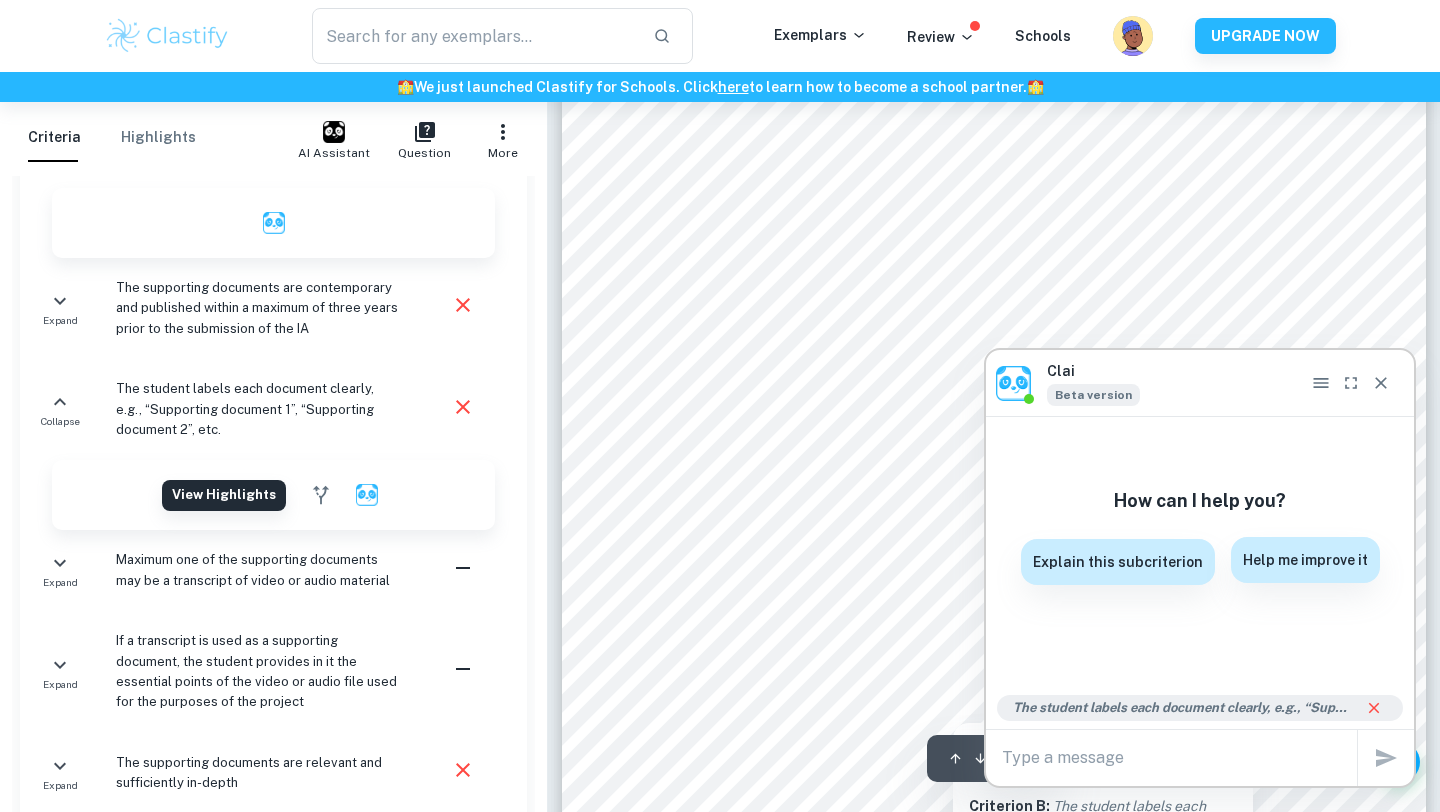 click on "Help me improve it" at bounding box center [1305, 560] 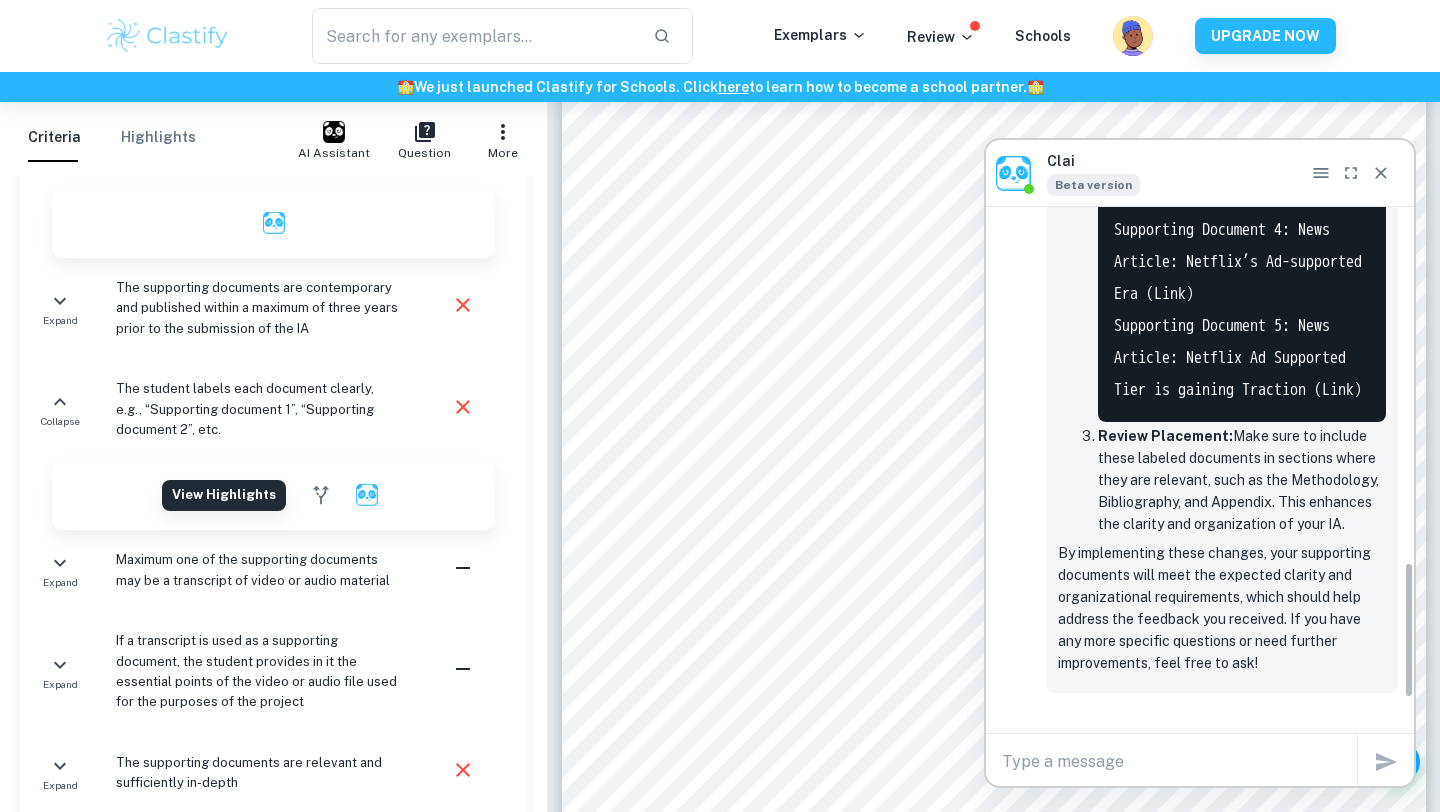 scroll, scrollTop: 1332, scrollLeft: 0, axis: vertical 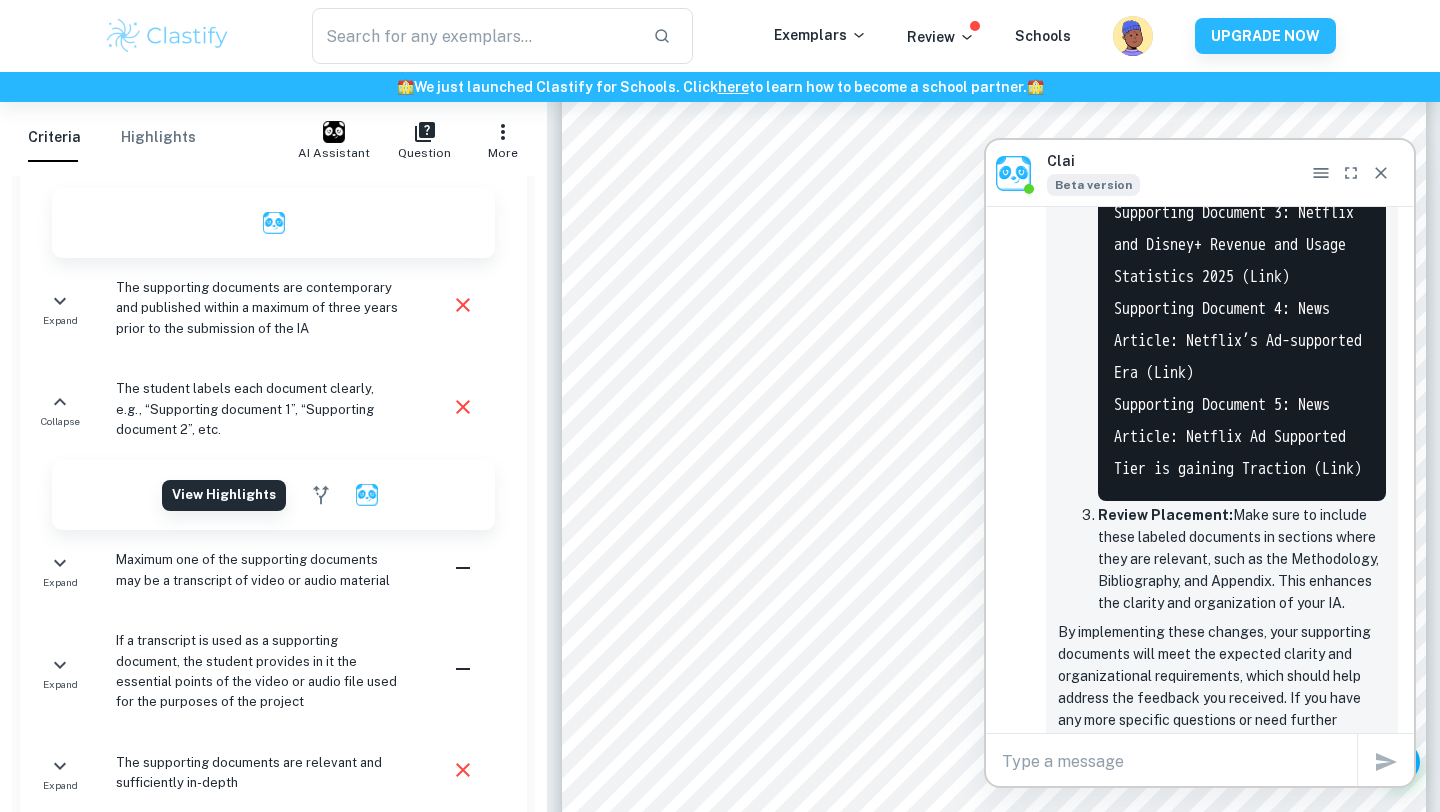 click 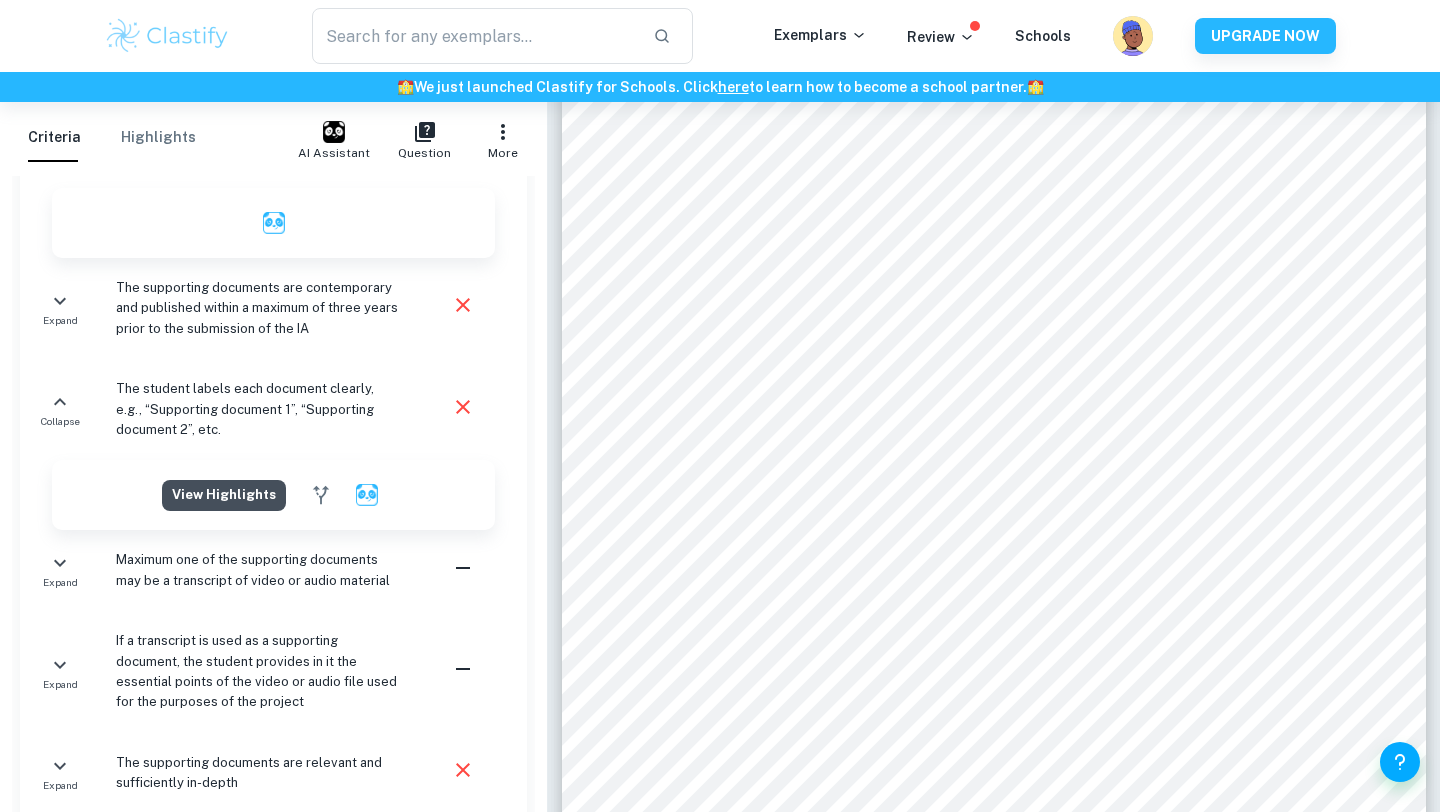 click on "View highlights" at bounding box center (224, 495) 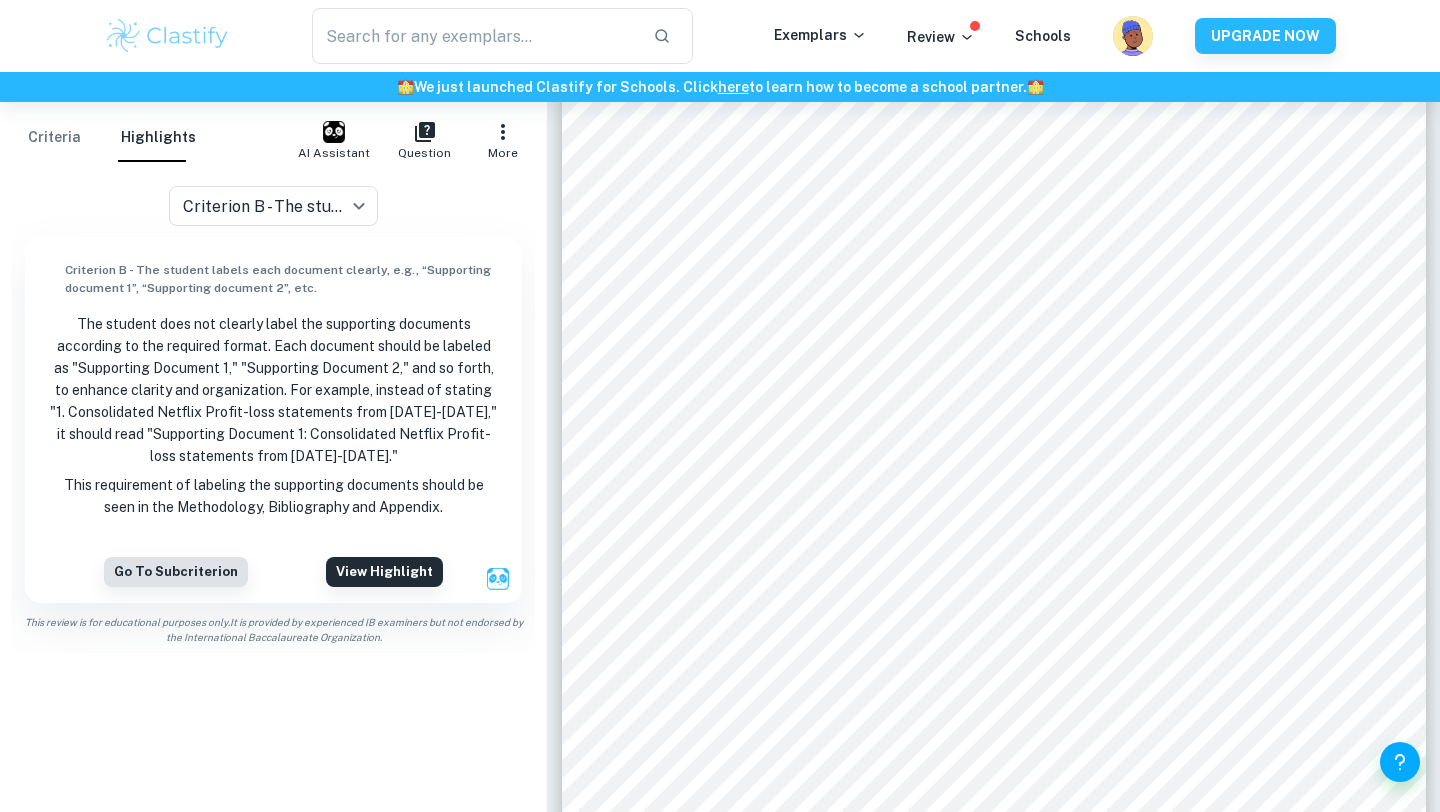 scroll, scrollTop: 0, scrollLeft: 0, axis: both 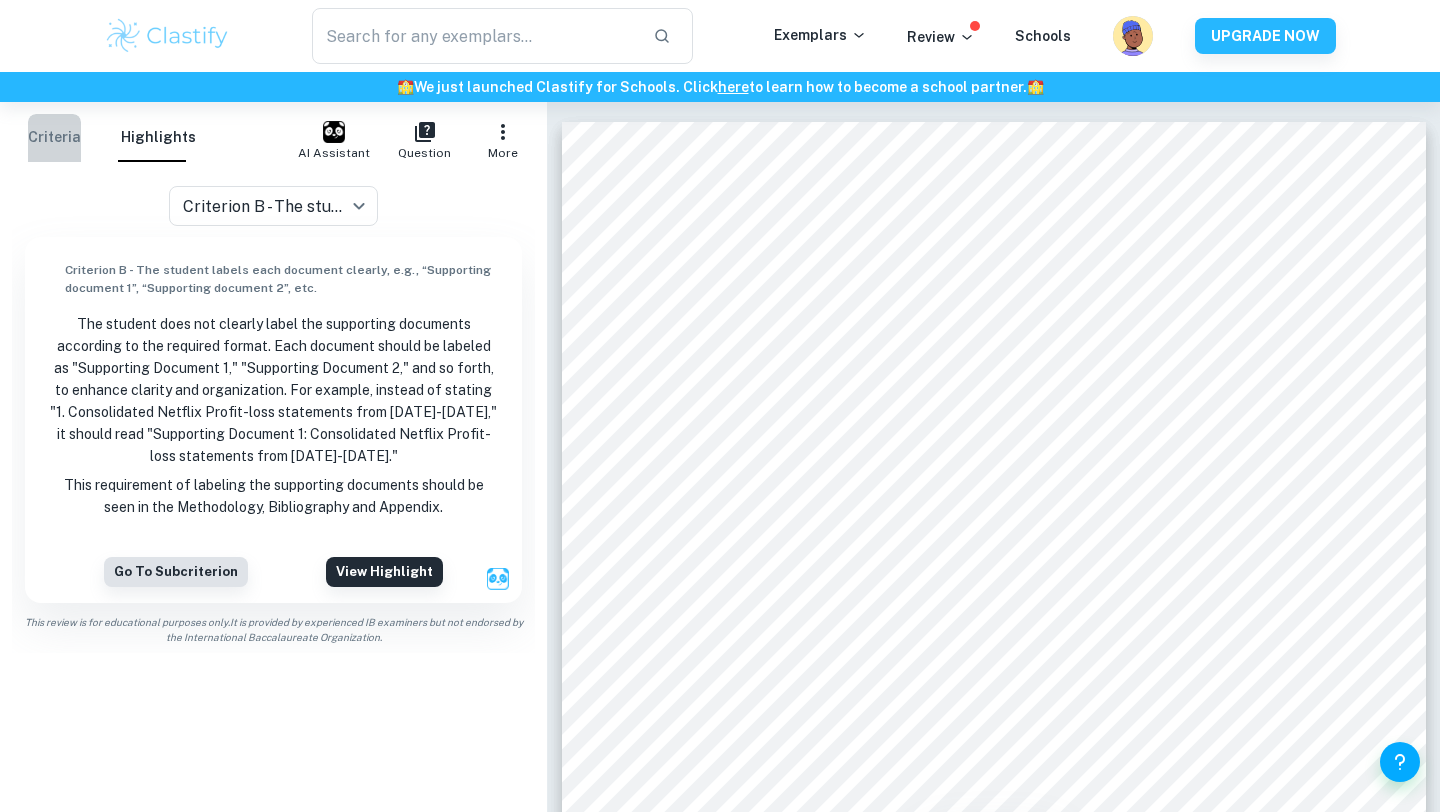 click on "Criteria" at bounding box center (54, 138) 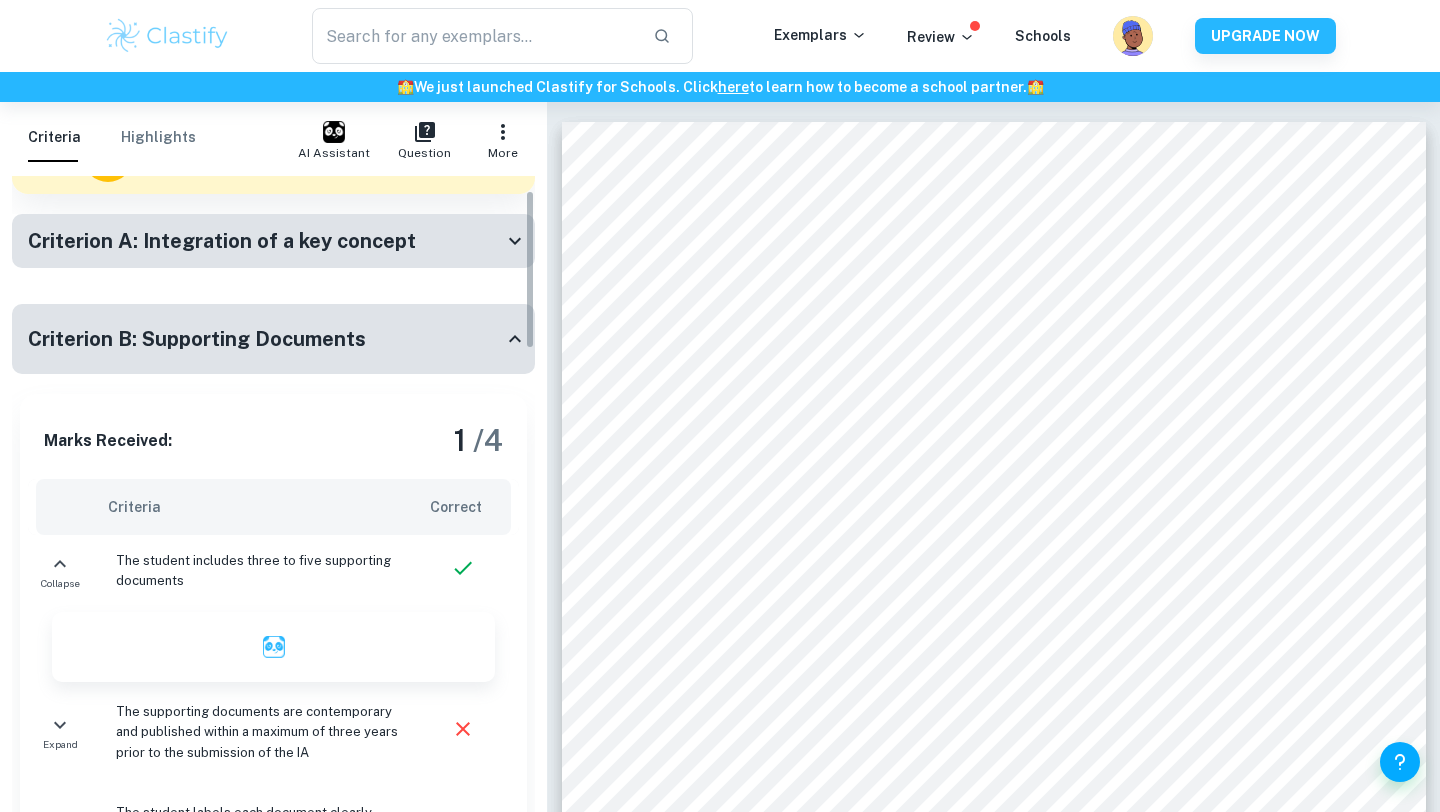 scroll, scrollTop: 66, scrollLeft: 0, axis: vertical 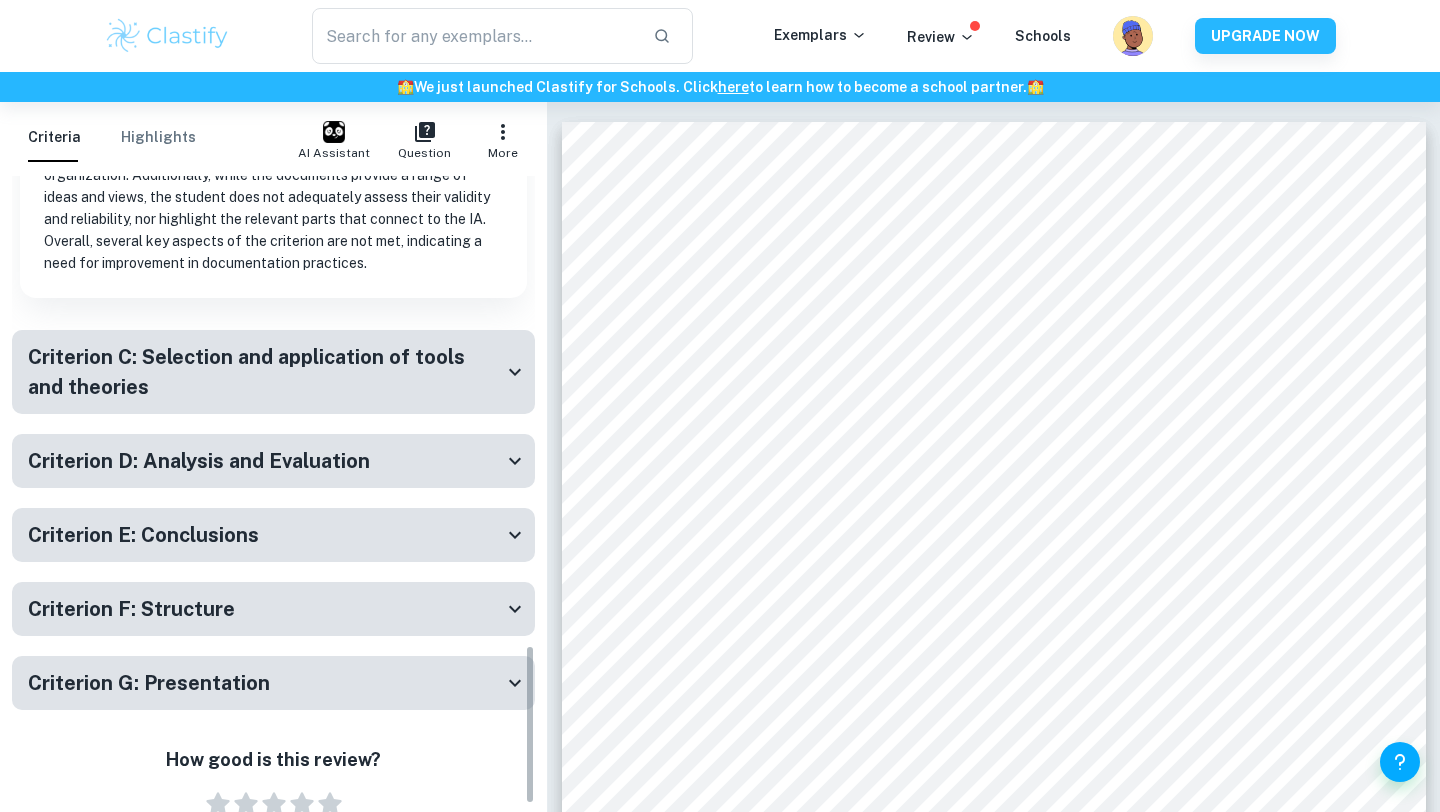 click on "Criterion C: Selection and application of tools and theories" at bounding box center [265, 372] 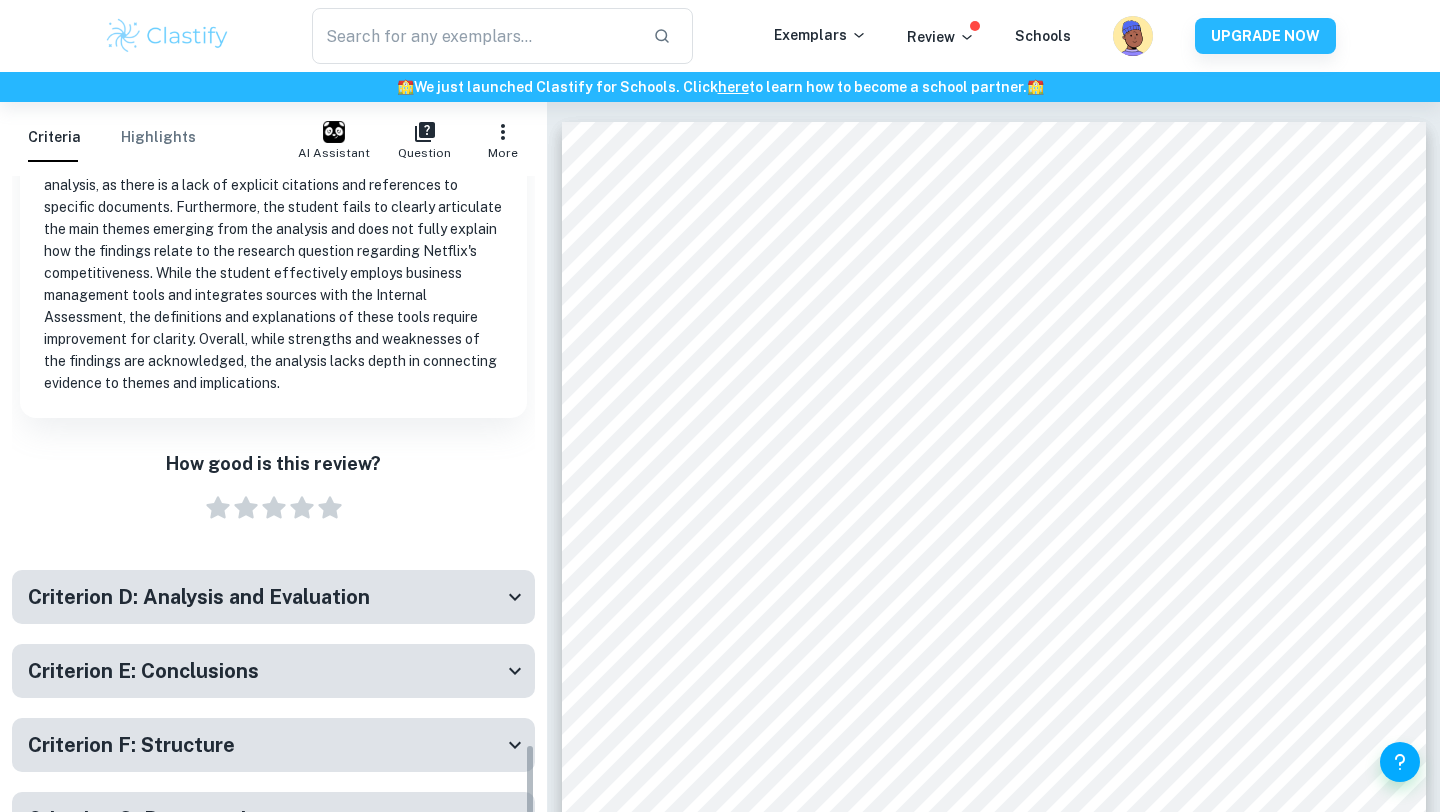 scroll, scrollTop: 4997, scrollLeft: 0, axis: vertical 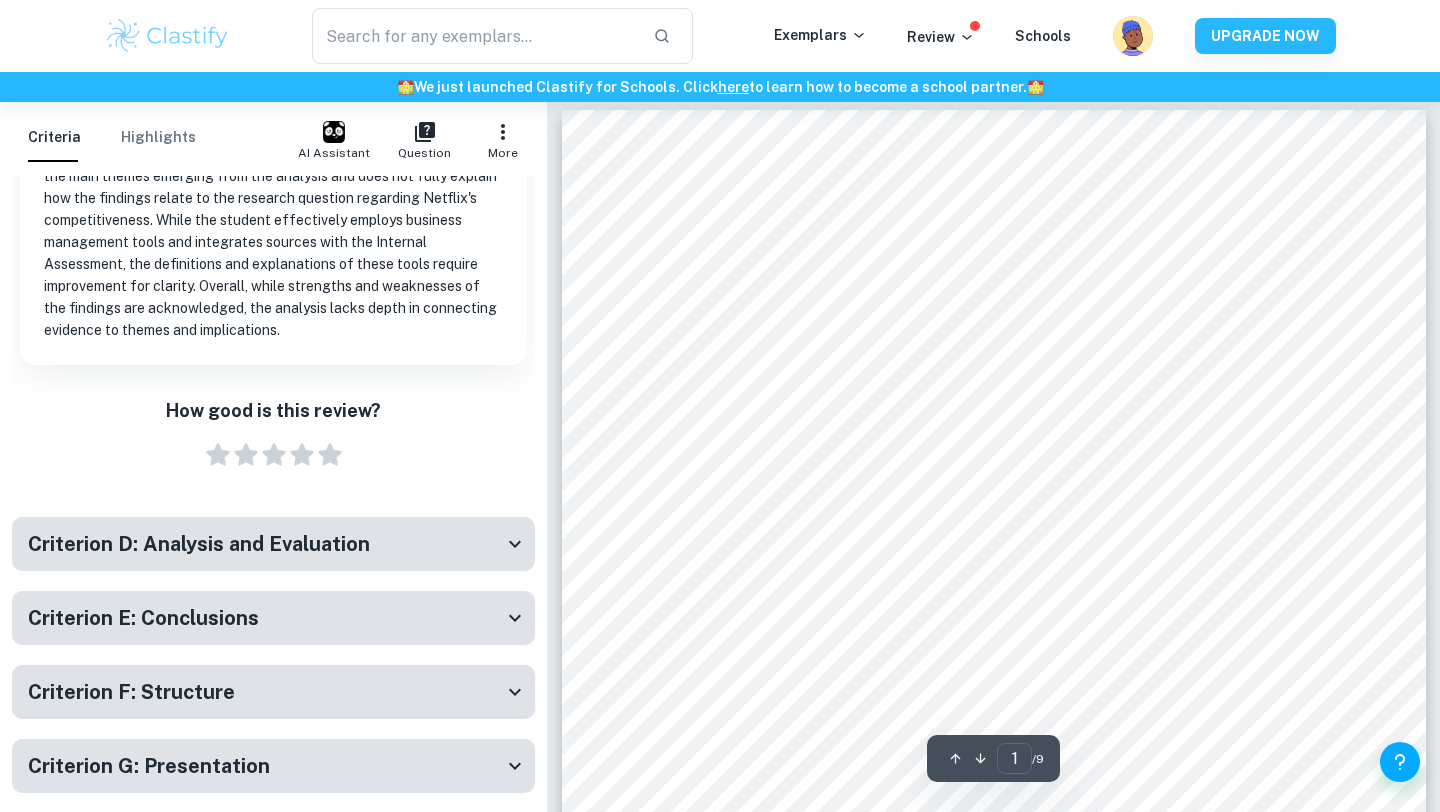 click on "Criterion D: Analysis and Evaluation" at bounding box center (199, 544) 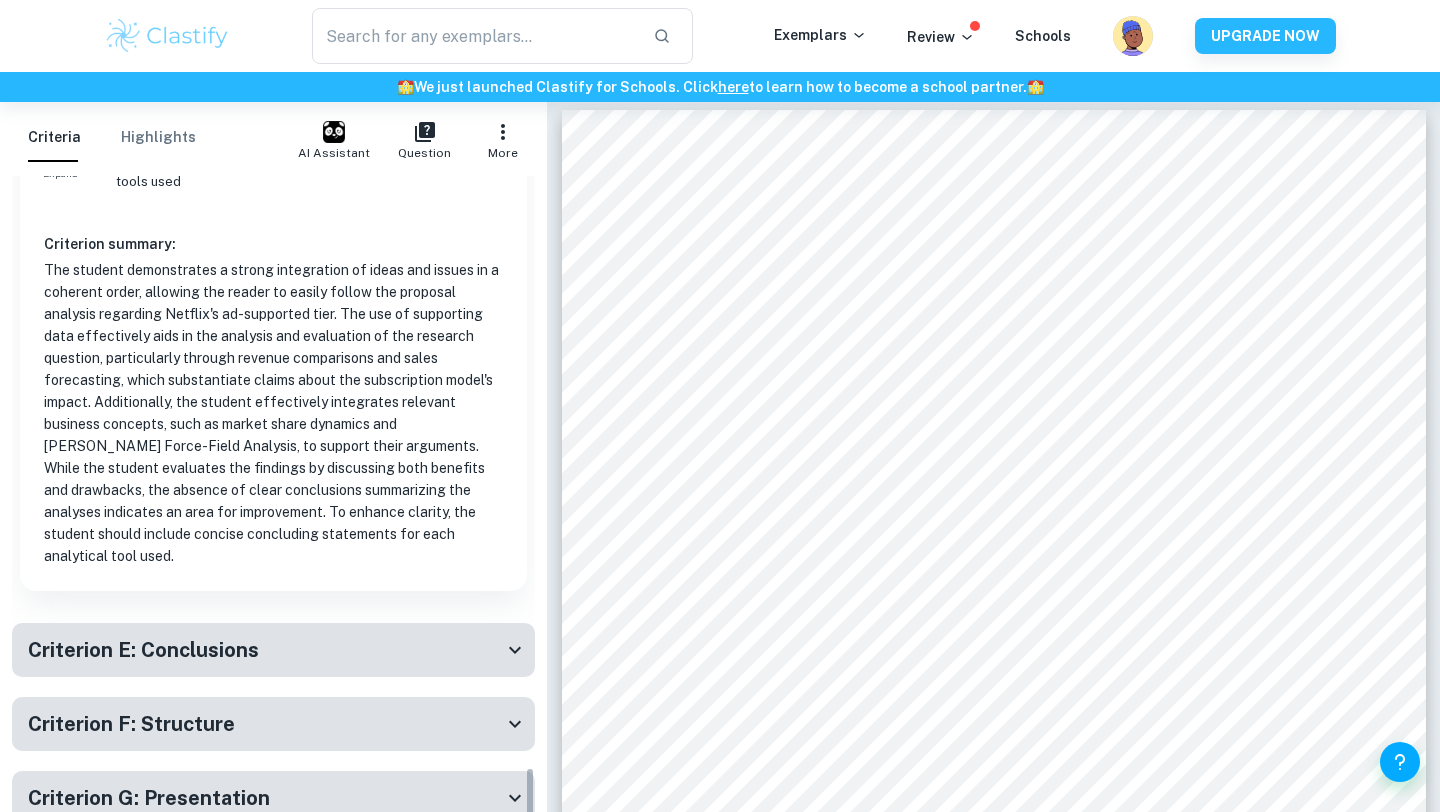 scroll, scrollTop: 7416, scrollLeft: 0, axis: vertical 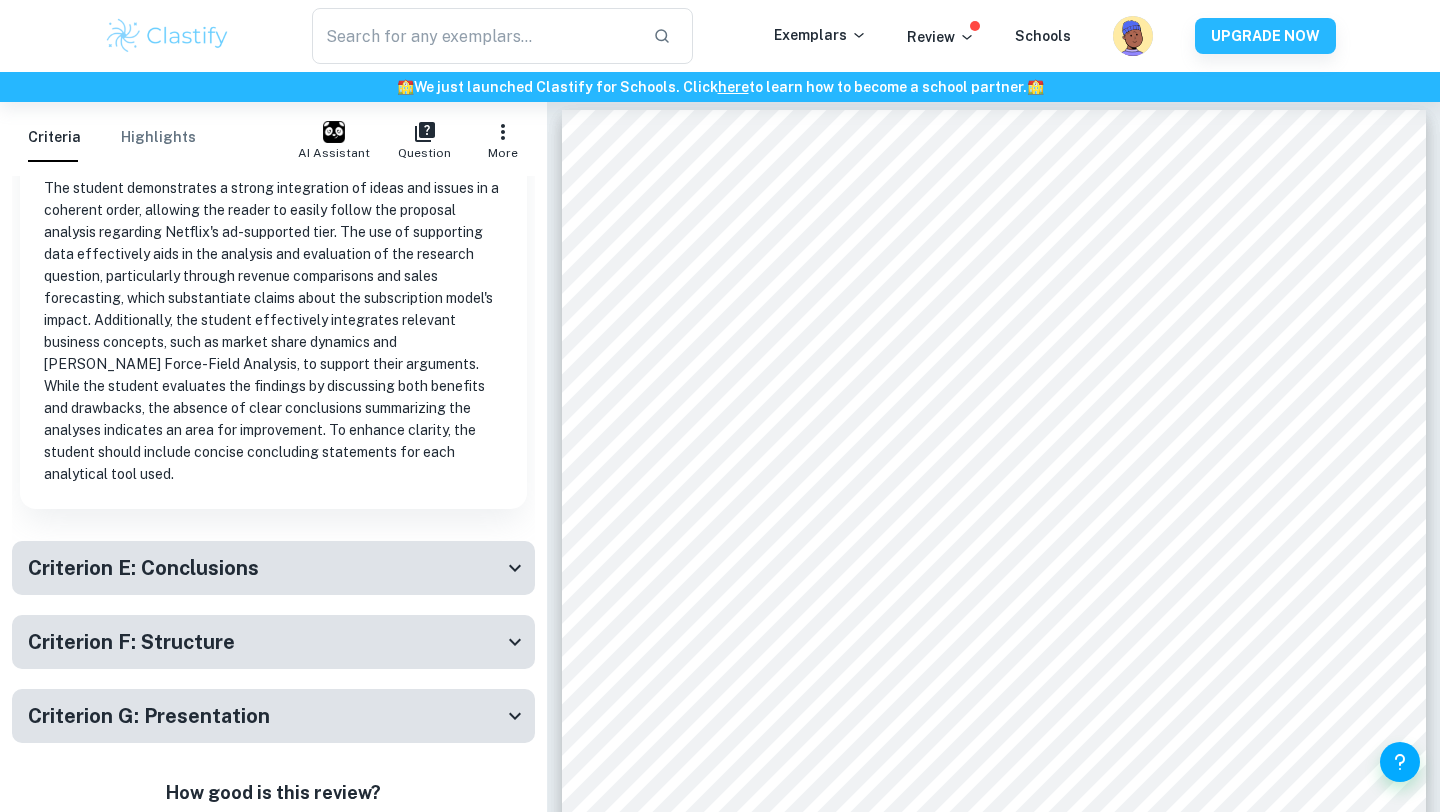 click on "Criterion F: Structure" at bounding box center [273, 642] 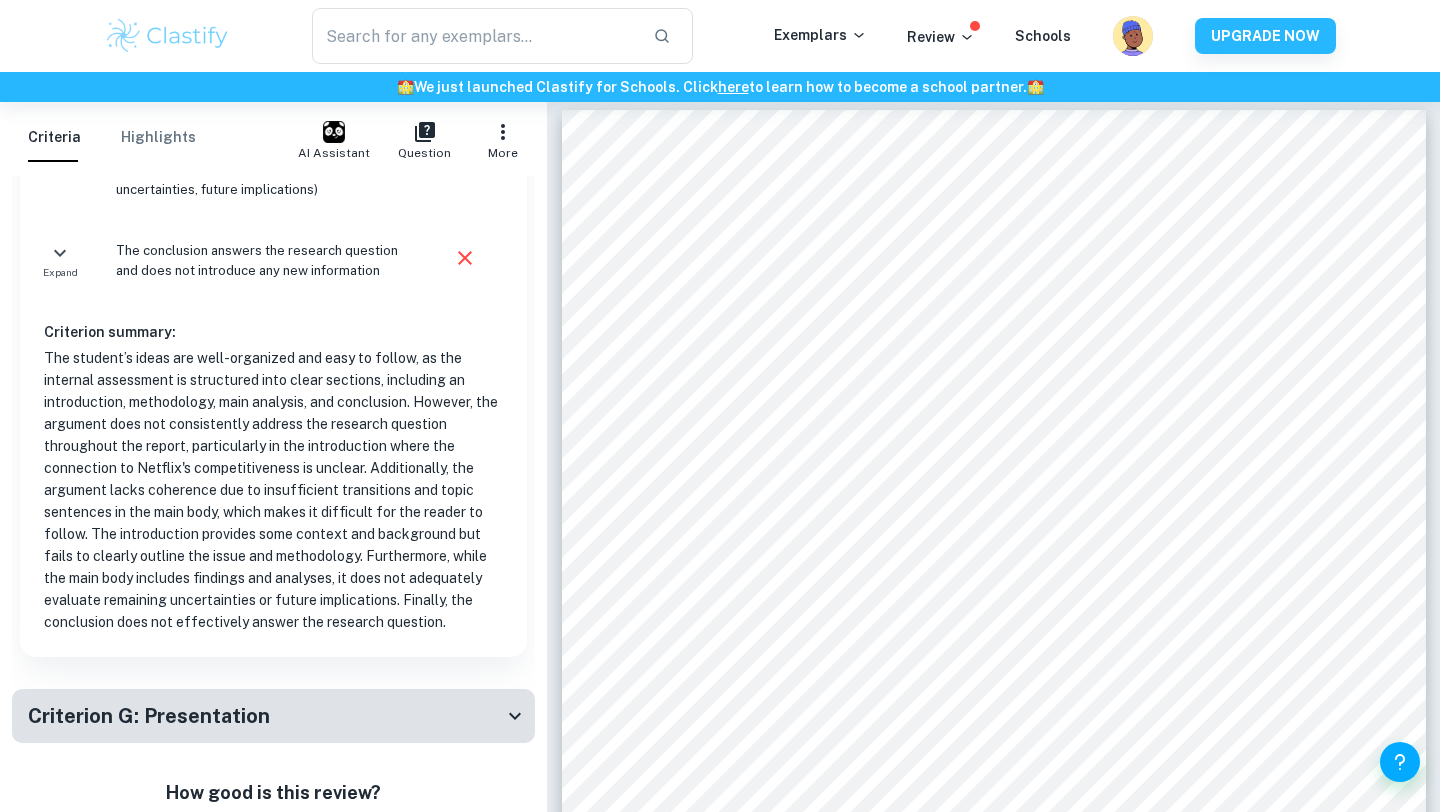 click on "Criterion G: Presentation" at bounding box center [273, 716] 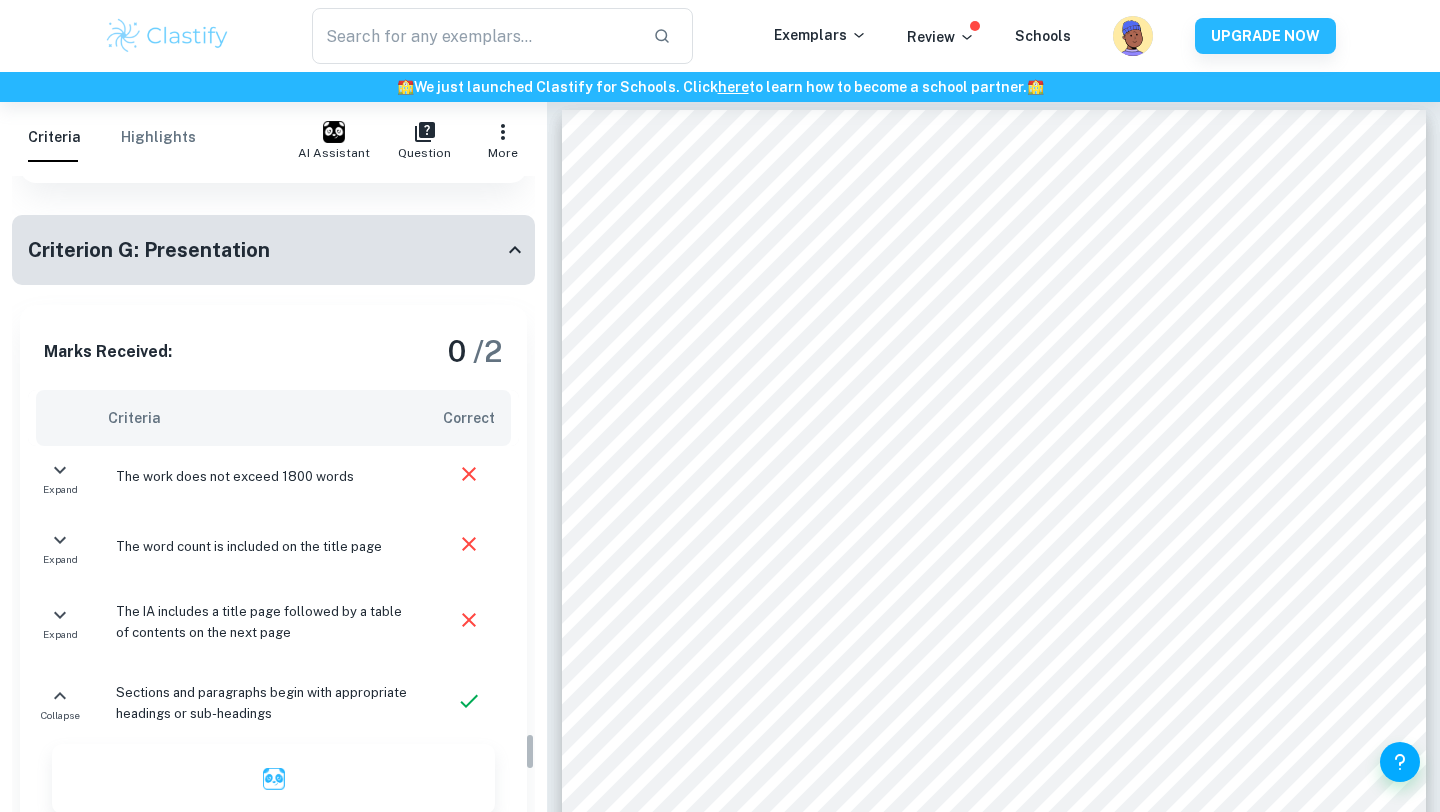 scroll, scrollTop: 9345, scrollLeft: 0, axis: vertical 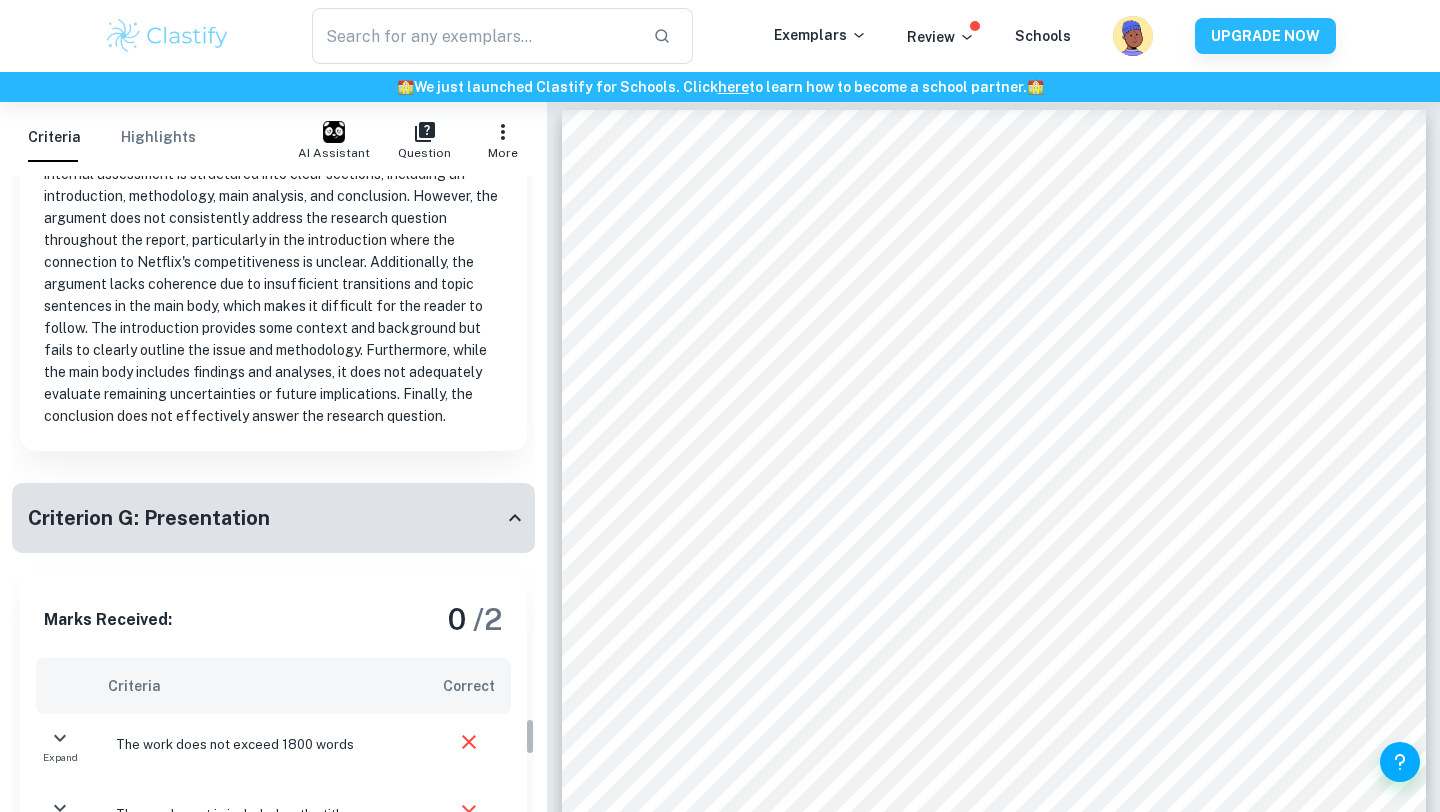 click on "Criterion G: Presentation" at bounding box center (265, 518) 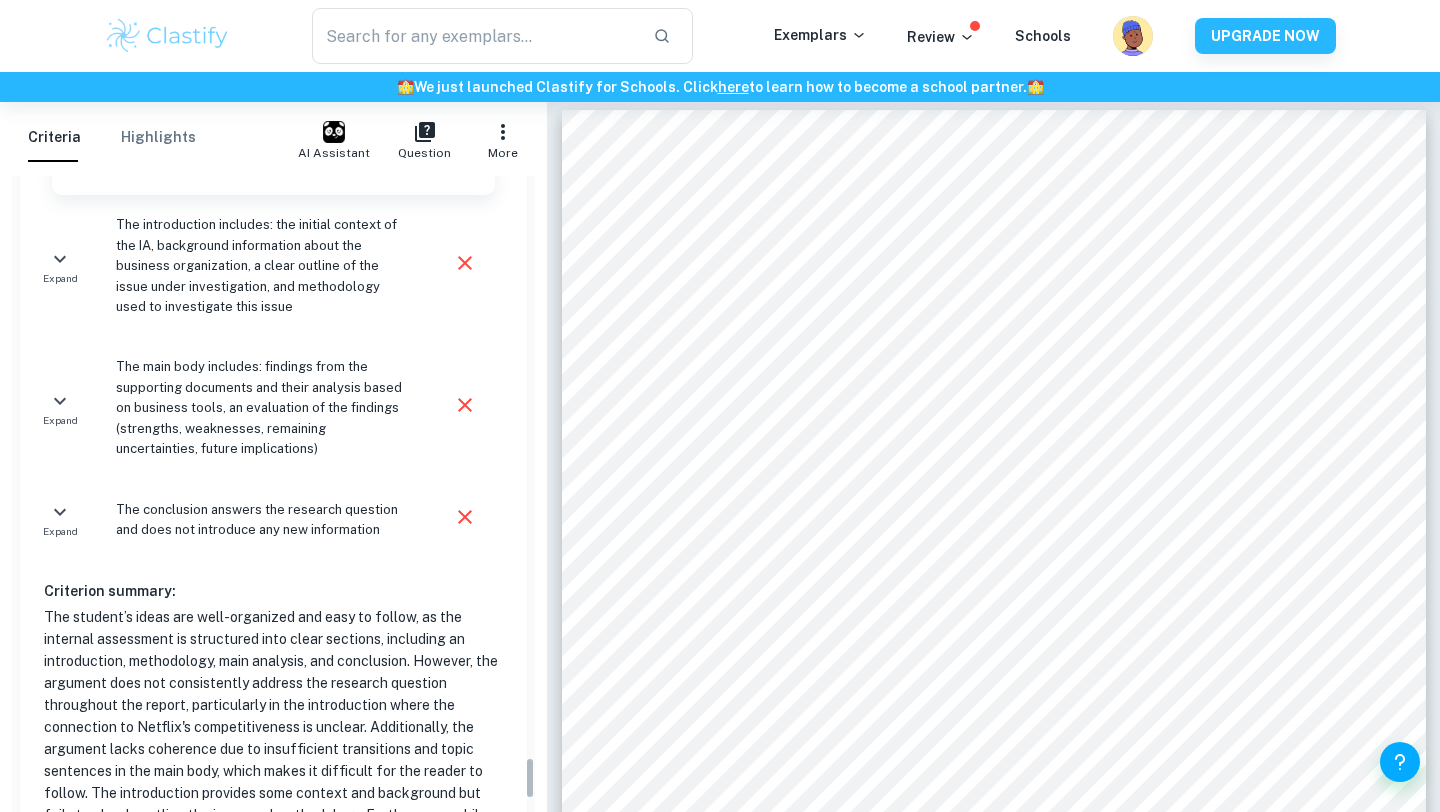 scroll, scrollTop: 8607, scrollLeft: 0, axis: vertical 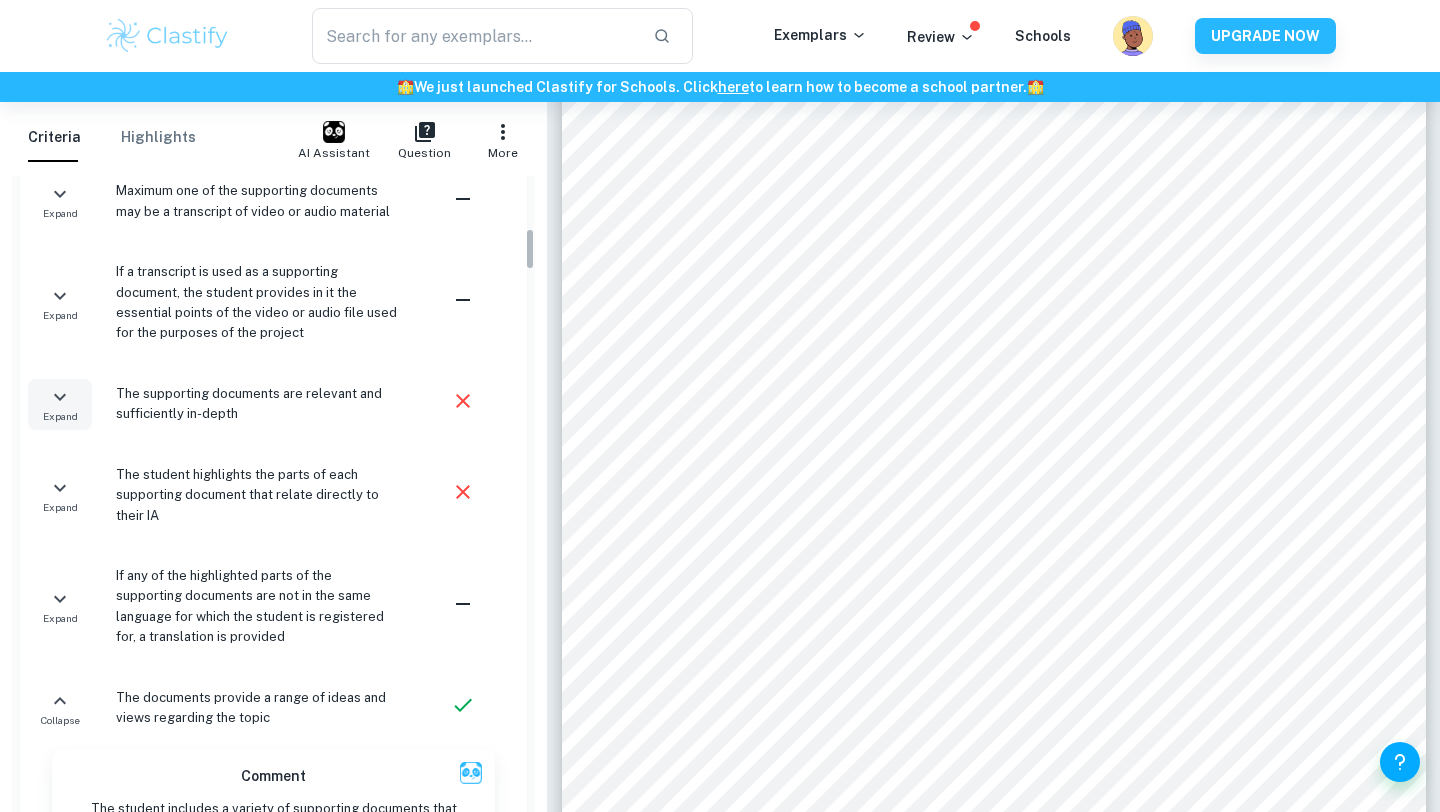 click 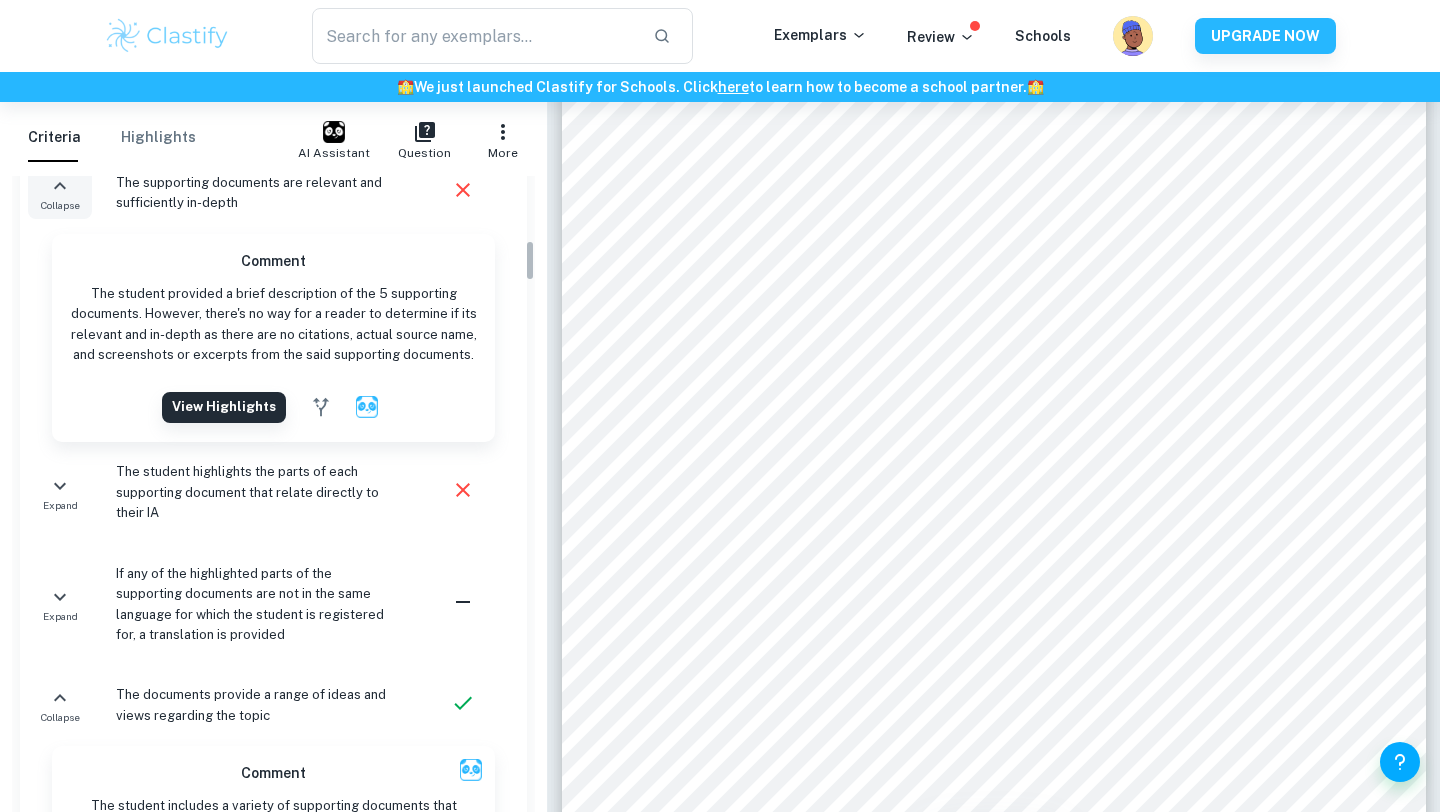 scroll, scrollTop: 1014, scrollLeft: 0, axis: vertical 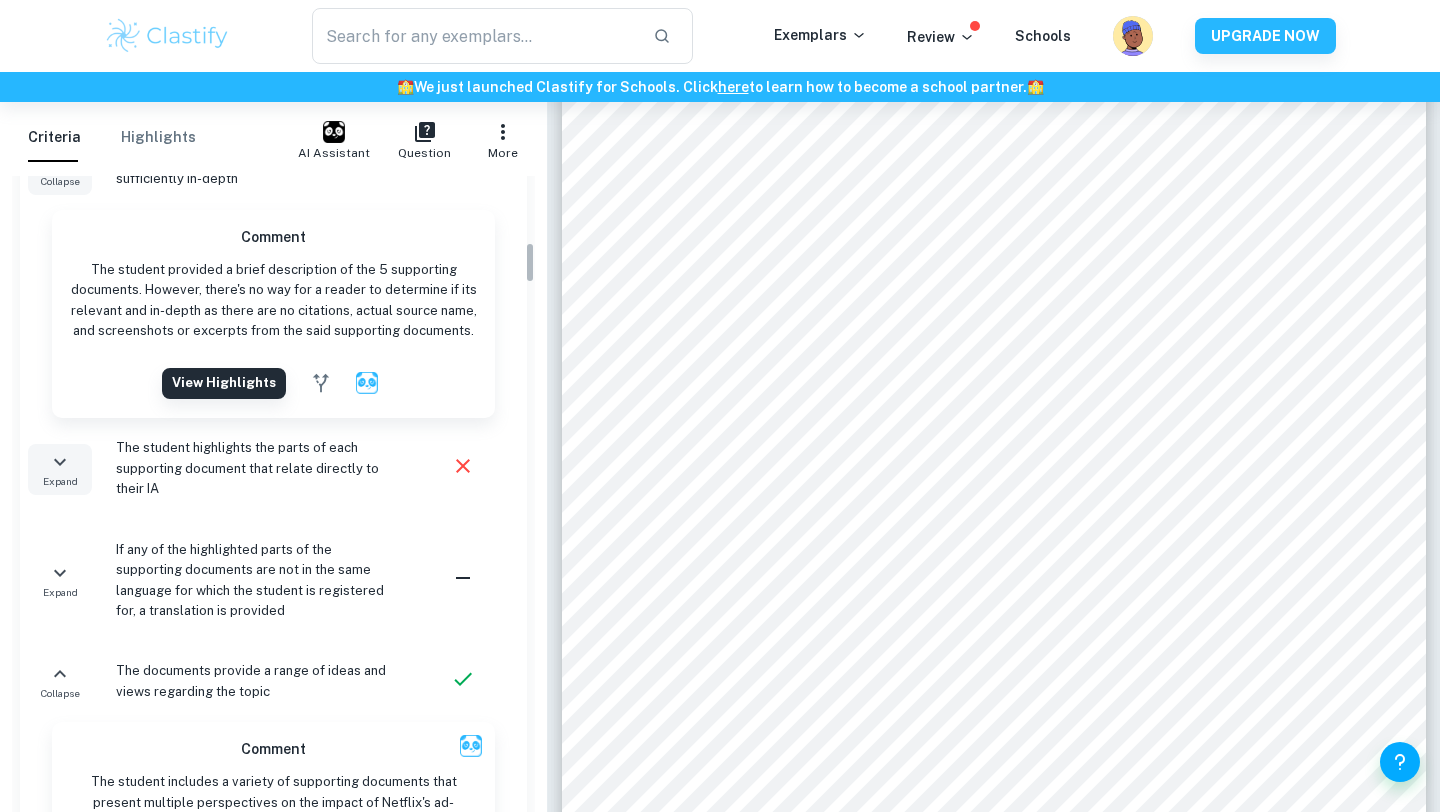 click on "Expand" at bounding box center (60, 469) 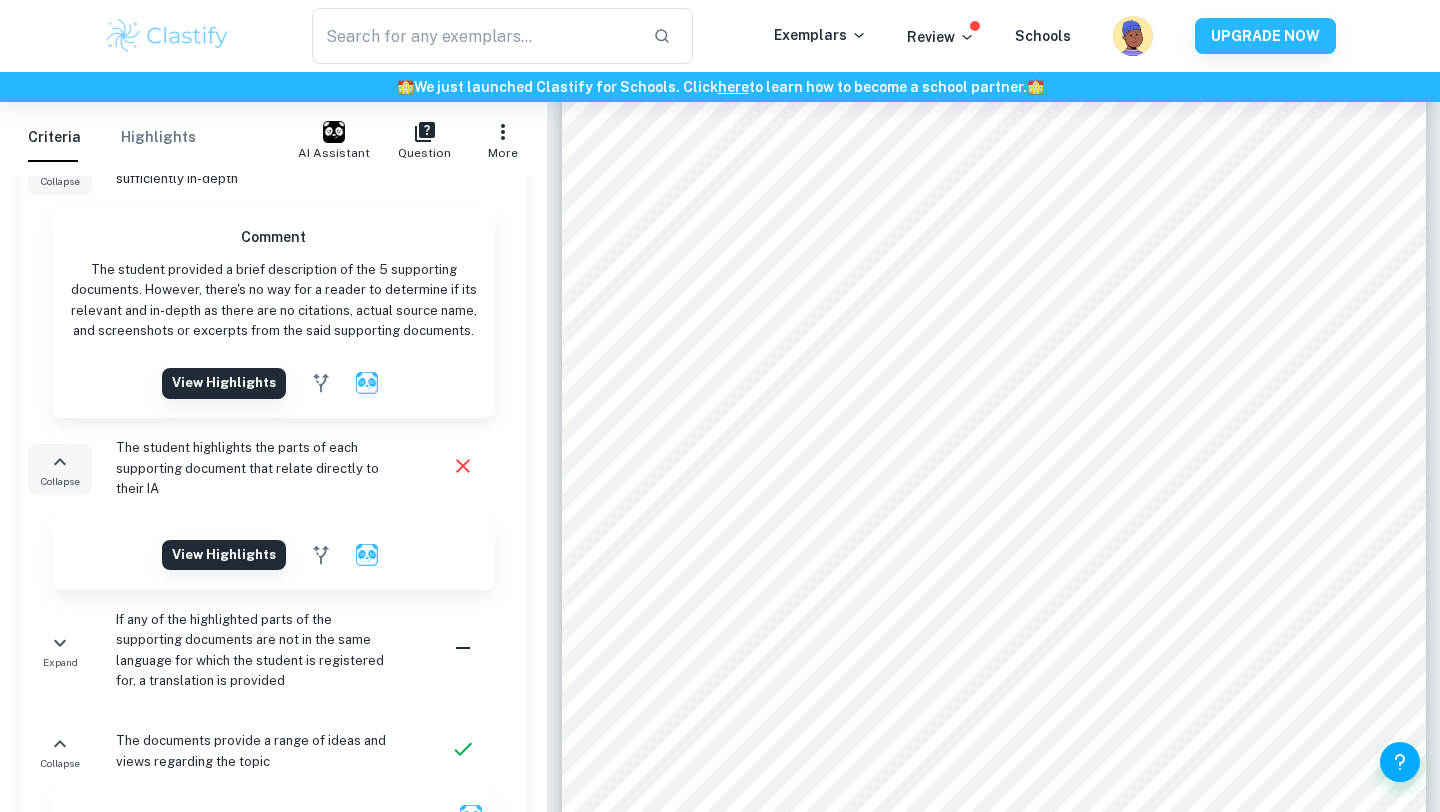 click 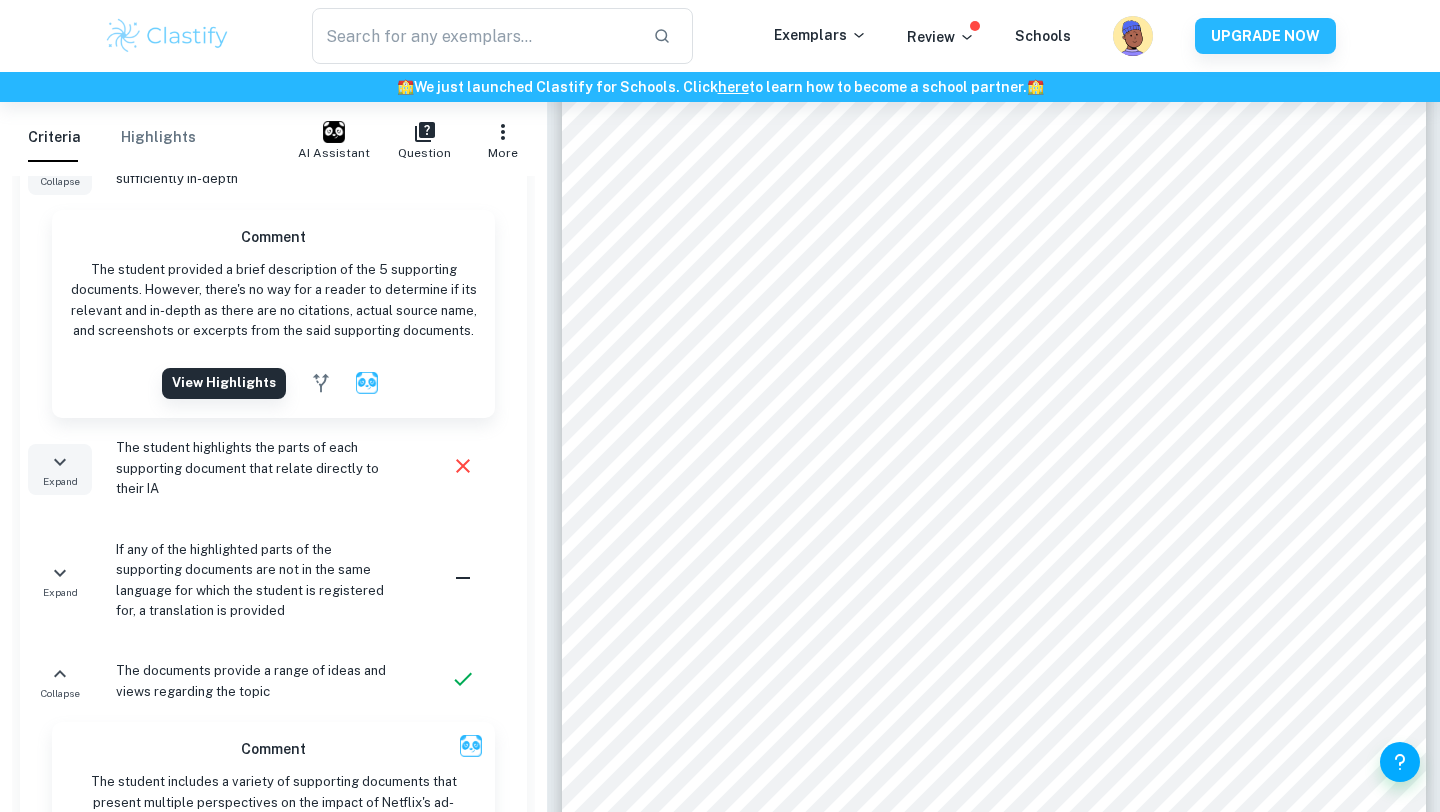click 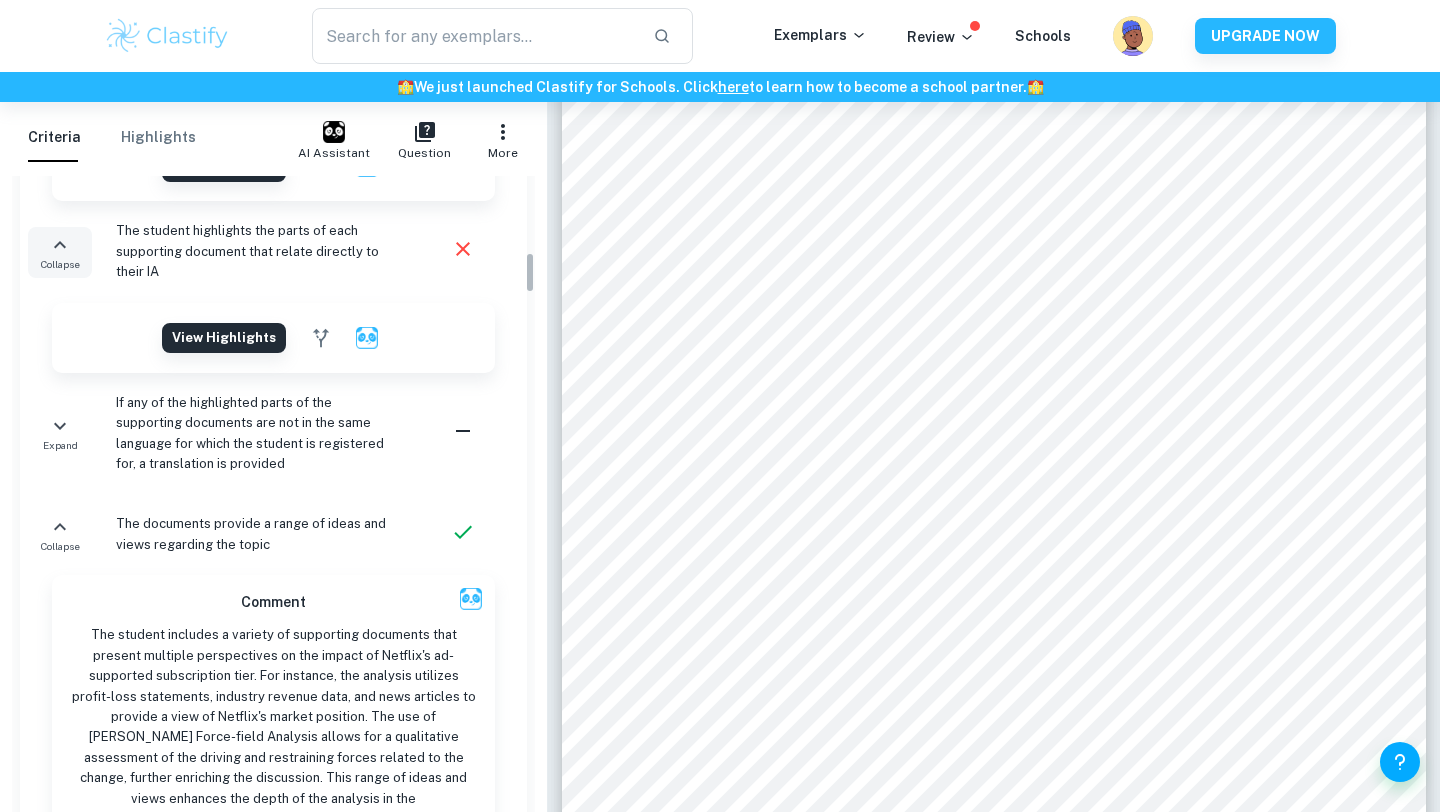 scroll, scrollTop: 1242, scrollLeft: 0, axis: vertical 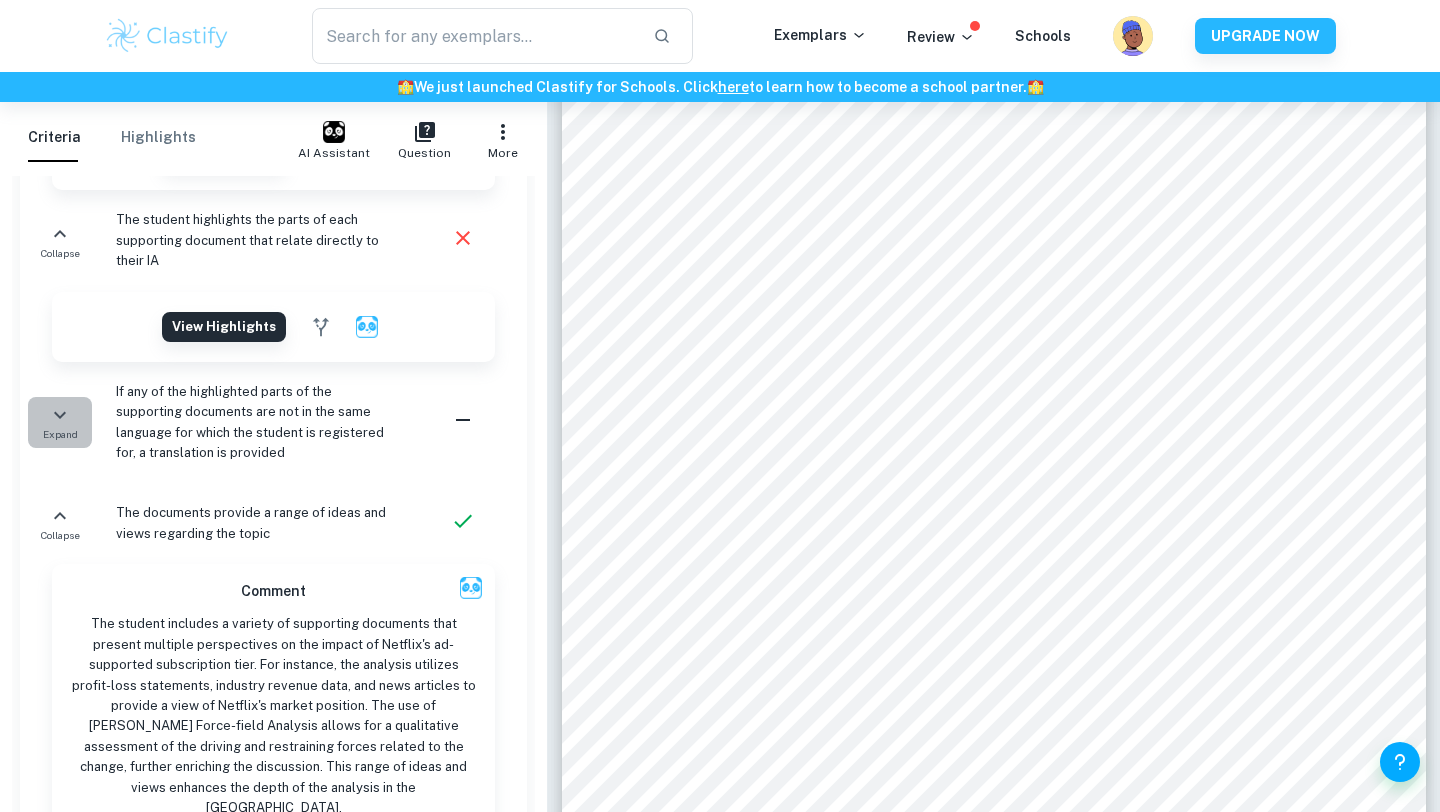 click 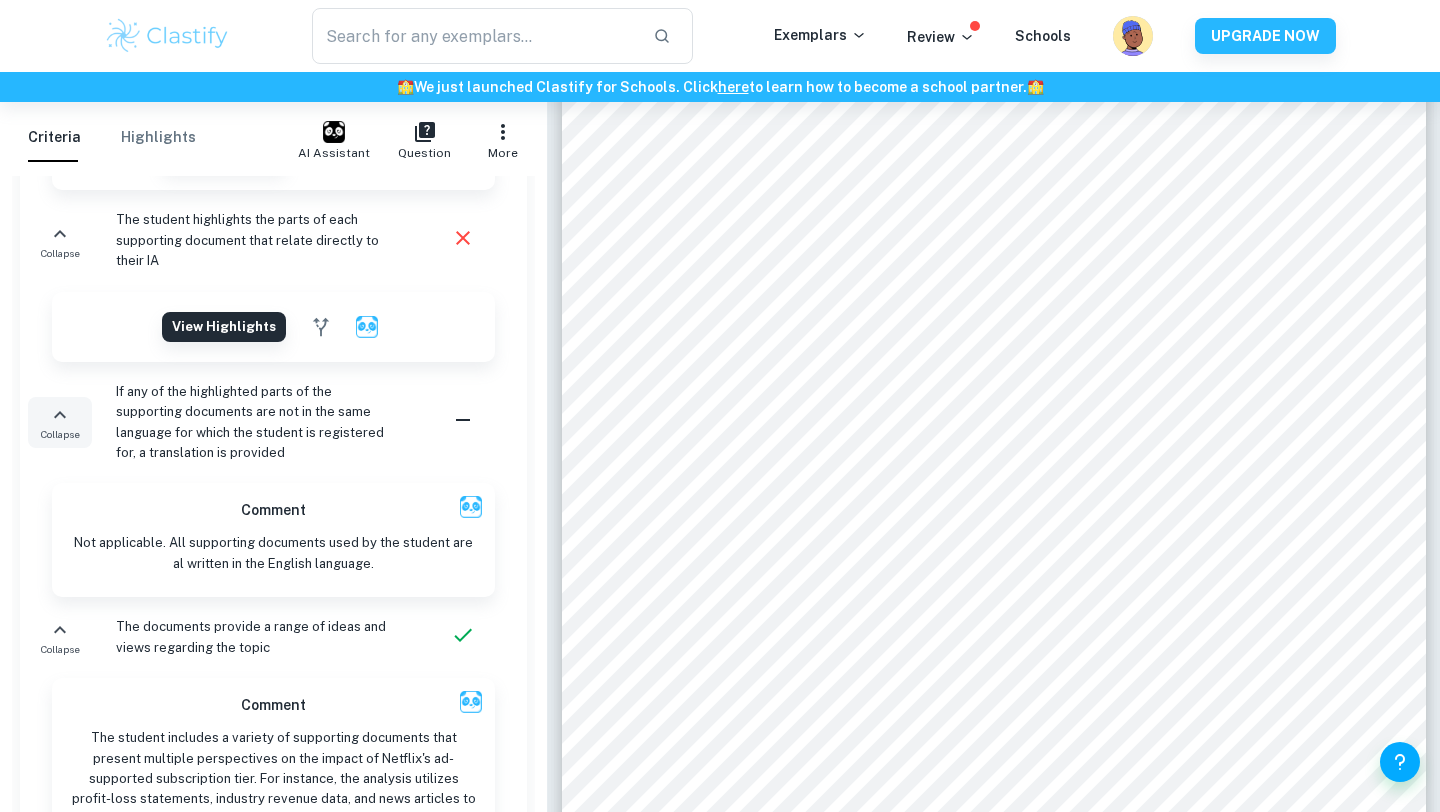 click 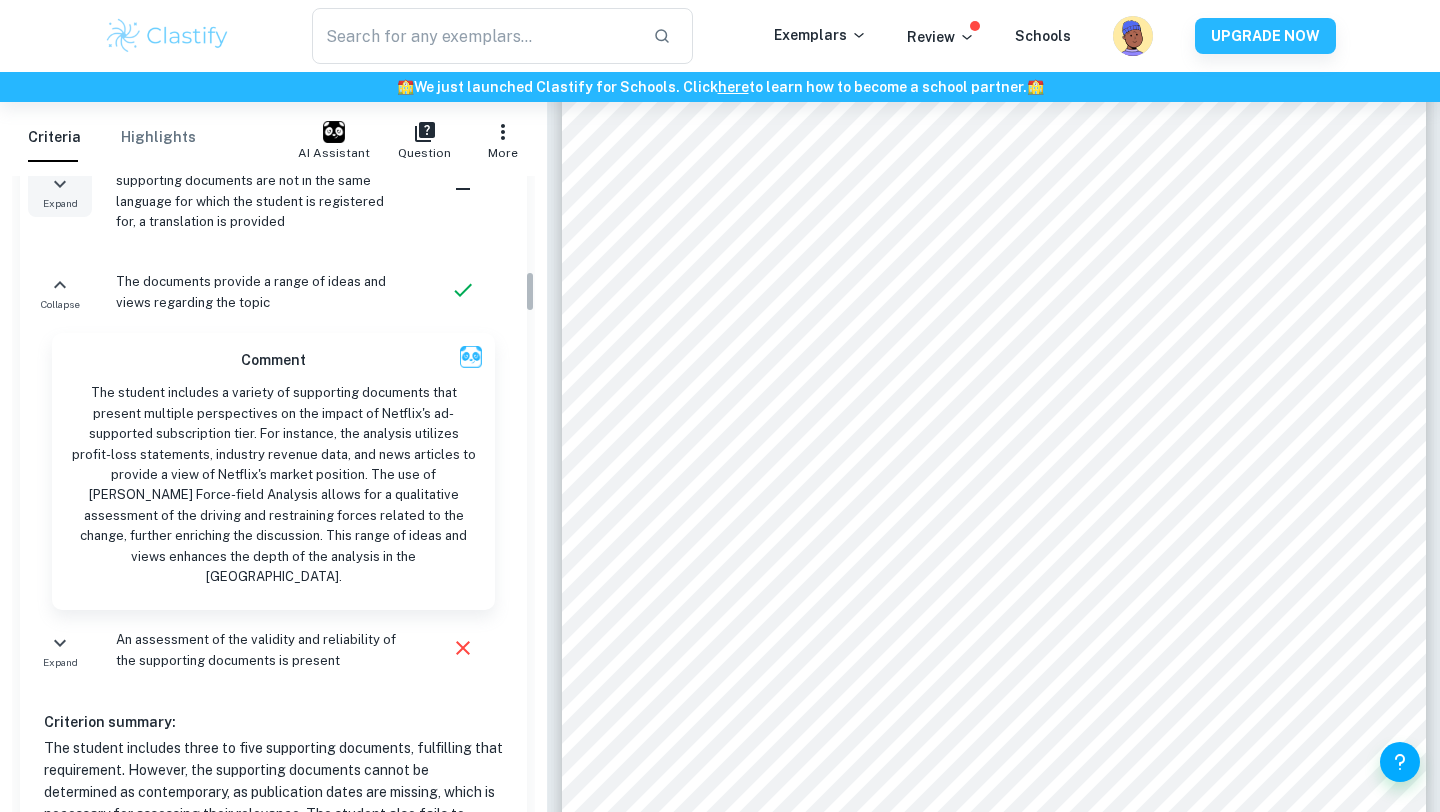 scroll, scrollTop: 1478, scrollLeft: 0, axis: vertical 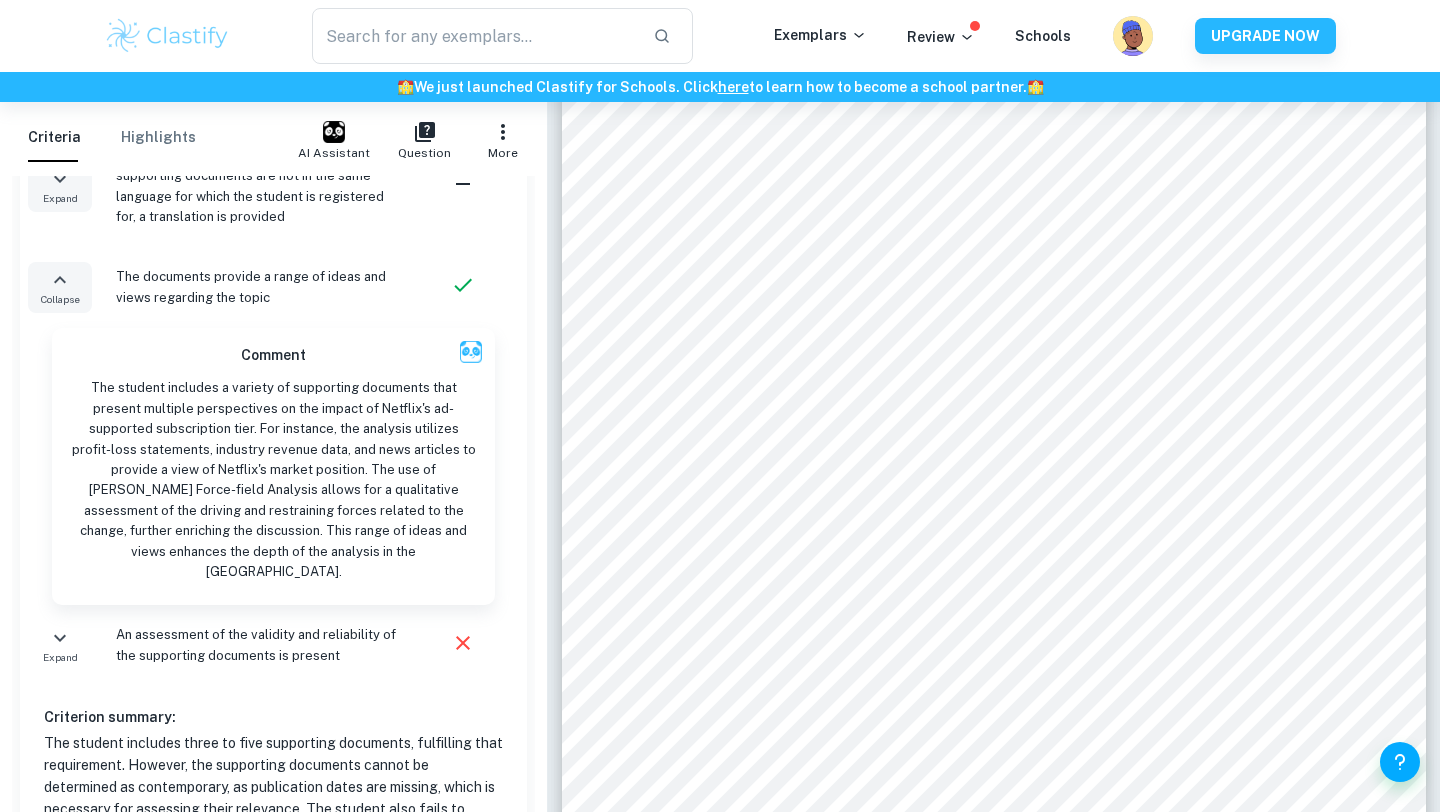 click 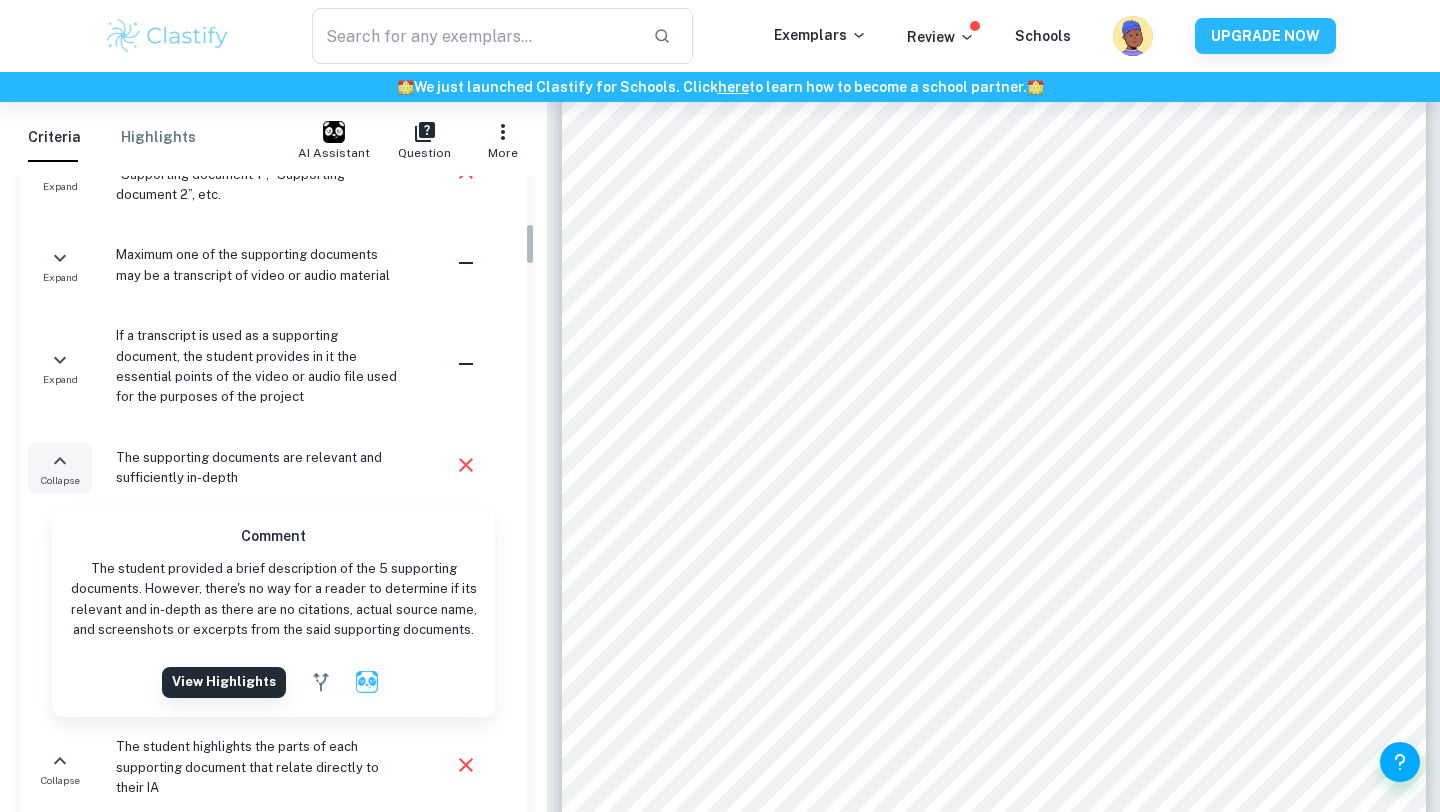 scroll, scrollTop: 0, scrollLeft: 0, axis: both 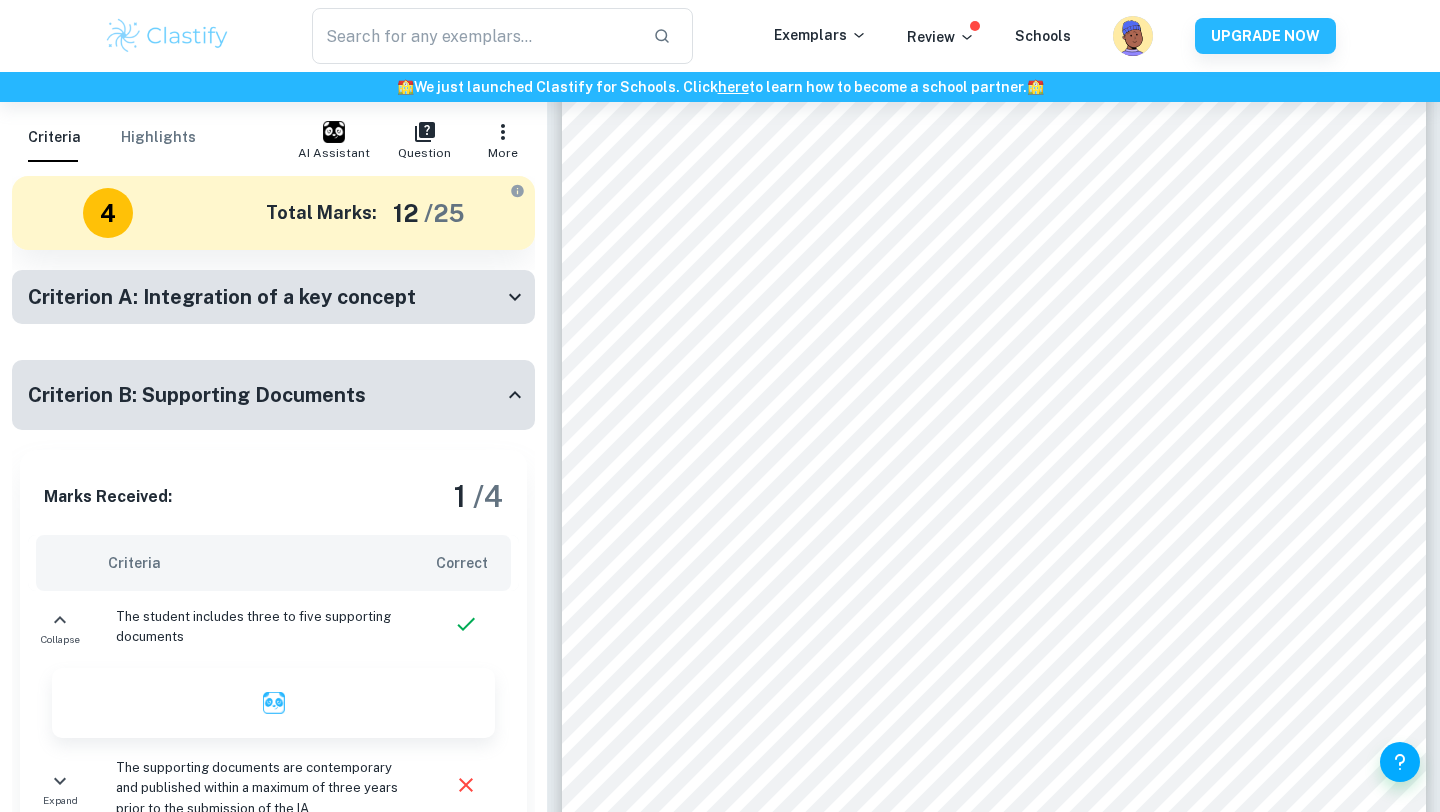 click 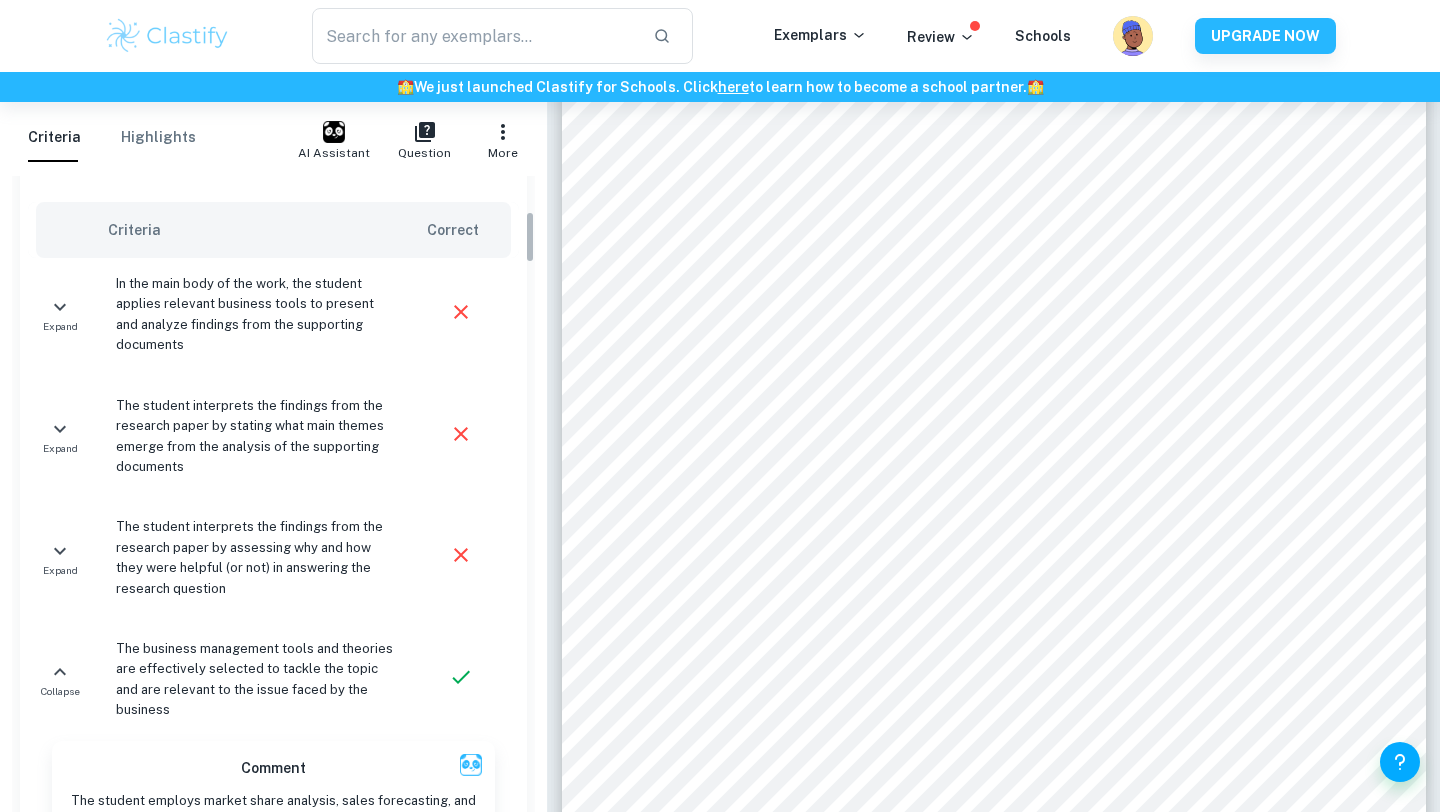scroll, scrollTop: 357, scrollLeft: 0, axis: vertical 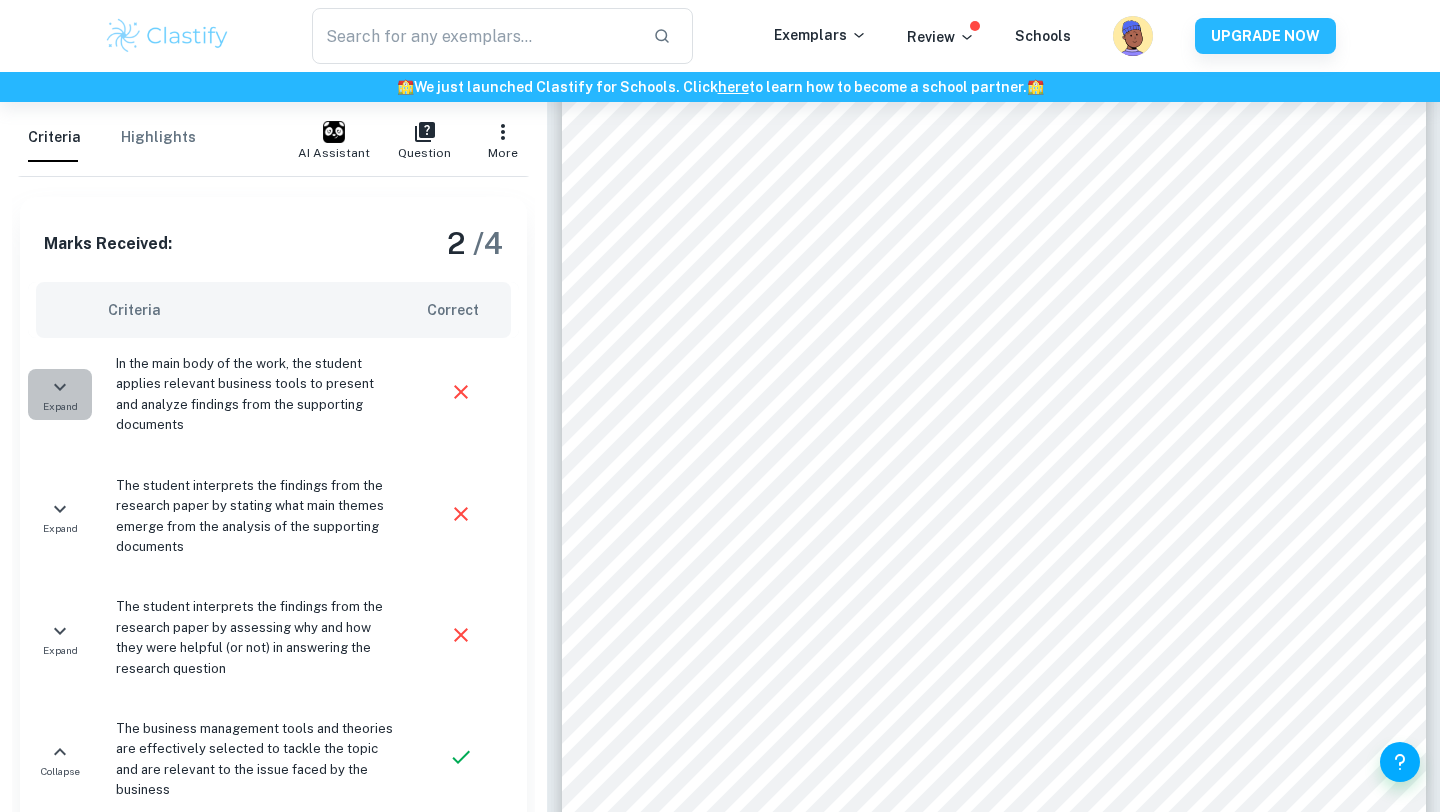 click 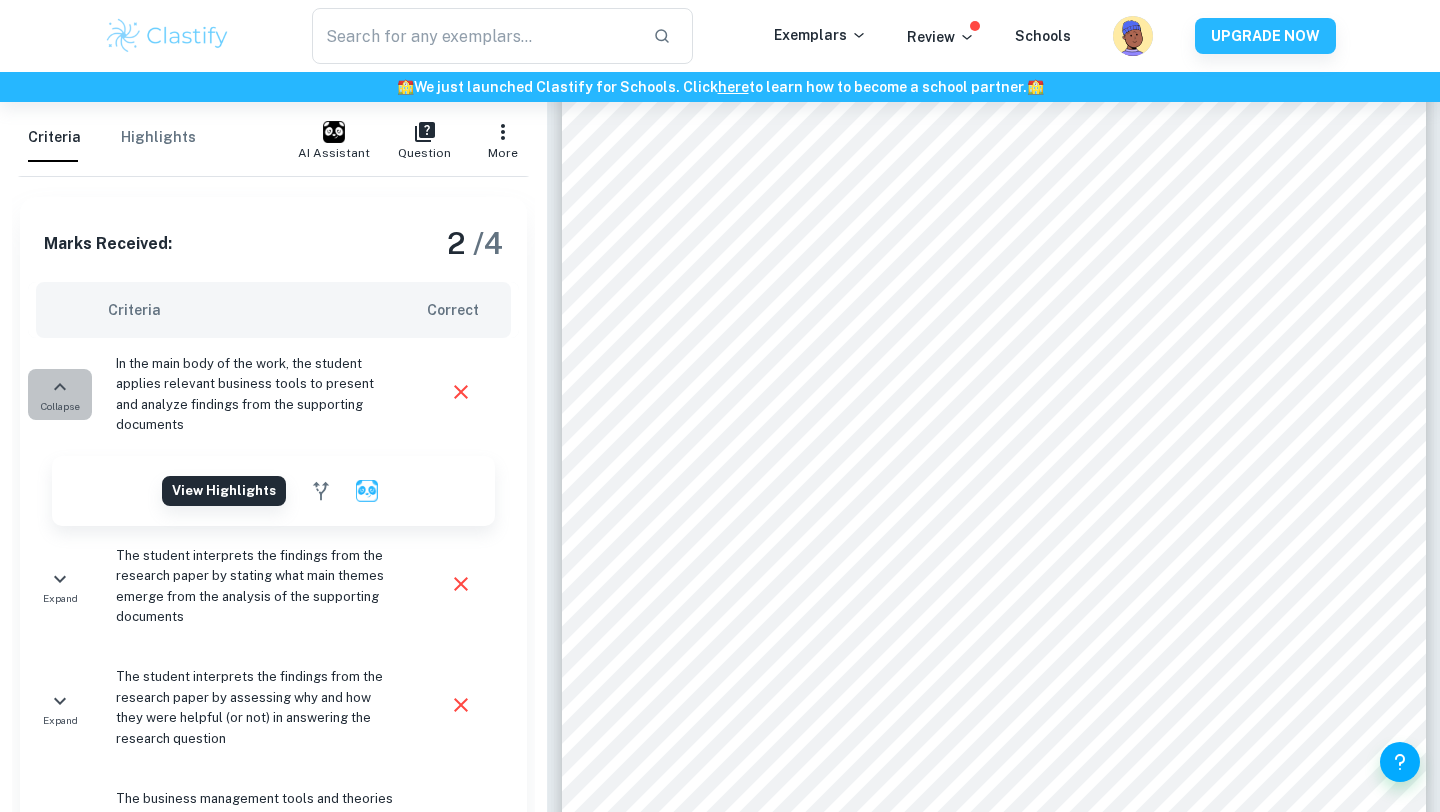 click 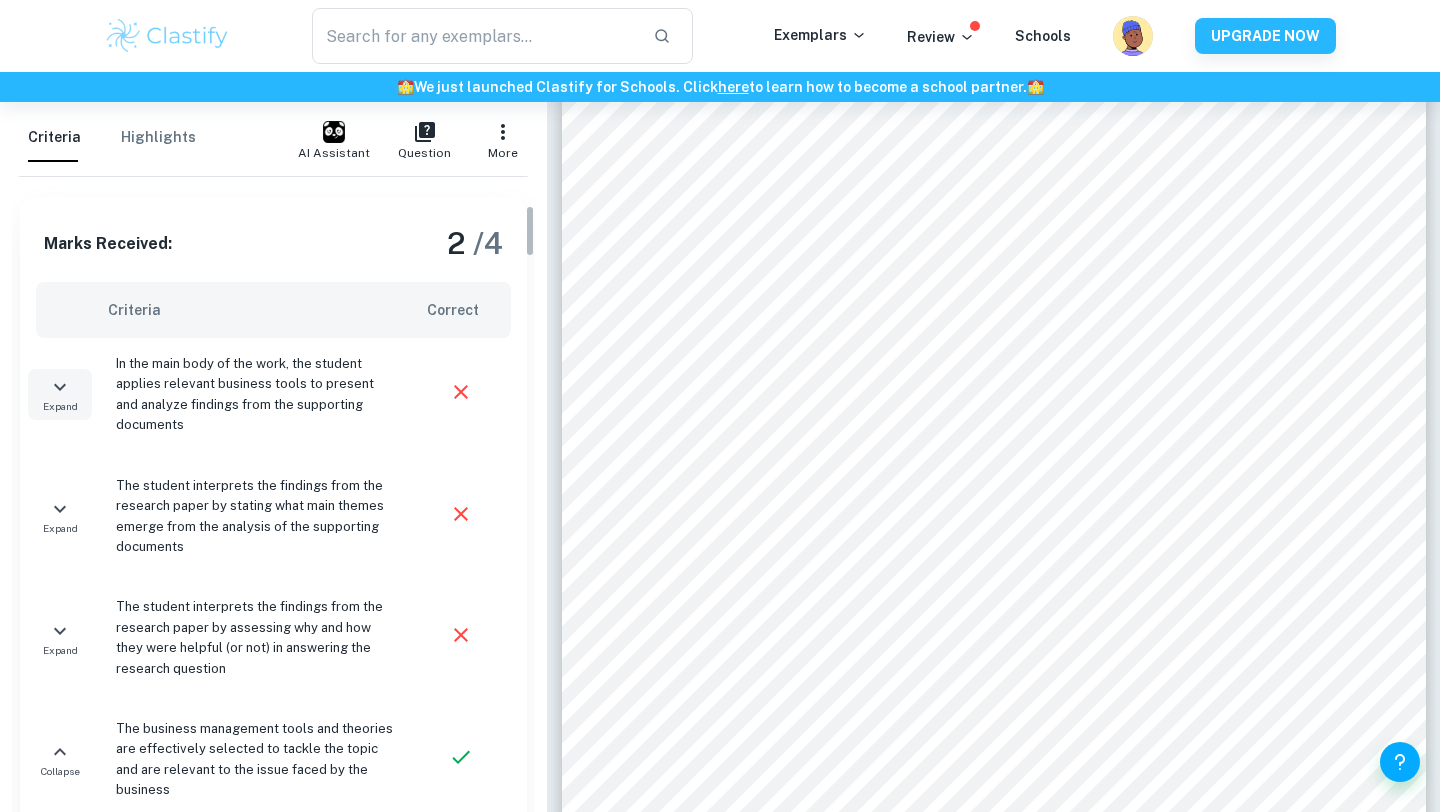 click 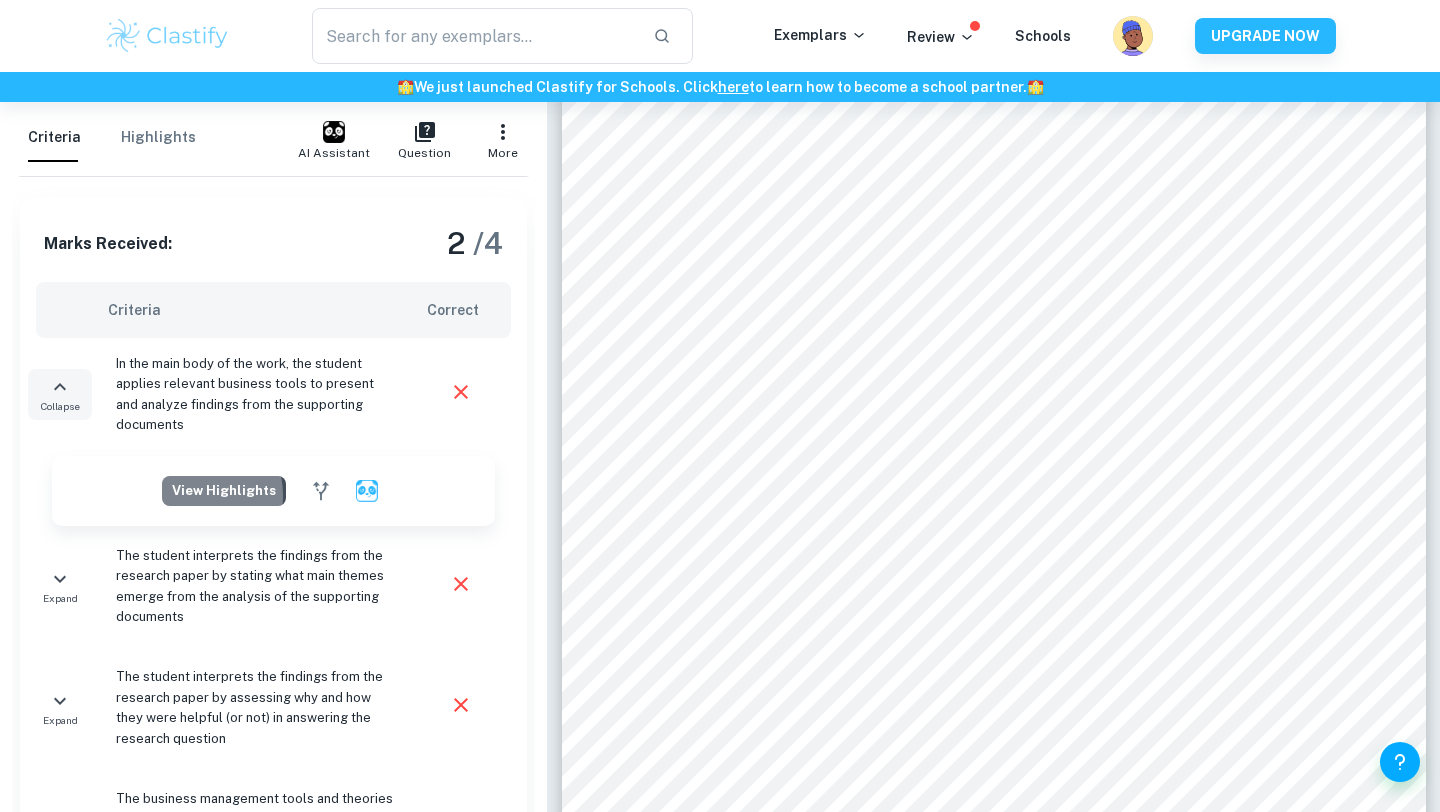 click on "View highlights" at bounding box center (224, 491) 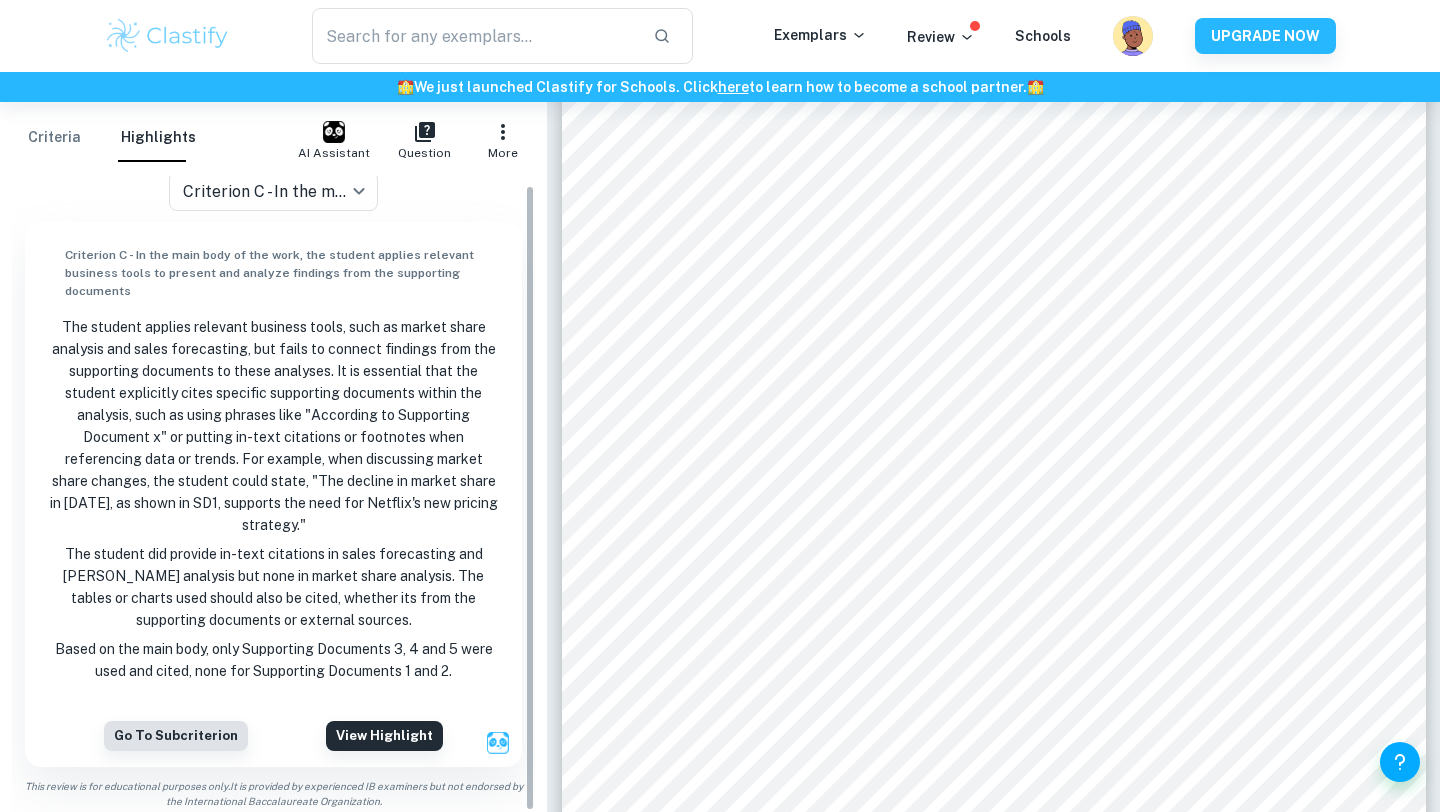 scroll, scrollTop: 0, scrollLeft: 0, axis: both 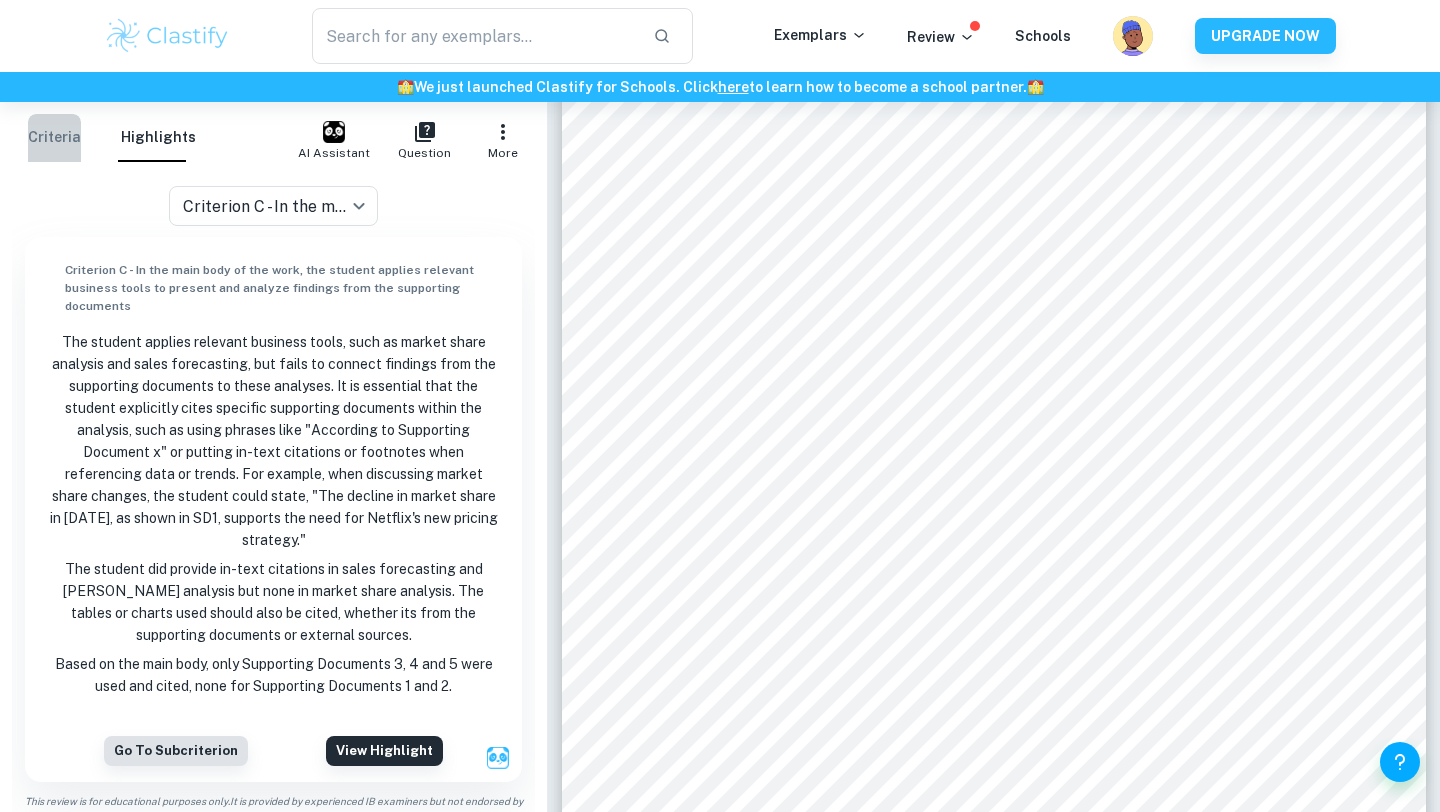 click on "Criteria" at bounding box center [54, 138] 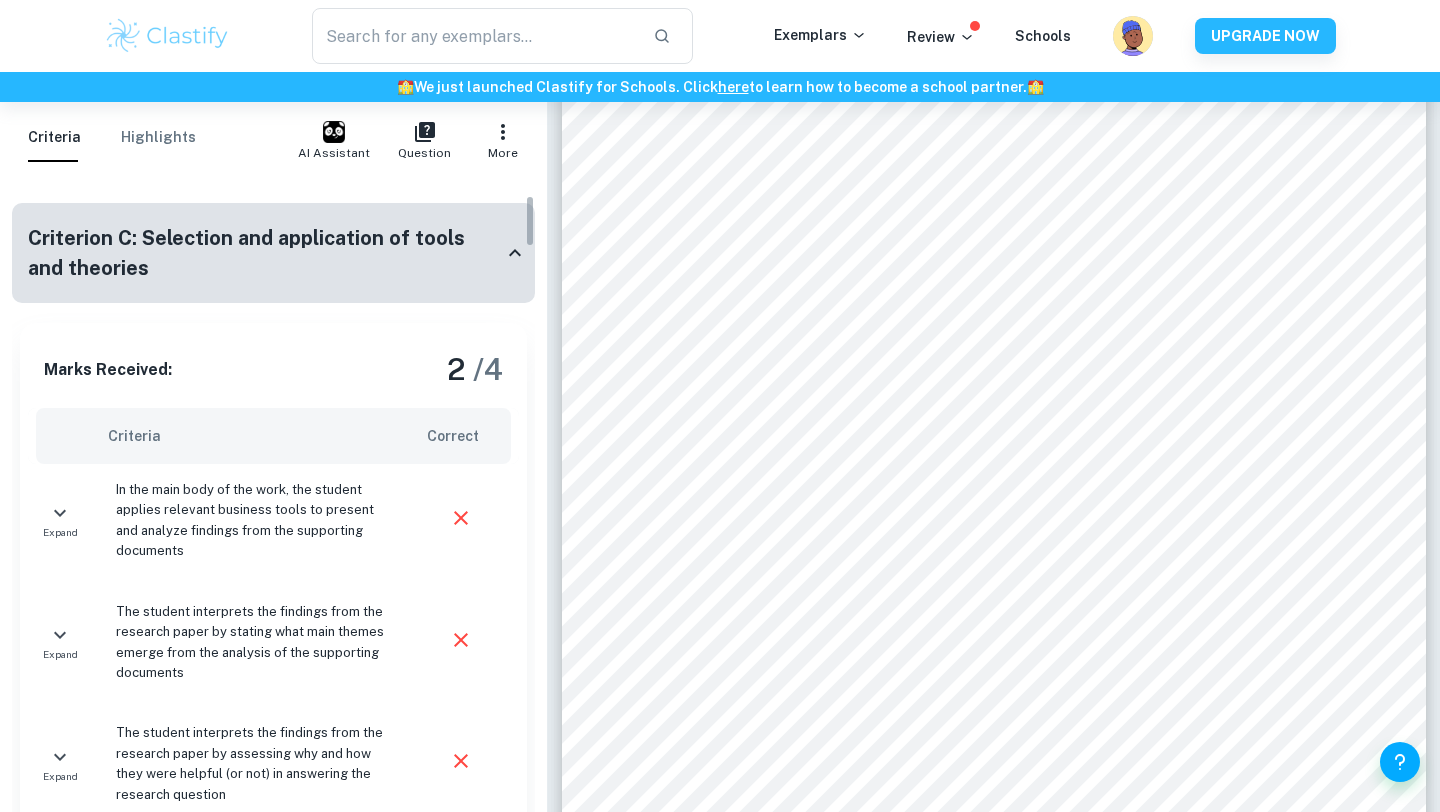 scroll, scrollTop: 238, scrollLeft: 0, axis: vertical 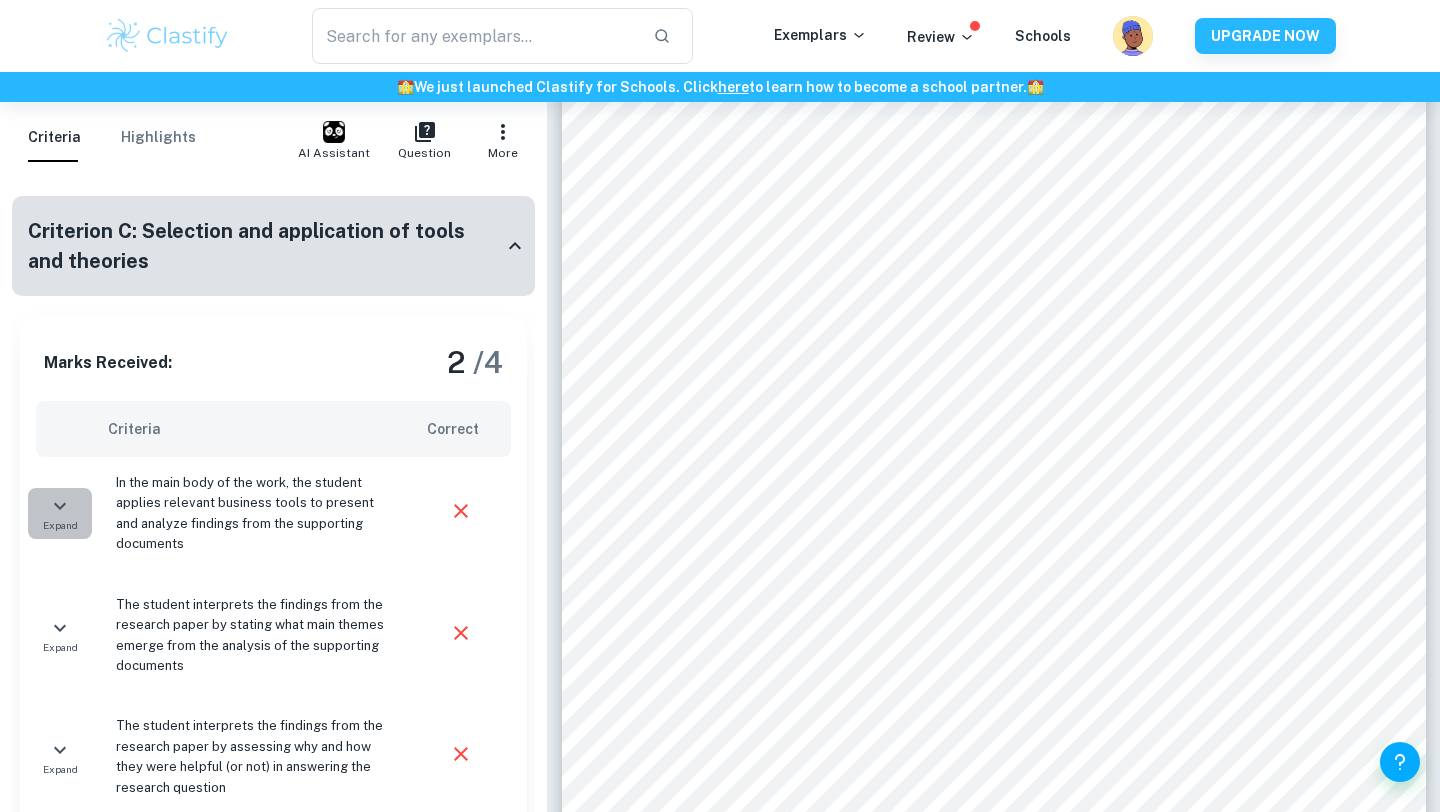 click 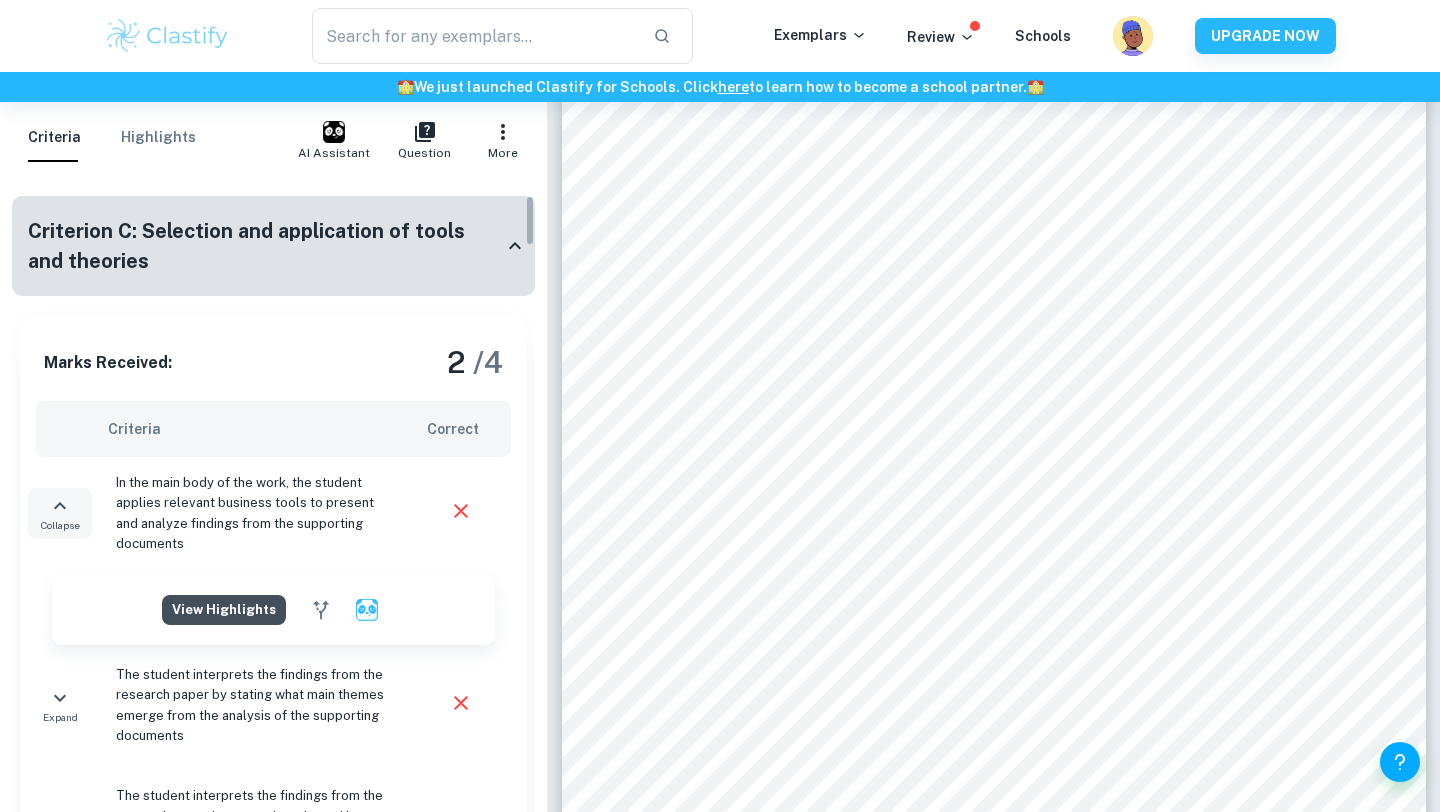click on "View highlights" at bounding box center [224, 610] 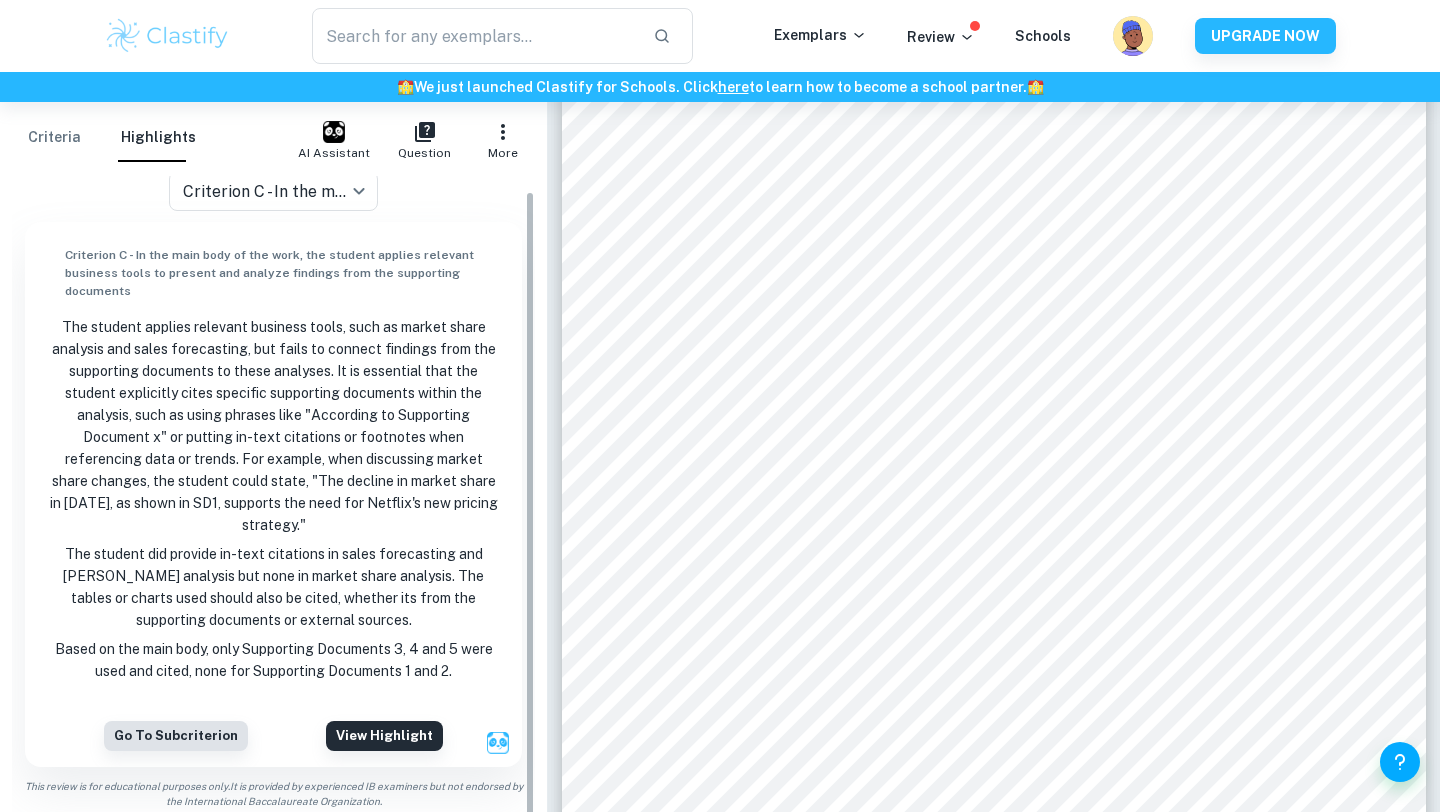 scroll, scrollTop: 15, scrollLeft: 0, axis: vertical 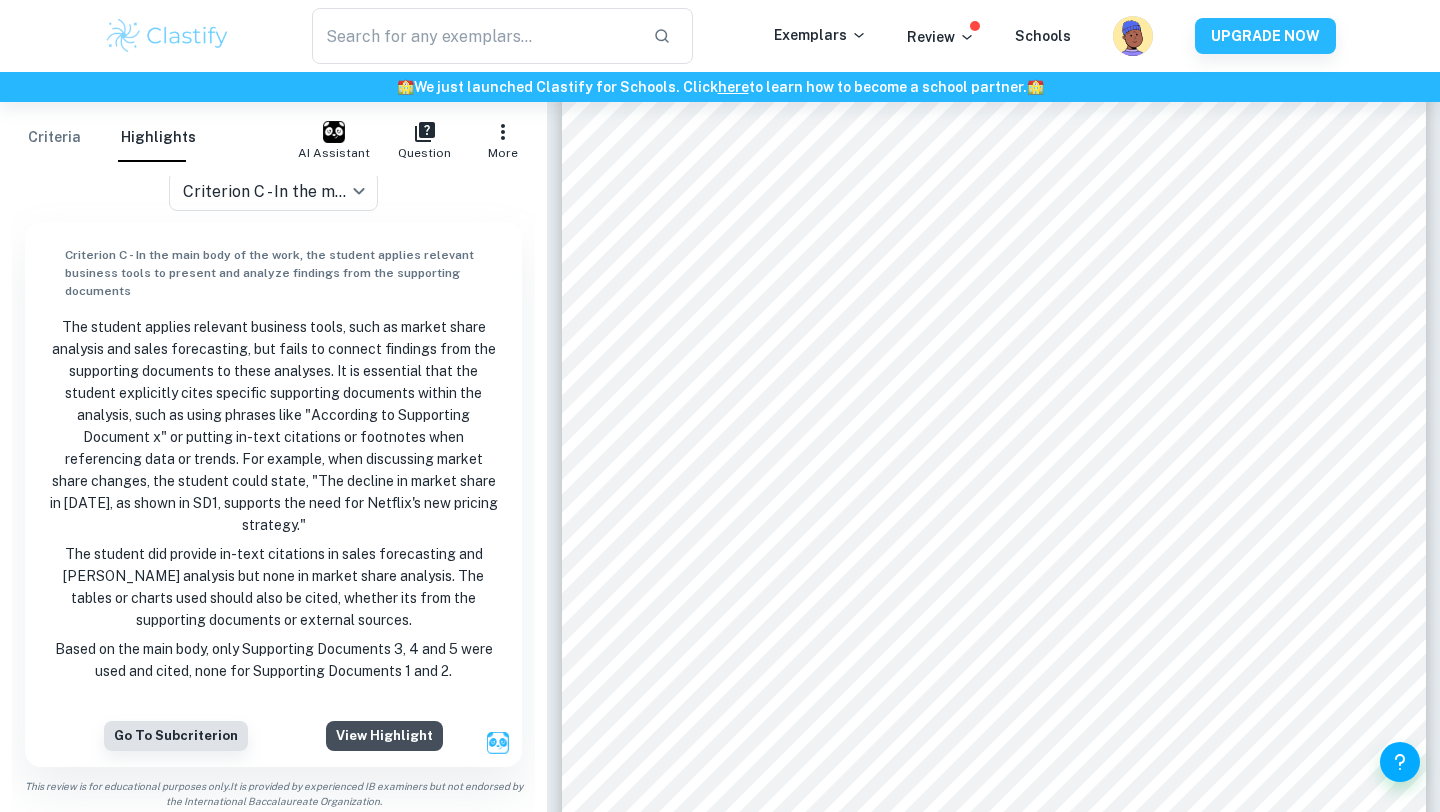click on "View highlight" at bounding box center (384, 736) 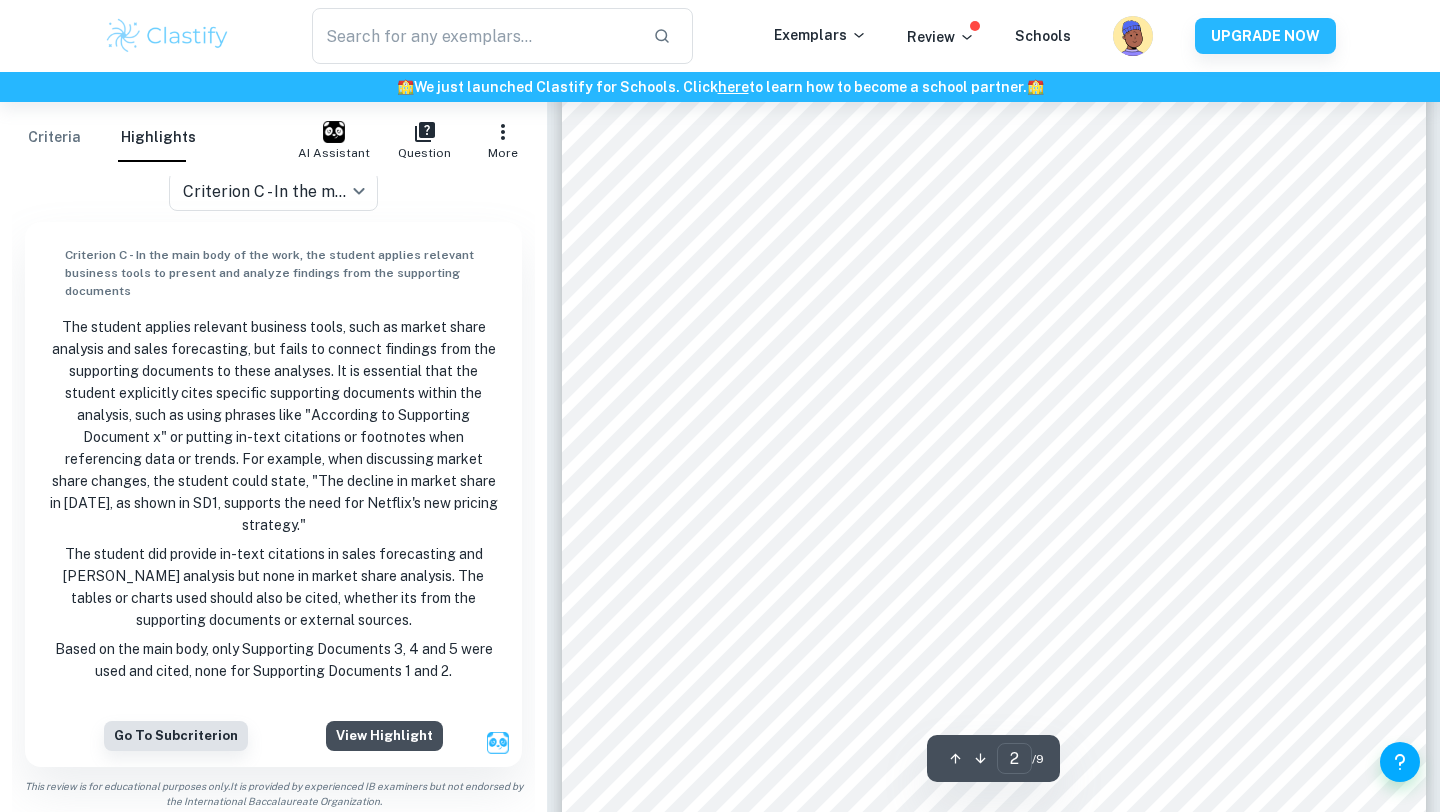scroll, scrollTop: 1434, scrollLeft: 0, axis: vertical 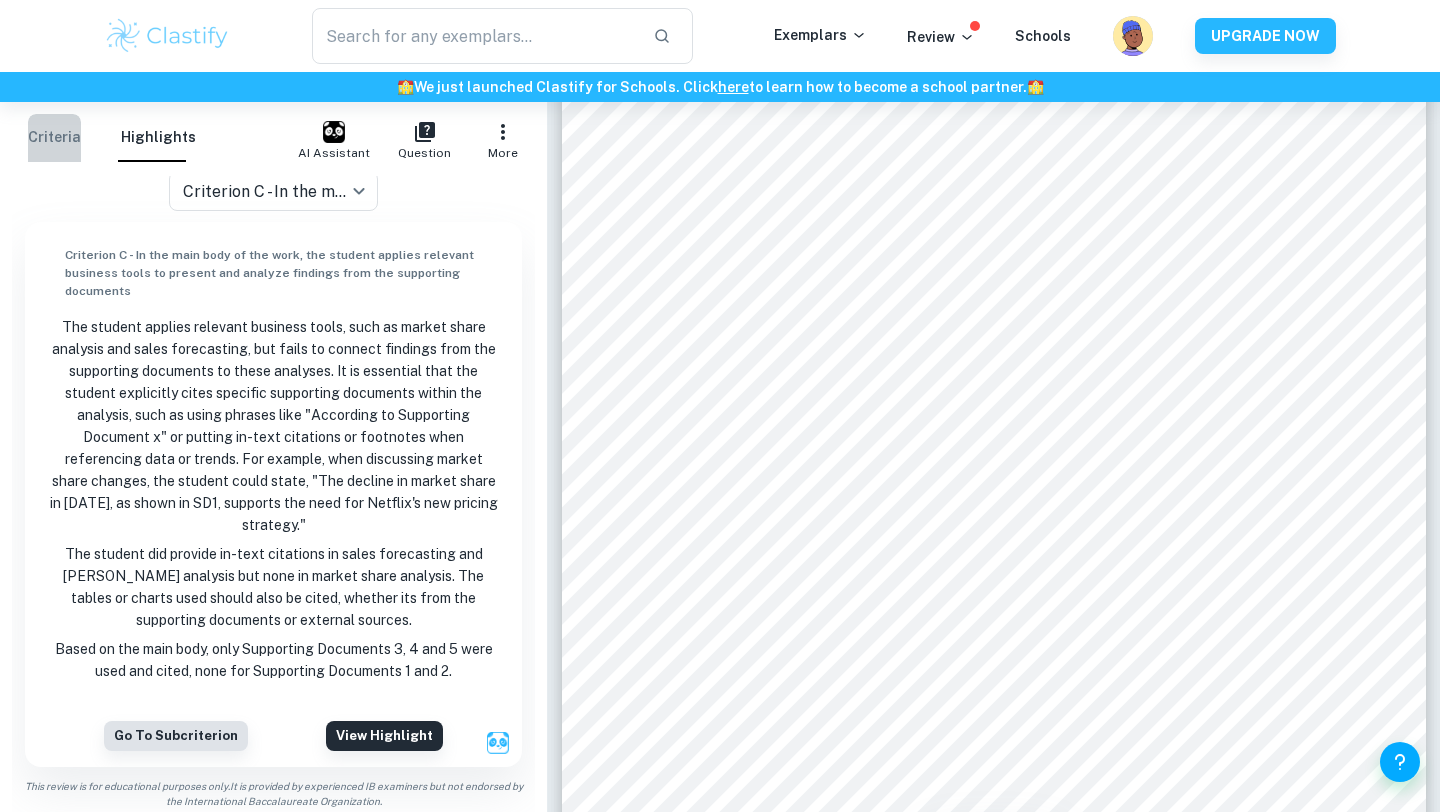 click on "Criteria" at bounding box center (54, 138) 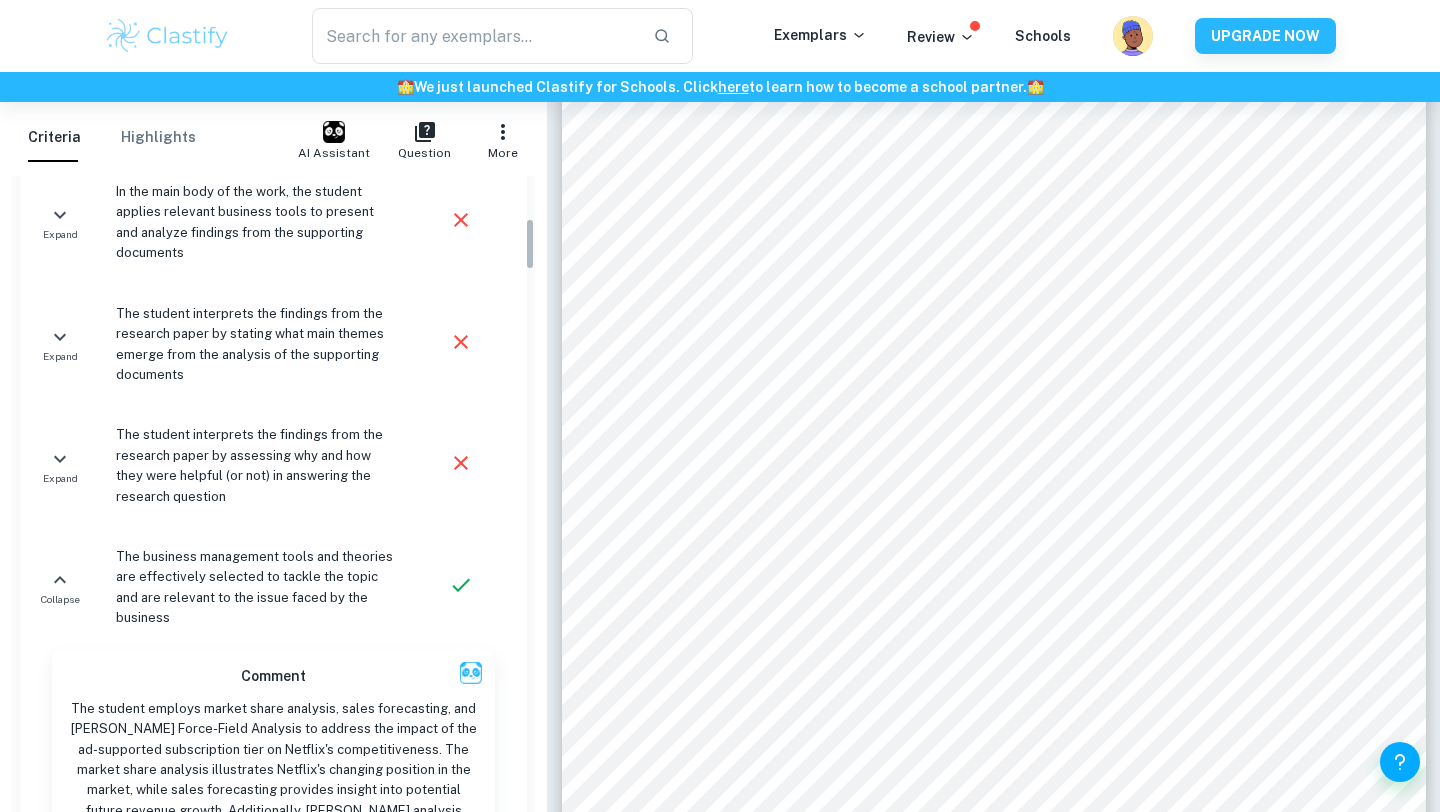 scroll, scrollTop: 547, scrollLeft: 0, axis: vertical 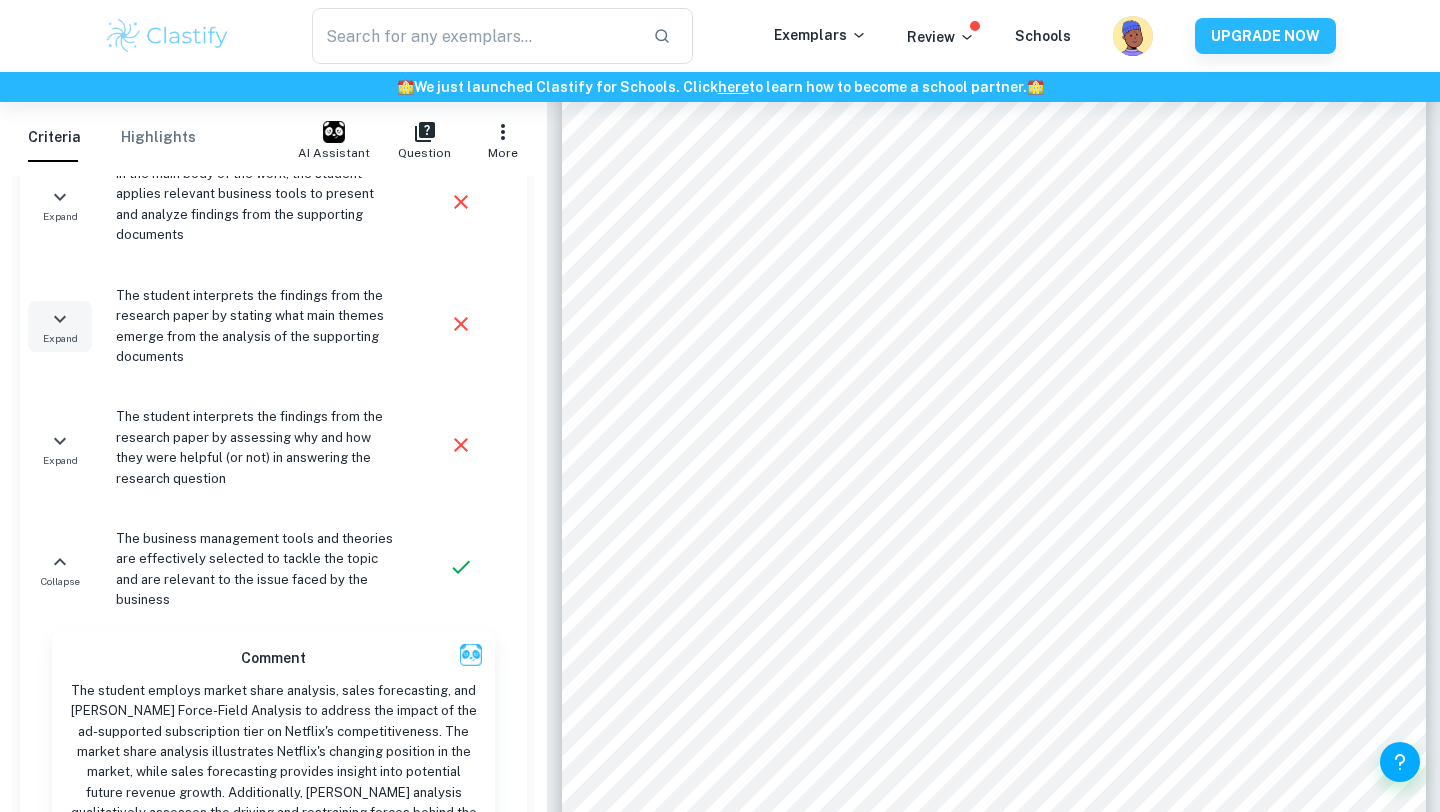 click 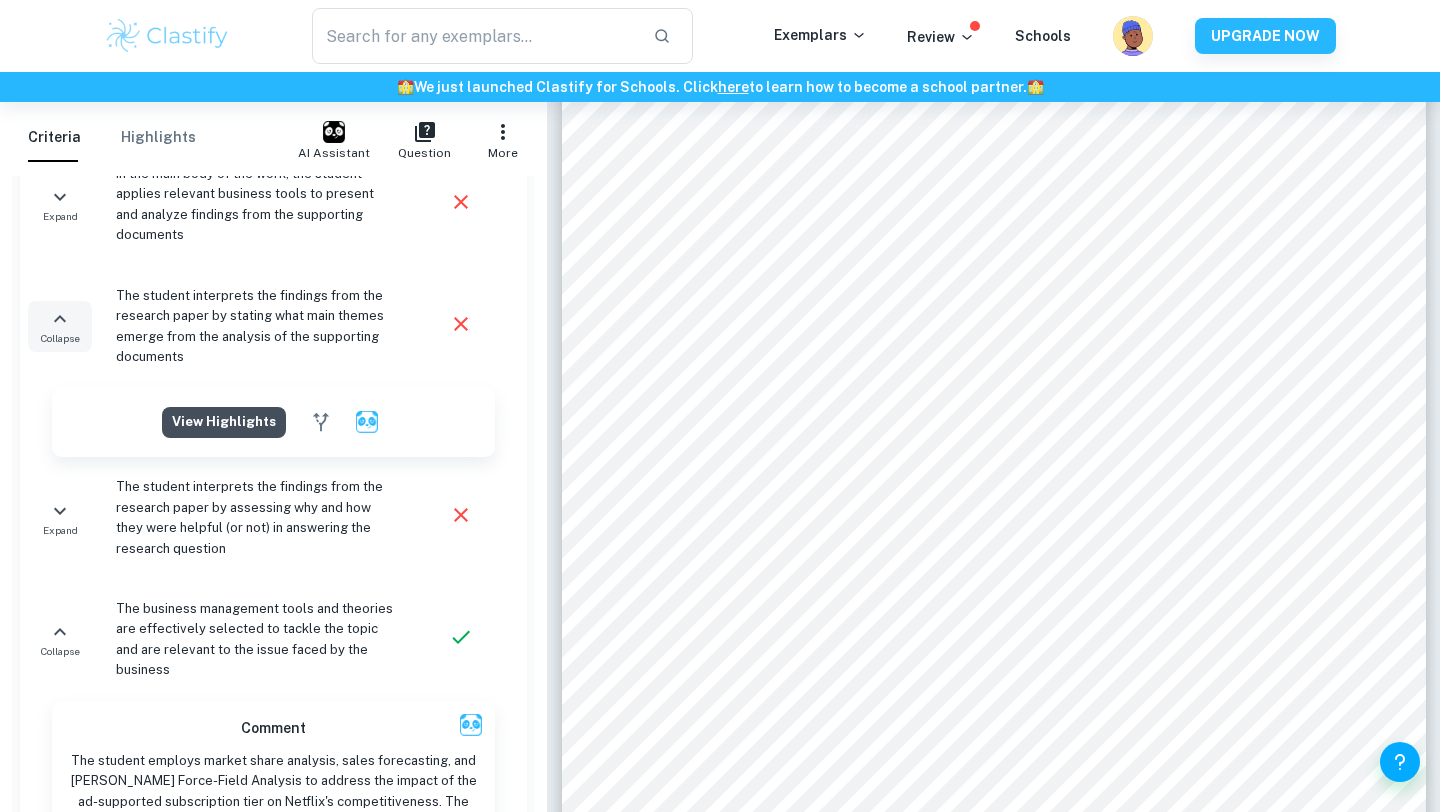 click on "View highlights" at bounding box center [224, 422] 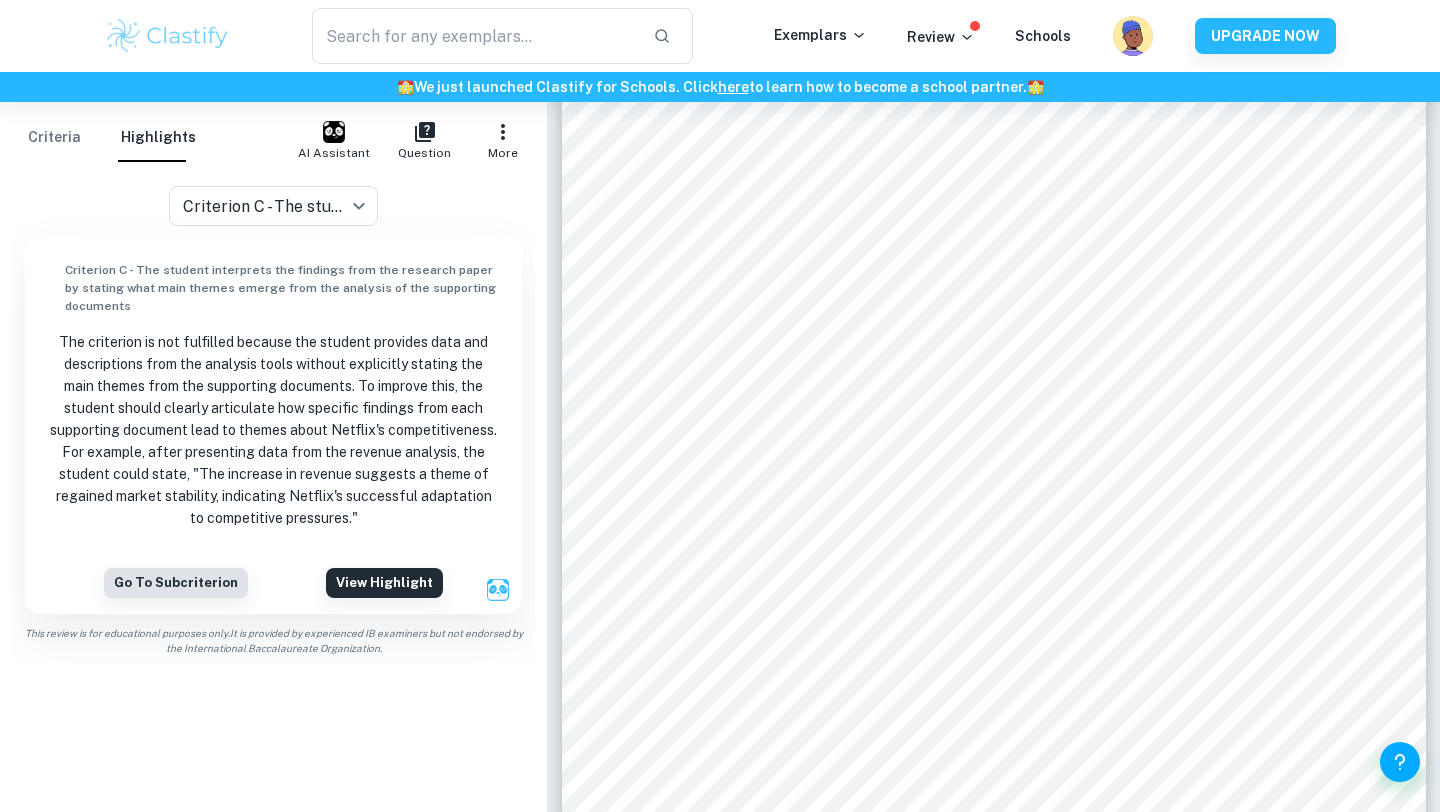 scroll, scrollTop: 0, scrollLeft: 0, axis: both 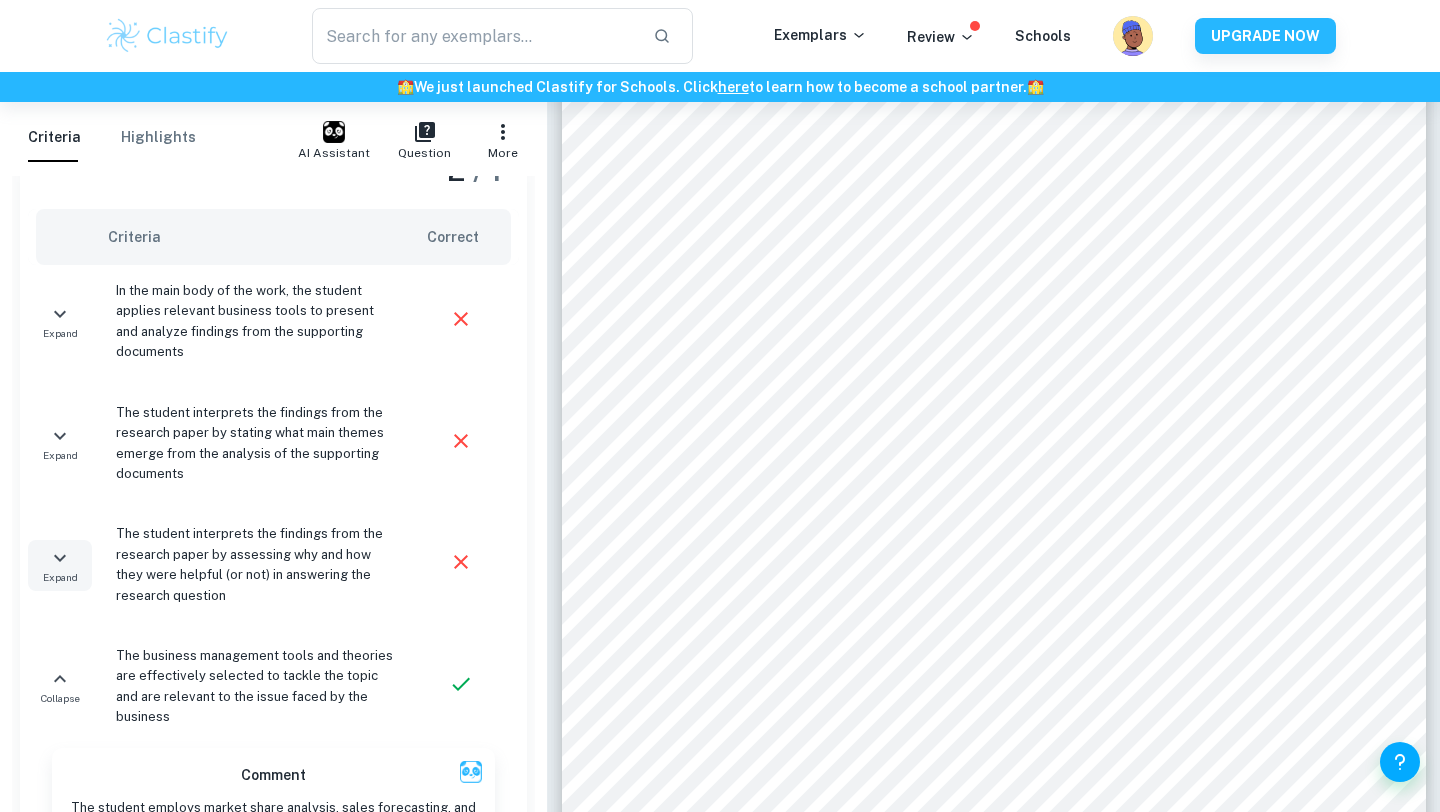 click 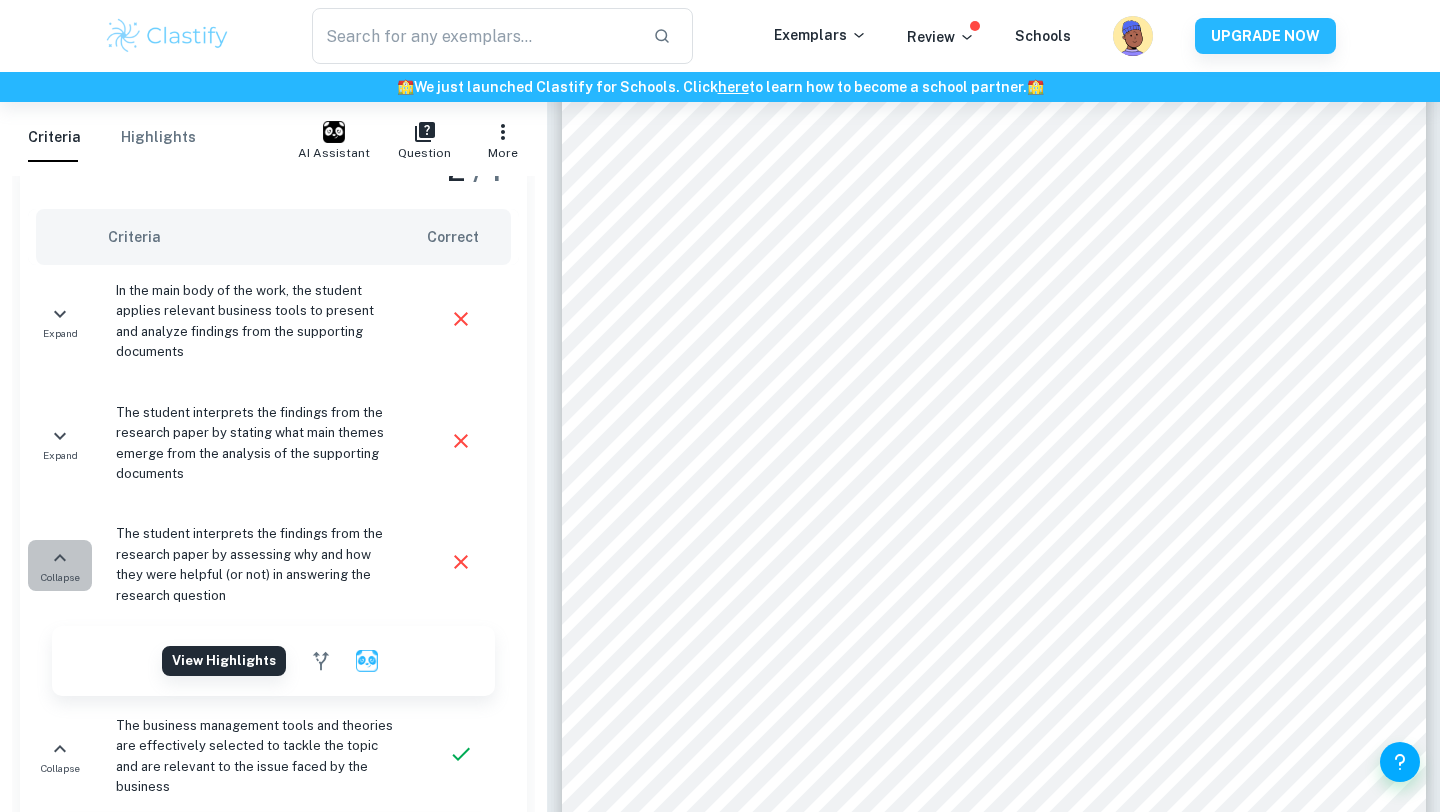 click 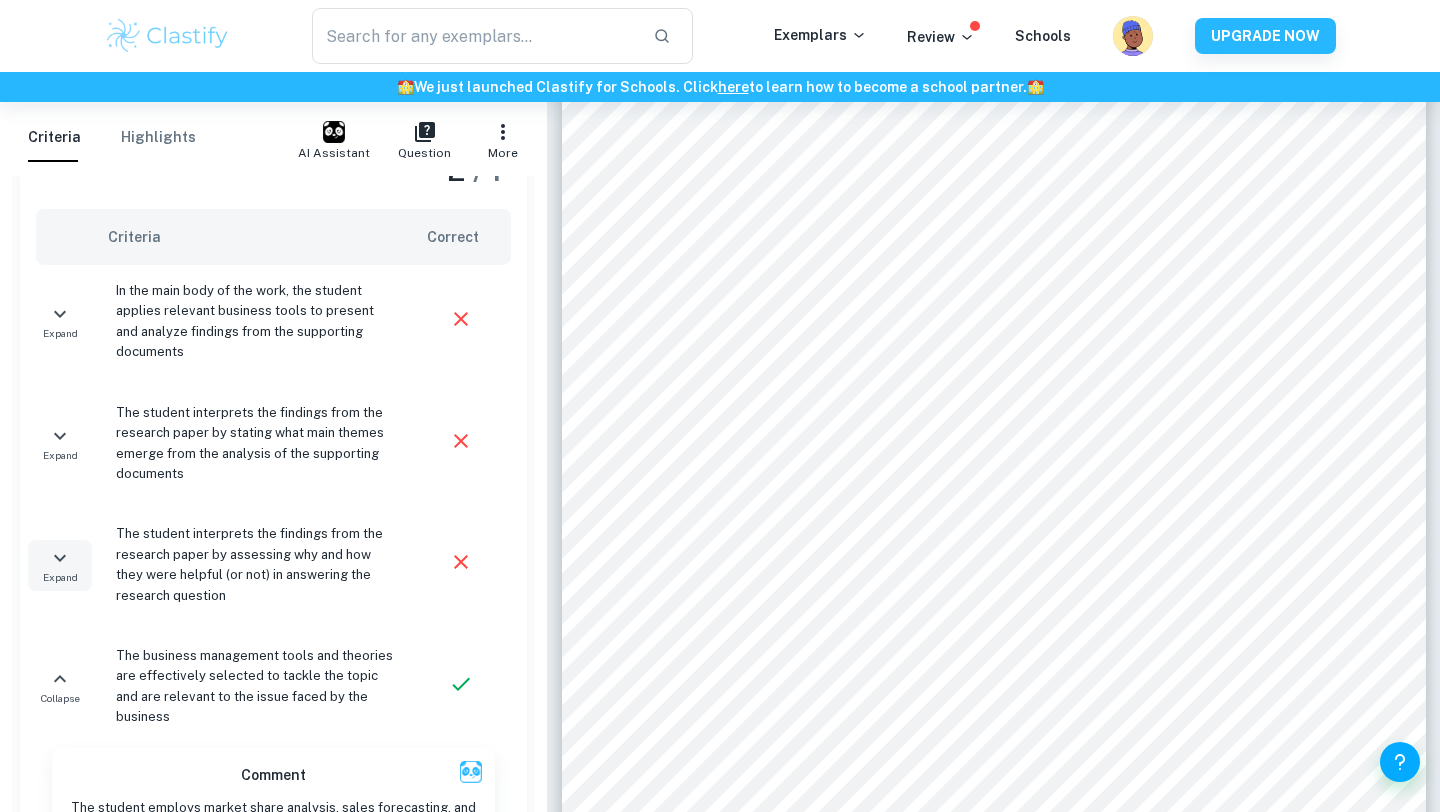 click 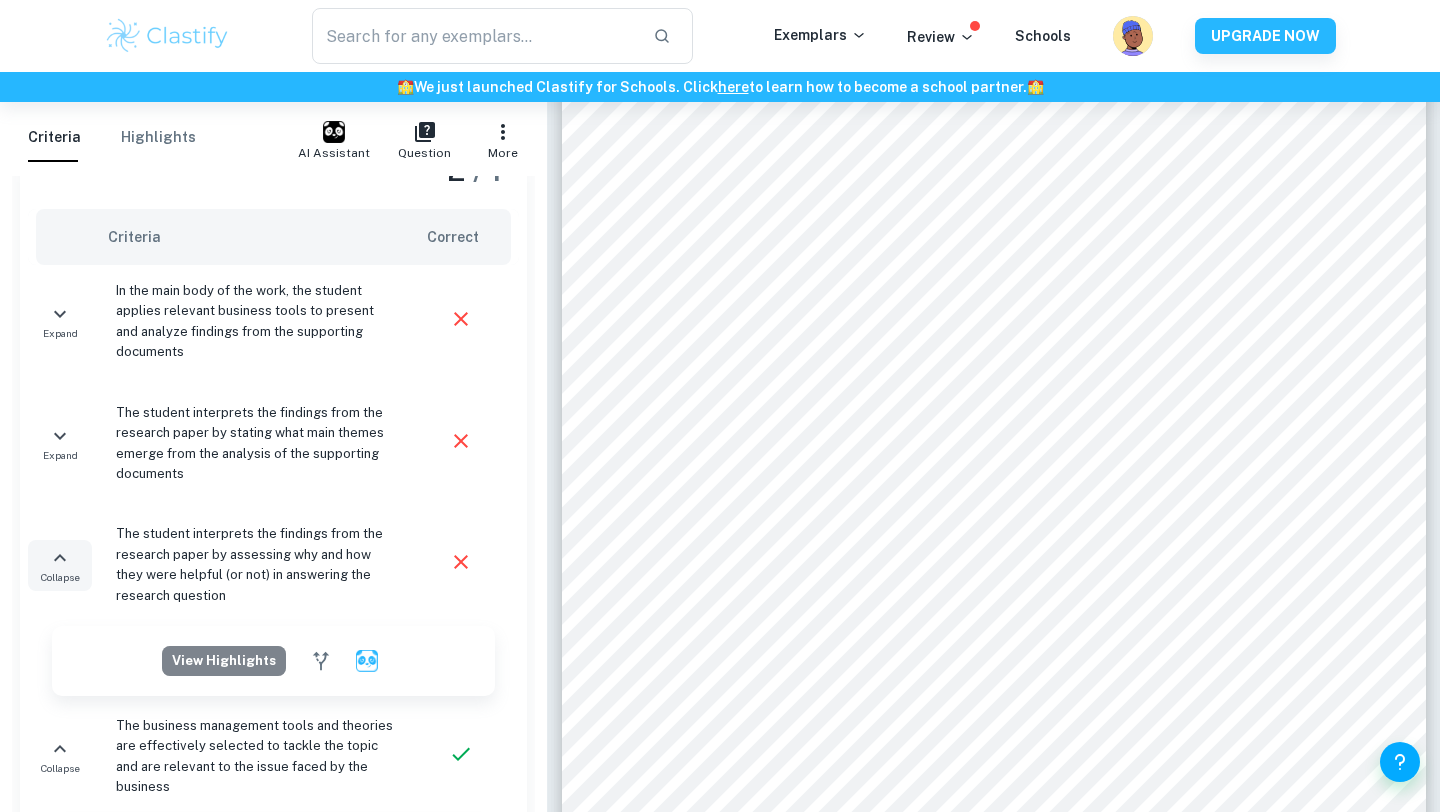 click on "View highlights" at bounding box center [224, 661] 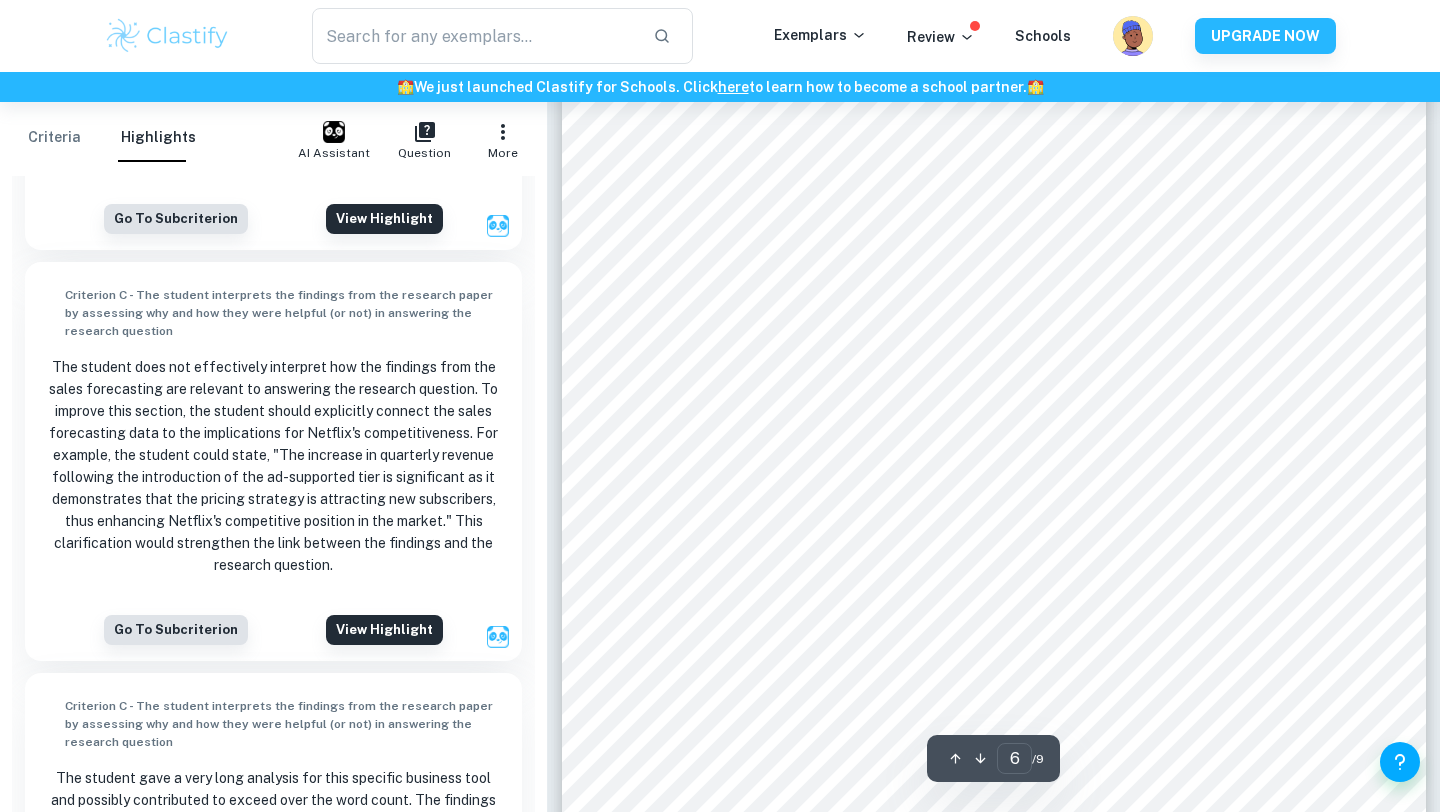scroll, scrollTop: 6533, scrollLeft: 0, axis: vertical 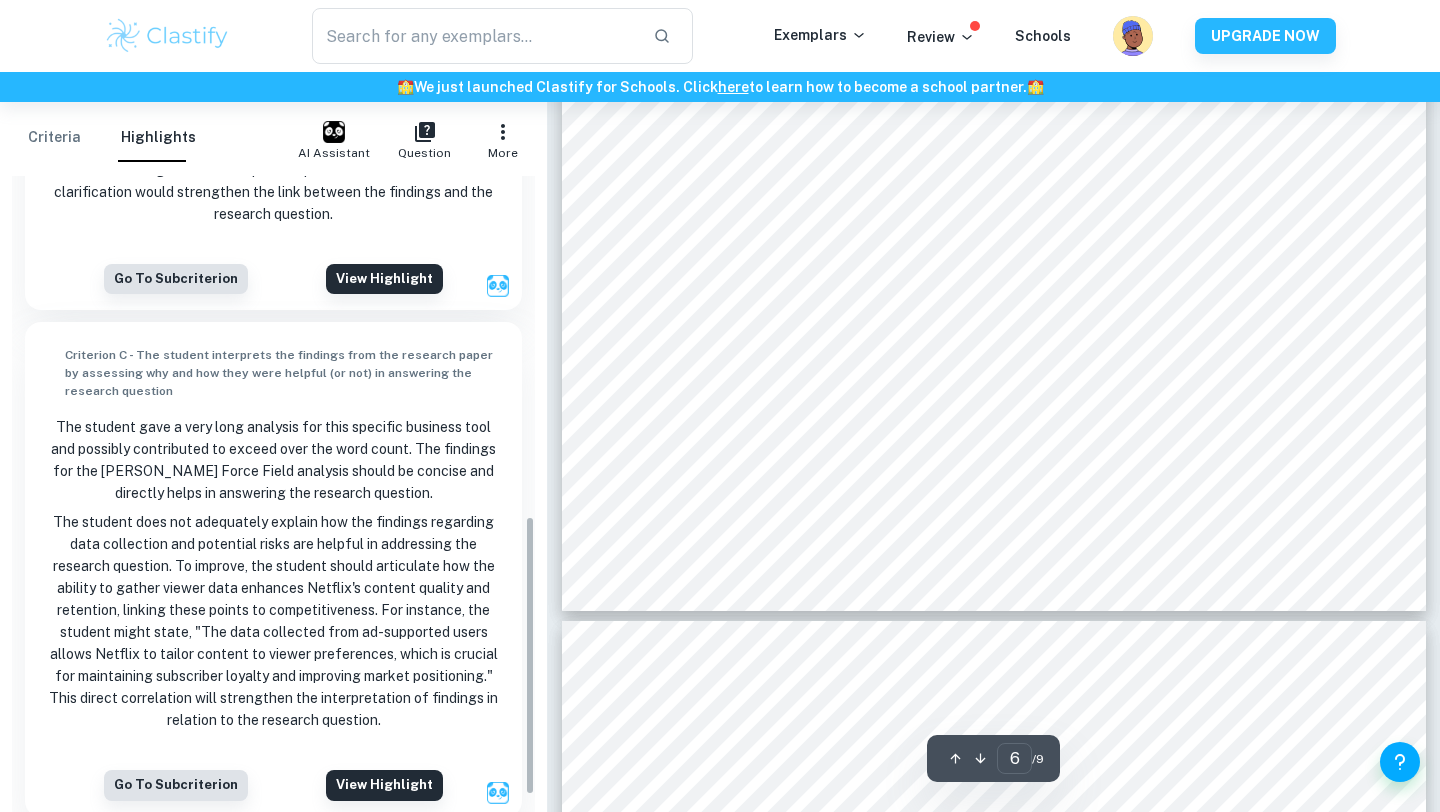 click on "Criteria" at bounding box center (54, 138) 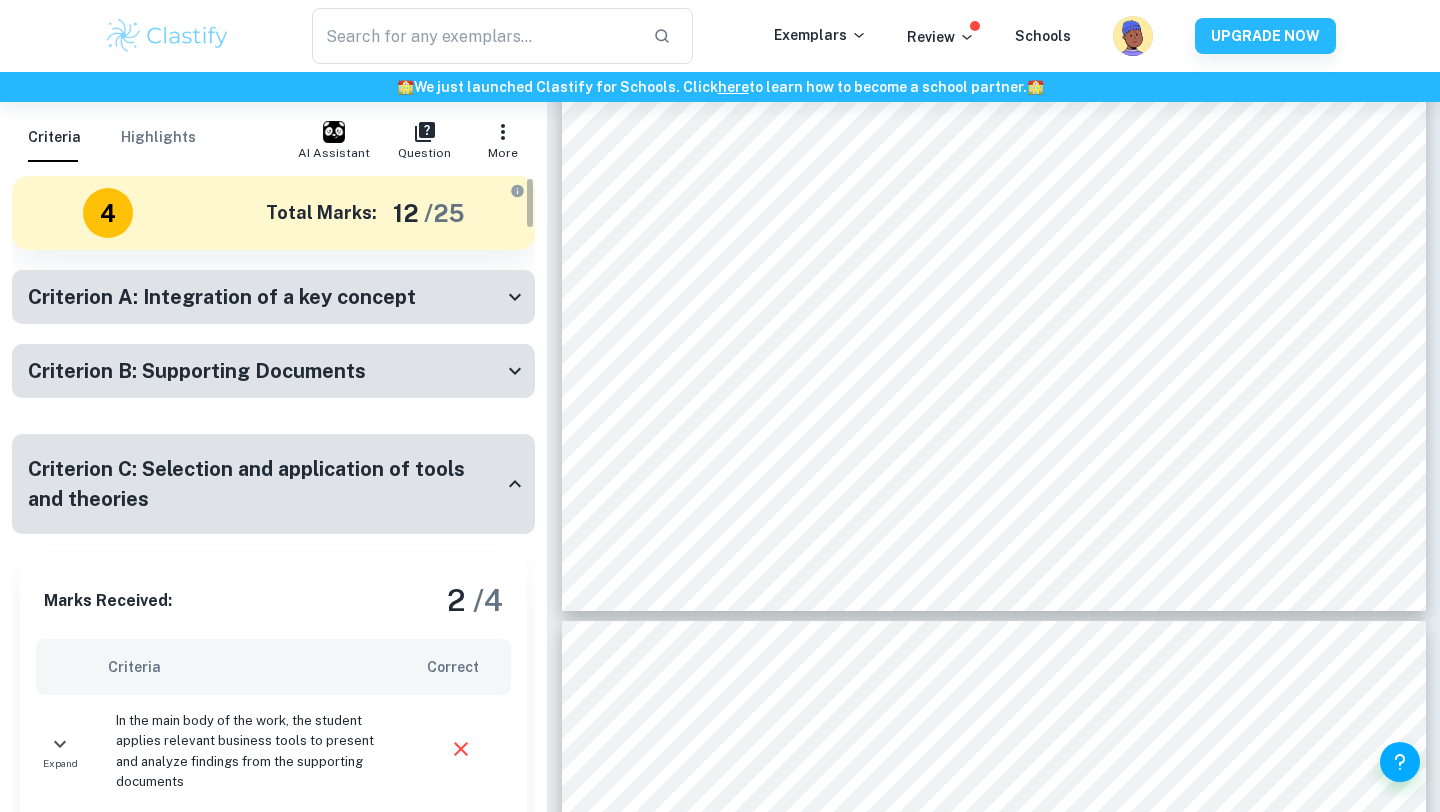 scroll, scrollTop: 19, scrollLeft: 0, axis: vertical 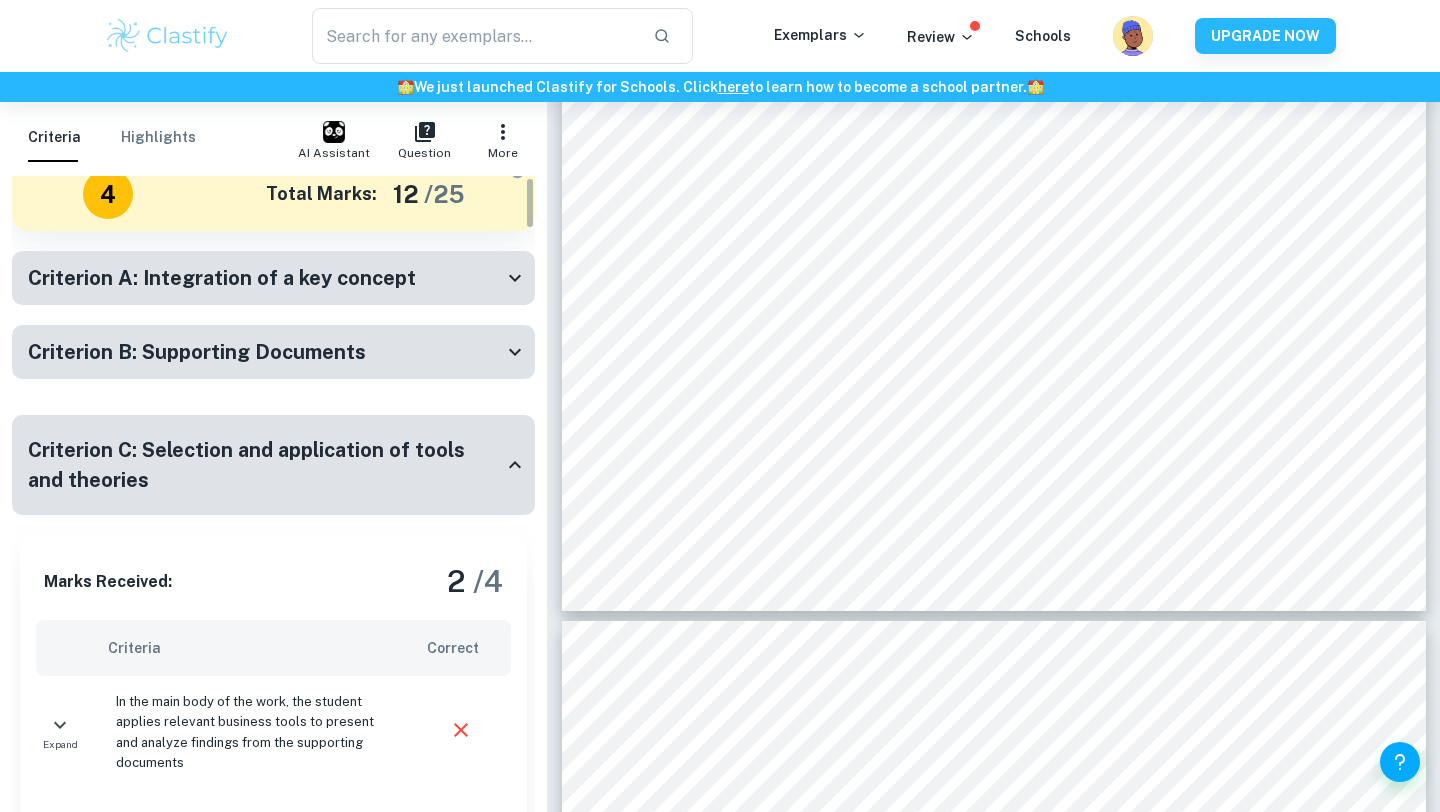 click on "Criterion C: Selection and application of tools and theories" at bounding box center [265, 465] 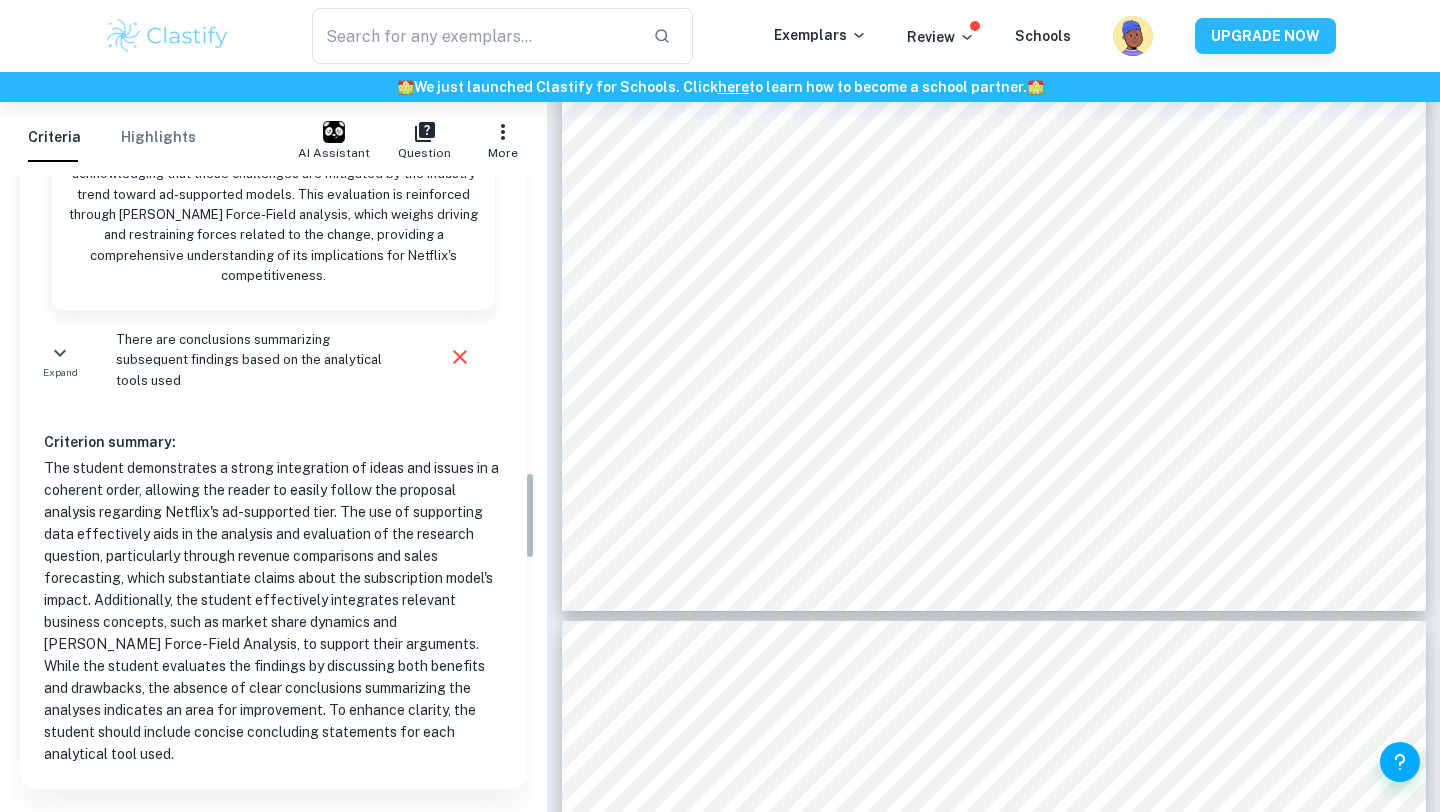 scroll, scrollTop: 2162, scrollLeft: 0, axis: vertical 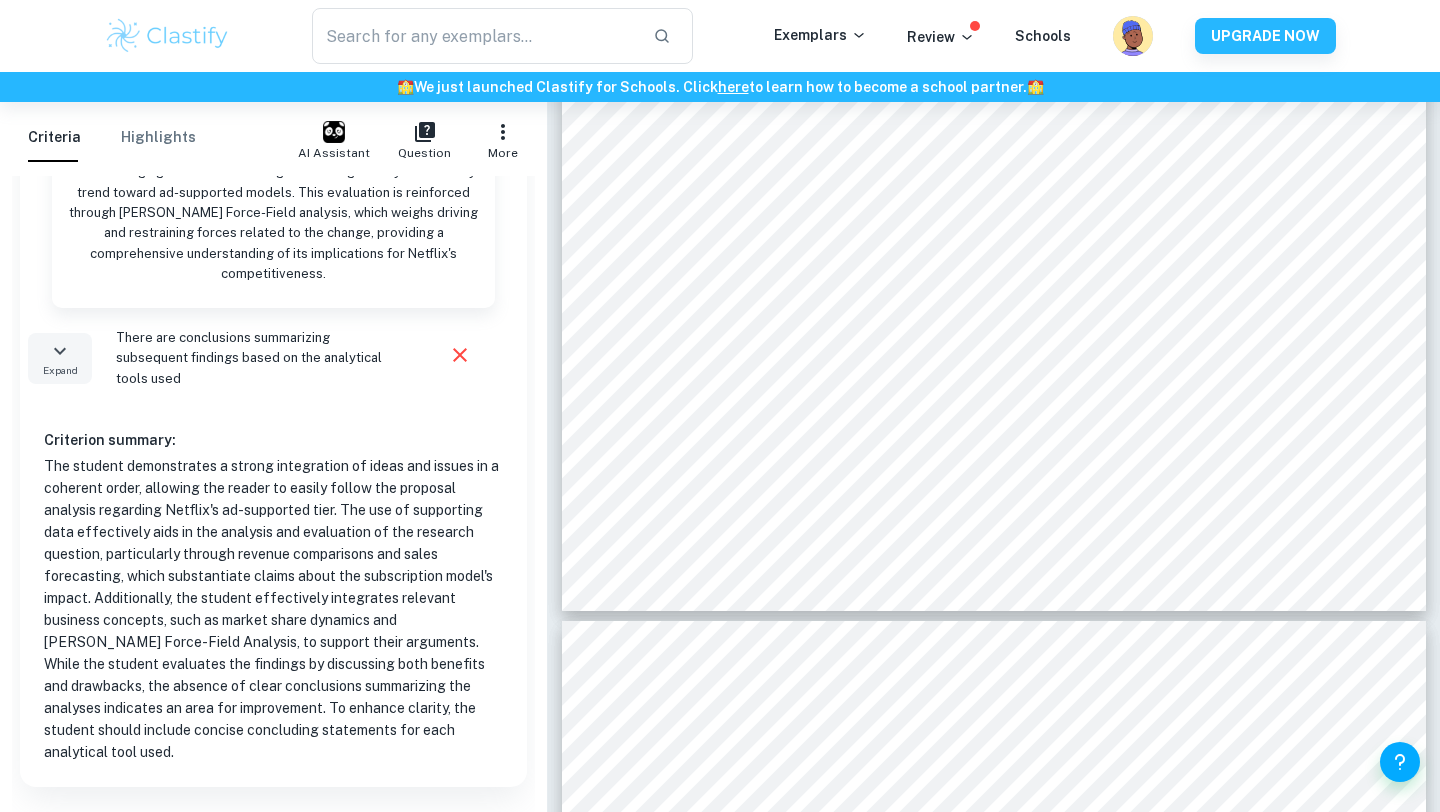 click 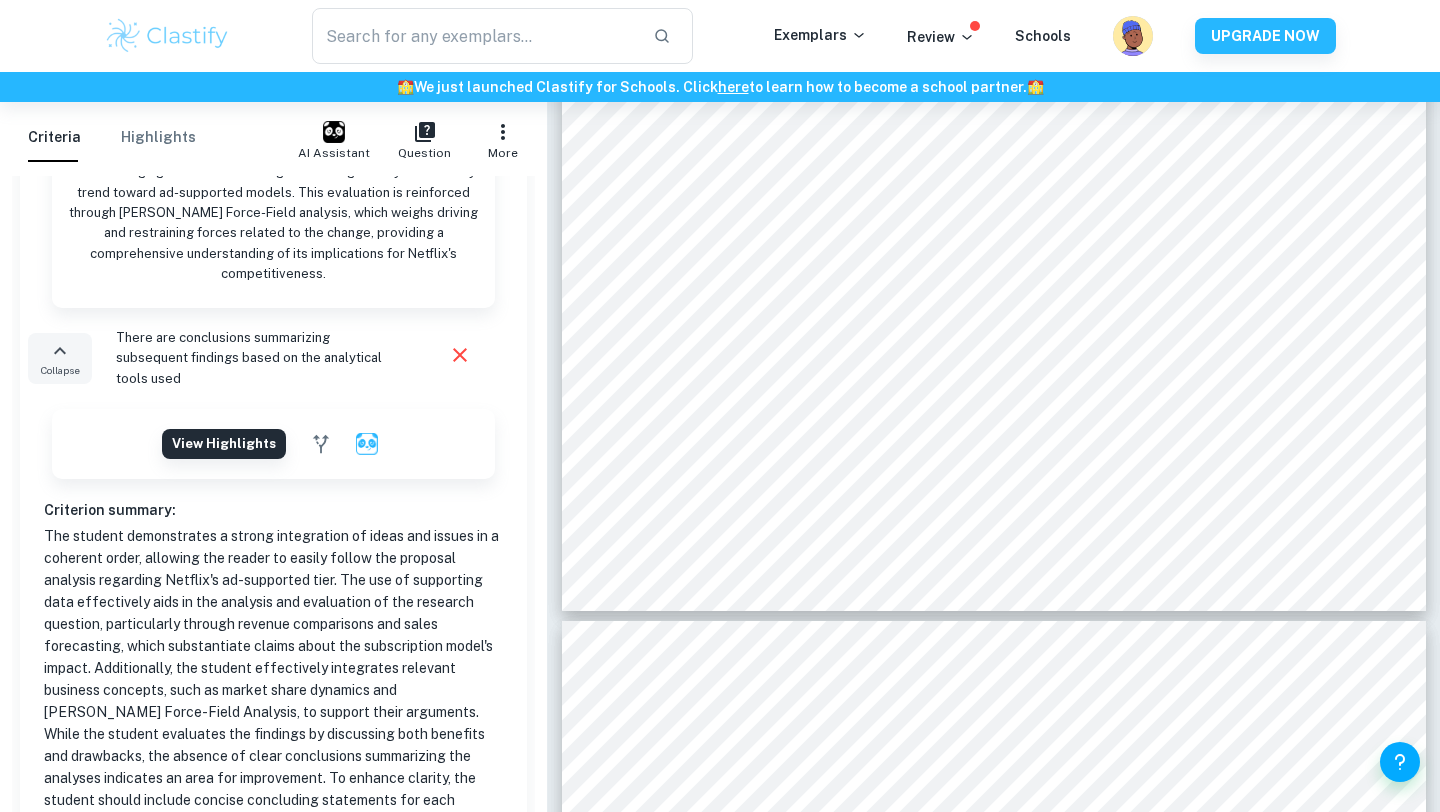 click 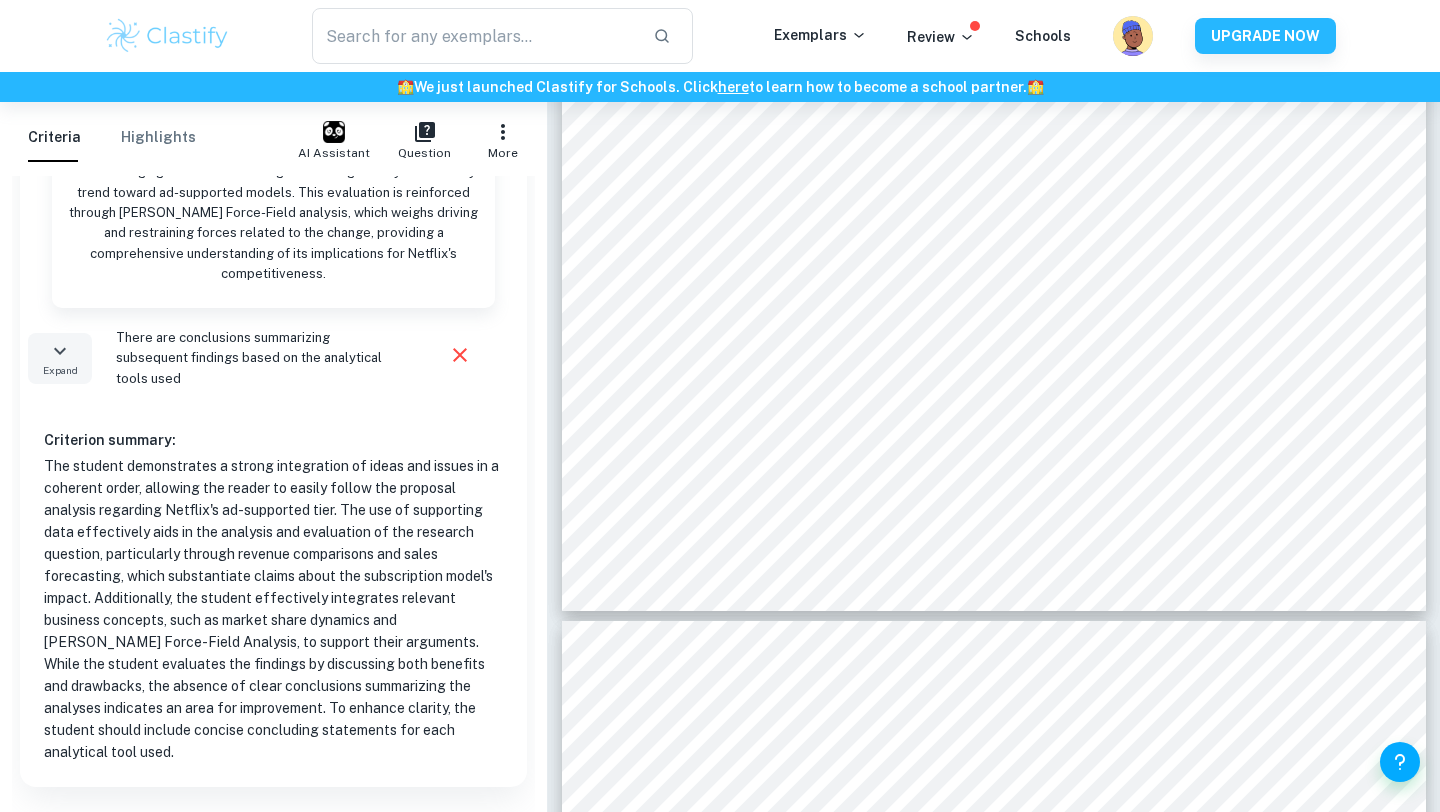 click 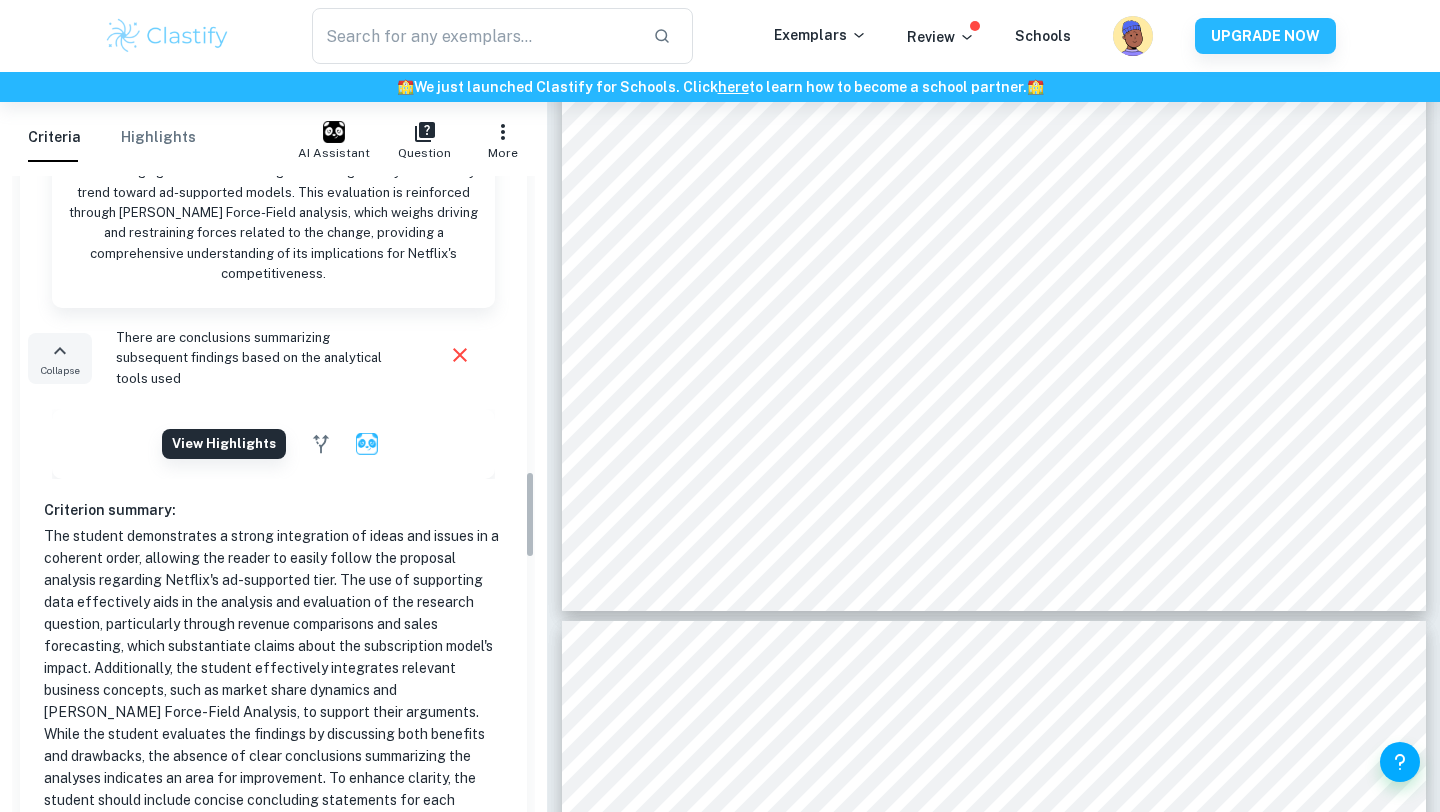 click 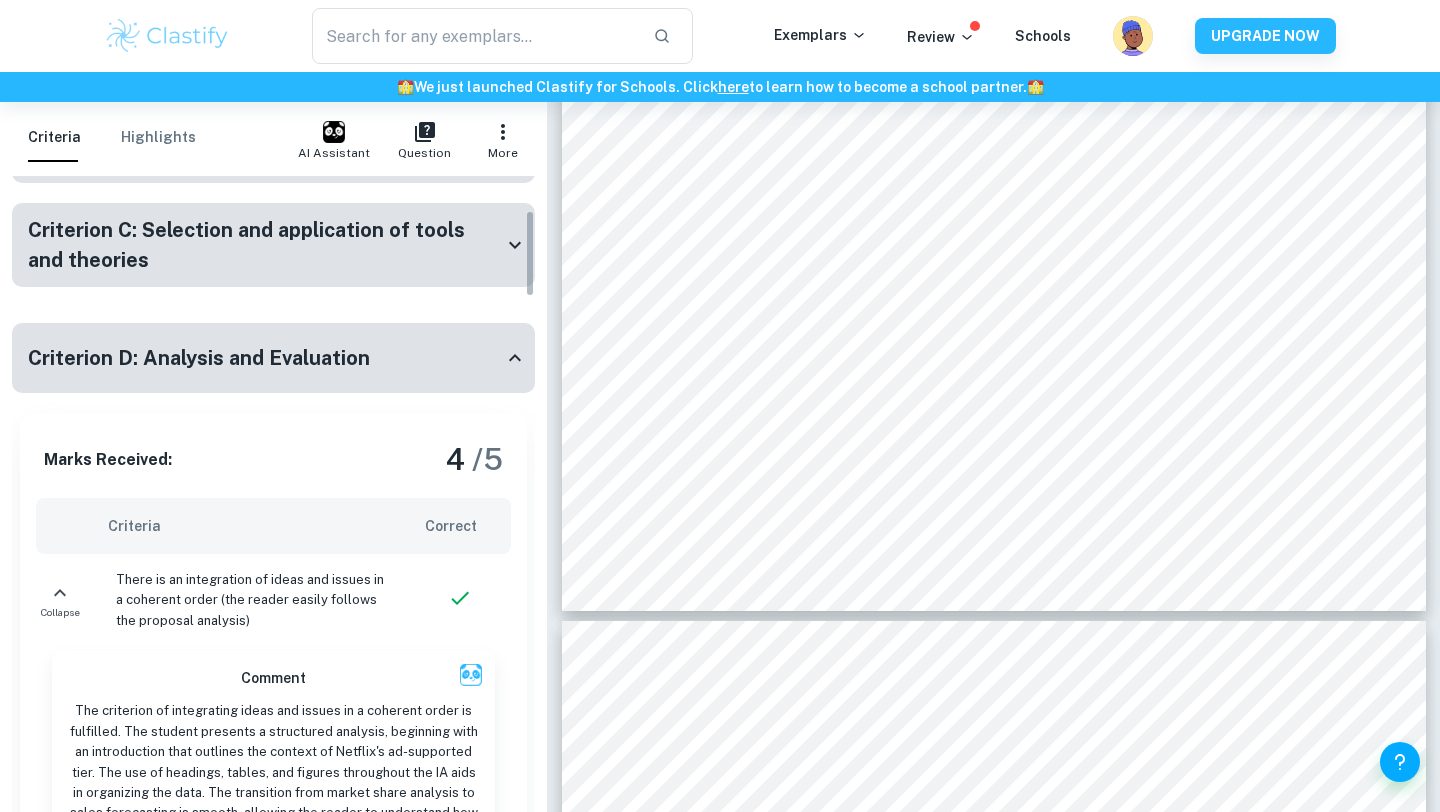 scroll, scrollTop: 192, scrollLeft: 0, axis: vertical 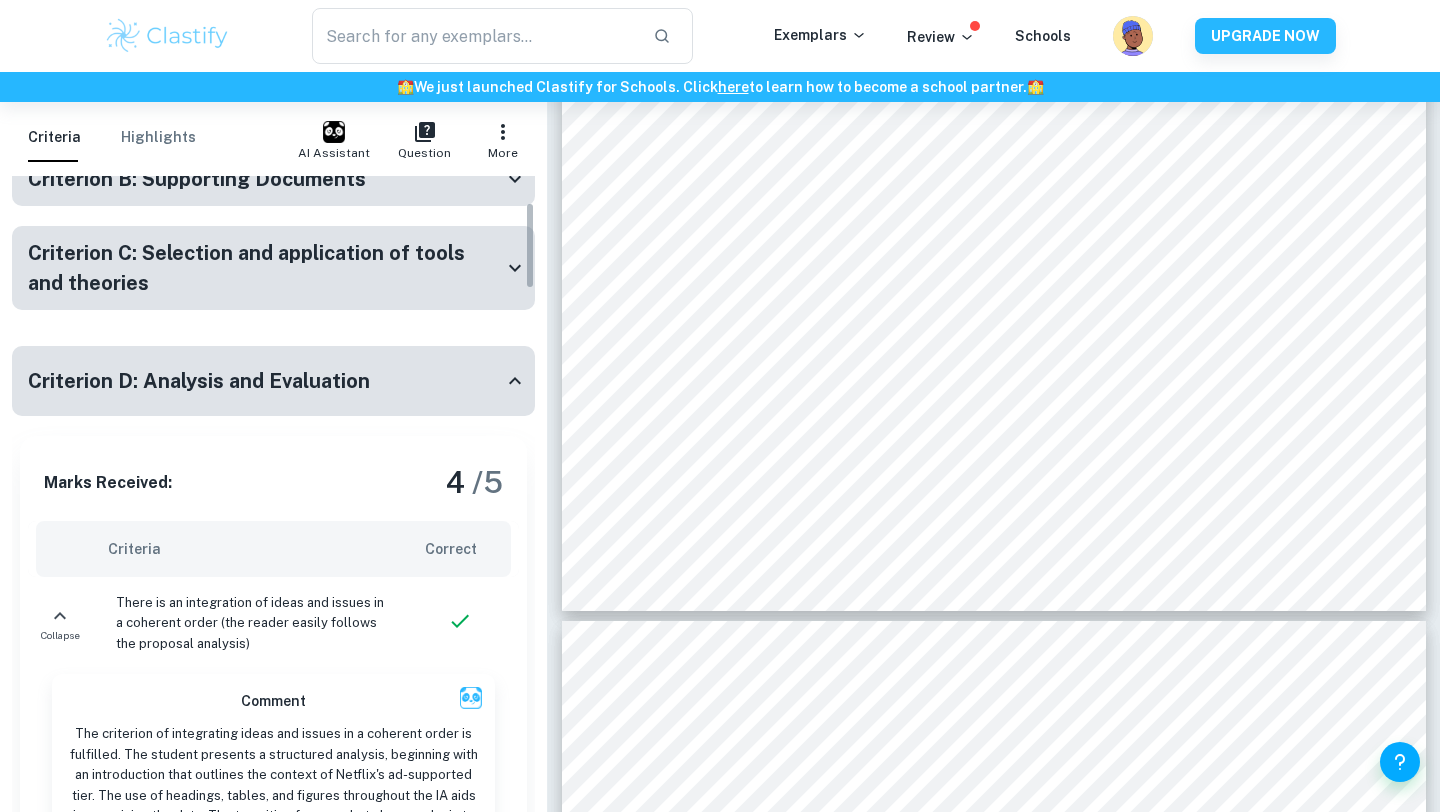 click on "Criterion C: Selection and application of tools and theories" at bounding box center (265, 268) 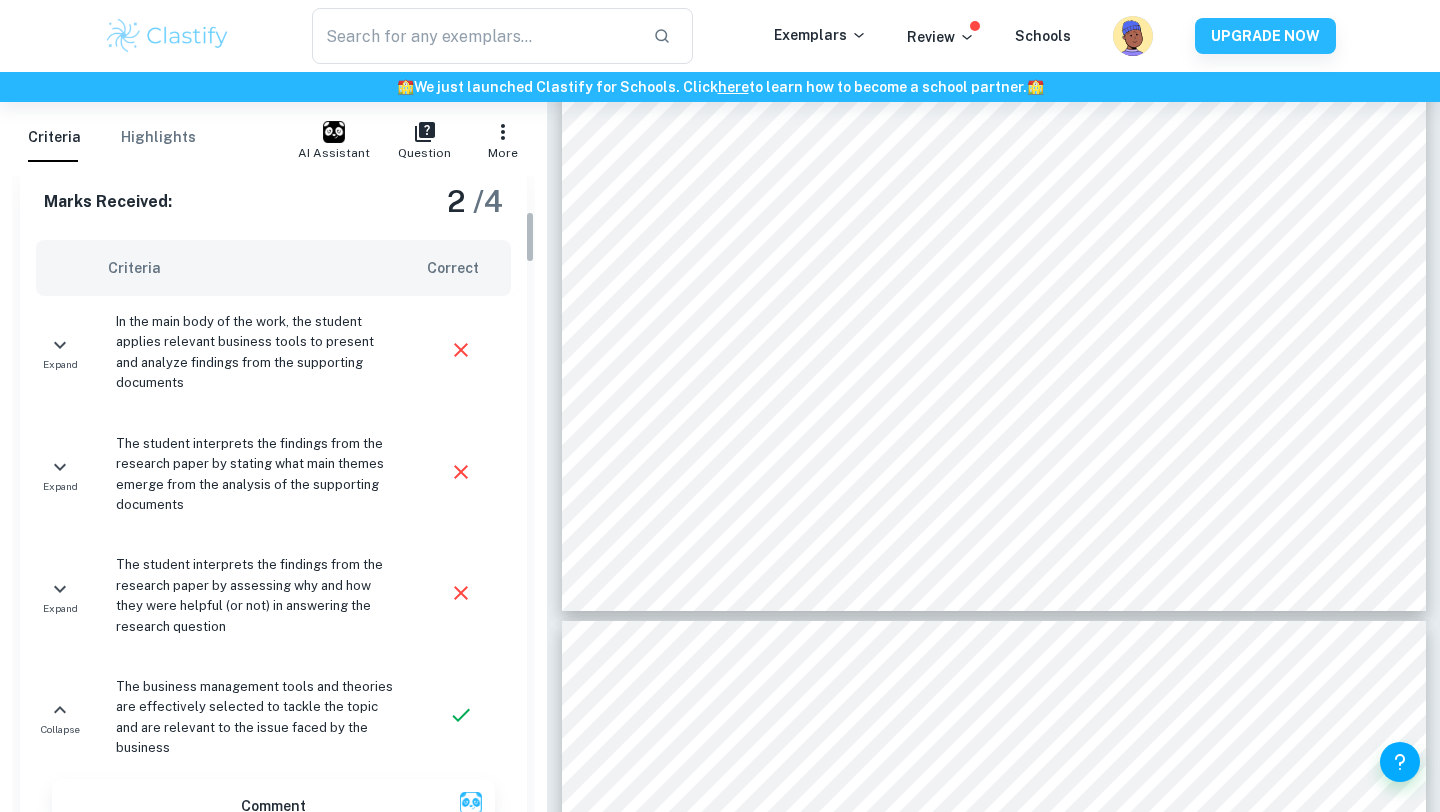 scroll, scrollTop: 0, scrollLeft: 0, axis: both 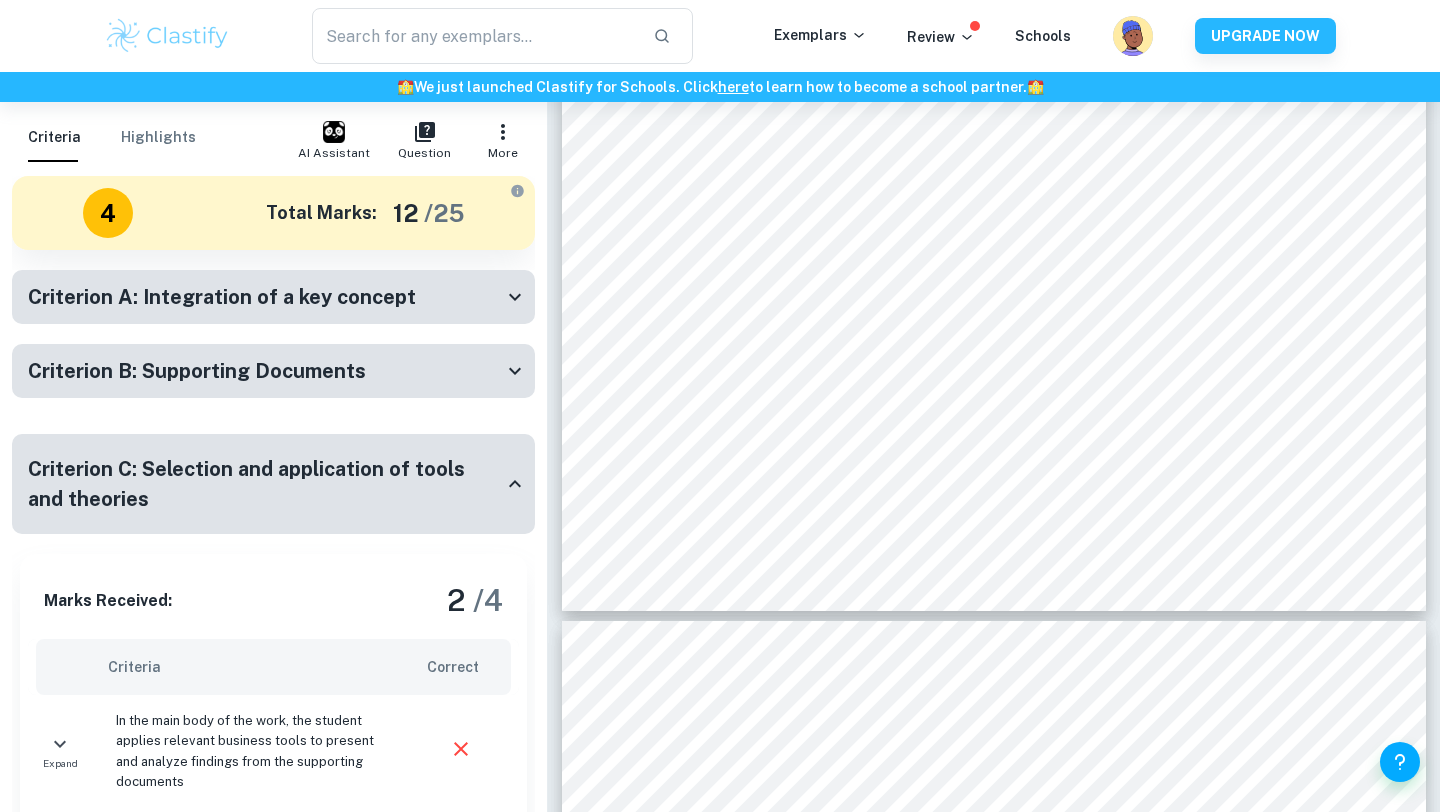 click on "Criterion C: Selection and application of tools and theories" at bounding box center [265, 484] 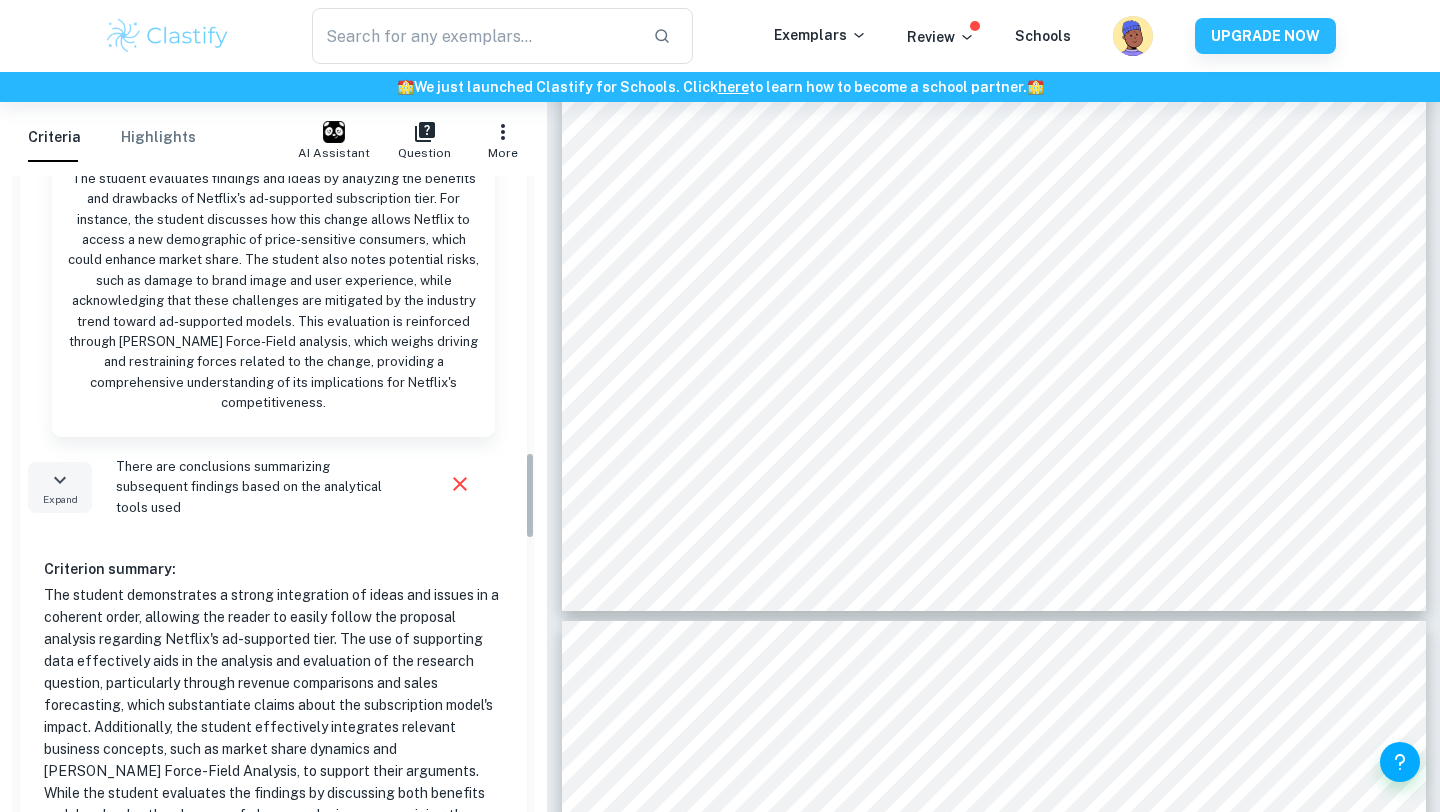 scroll, scrollTop: 2101, scrollLeft: 0, axis: vertical 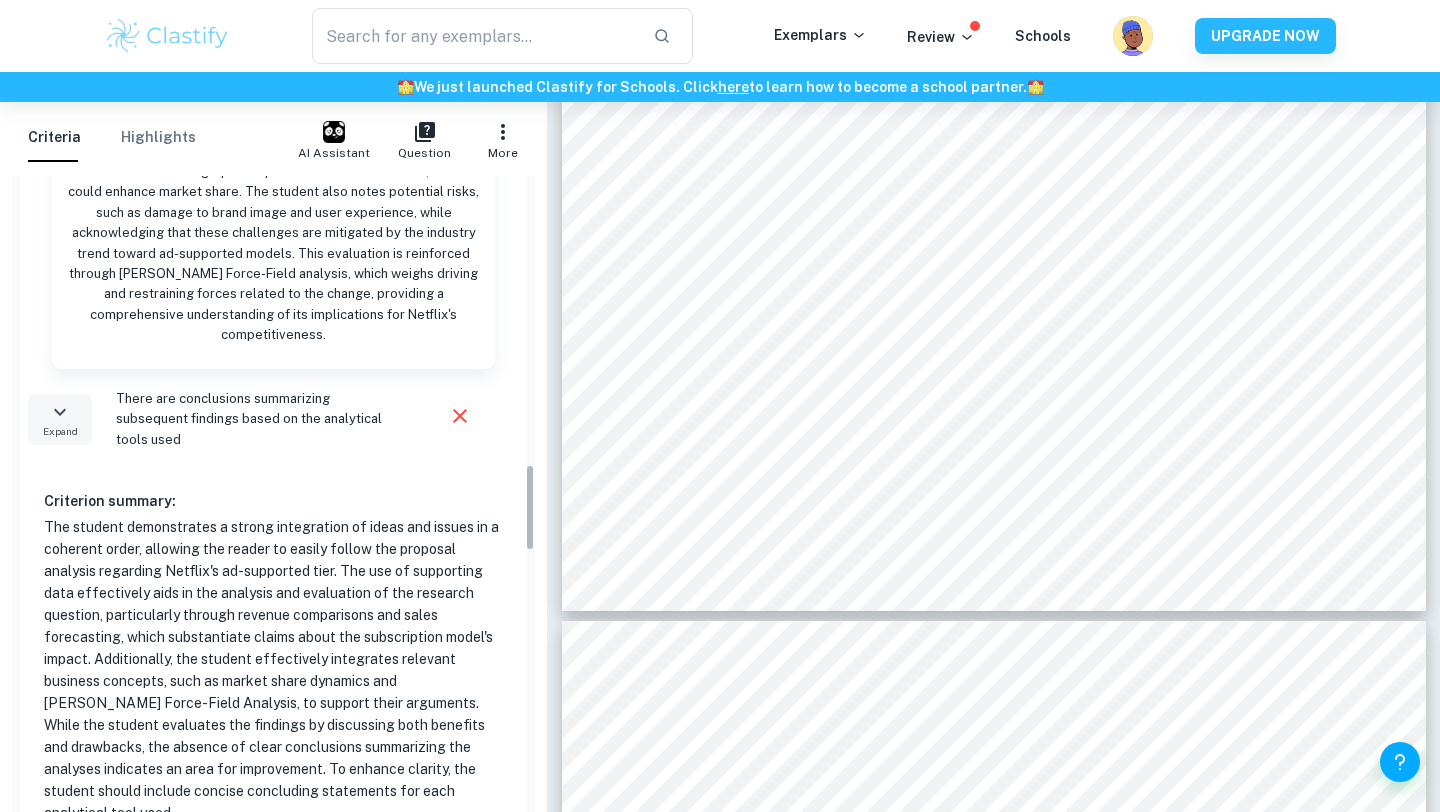 click 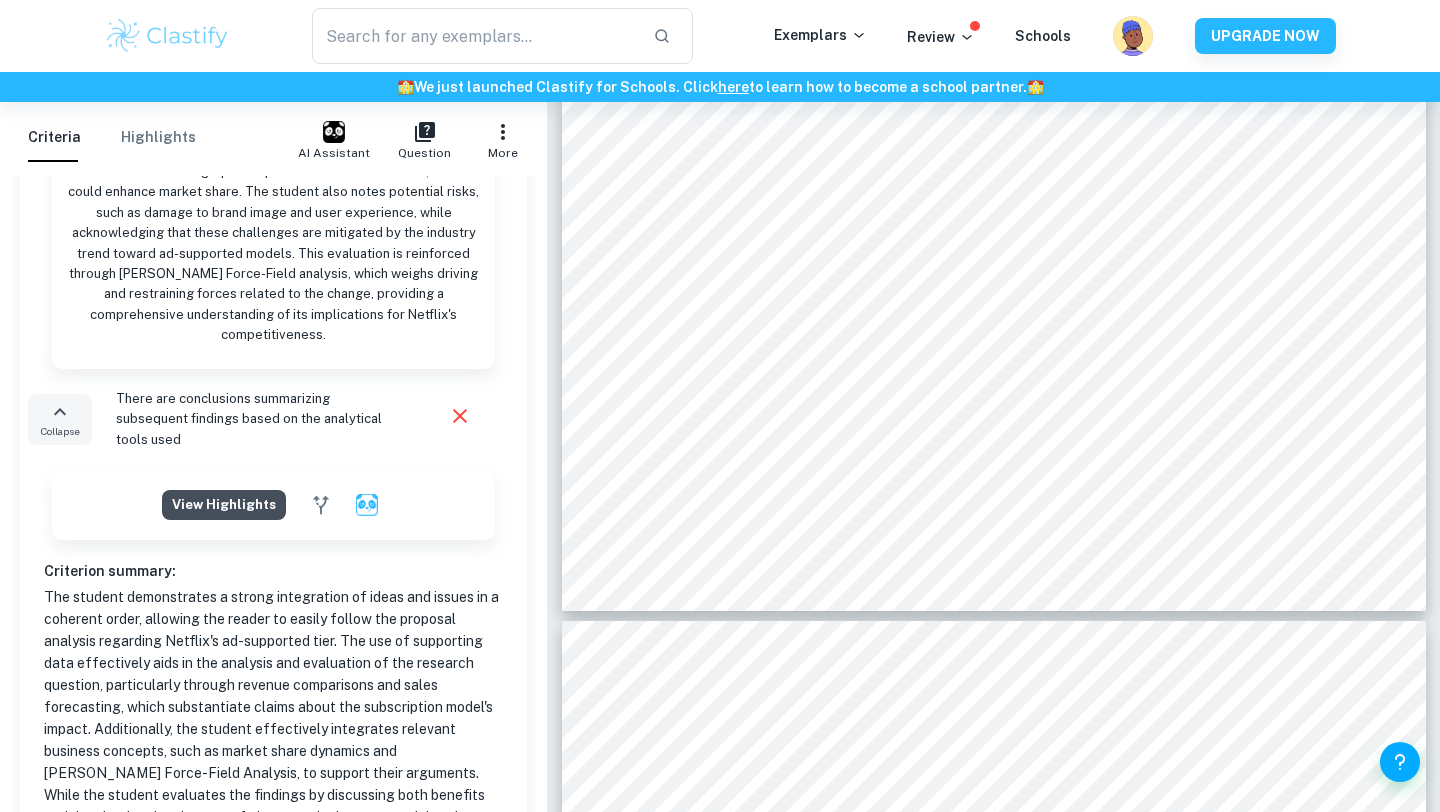 click on "View highlights" at bounding box center [224, 505] 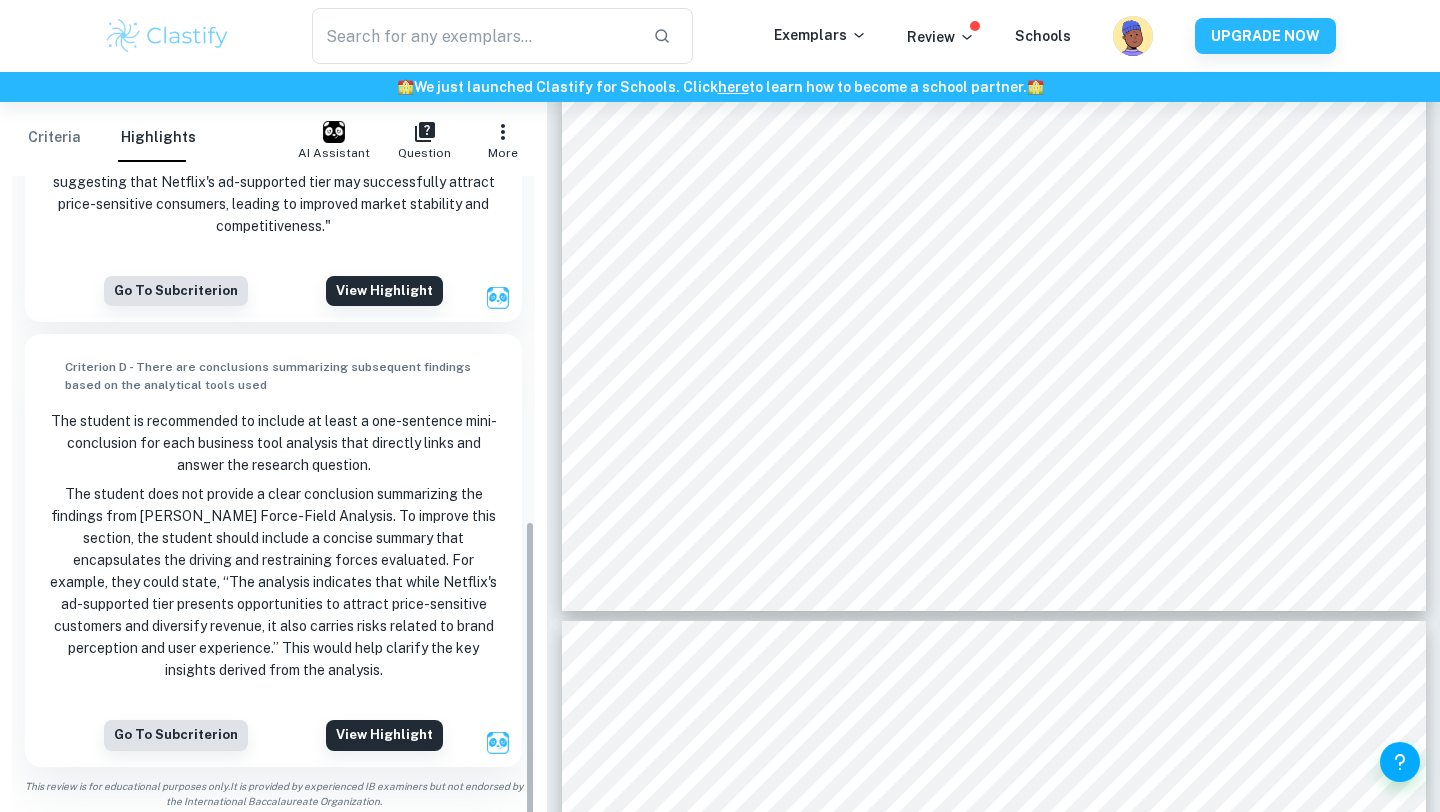 scroll, scrollTop: 747, scrollLeft: 0, axis: vertical 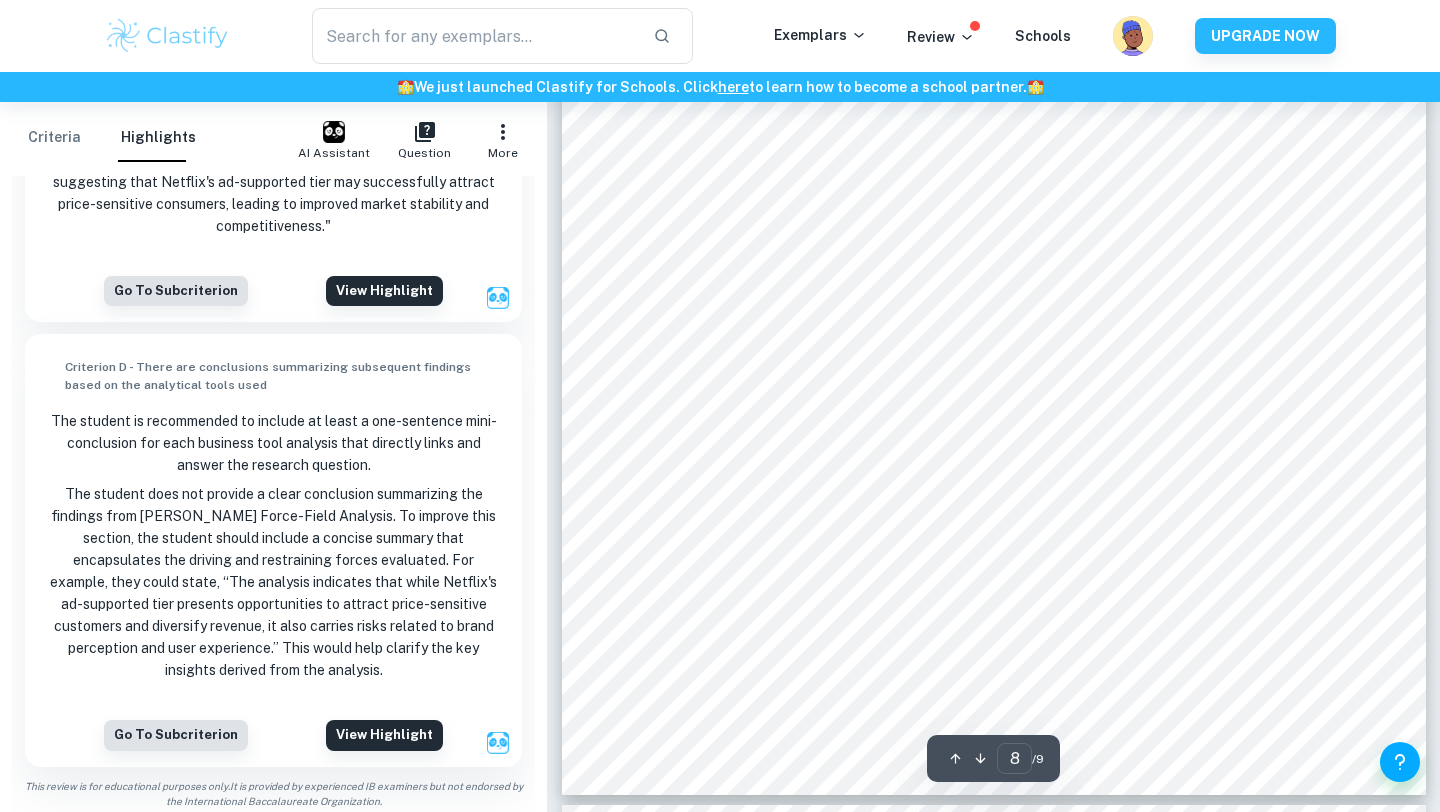 drag, startPoint x: 665, startPoint y: 459, endPoint x: 1129, endPoint y: 483, distance: 464.62027 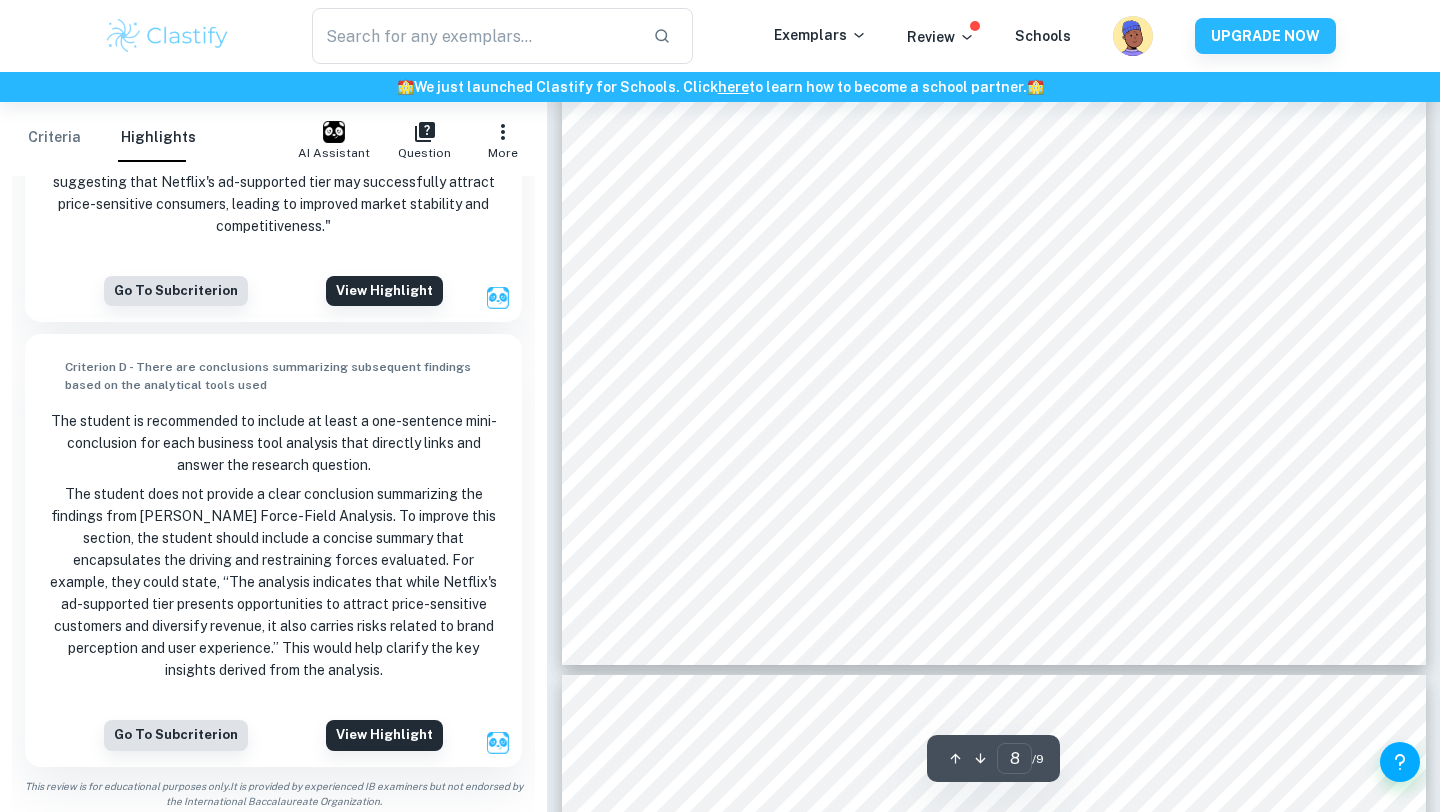 scroll, scrollTop: 9336, scrollLeft: 0, axis: vertical 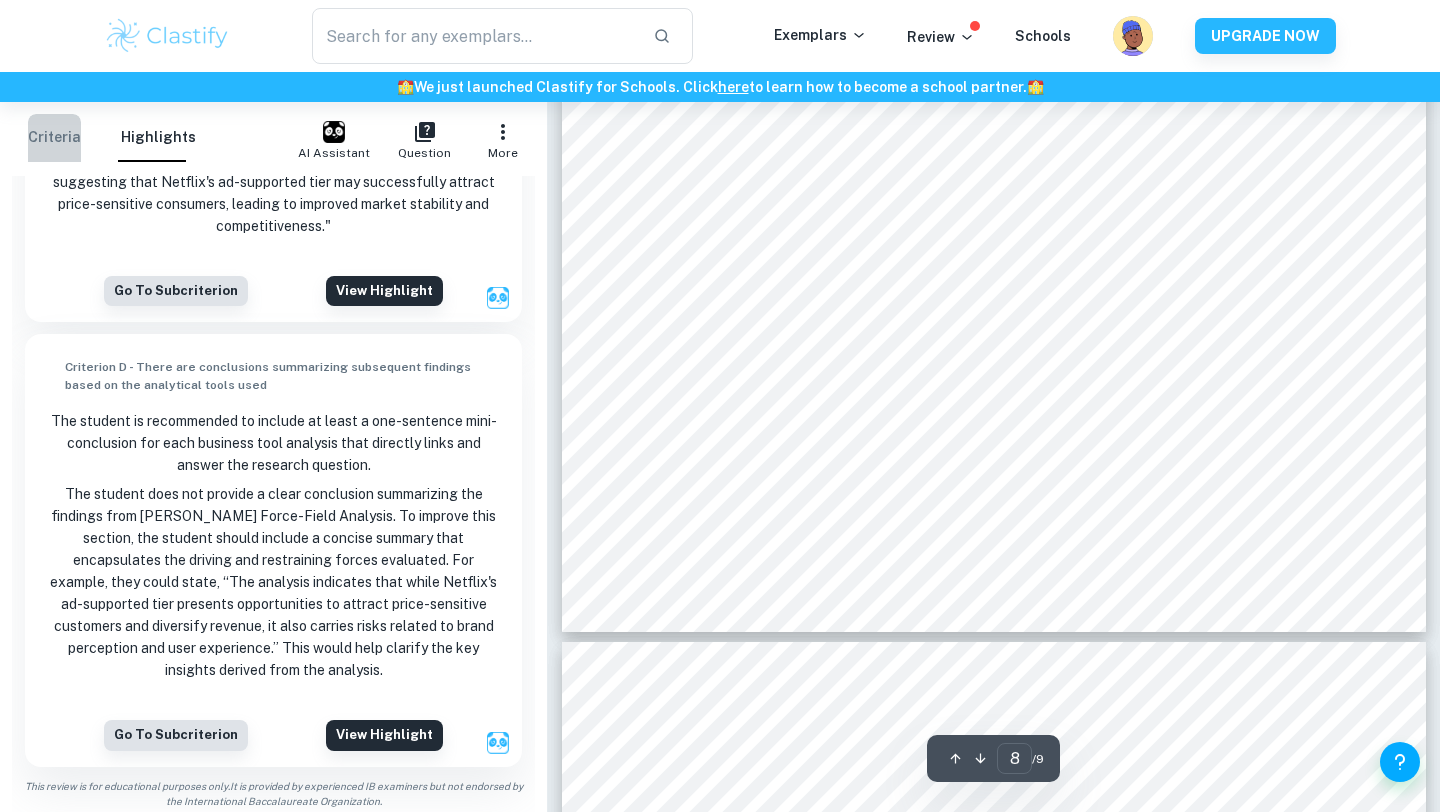 click on "Criteria" at bounding box center [54, 138] 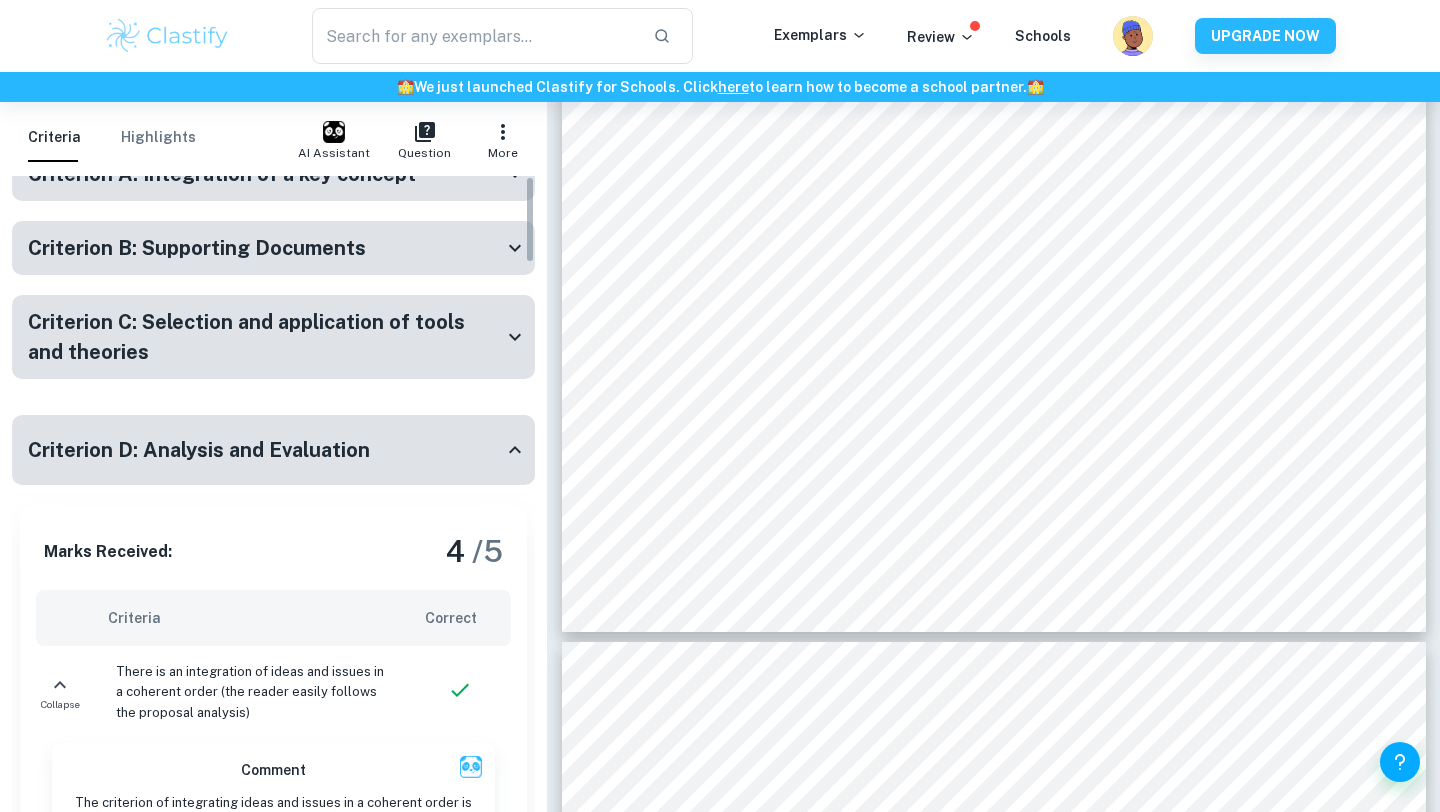 scroll, scrollTop: 0, scrollLeft: 0, axis: both 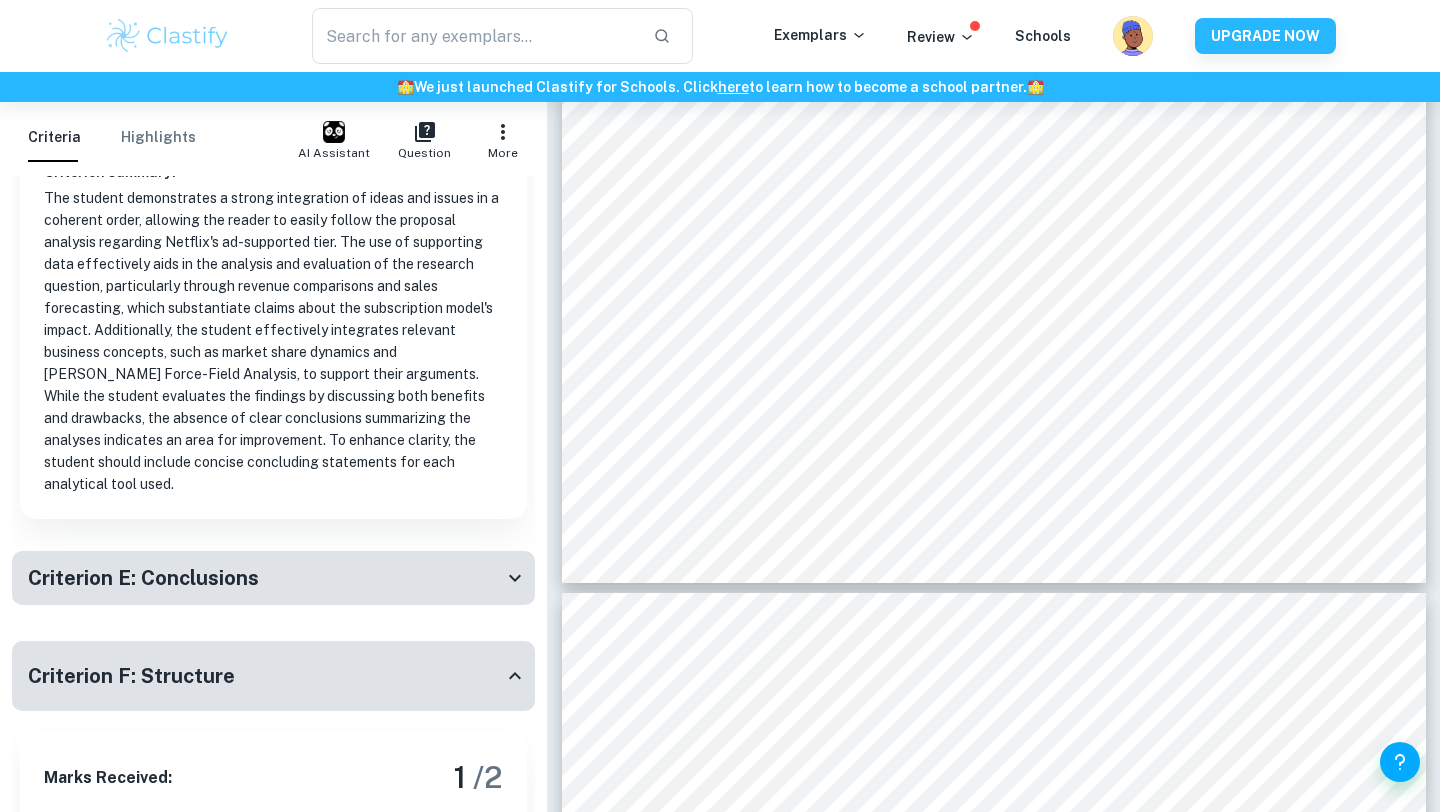 click on "Criterion E: Conclusions" at bounding box center (143, 578) 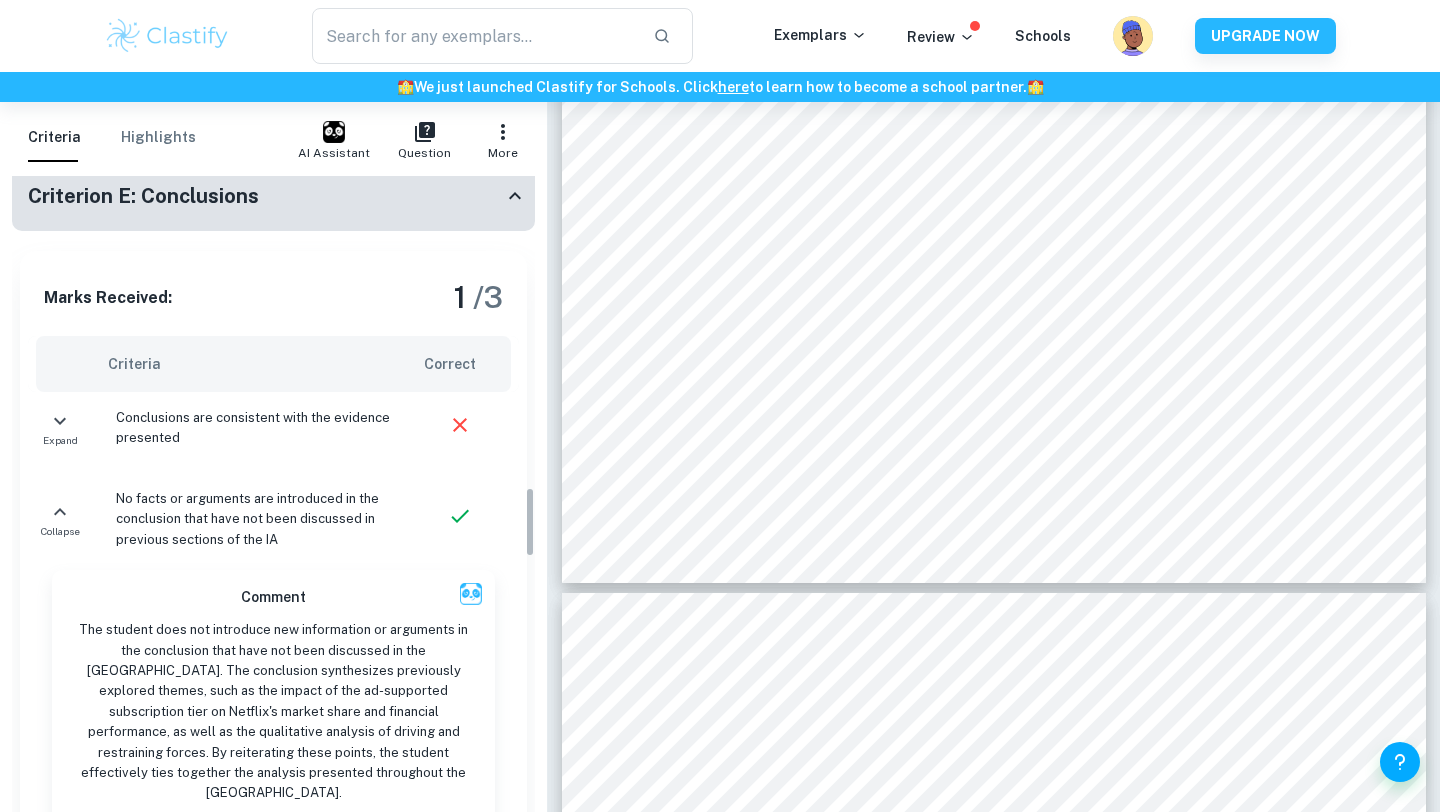 scroll, scrollTop: 2822, scrollLeft: 0, axis: vertical 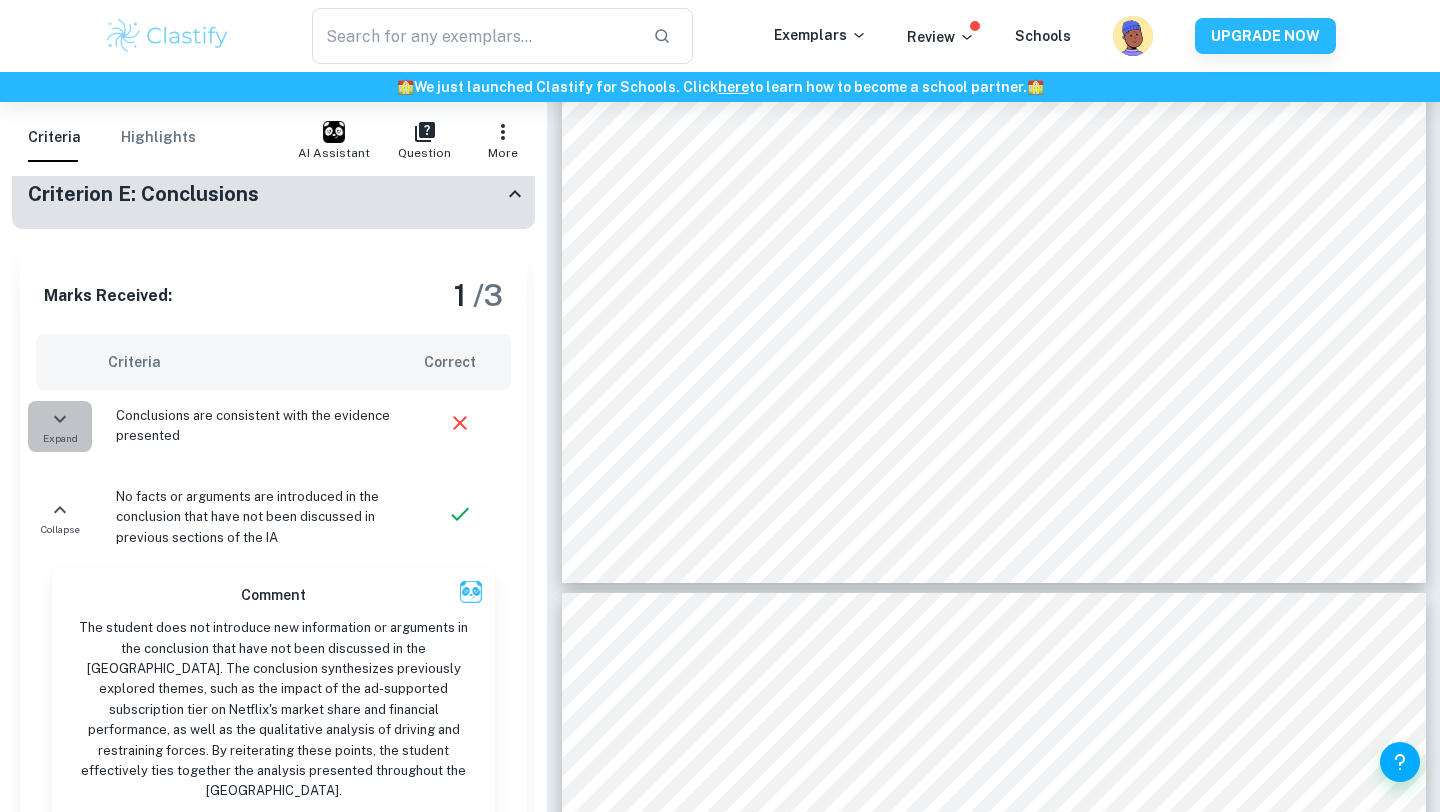 click 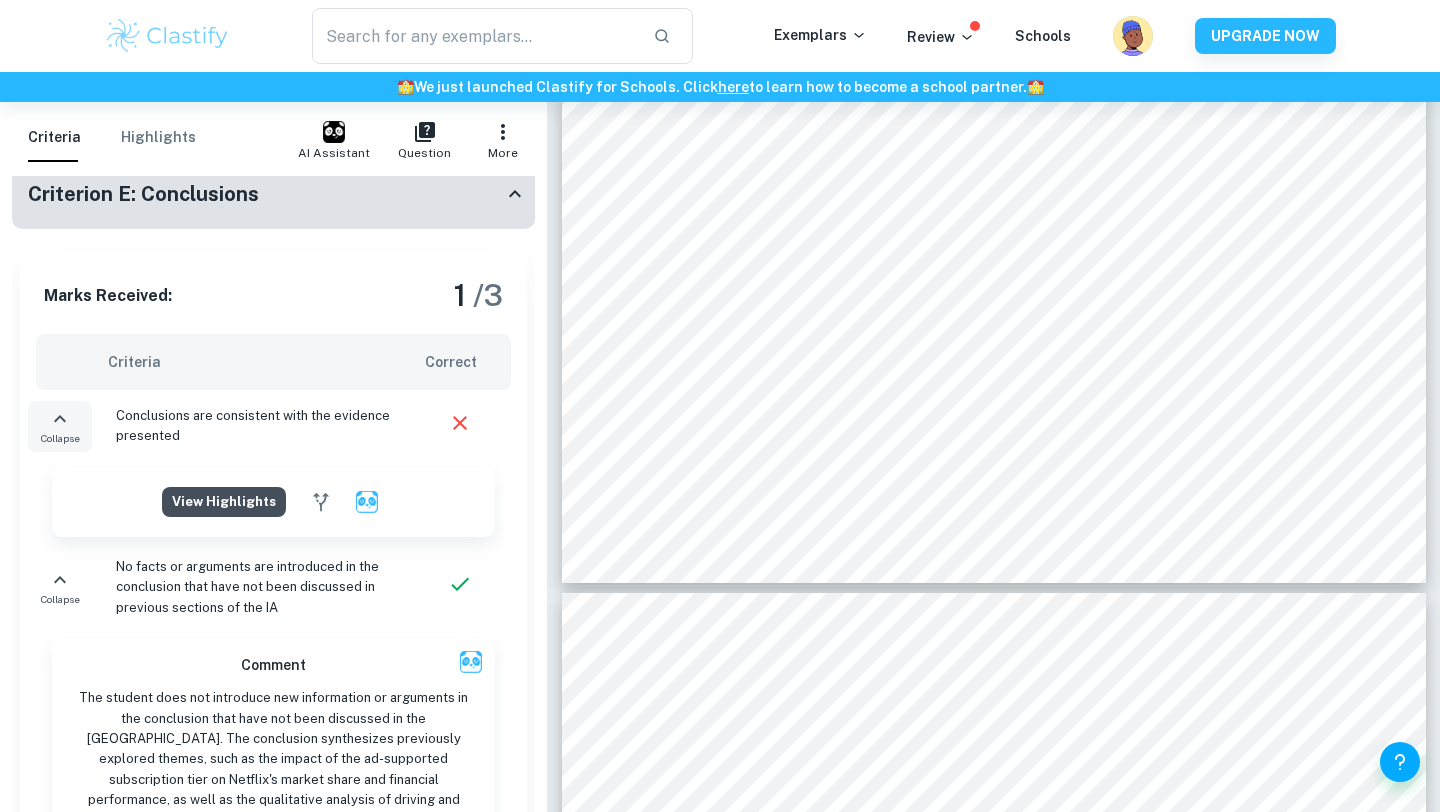 click on "View highlights" at bounding box center [224, 502] 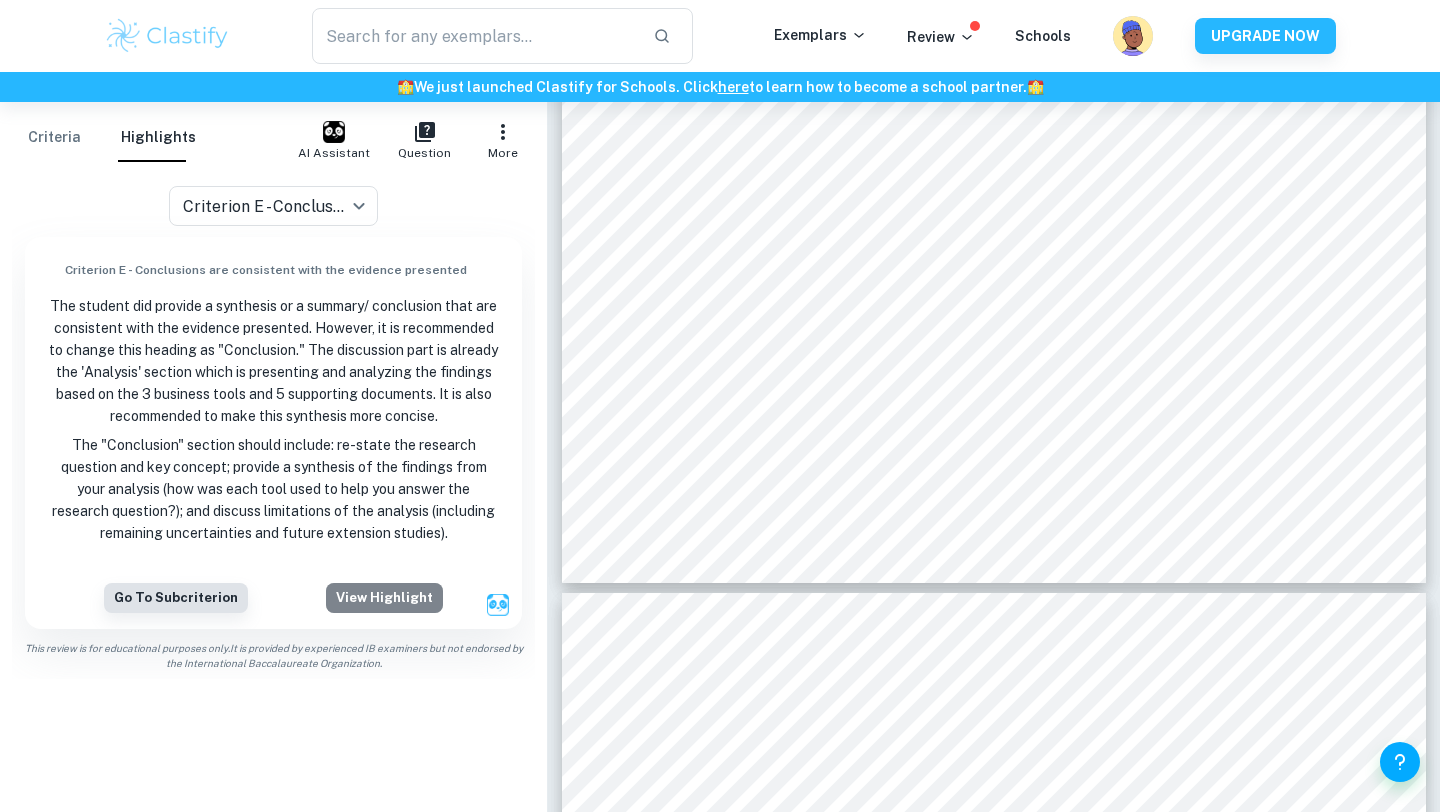 click on "View highlight" at bounding box center [384, 598] 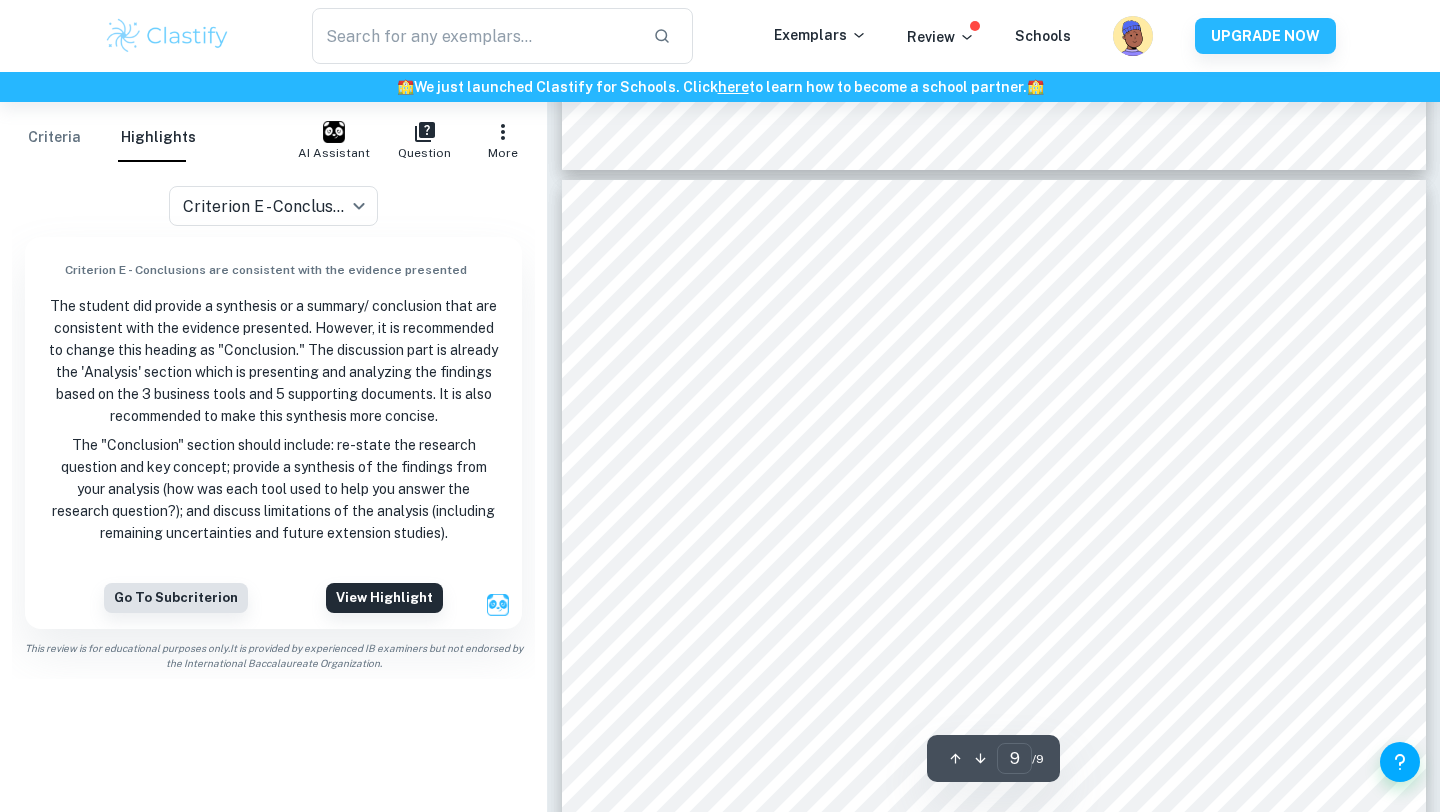 scroll, scrollTop: 9804, scrollLeft: 0, axis: vertical 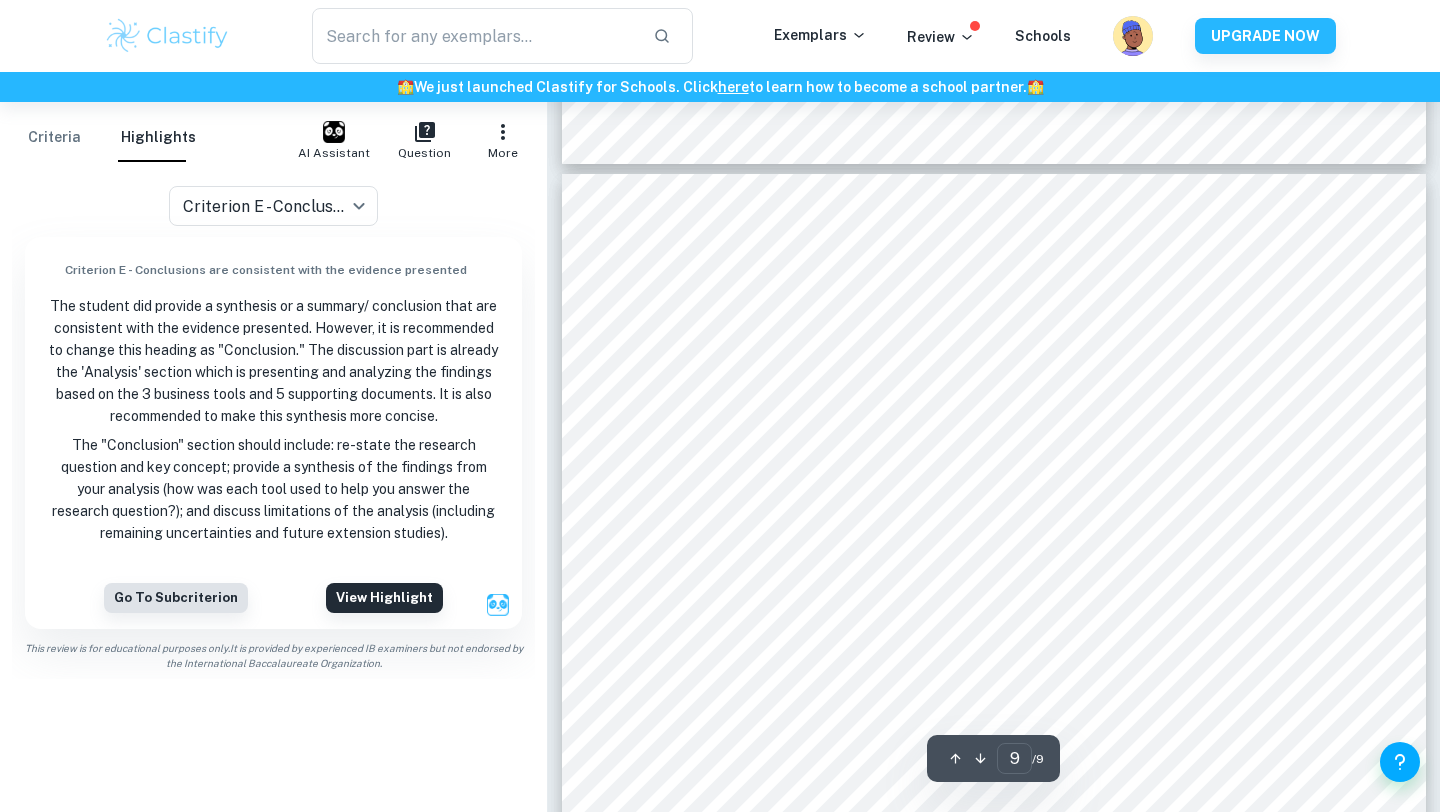 click on "Criteria" at bounding box center (54, 138) 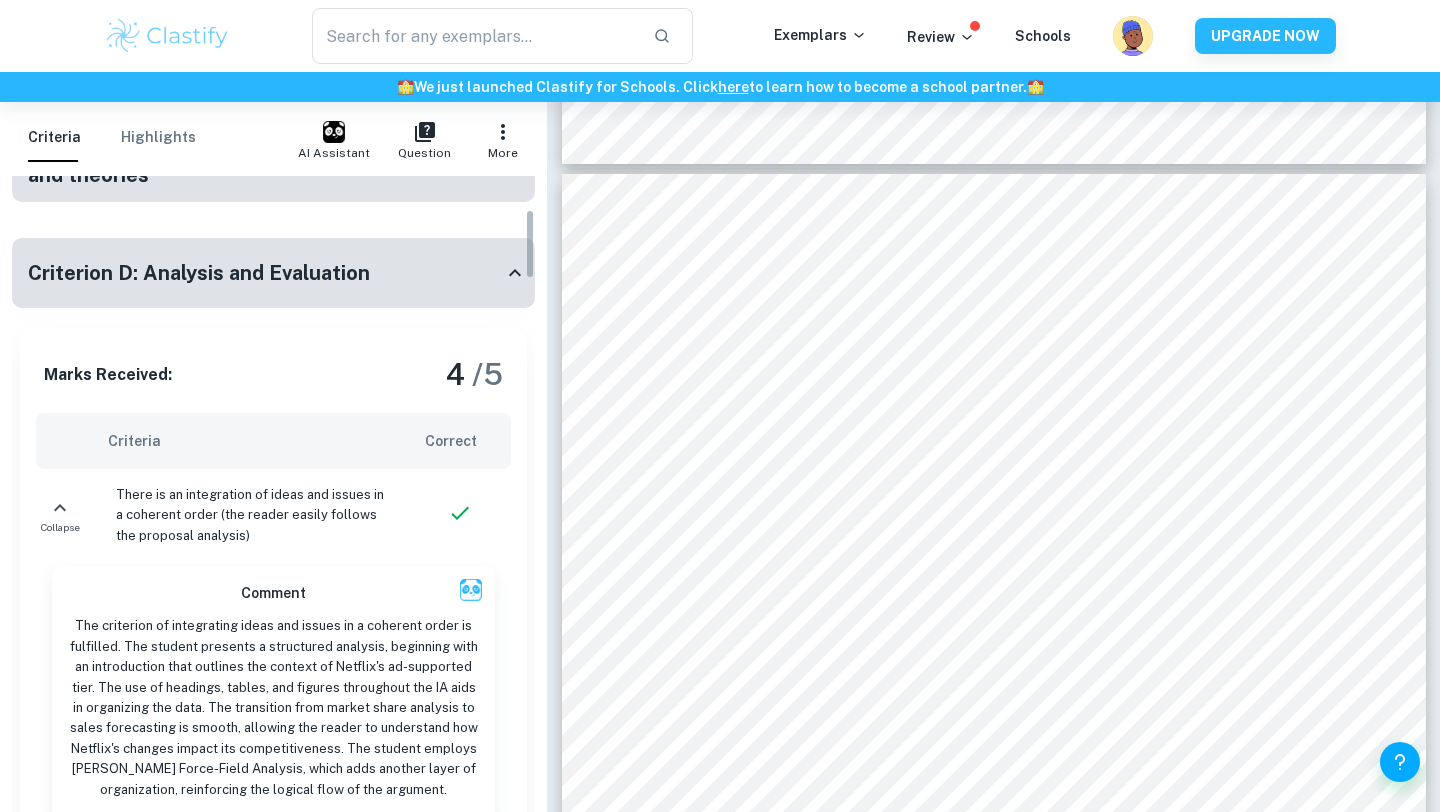 scroll, scrollTop: 299, scrollLeft: 0, axis: vertical 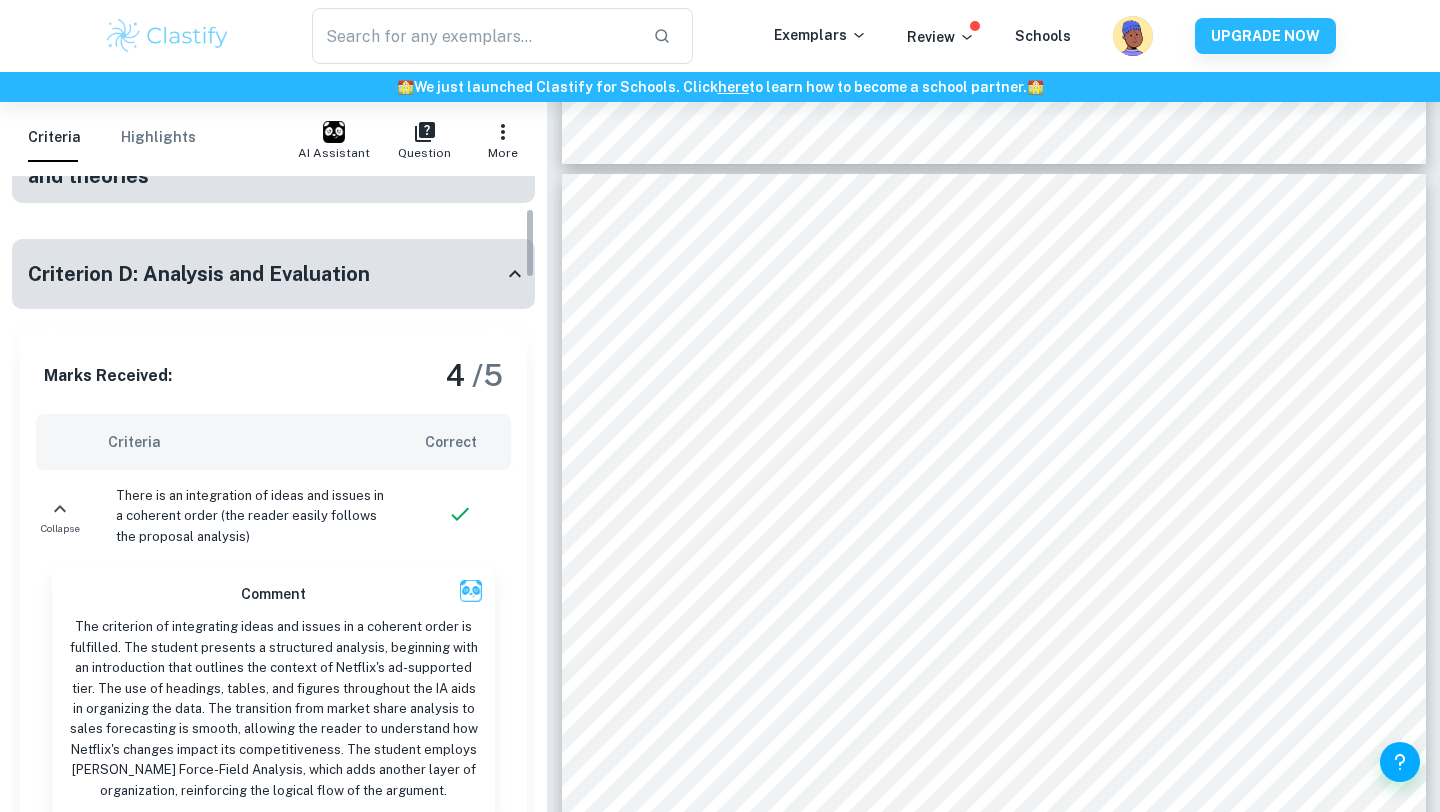 click on "Criterion D: Analysis and Evaluation" at bounding box center (199, 274) 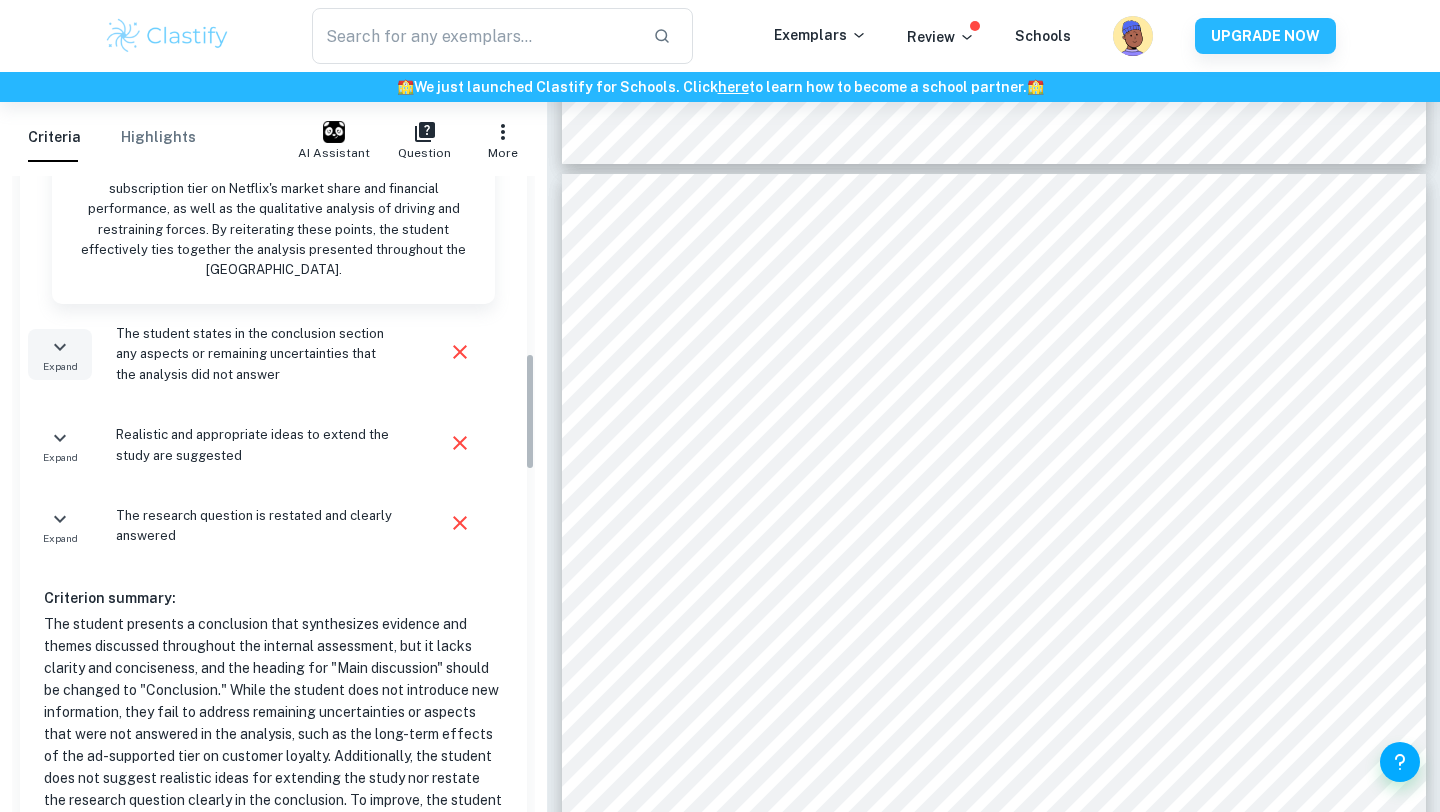 scroll, scrollTop: 972, scrollLeft: 0, axis: vertical 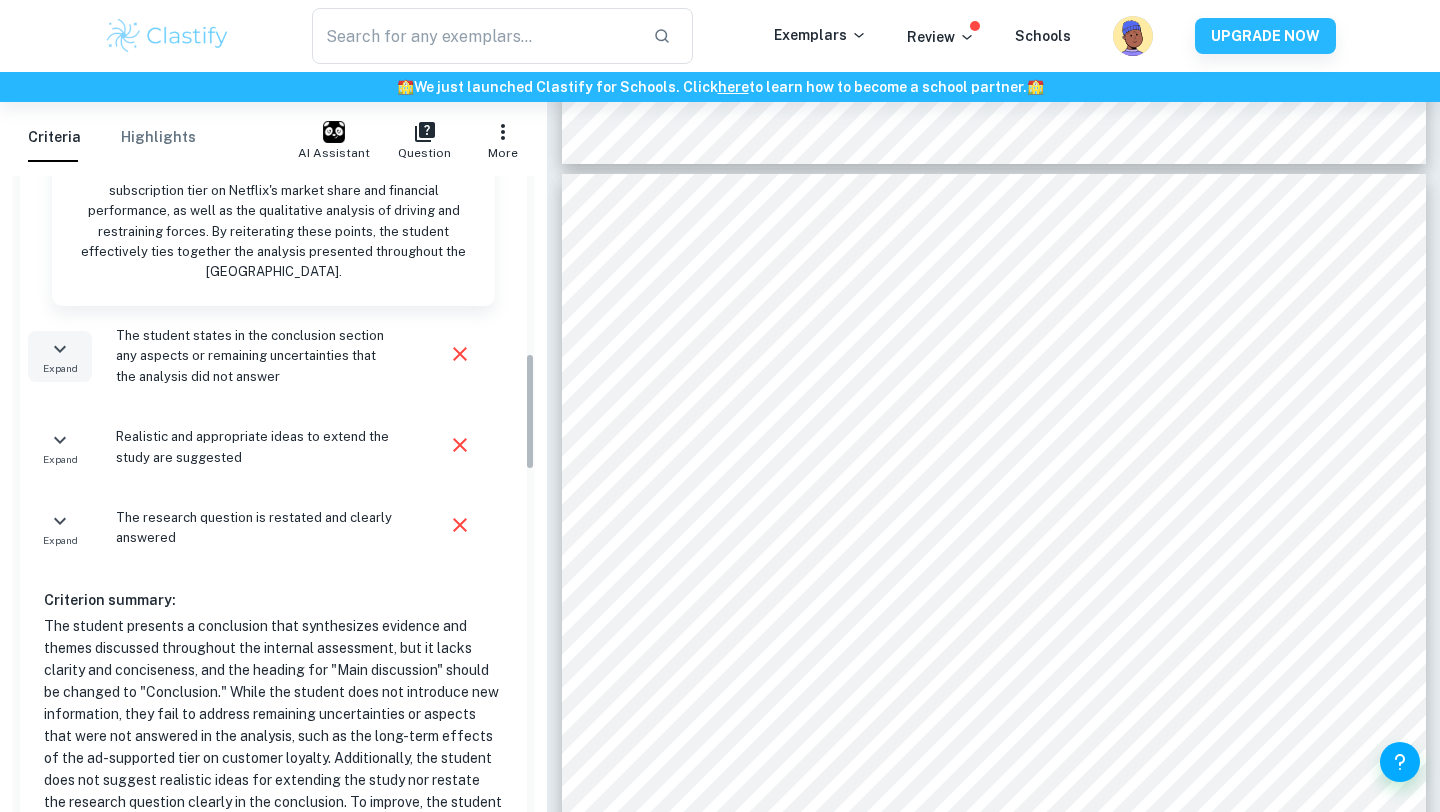 click 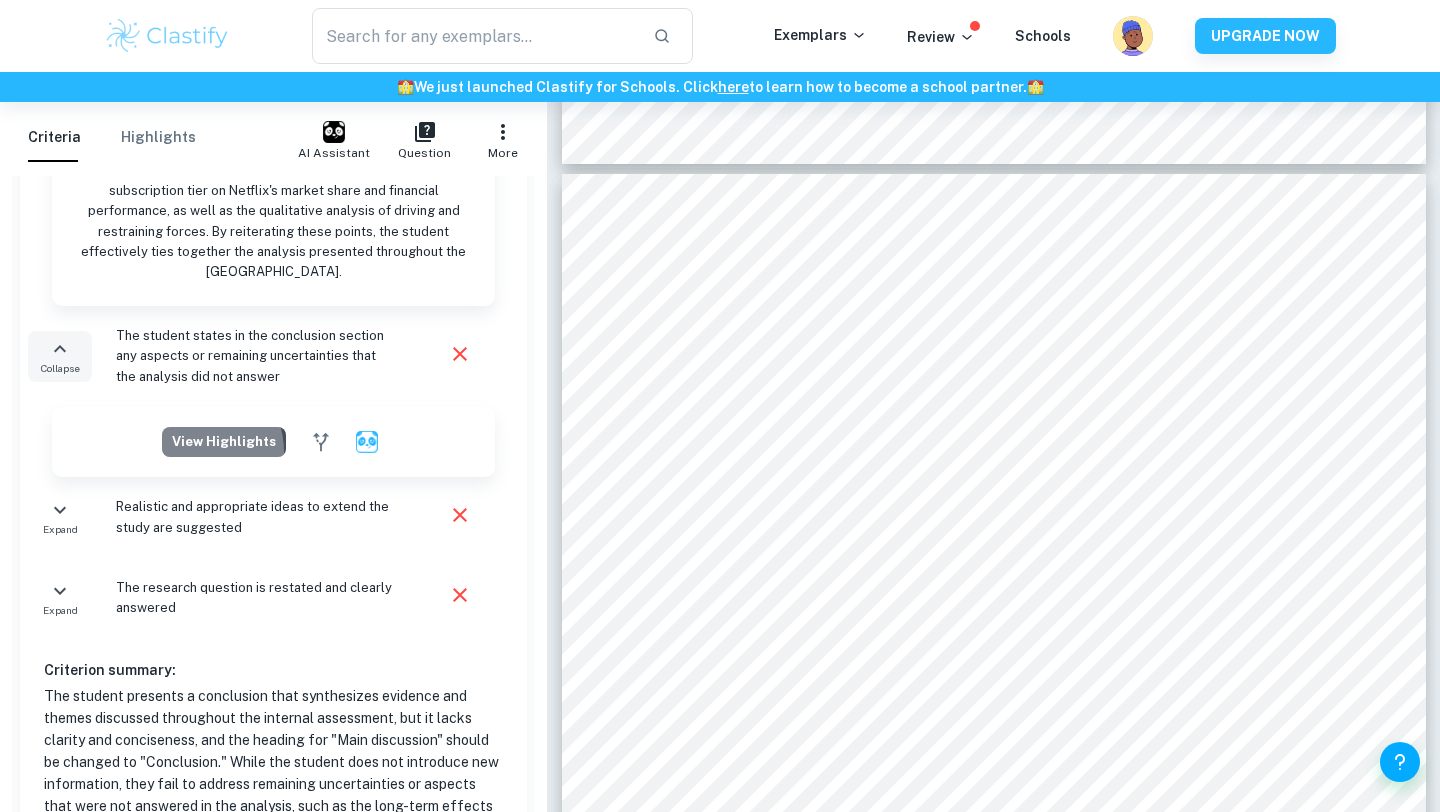 click on "View highlights" at bounding box center [224, 442] 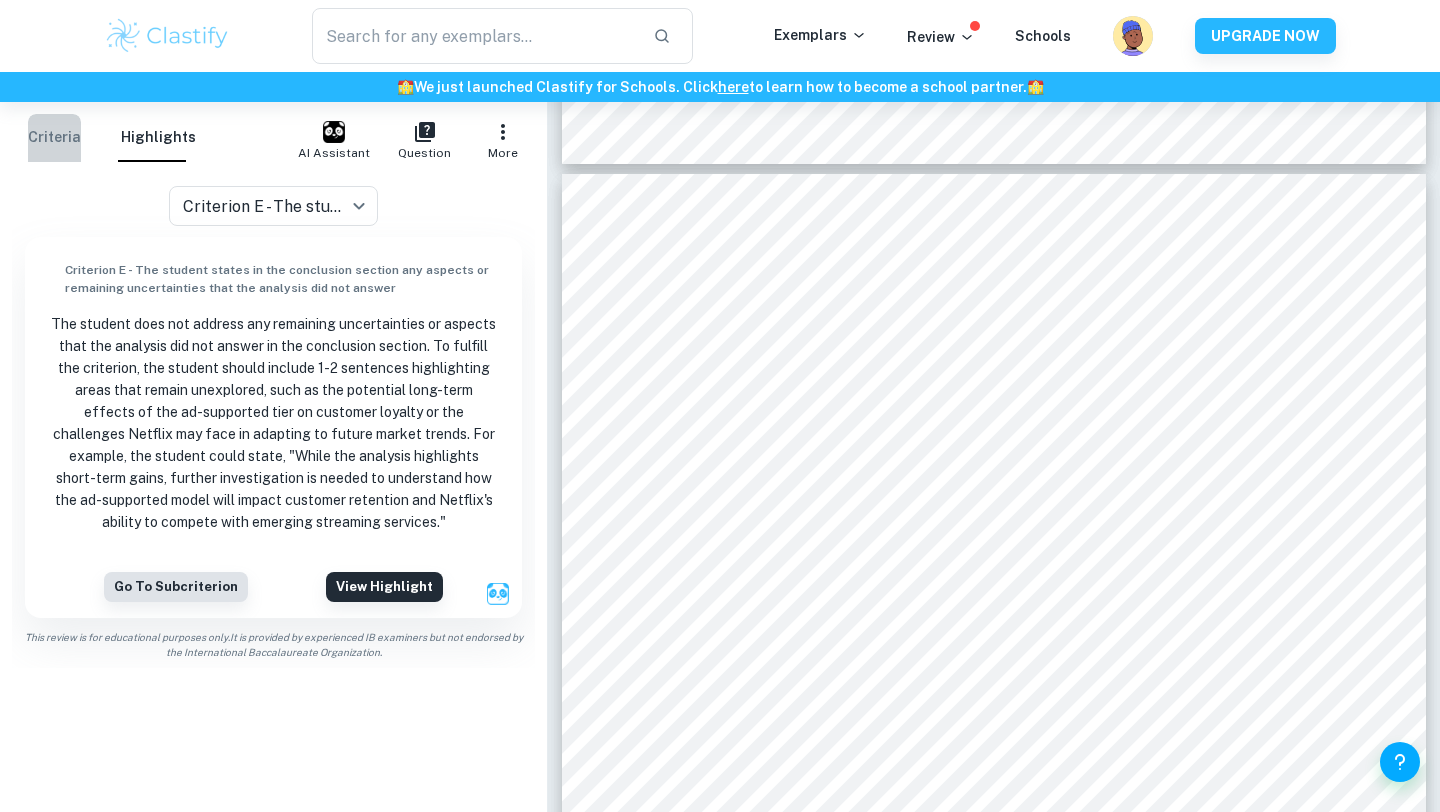 click on "Criteria" at bounding box center [54, 138] 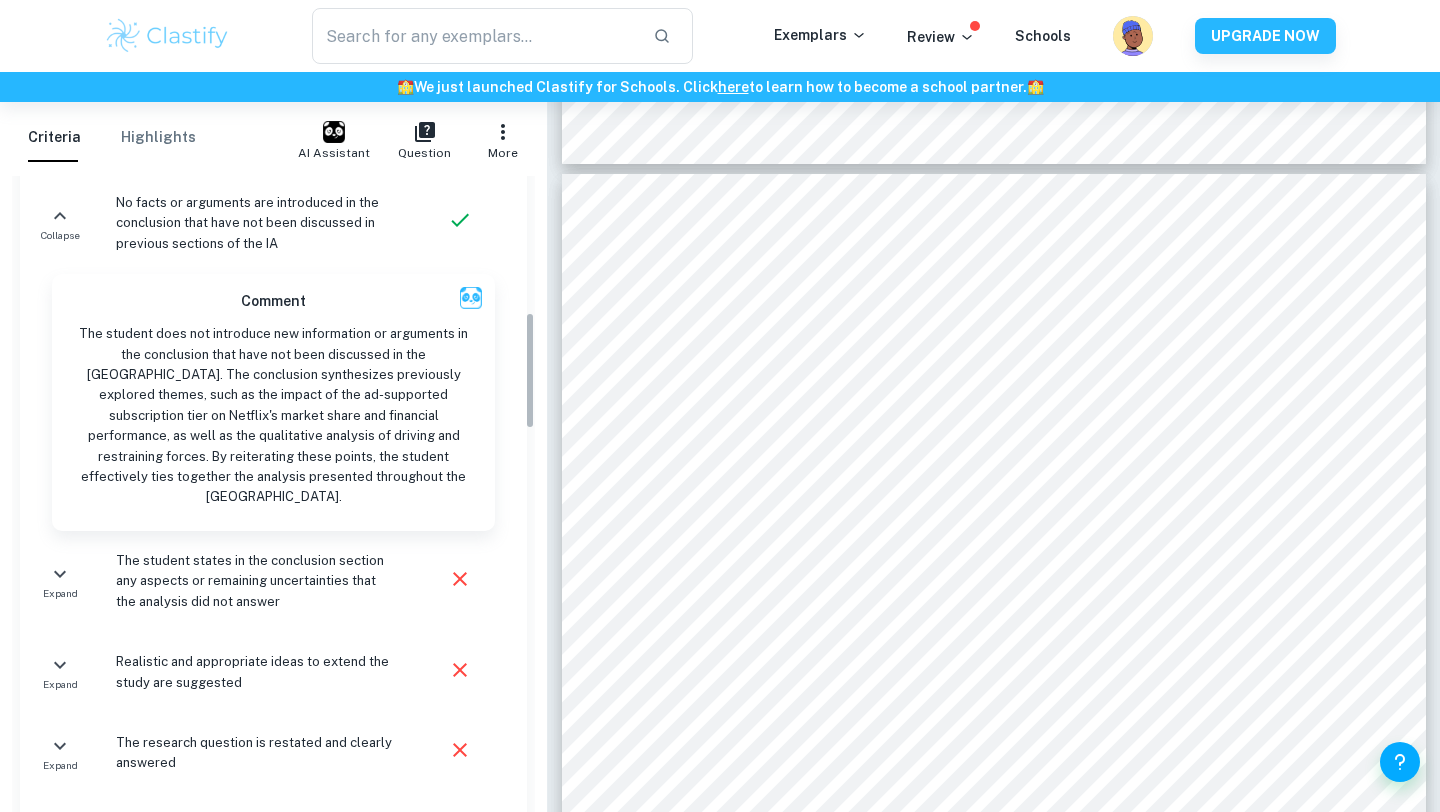 scroll, scrollTop: 737, scrollLeft: 0, axis: vertical 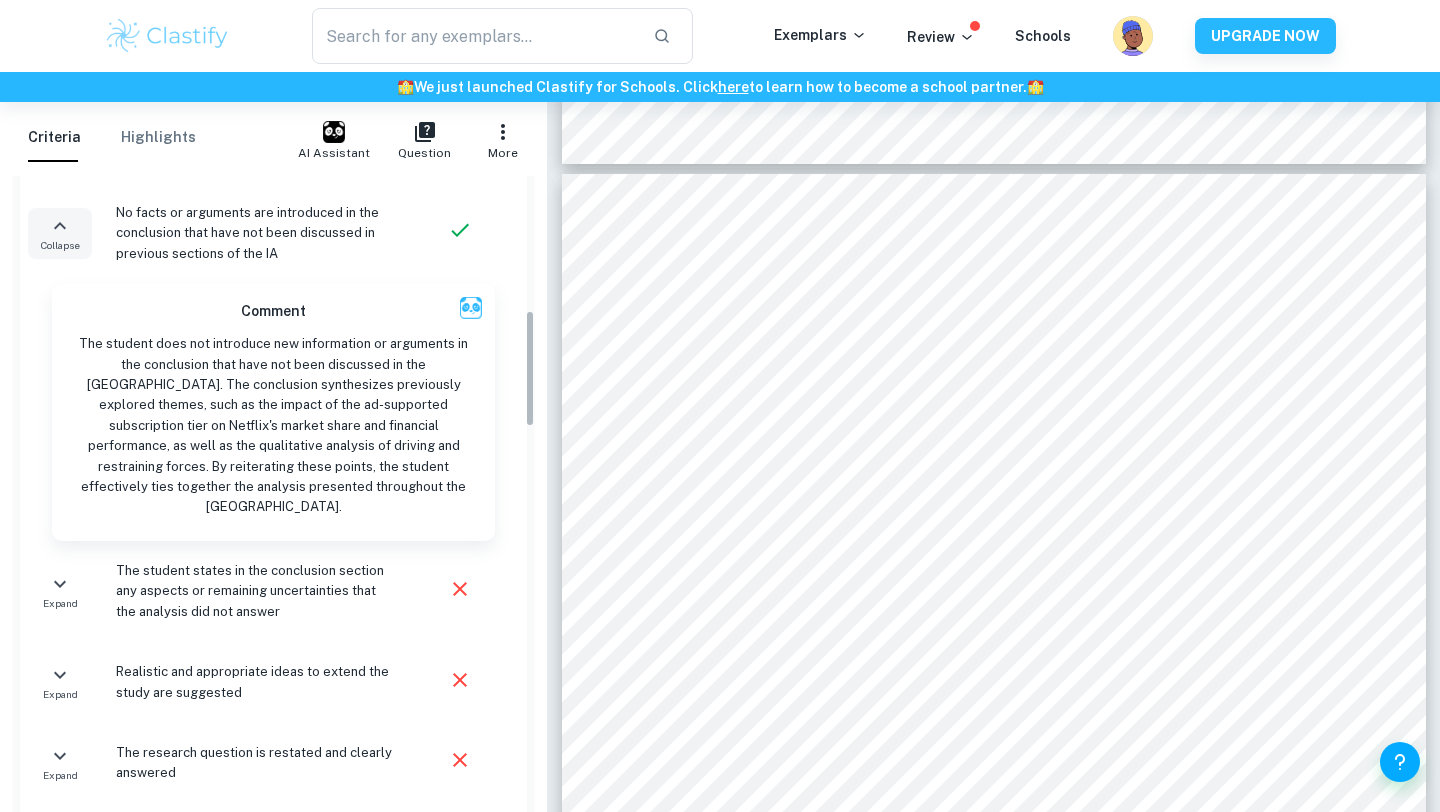 click 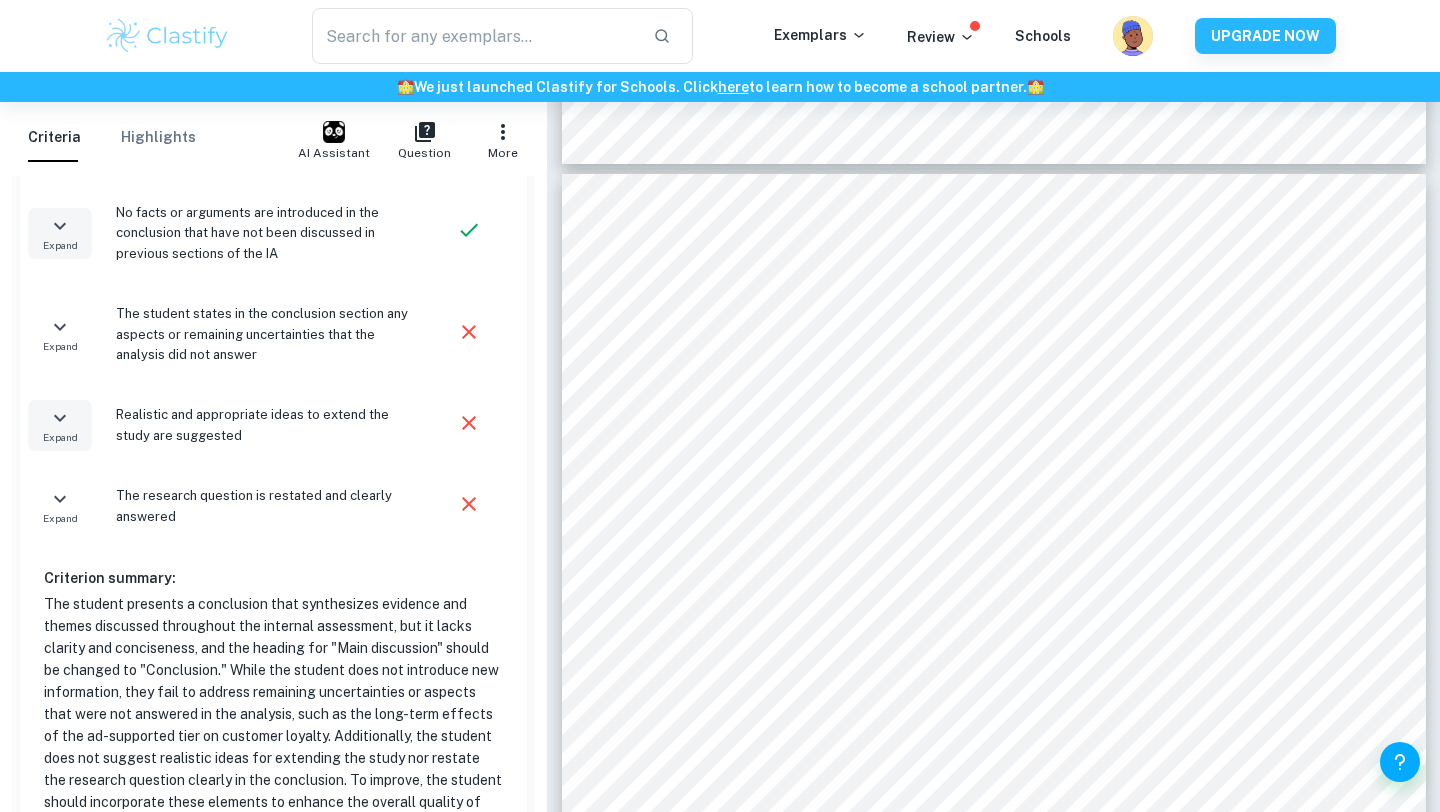 click 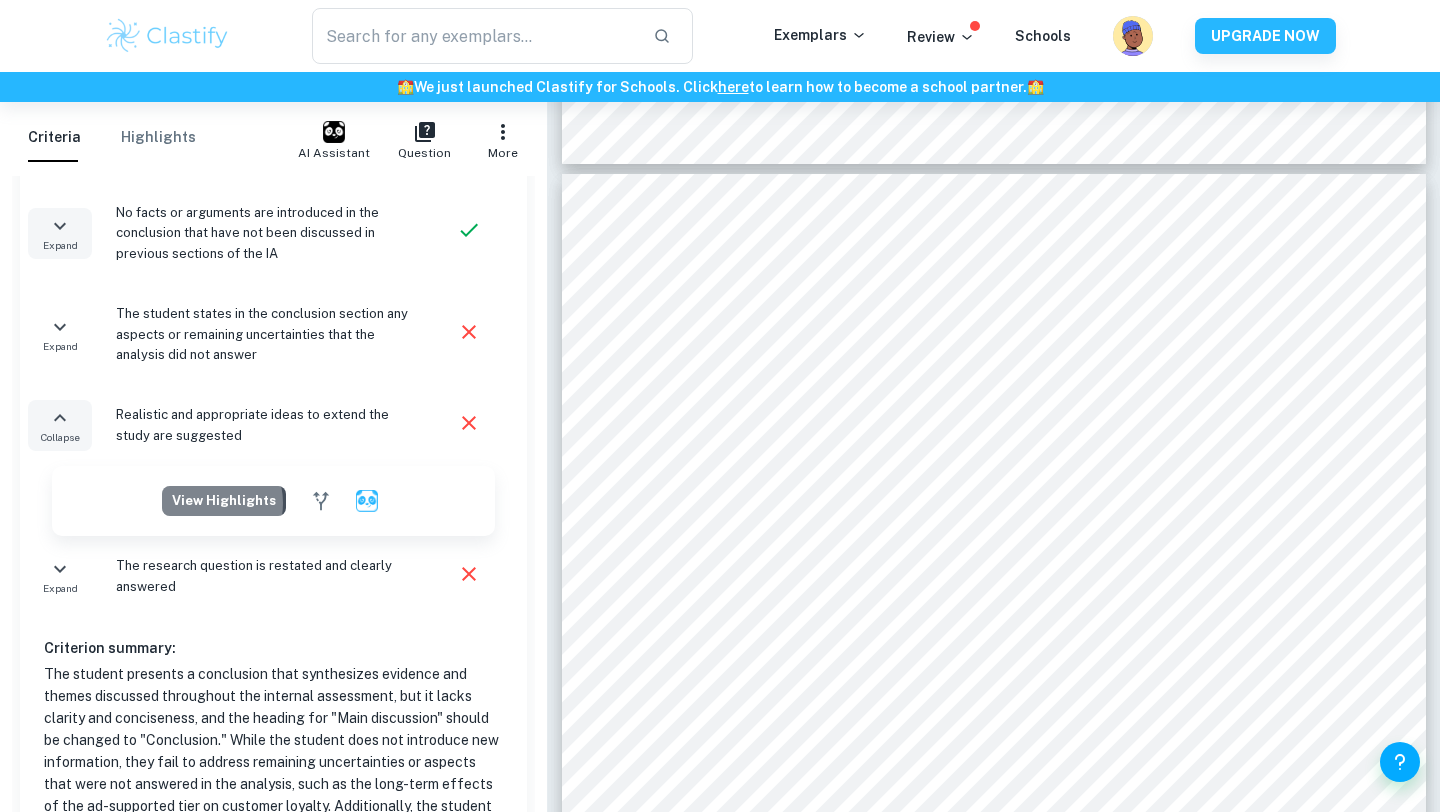 click on "View highlights" at bounding box center [224, 501] 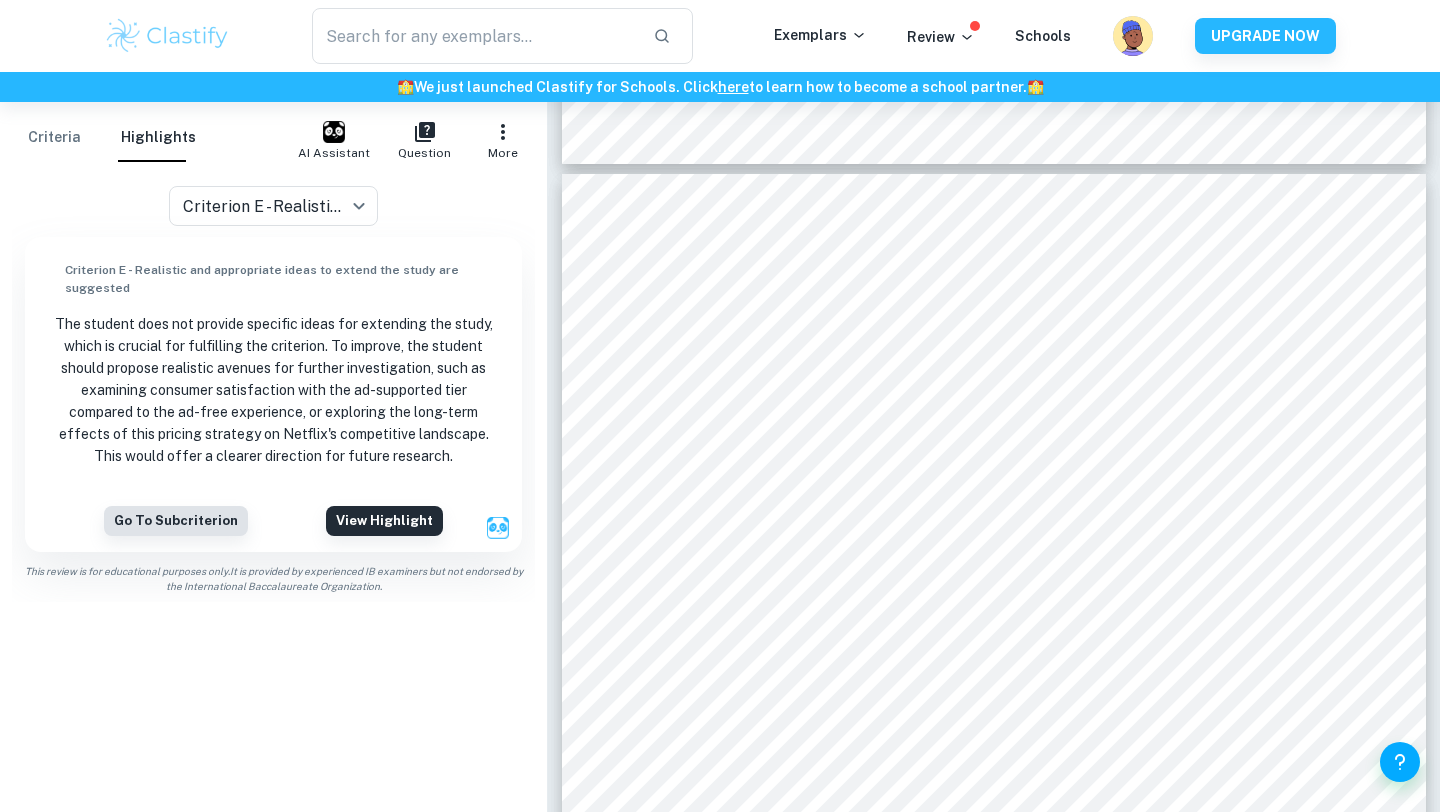click on "Criteria" at bounding box center [54, 138] 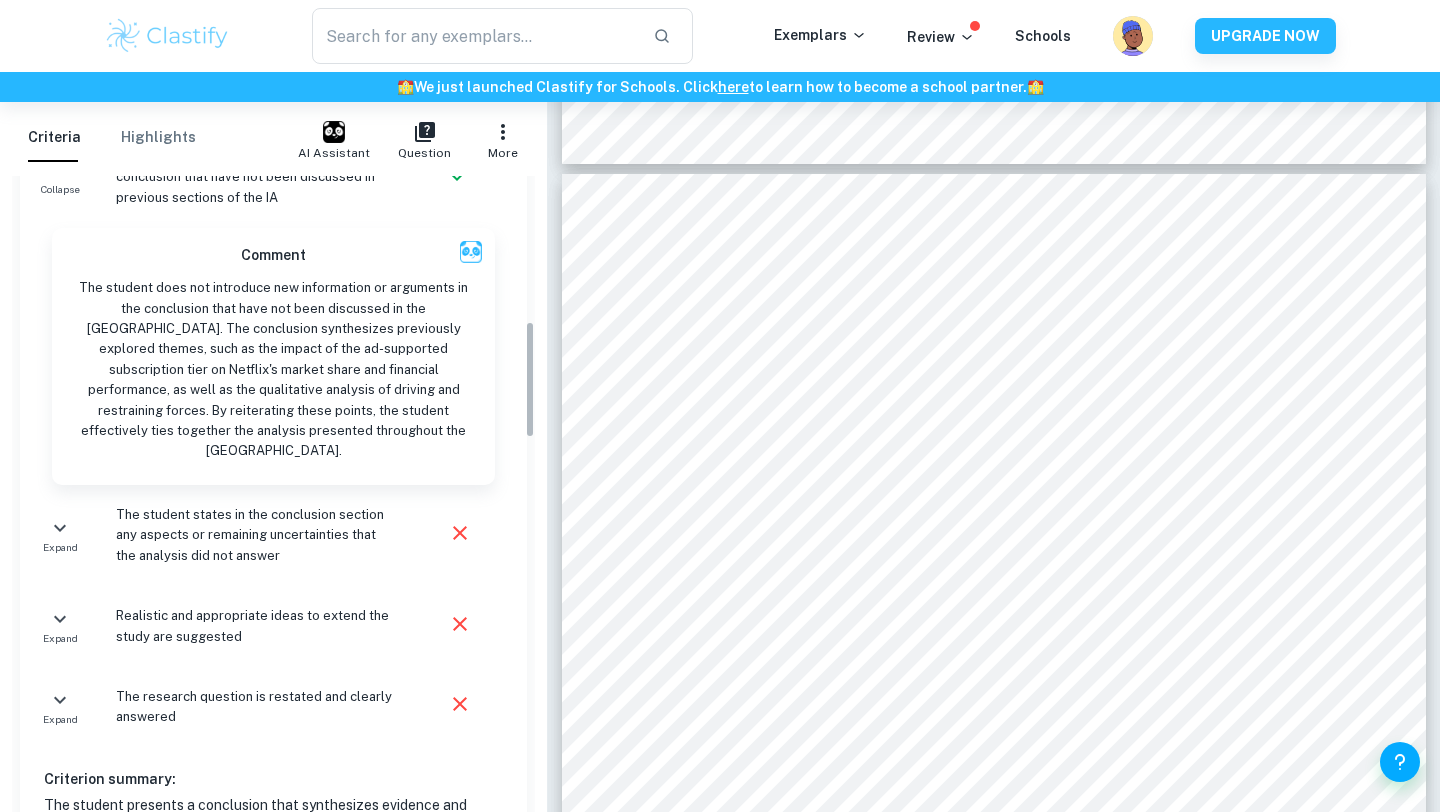 scroll, scrollTop: 802, scrollLeft: 0, axis: vertical 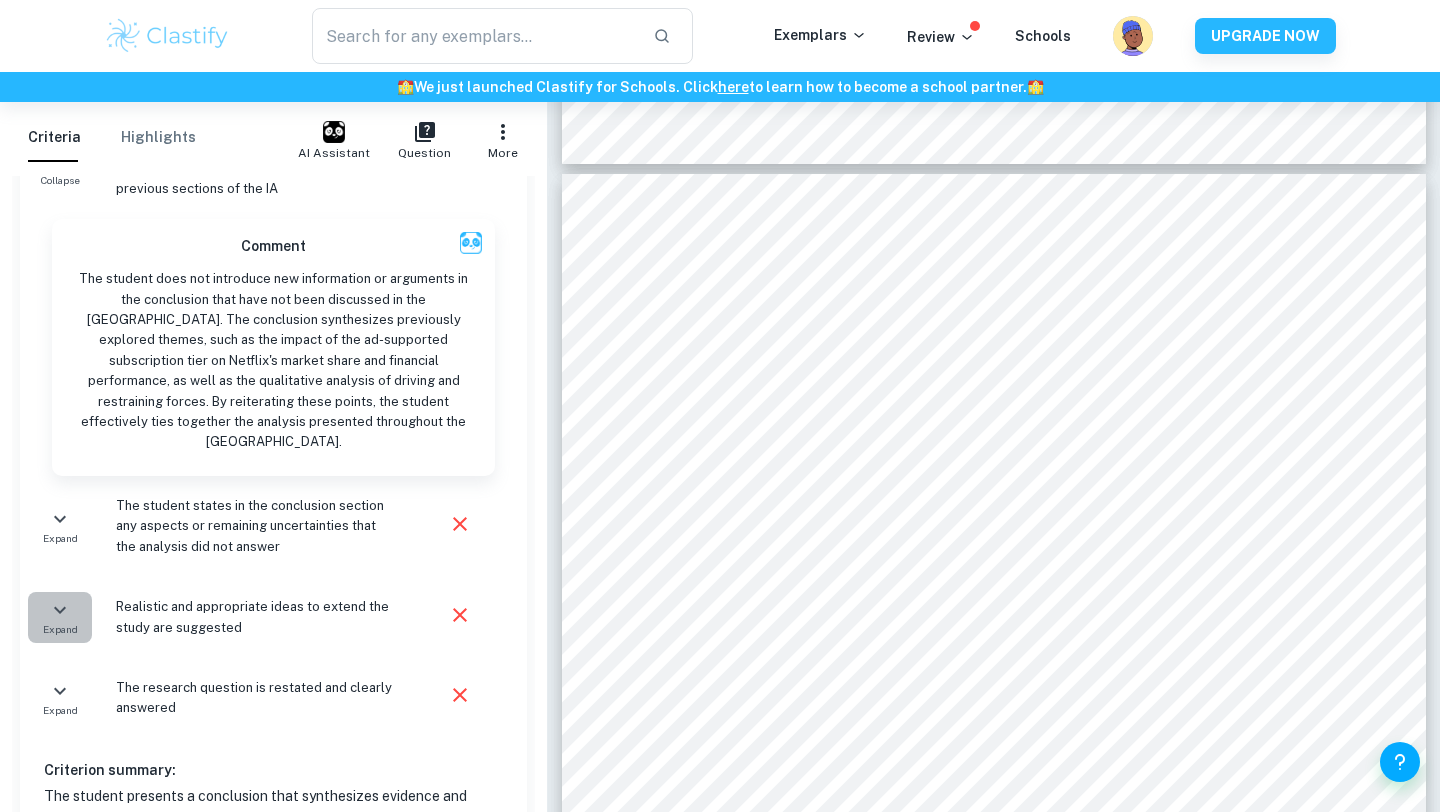 click 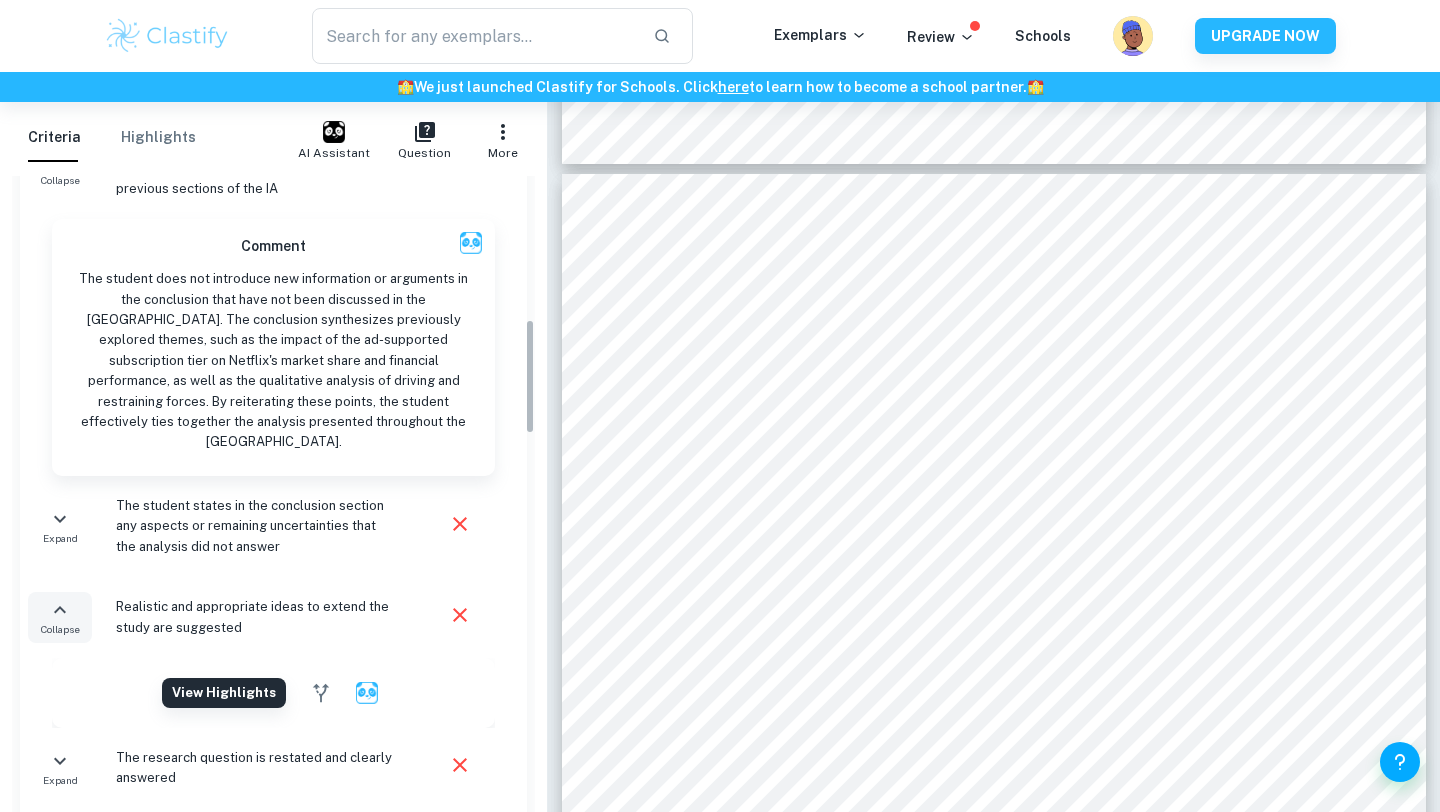 click 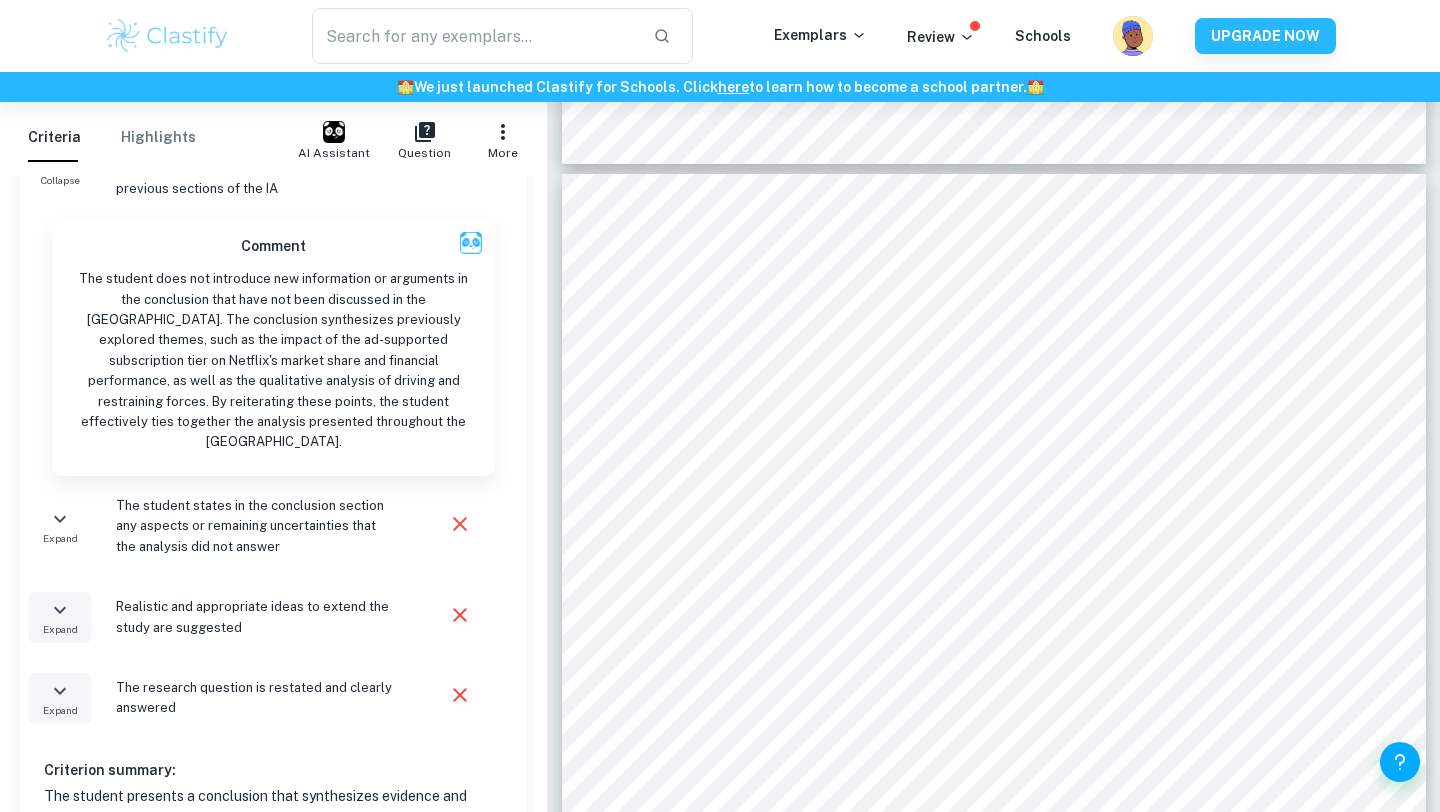 click 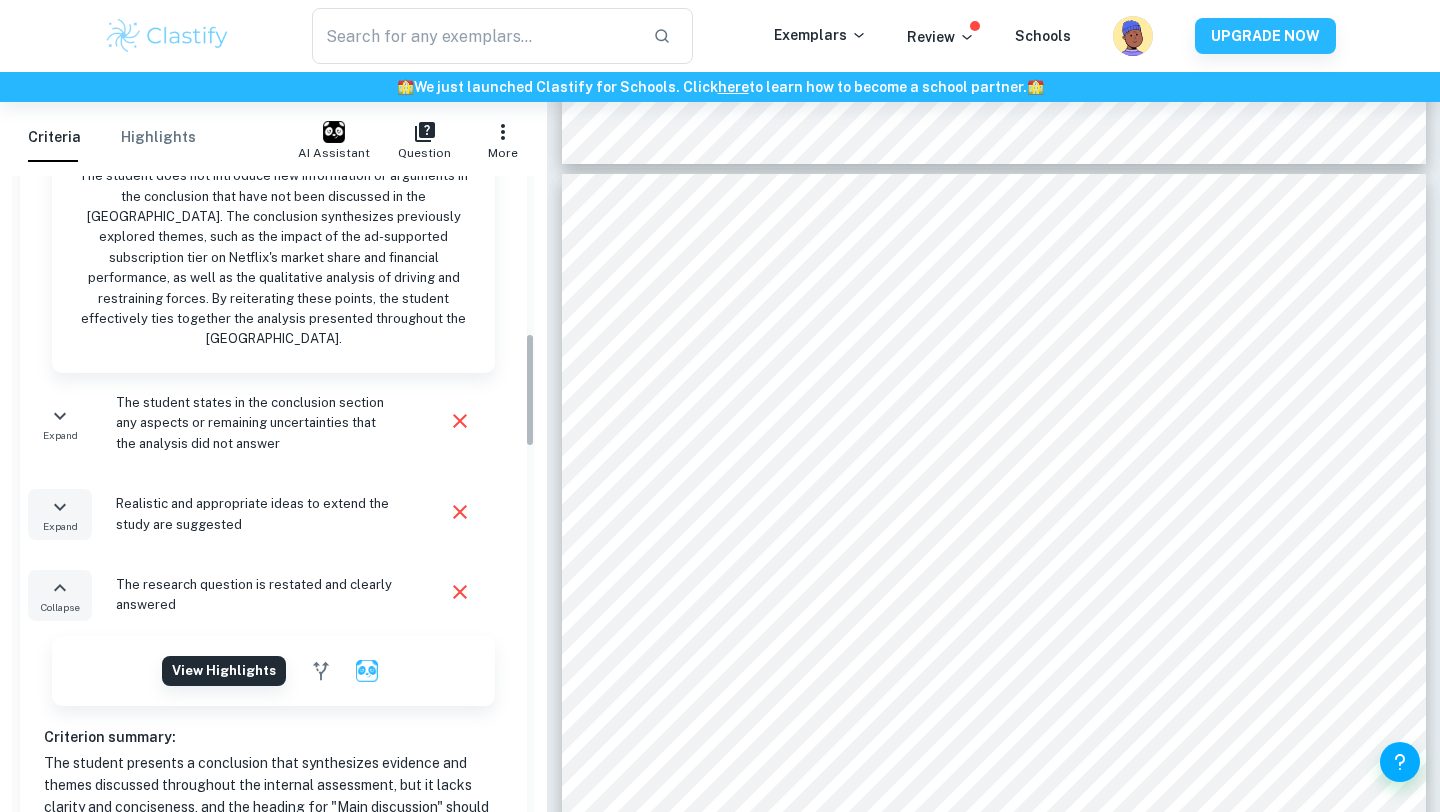 scroll, scrollTop: 913, scrollLeft: 0, axis: vertical 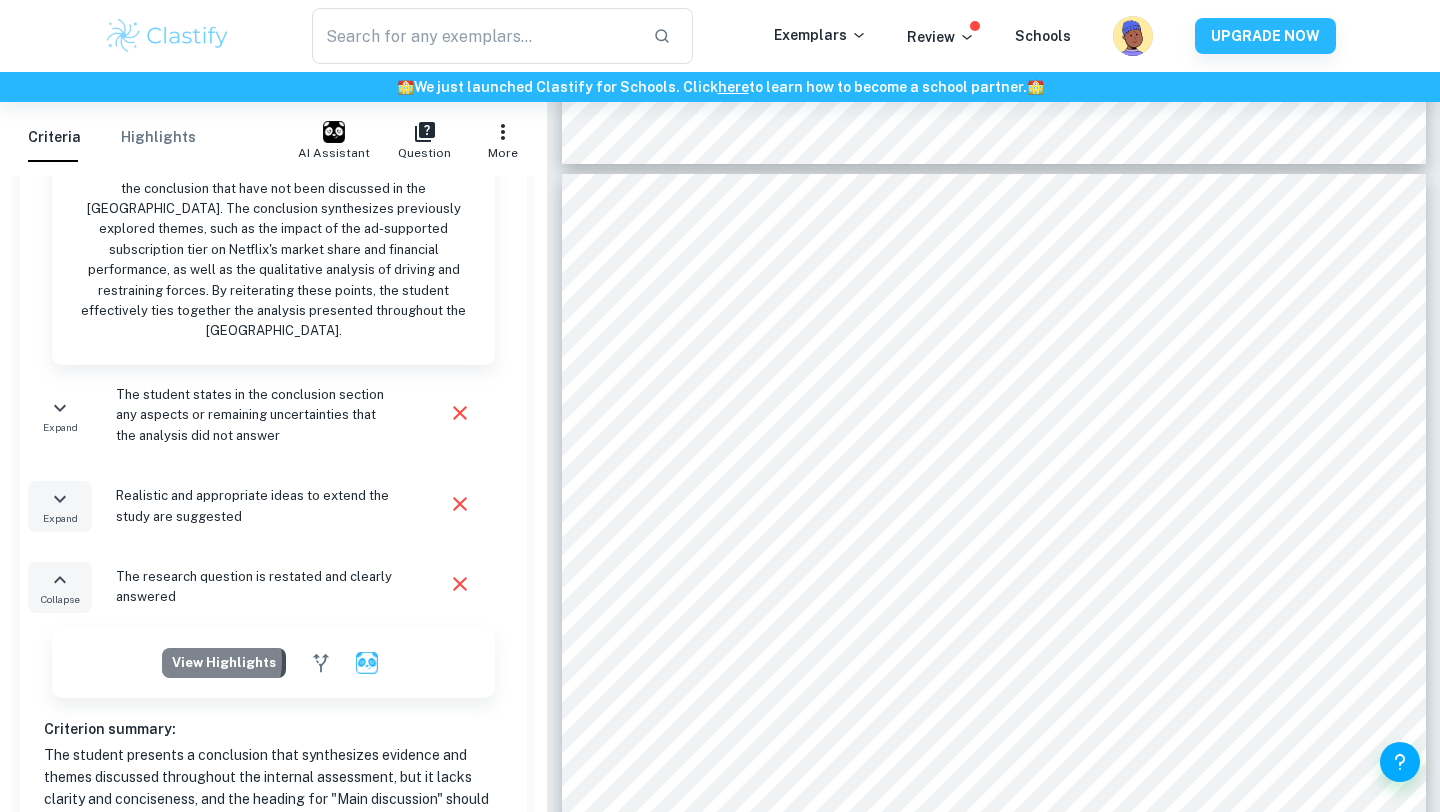 click on "View highlights" at bounding box center [224, 663] 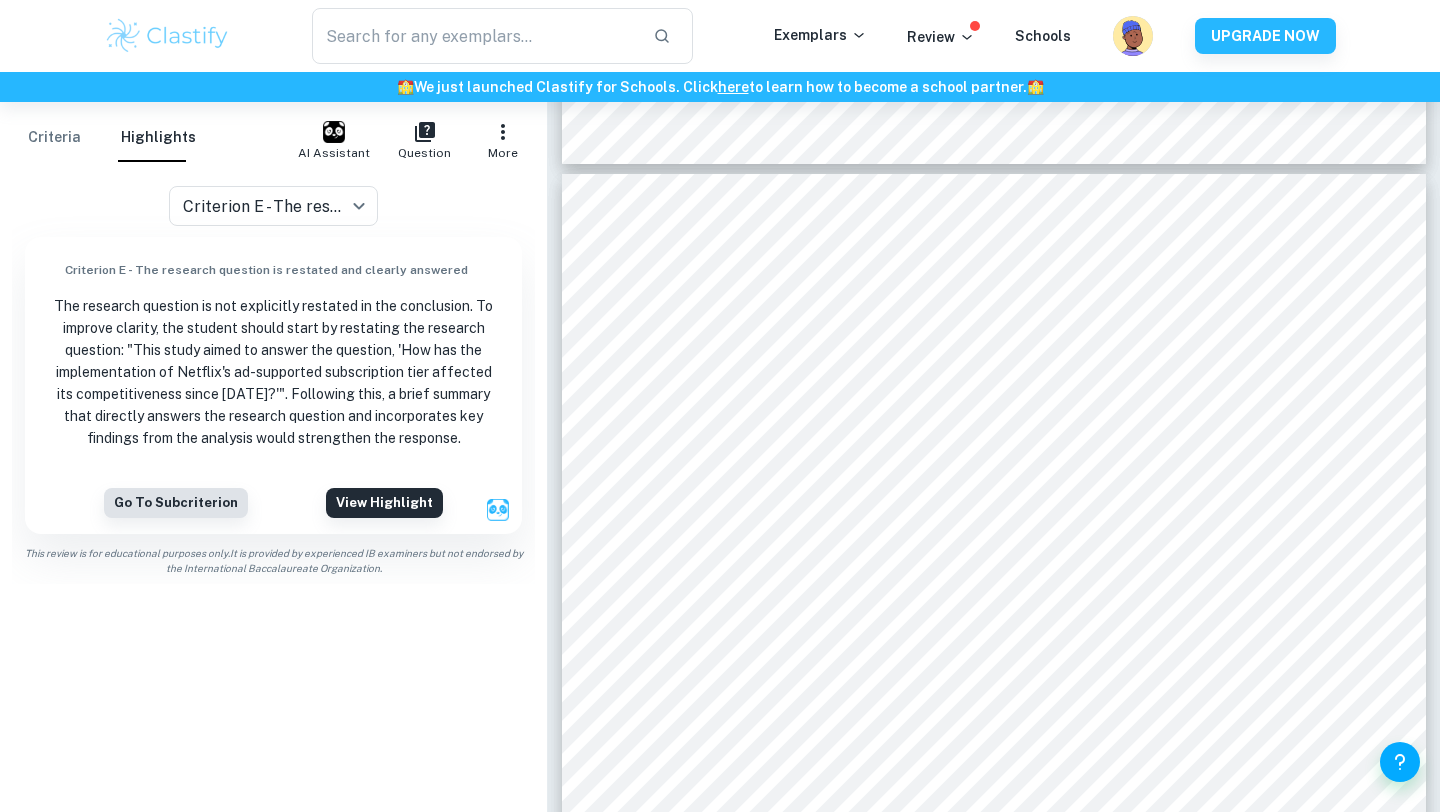 click on "Criteria" at bounding box center (54, 138) 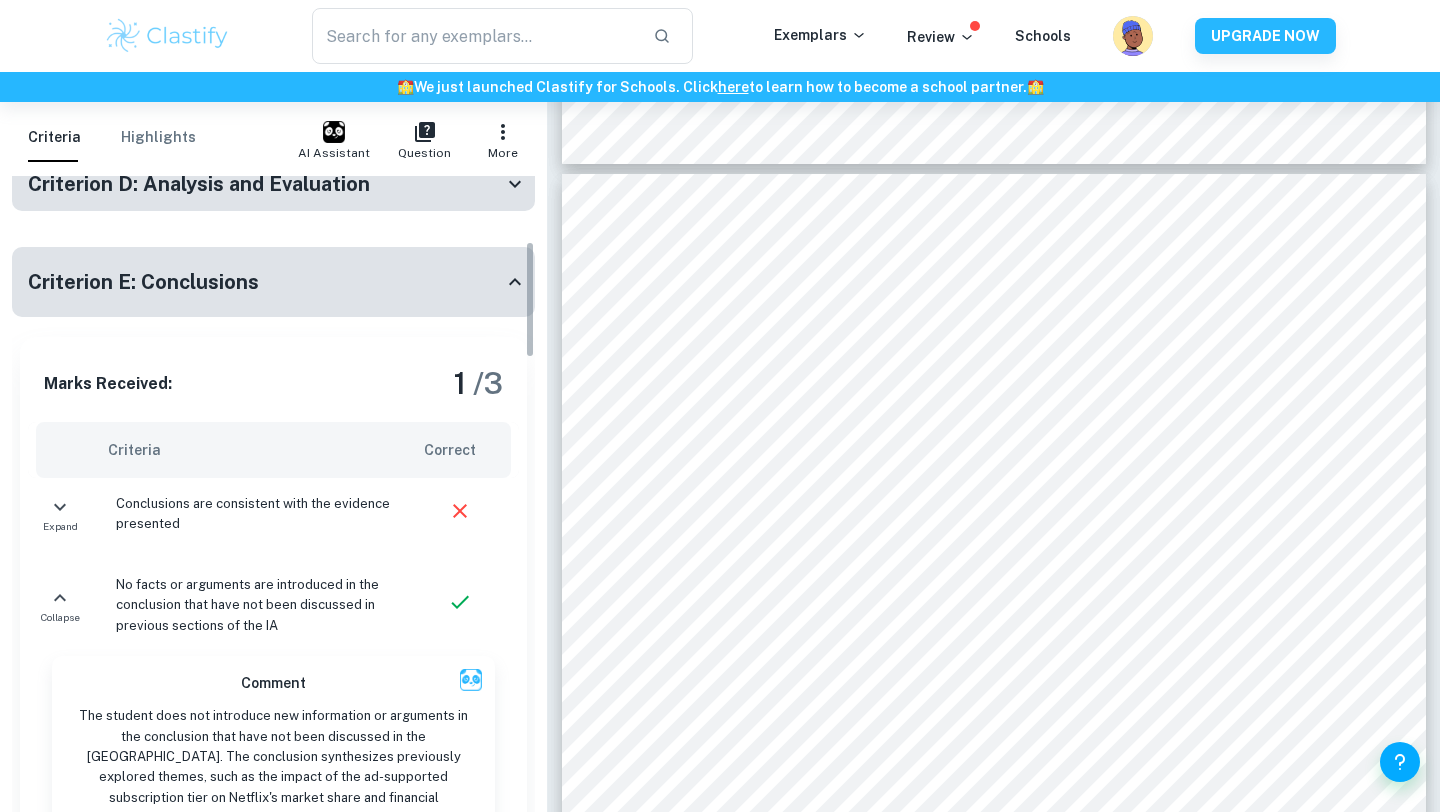 scroll, scrollTop: 314, scrollLeft: 0, axis: vertical 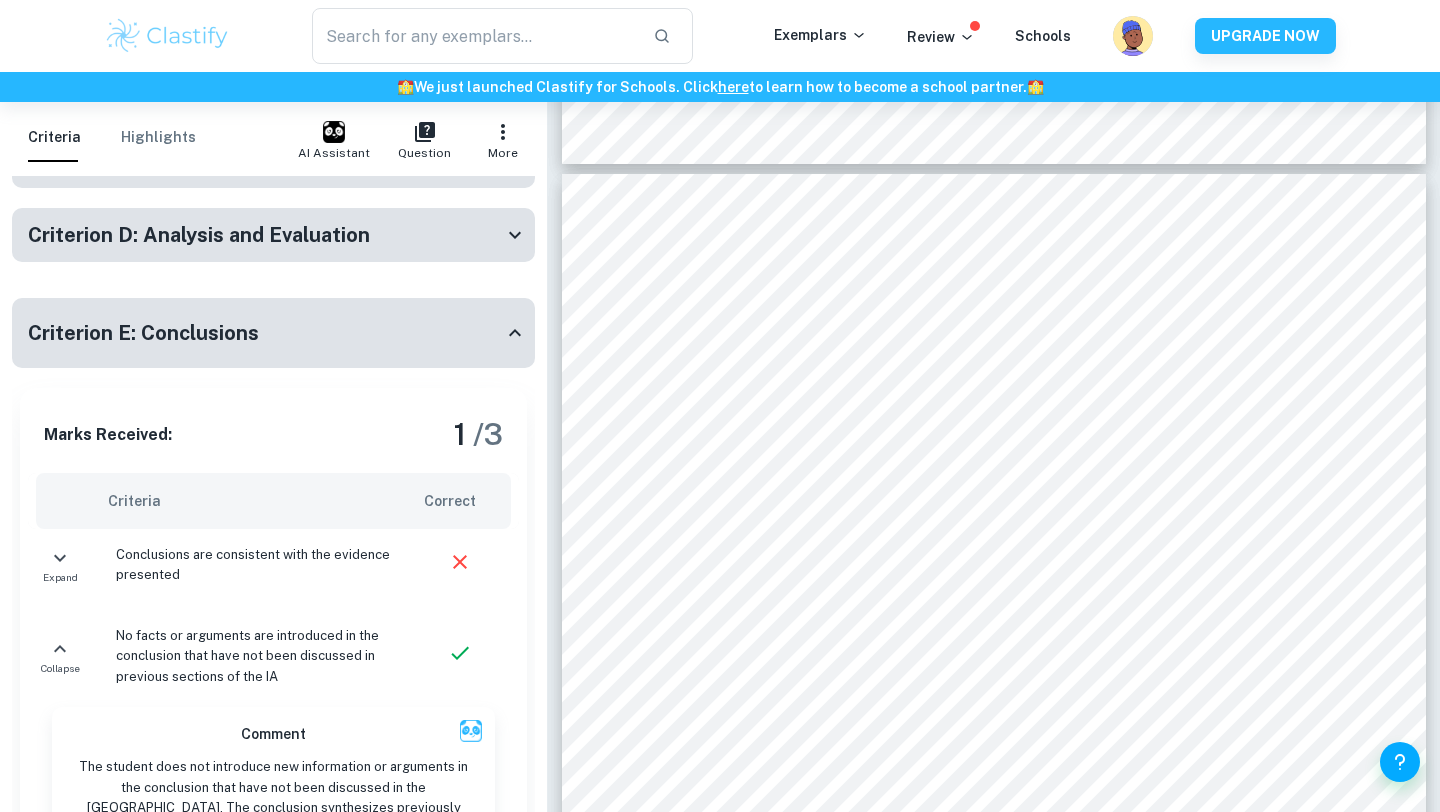 click on "Criterion E: Conclusions" at bounding box center (265, 333) 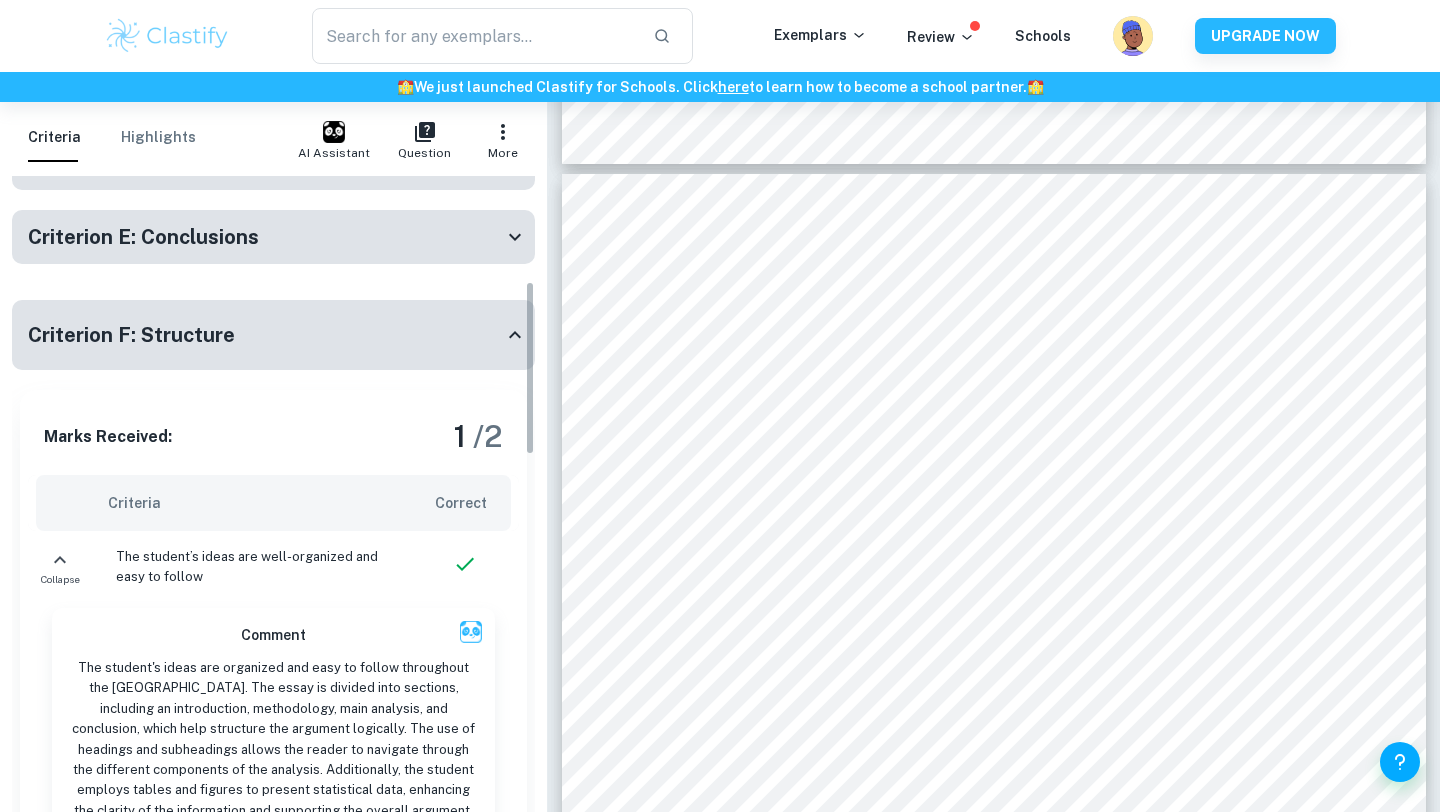 click on "Criterion F: Structure" at bounding box center (265, 335) 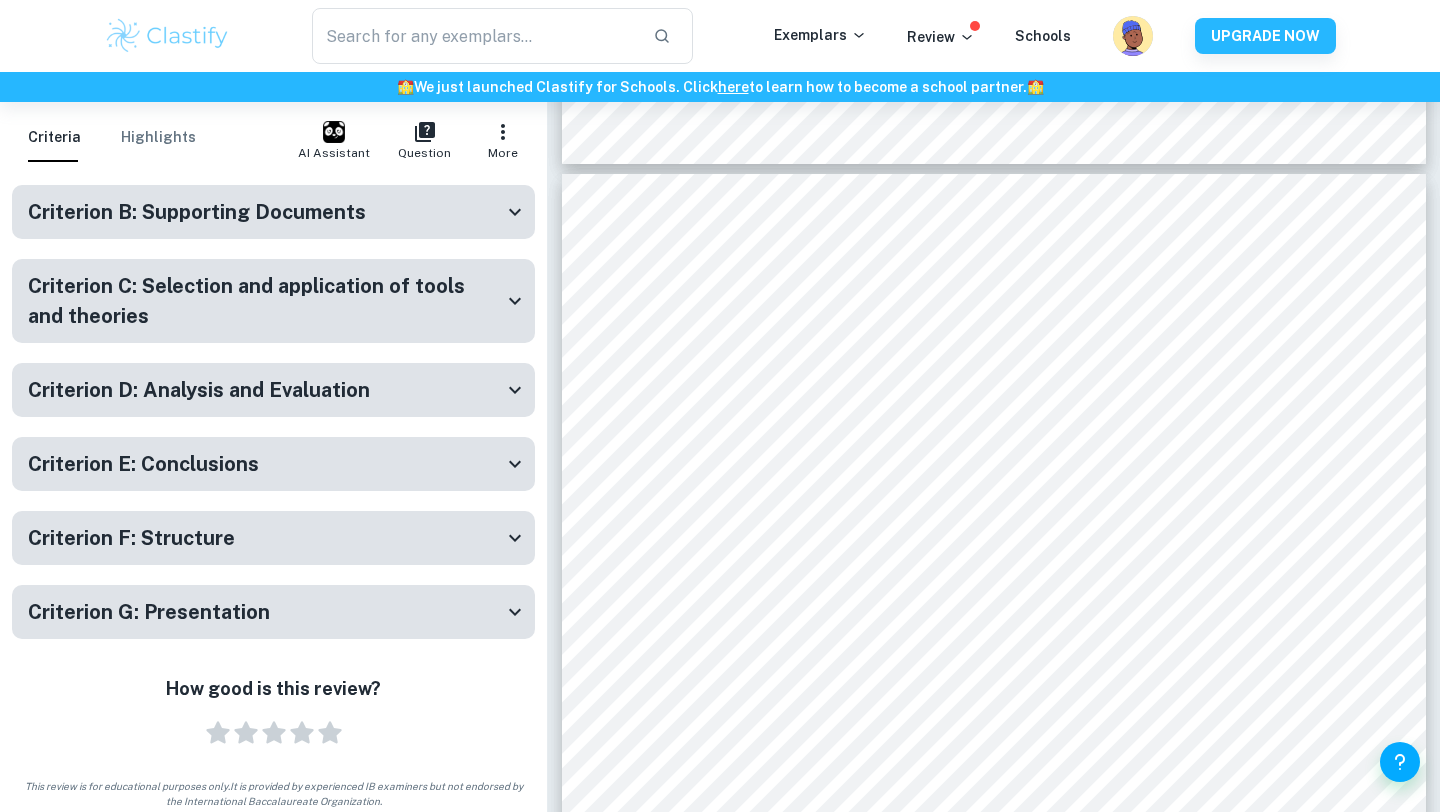 scroll, scrollTop: 159, scrollLeft: 0, axis: vertical 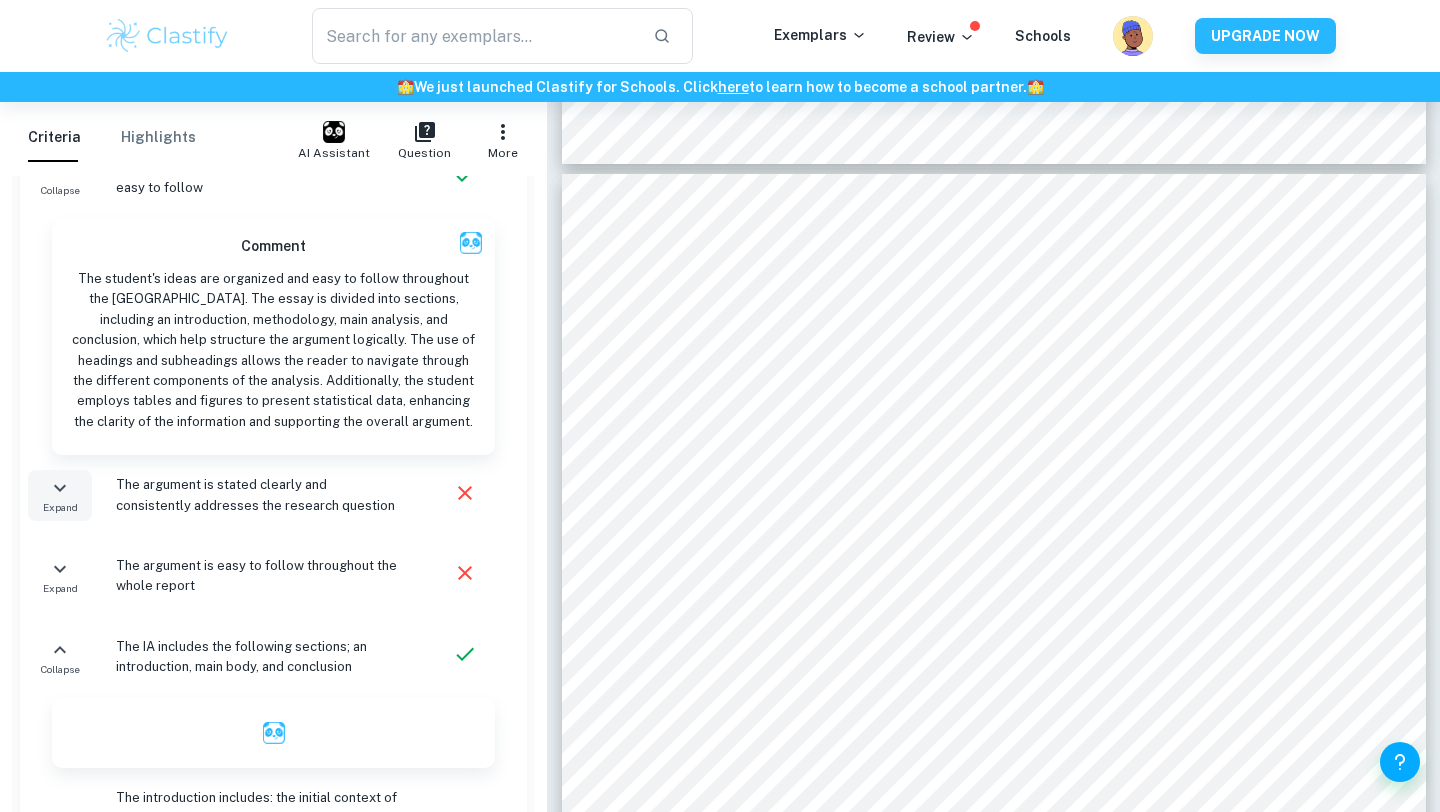 click 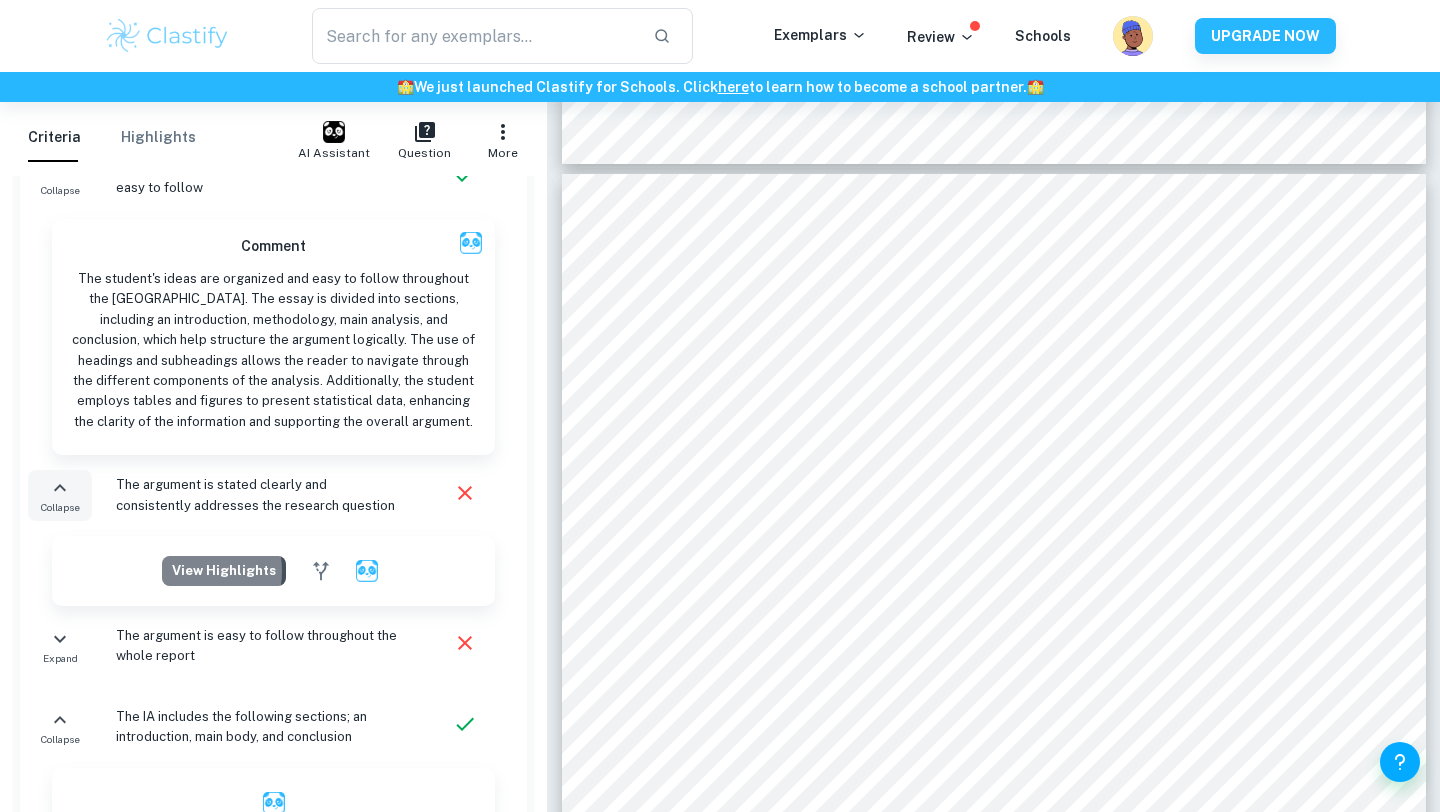 click on "View highlights" at bounding box center [224, 571] 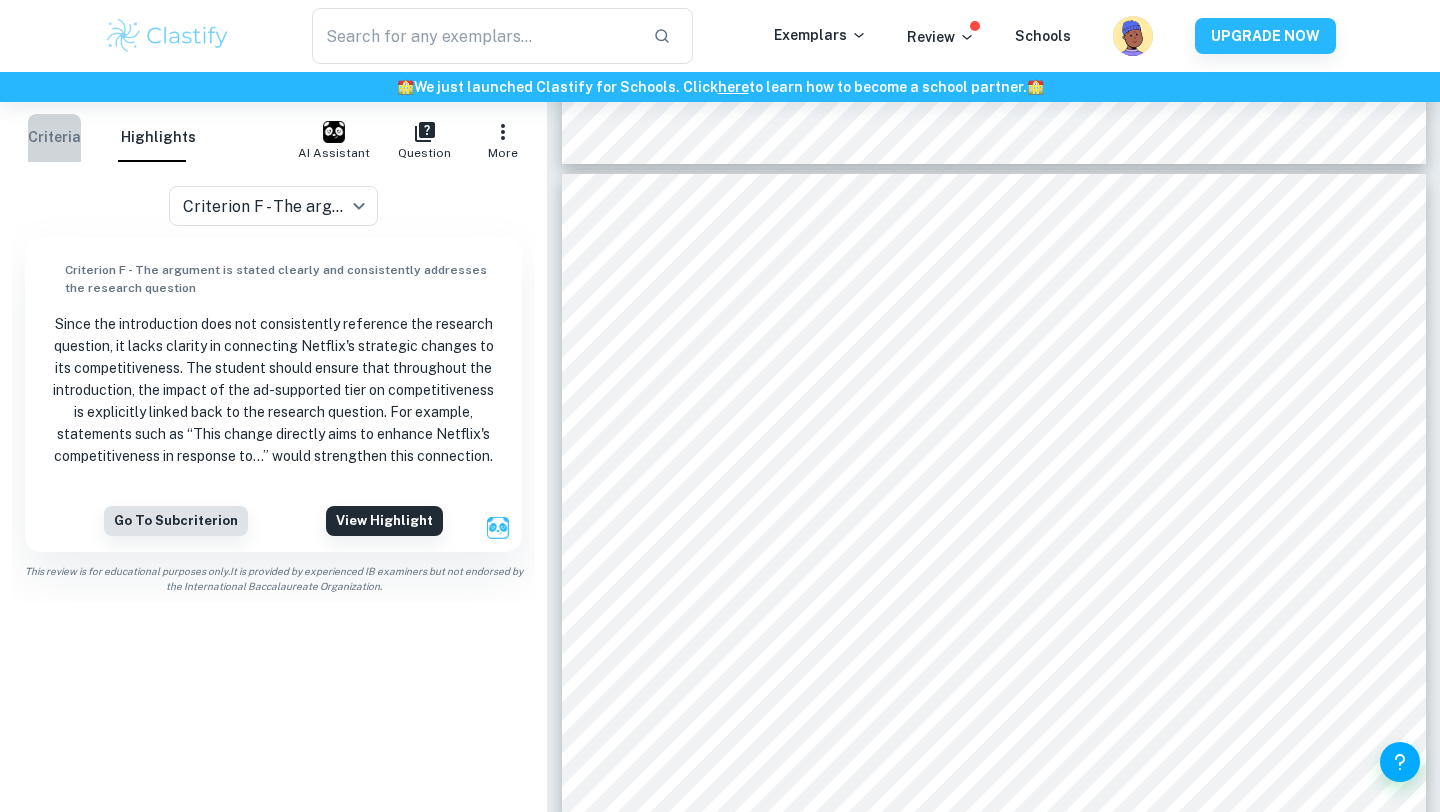 click on "Criteria" at bounding box center (54, 138) 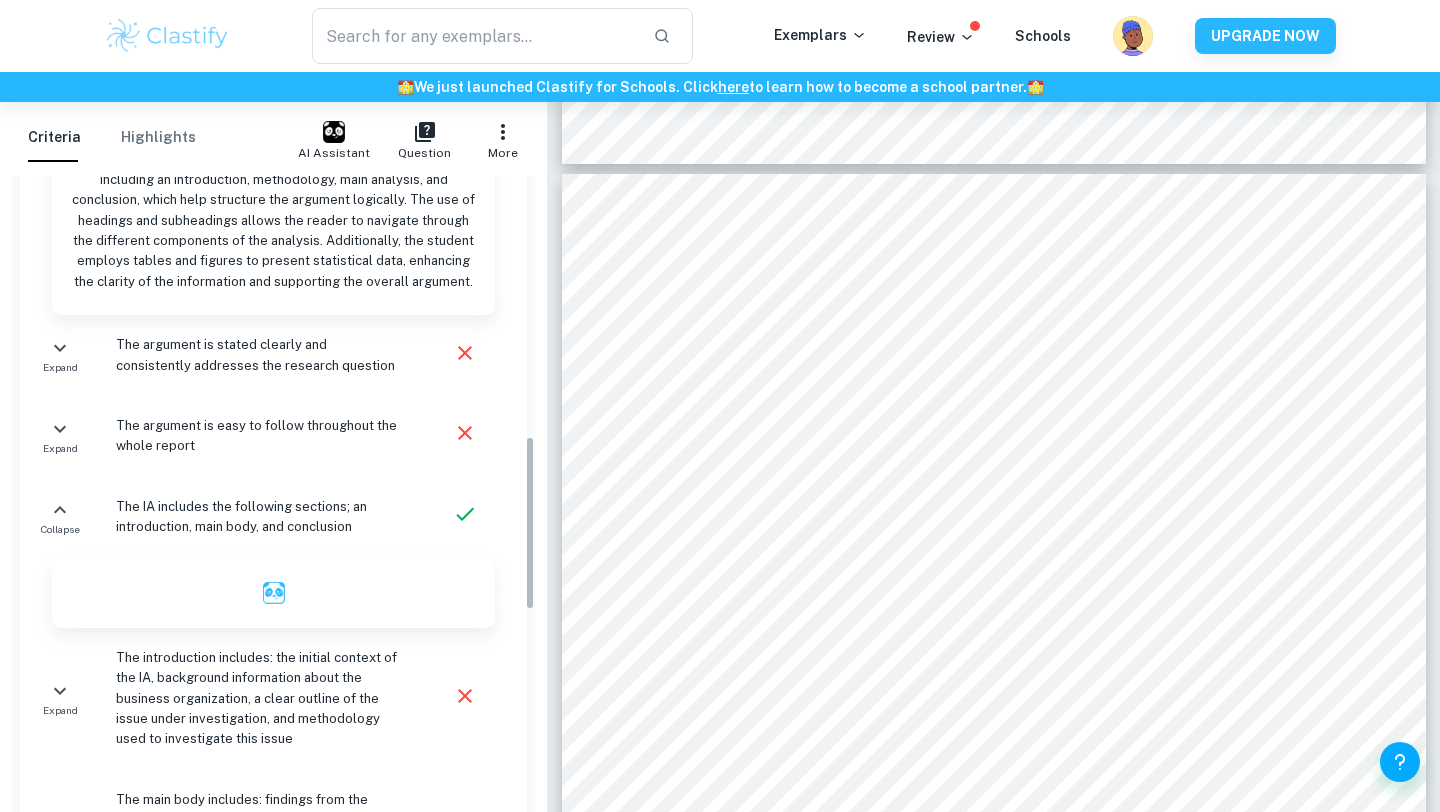 scroll, scrollTop: 914, scrollLeft: 0, axis: vertical 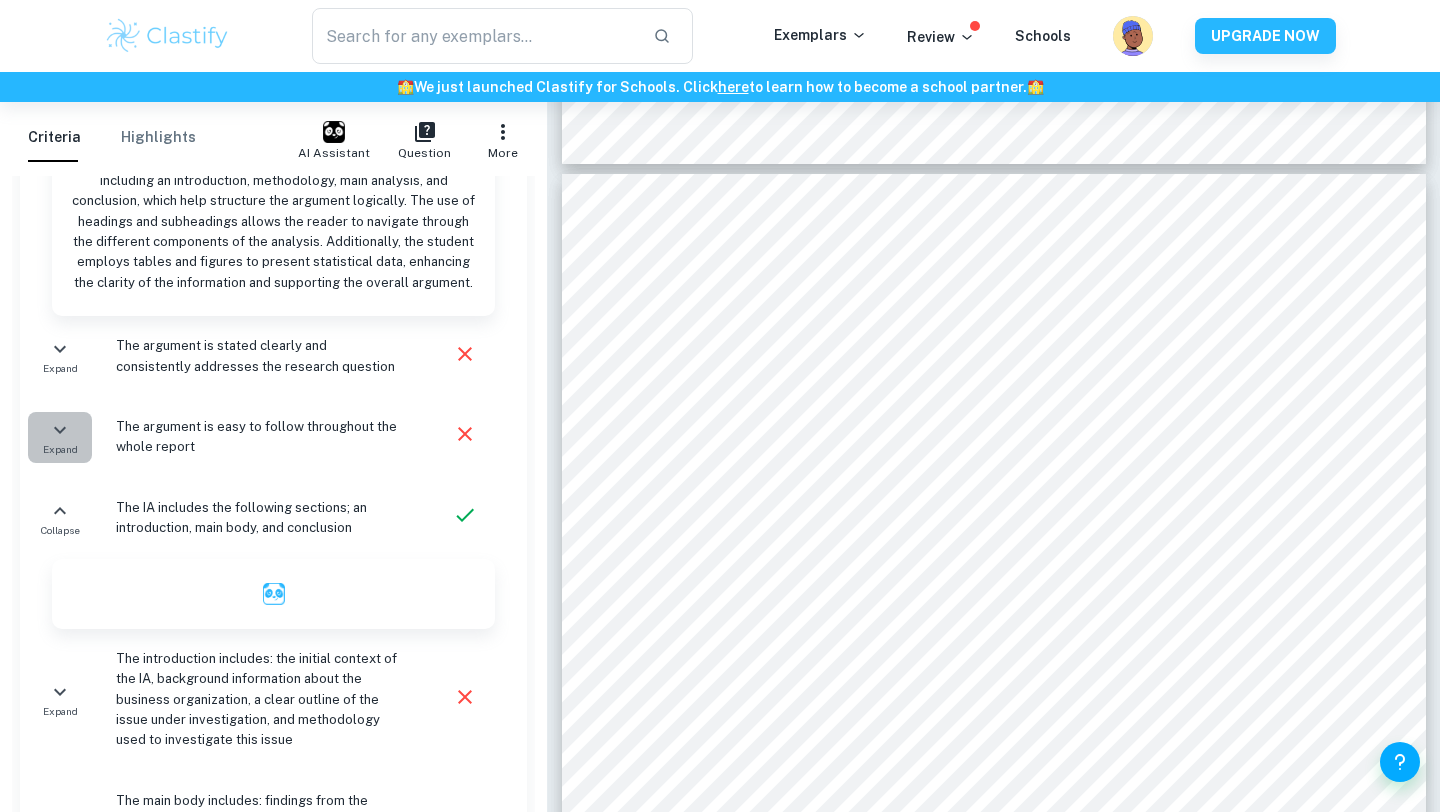 click 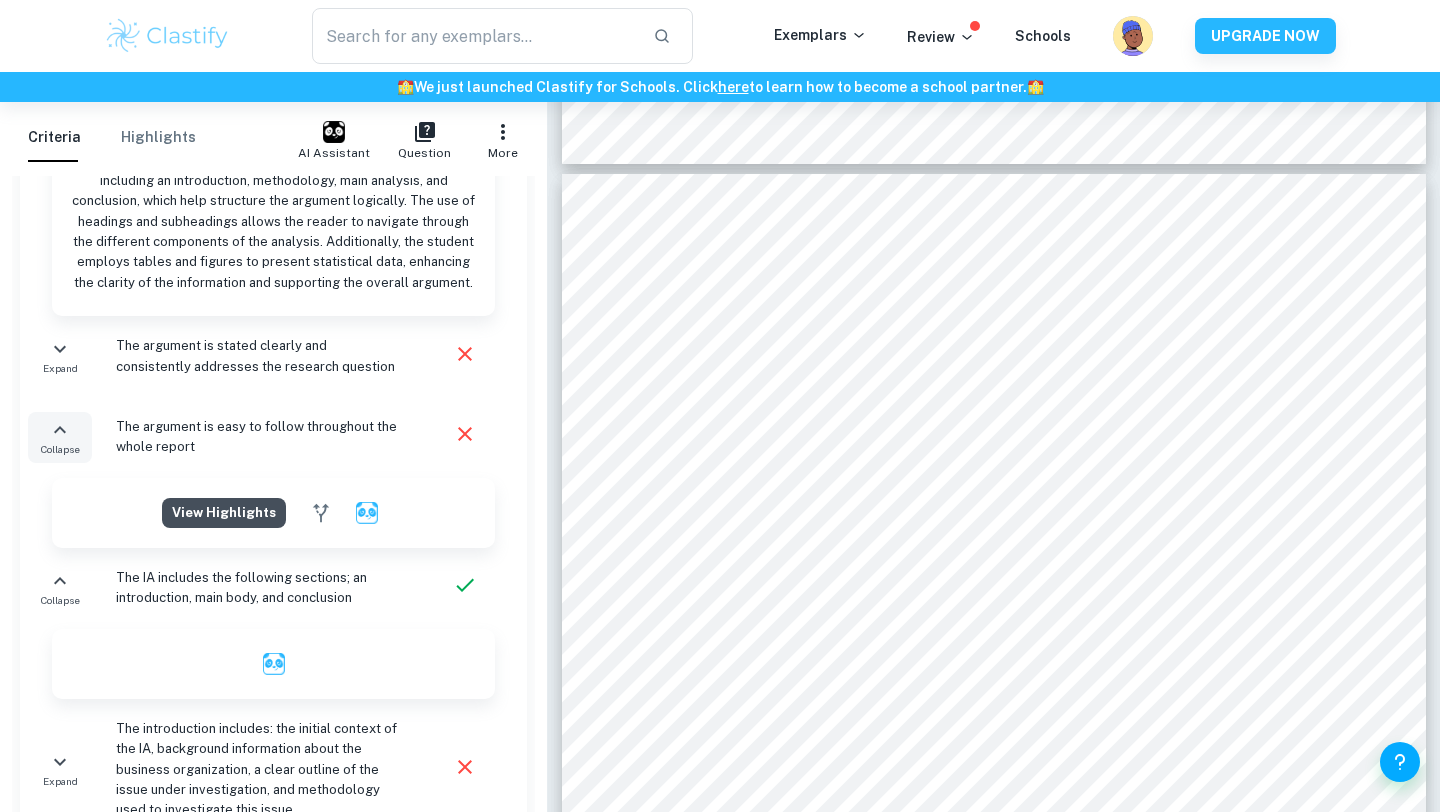 click on "View highlights" at bounding box center [224, 513] 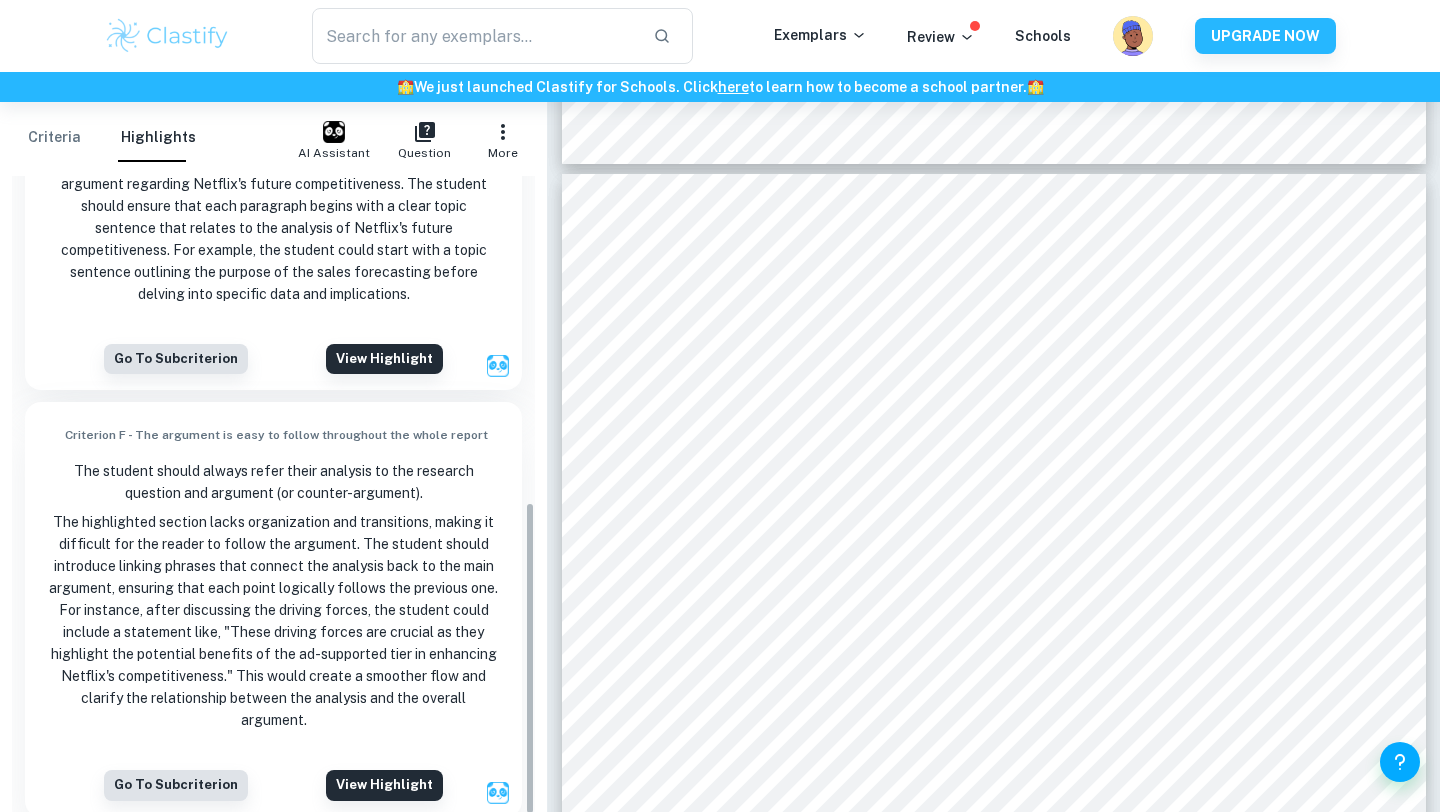 scroll, scrollTop: 671, scrollLeft: 0, axis: vertical 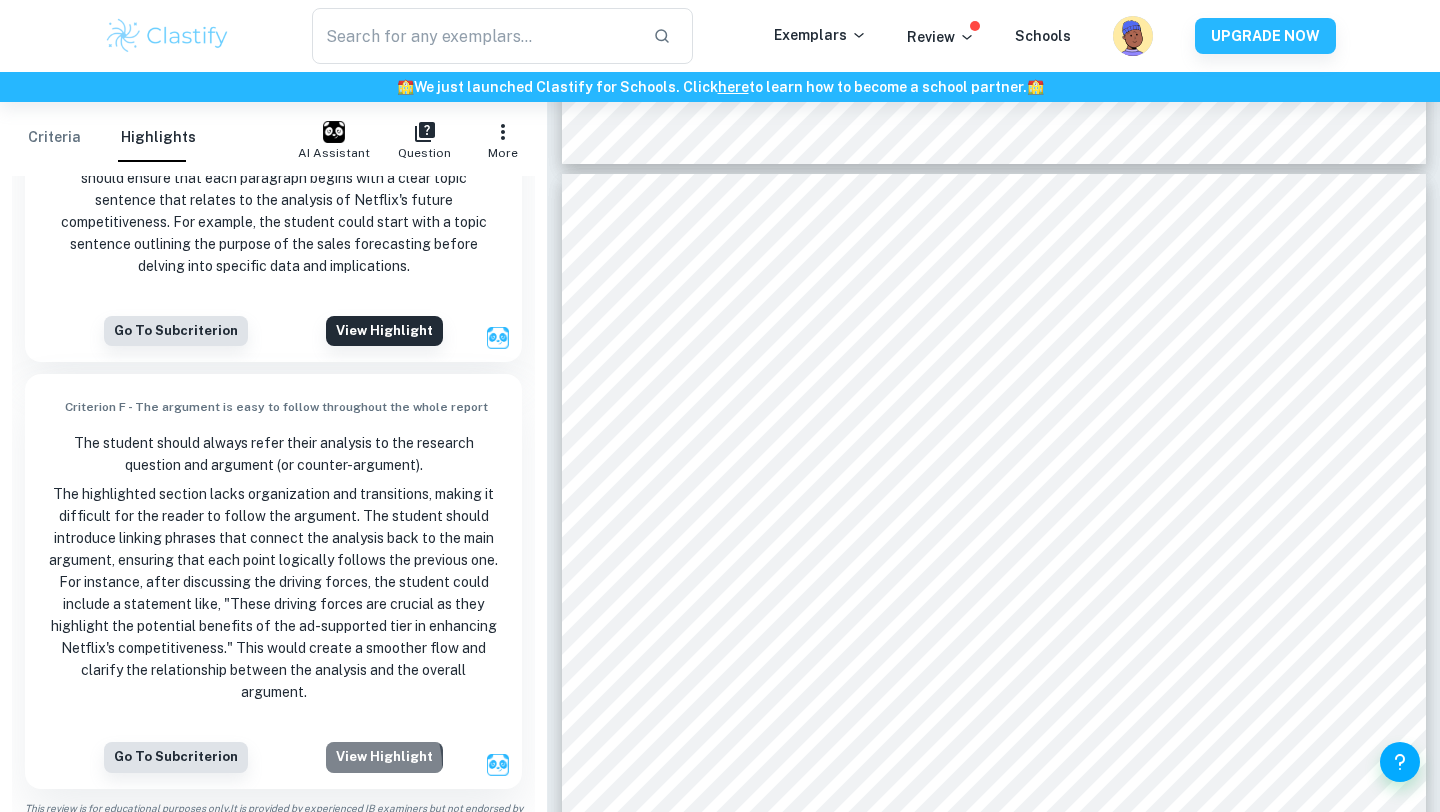 click on "View highlight" at bounding box center [384, 757] 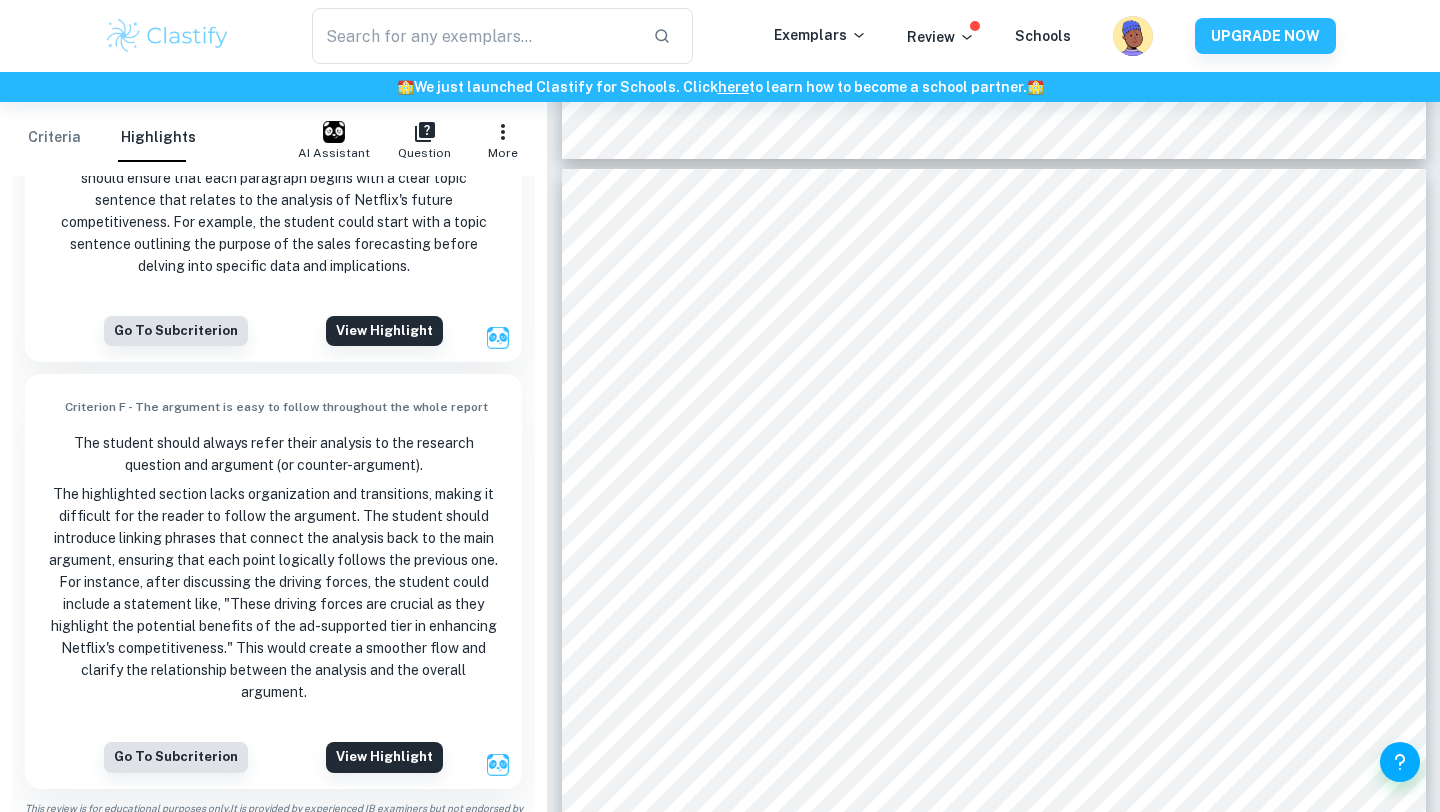 scroll, scrollTop: 7351, scrollLeft: 0, axis: vertical 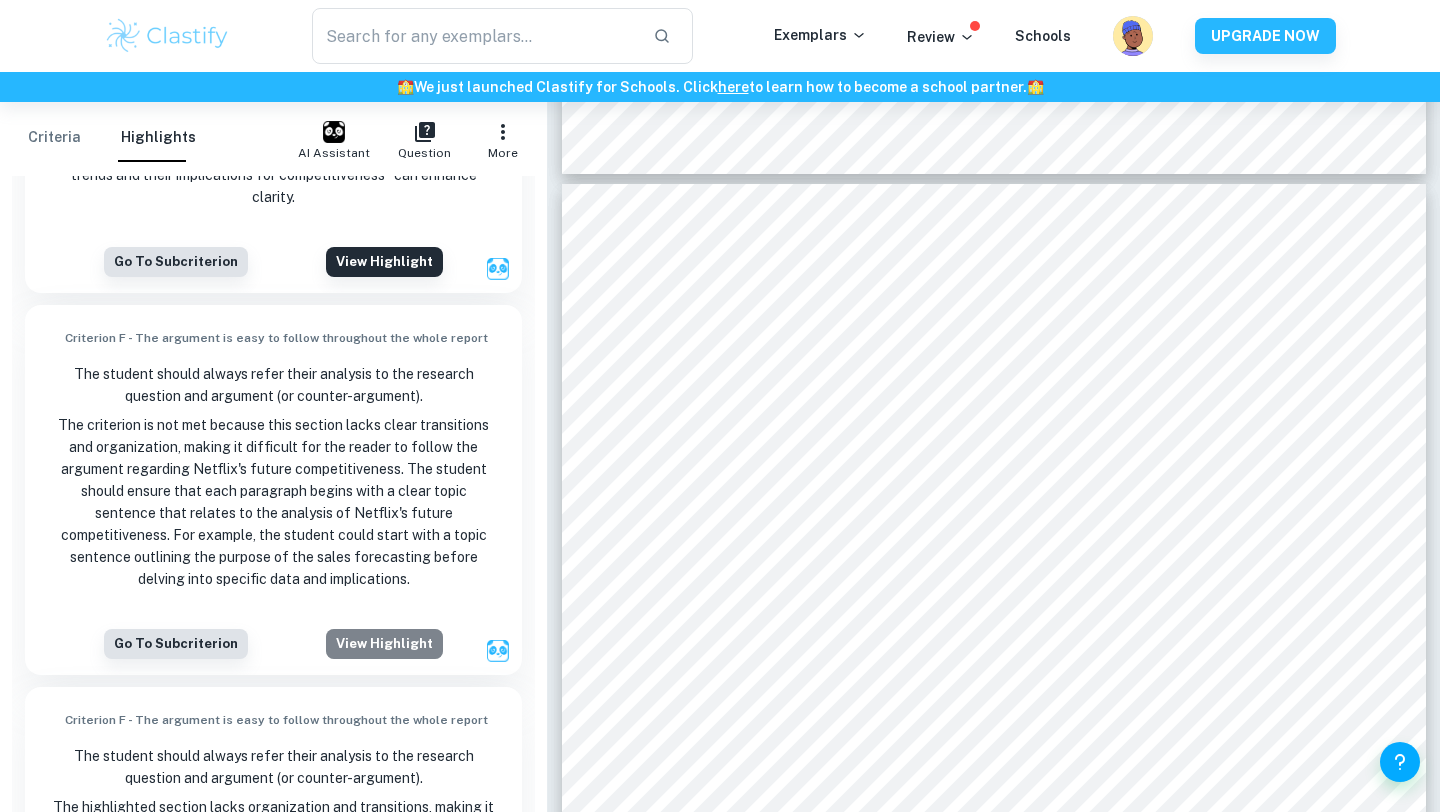 click on "View highlight" at bounding box center (384, 644) 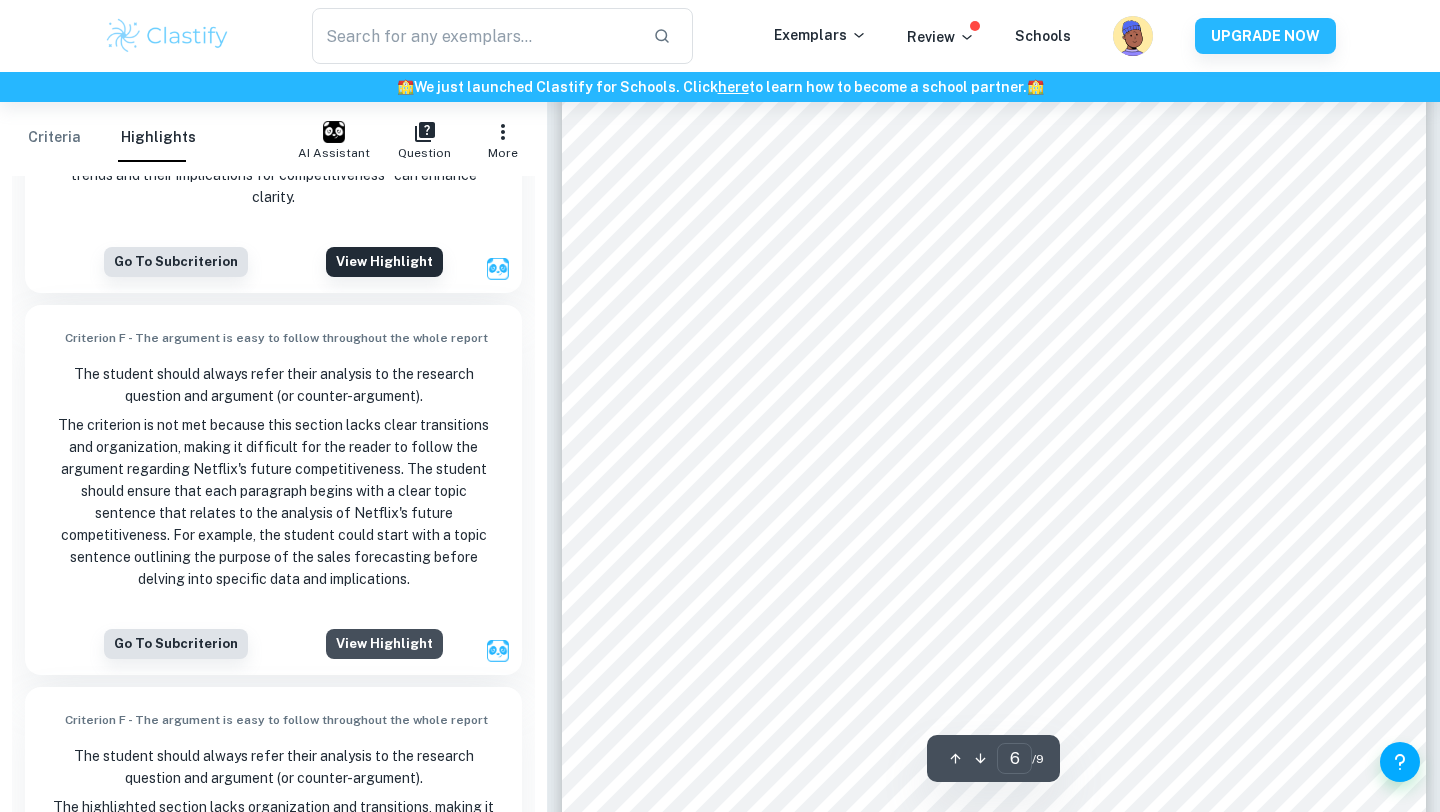 type on "5" 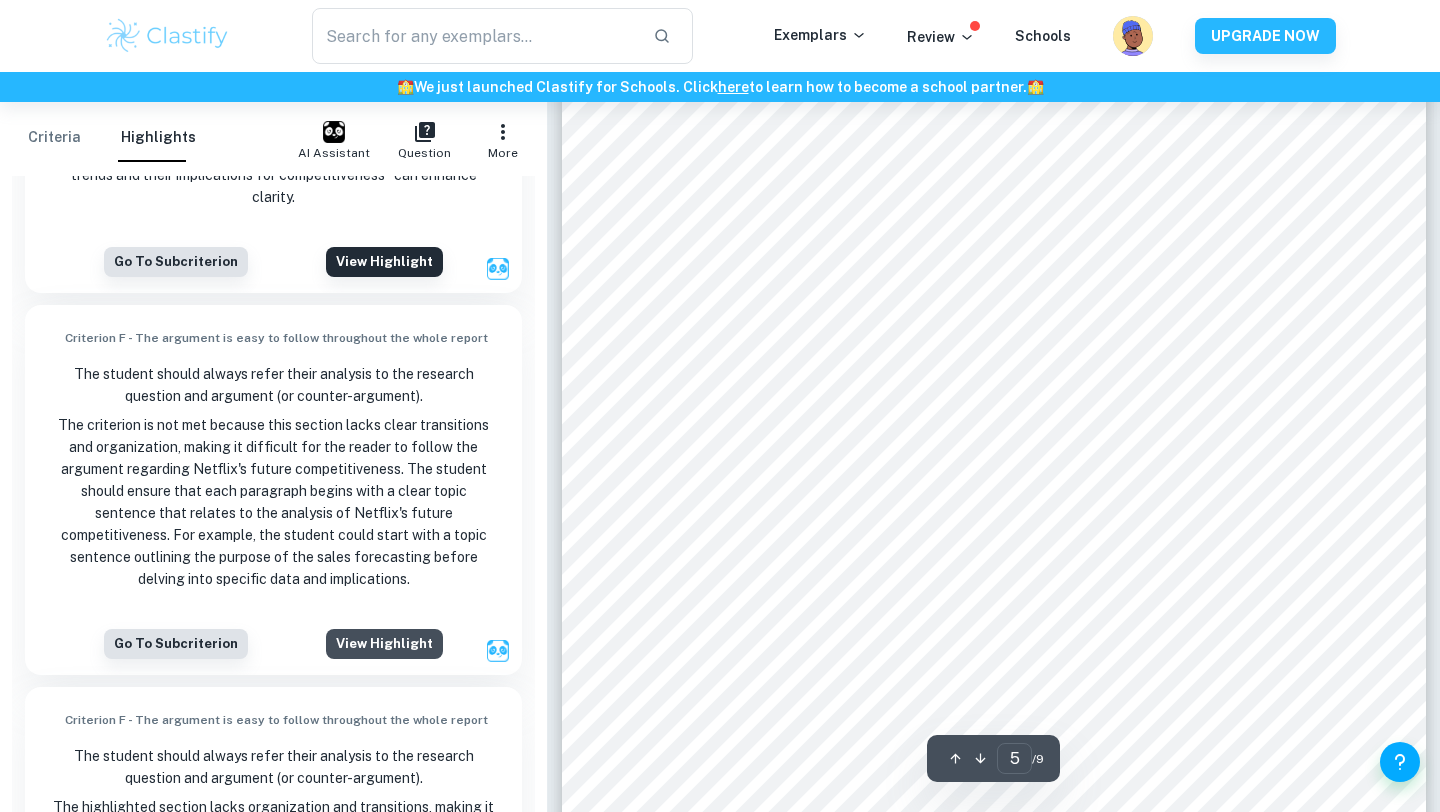 scroll, scrollTop: 4855, scrollLeft: 0, axis: vertical 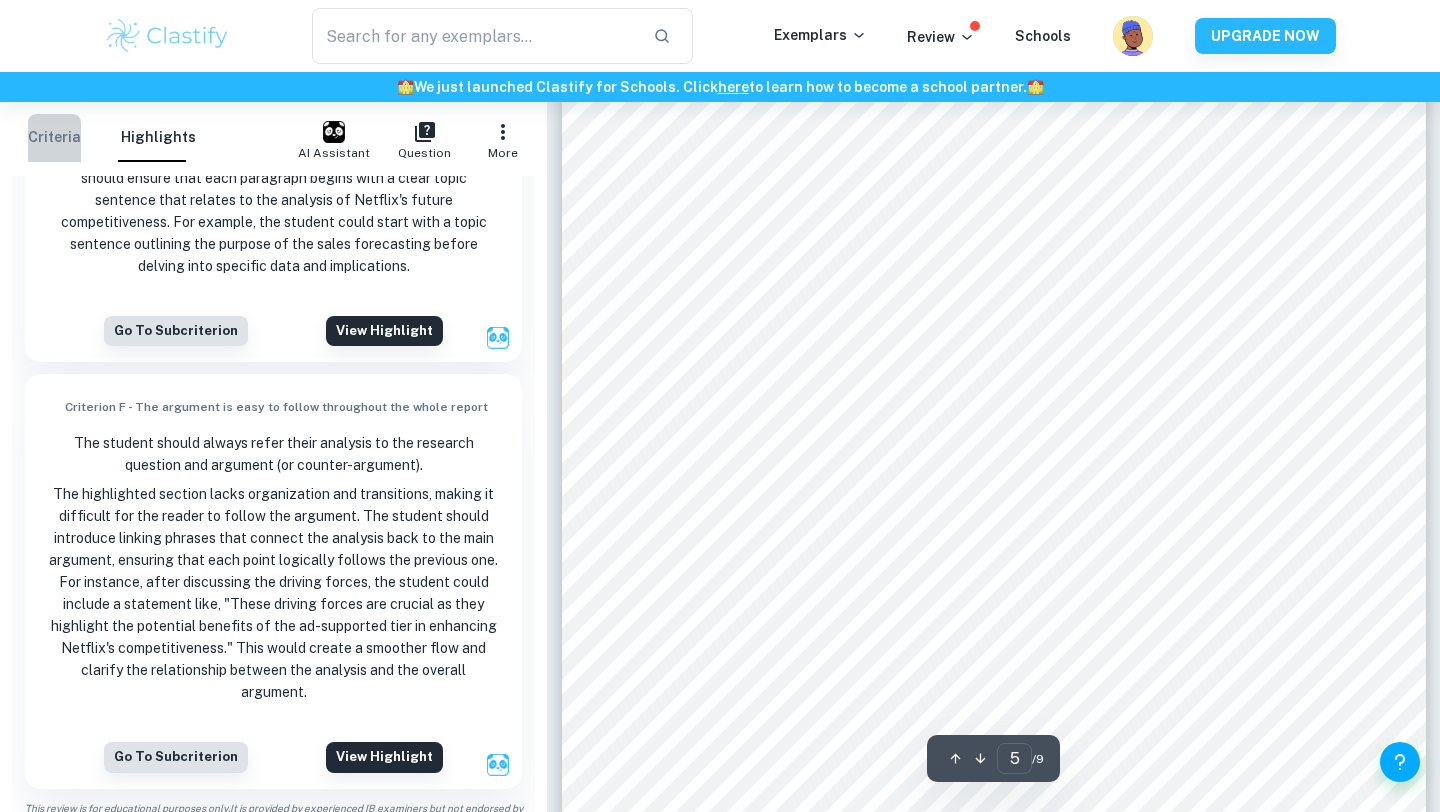 click on "Criteria" at bounding box center (54, 138) 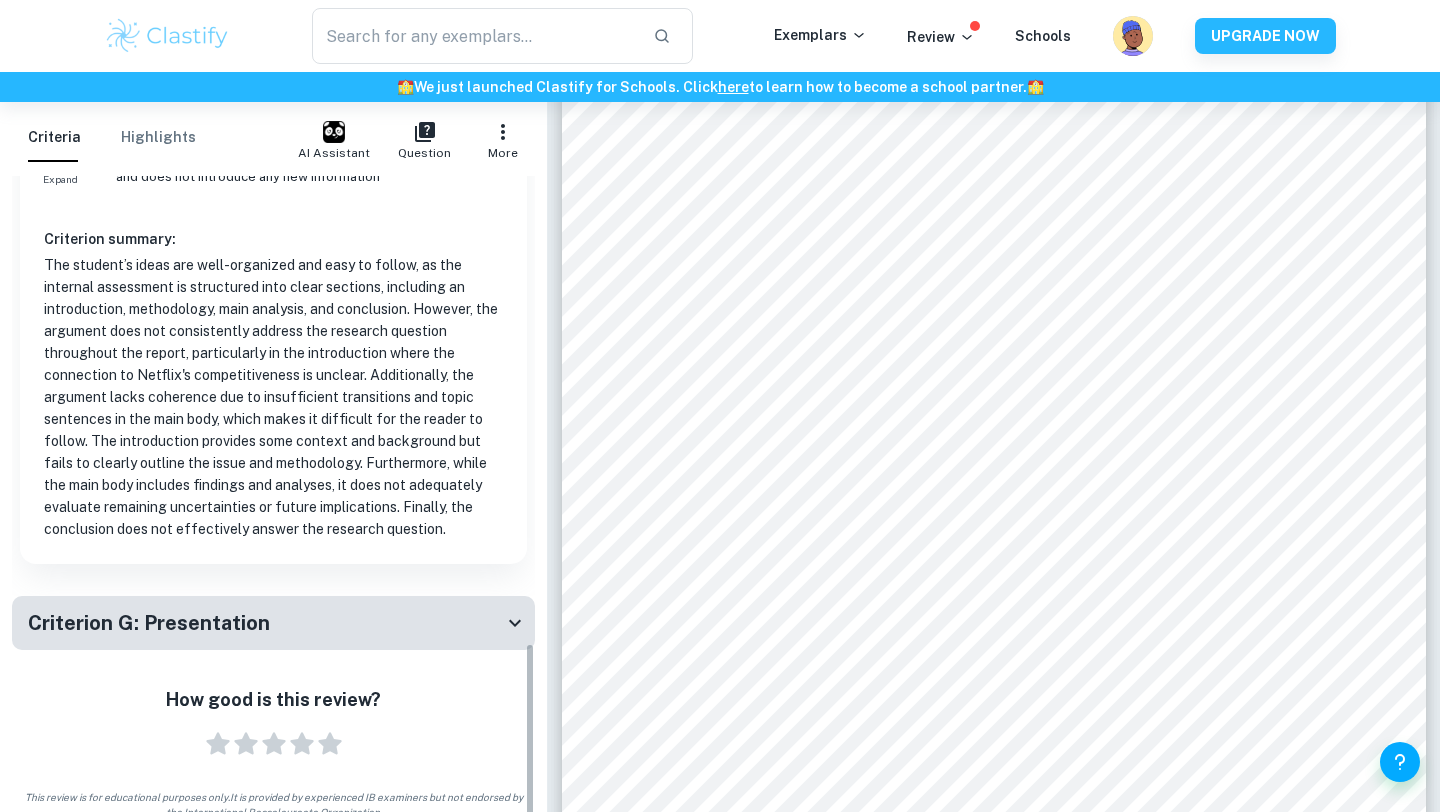 scroll, scrollTop: 1711, scrollLeft: 0, axis: vertical 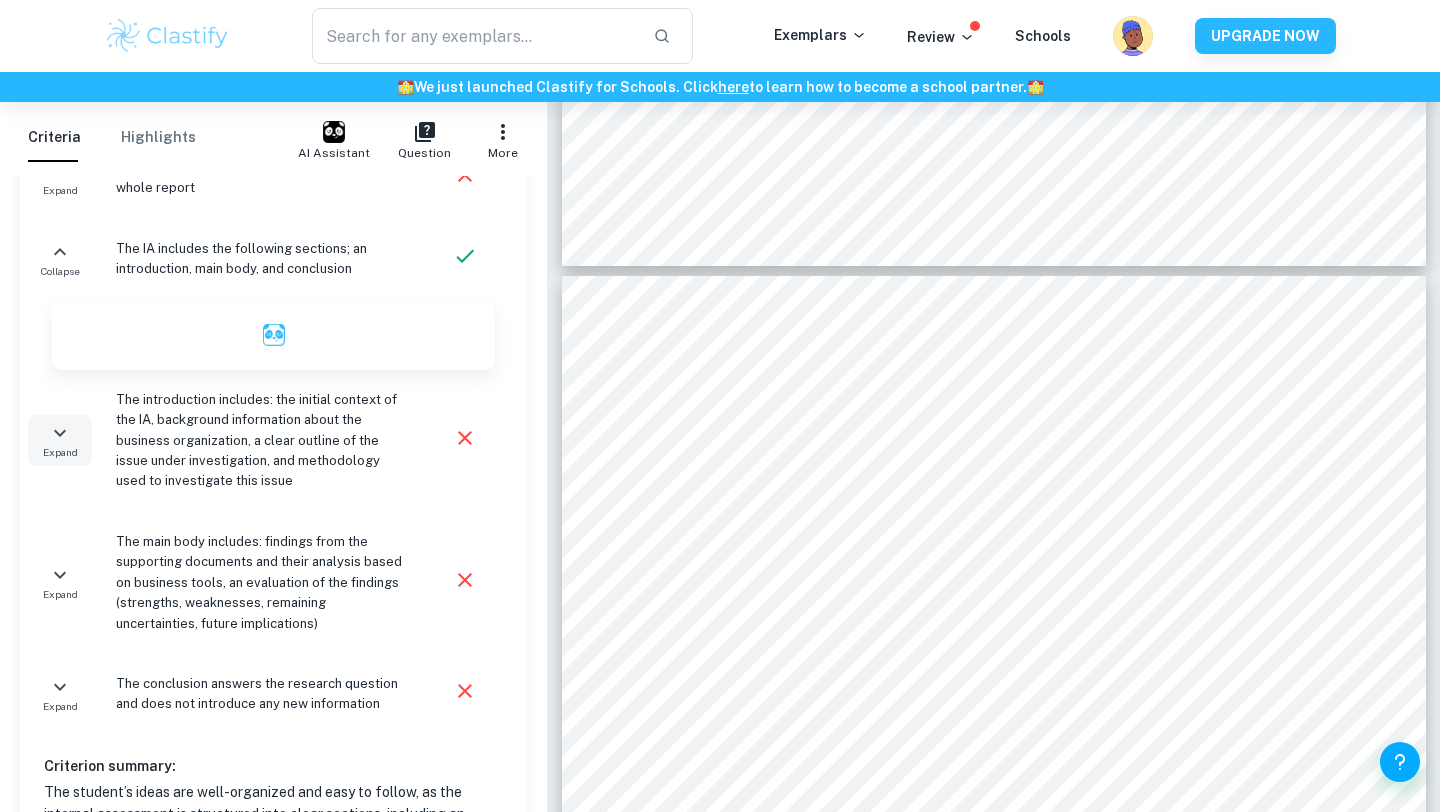 click 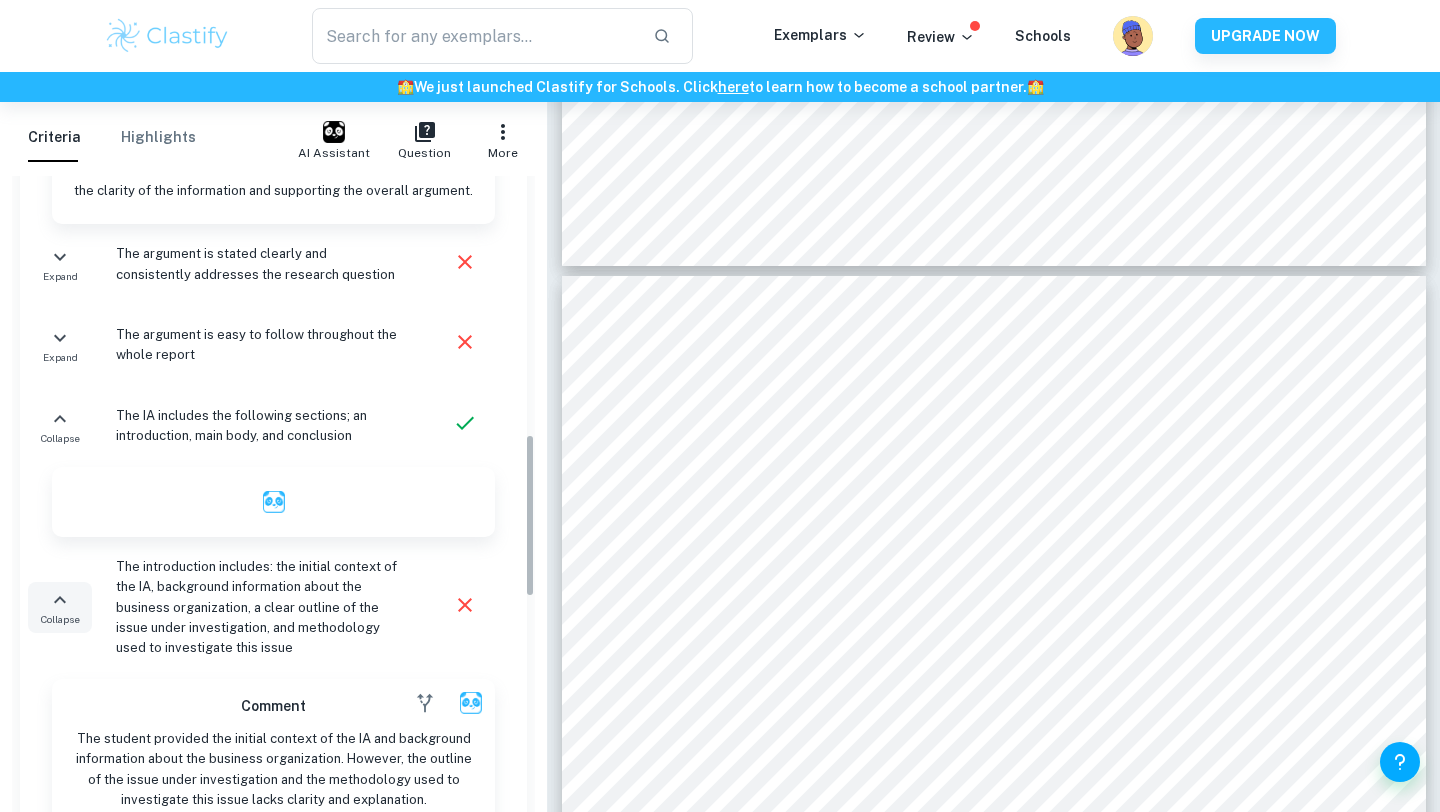 scroll, scrollTop: 1010, scrollLeft: 0, axis: vertical 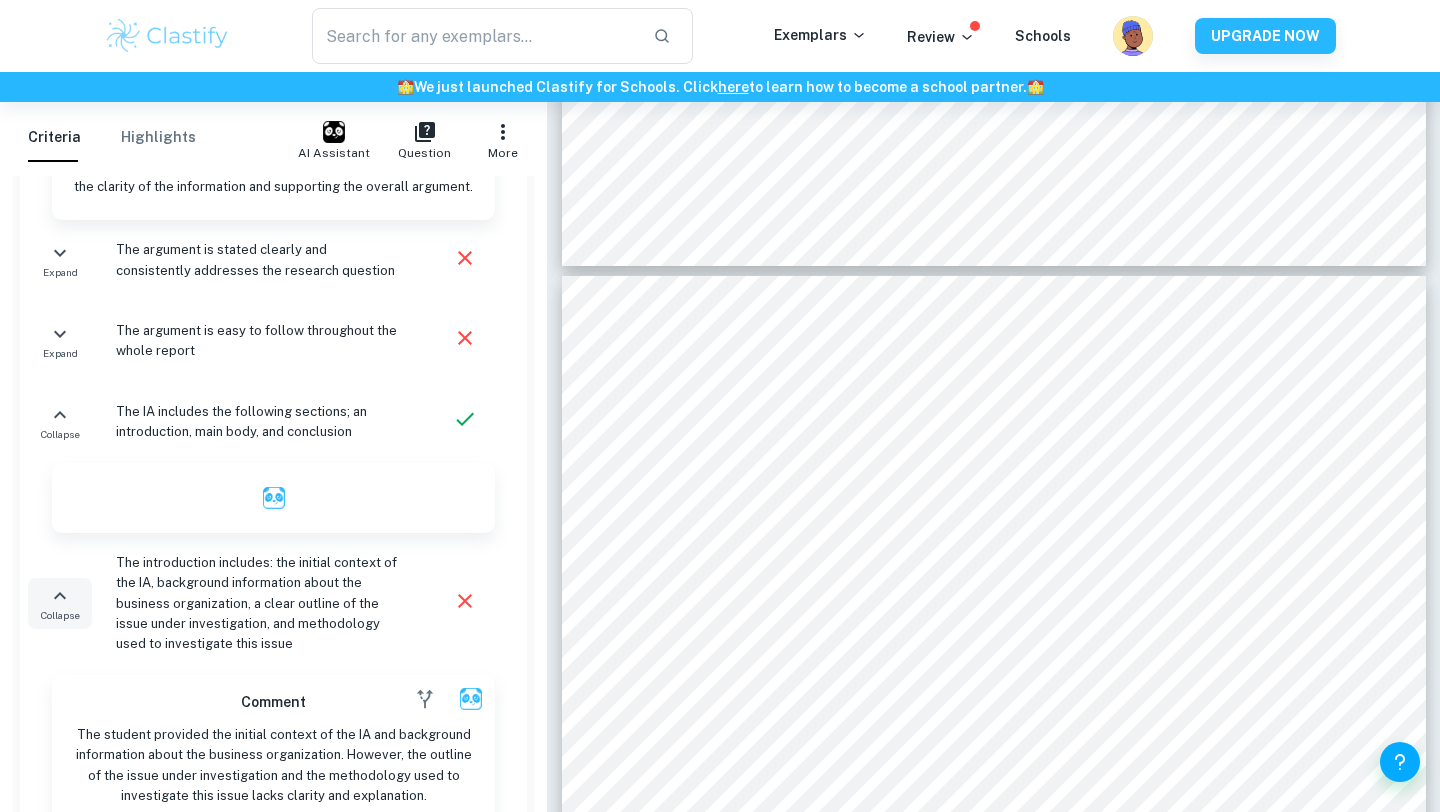 click on "Collapse" at bounding box center [60, 615] 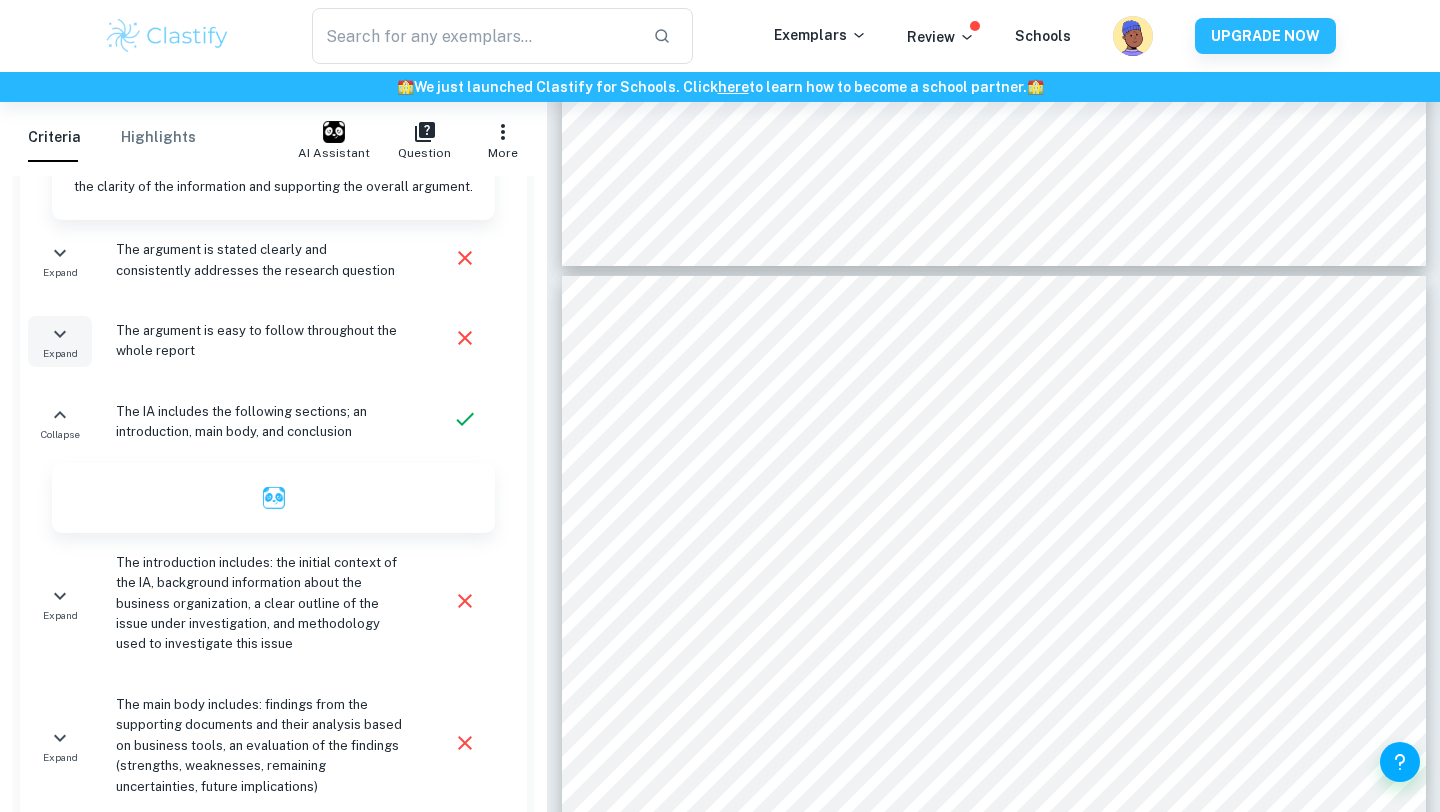 click on "Expand" at bounding box center [60, 353] 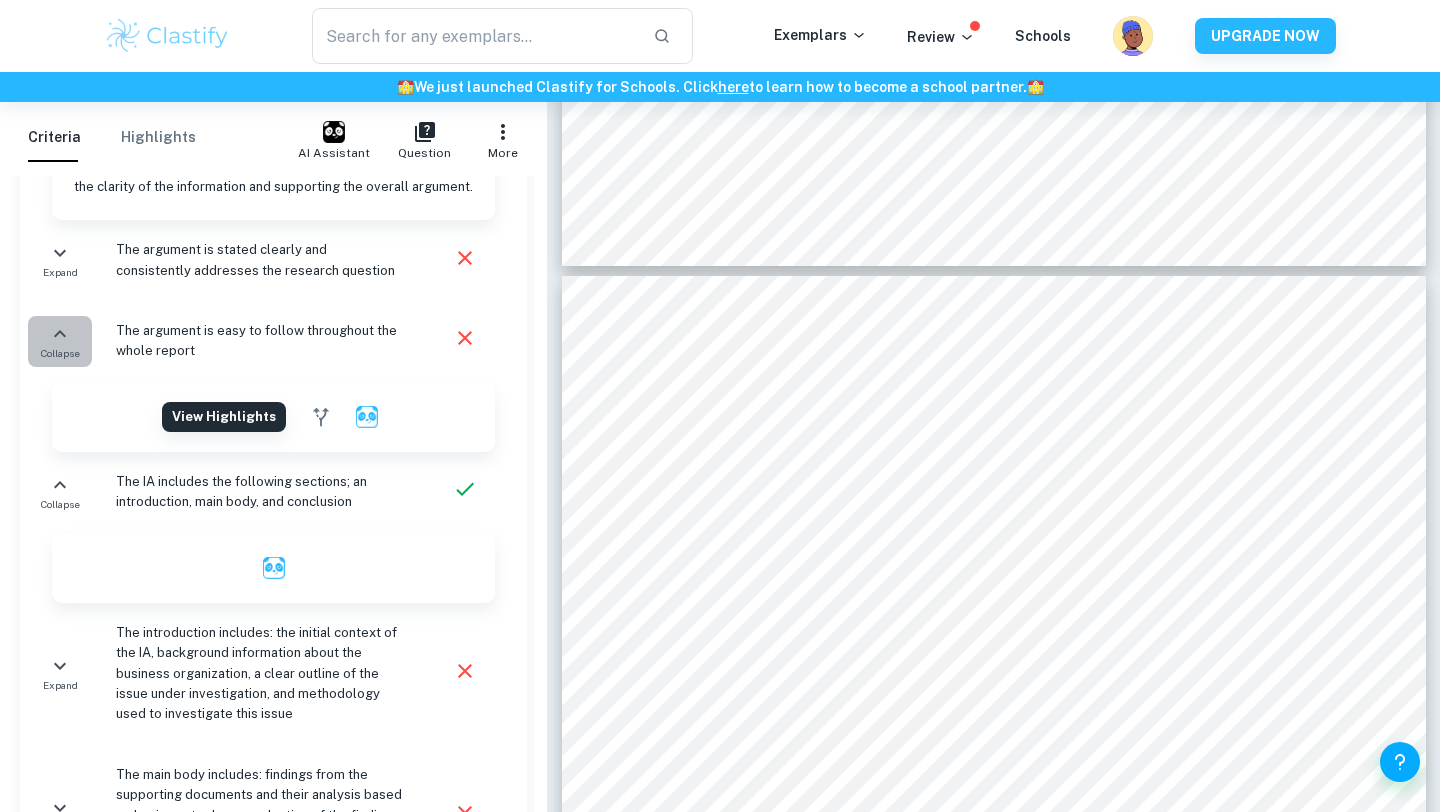 click on "Collapse" at bounding box center [60, 353] 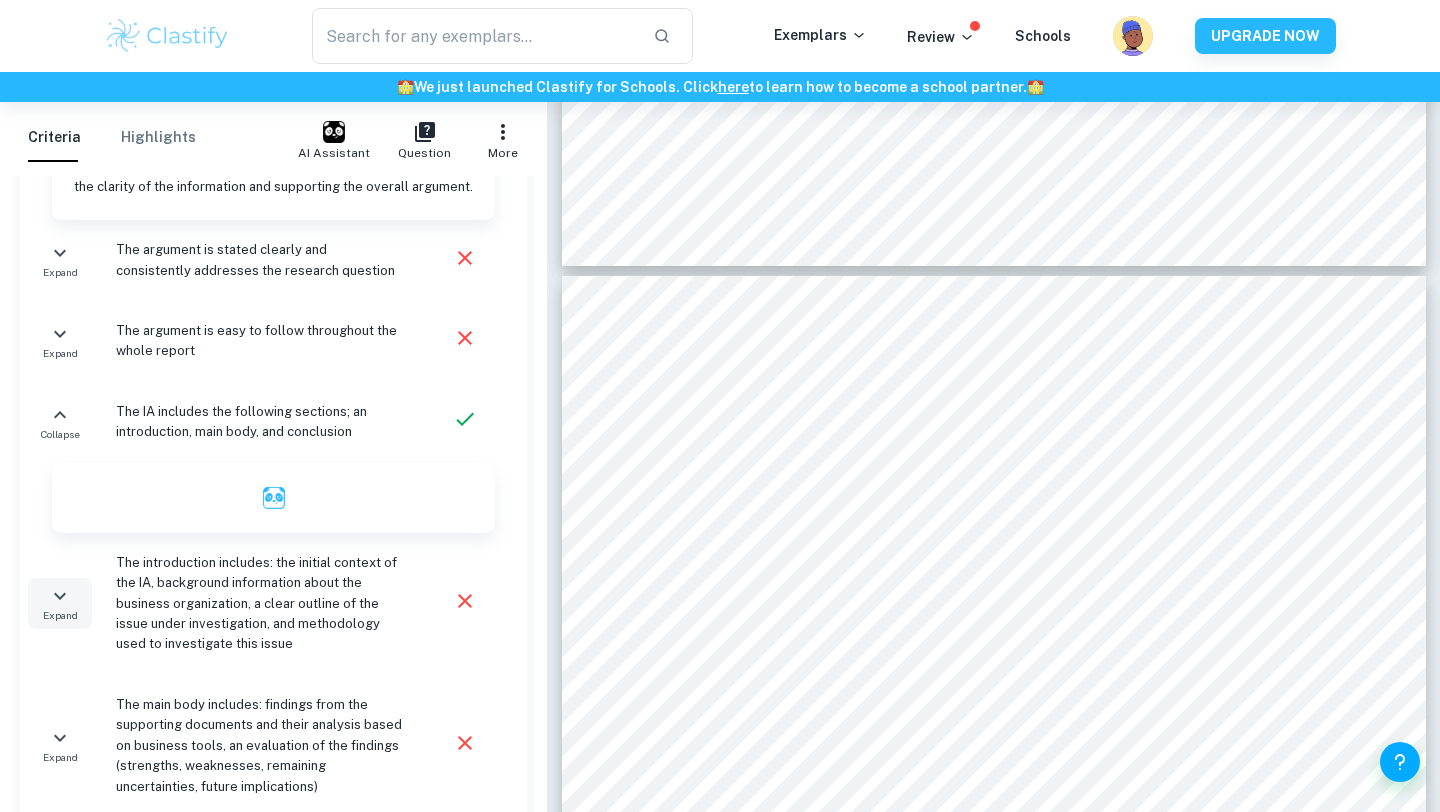 click 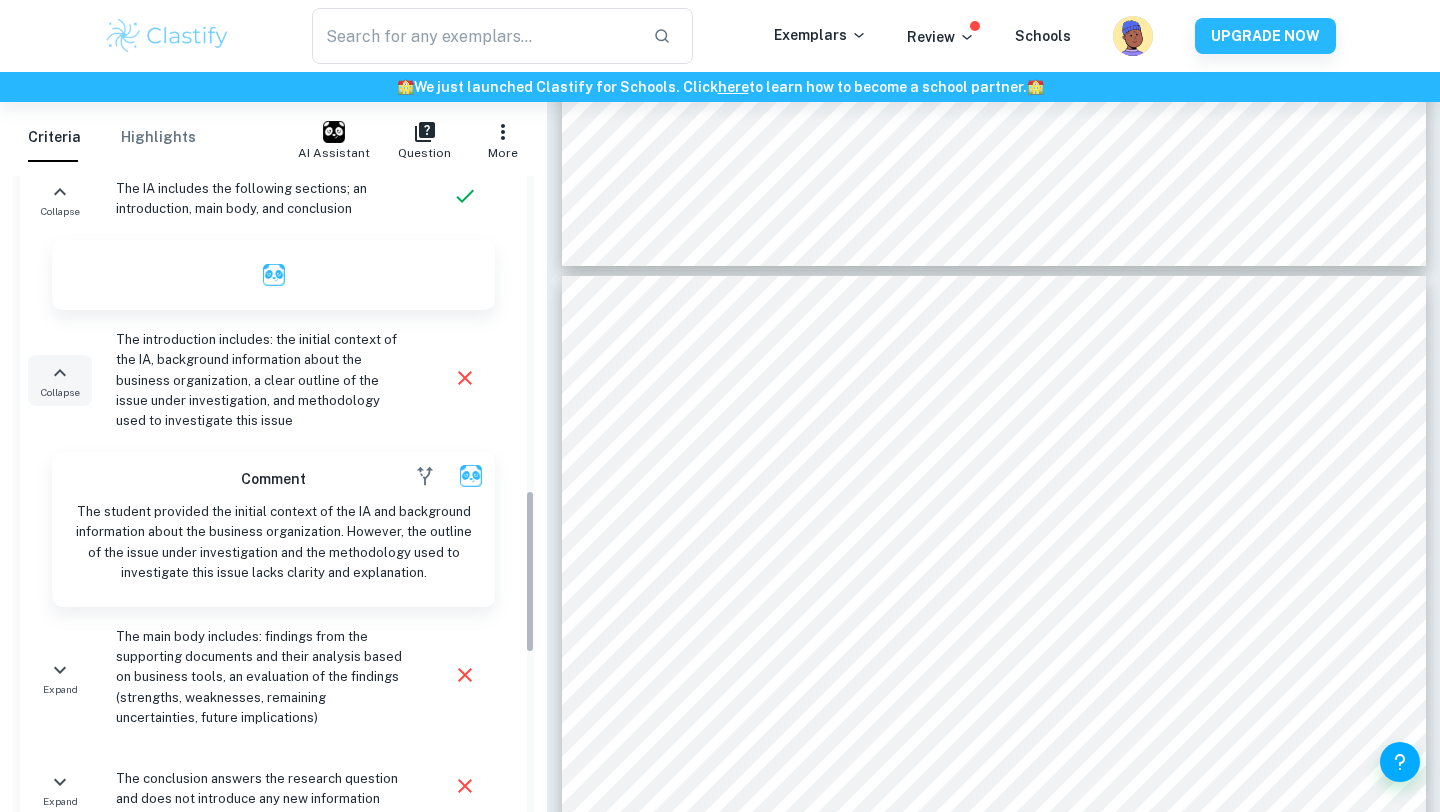 scroll, scrollTop: 1235, scrollLeft: 0, axis: vertical 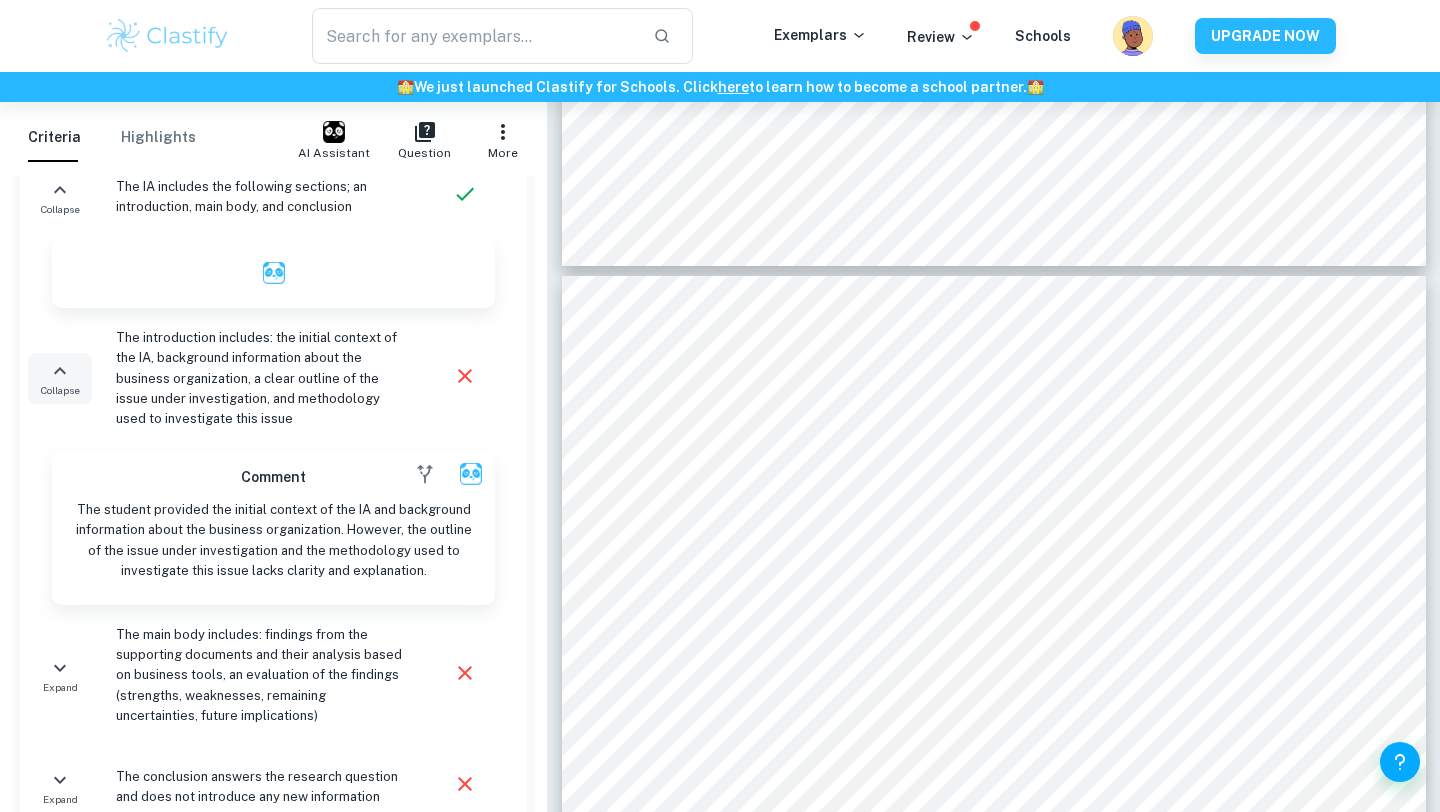 click 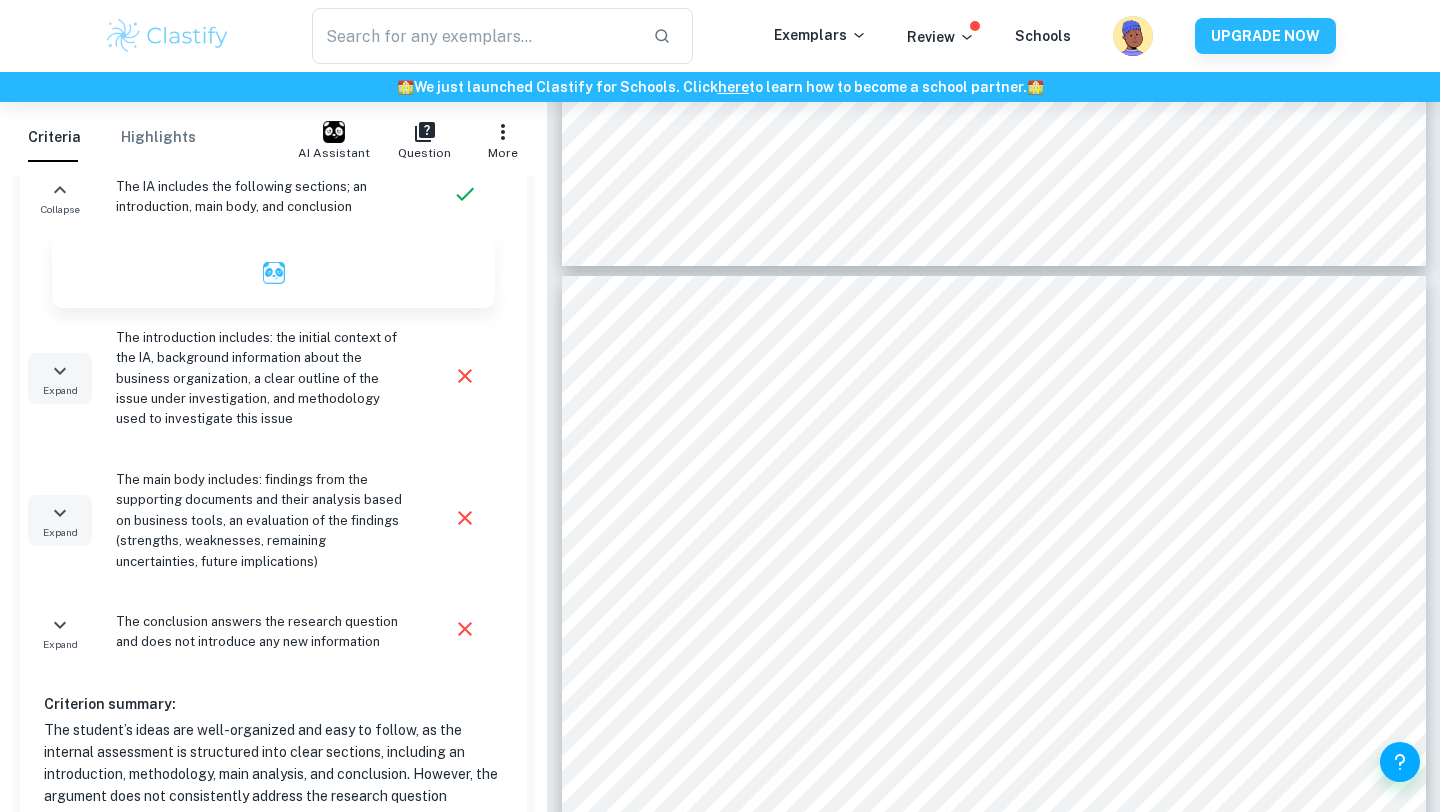 click 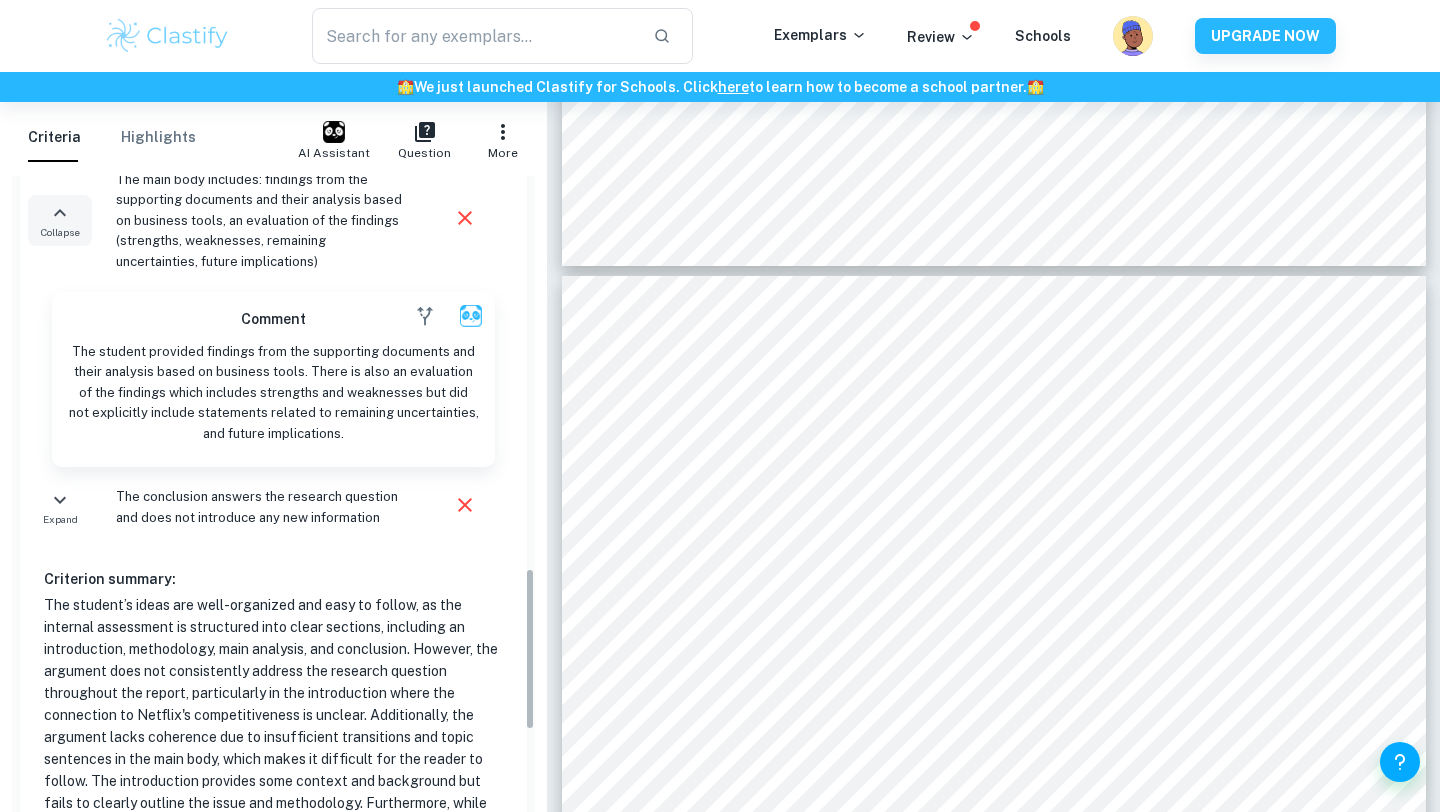 scroll, scrollTop: 1584, scrollLeft: 0, axis: vertical 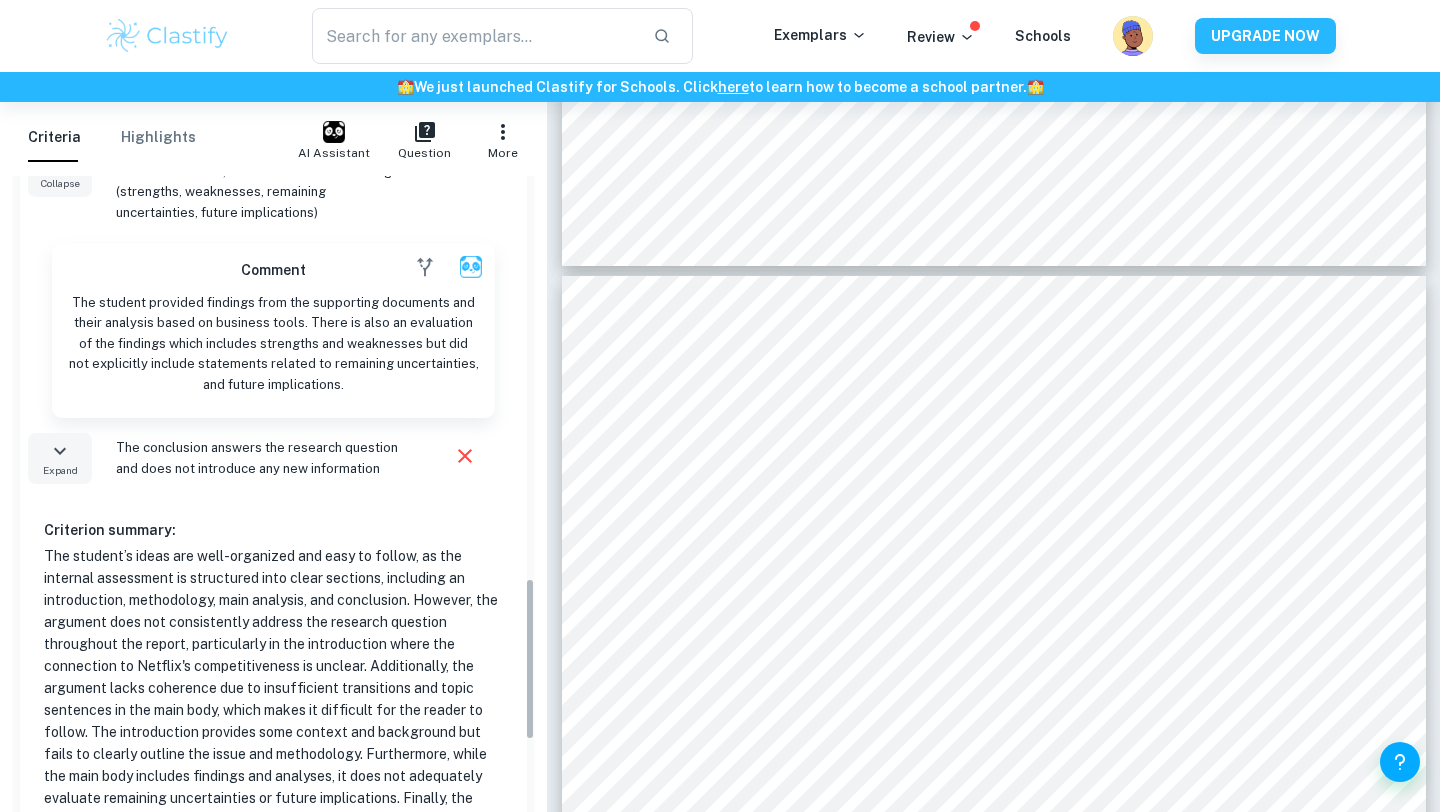 click 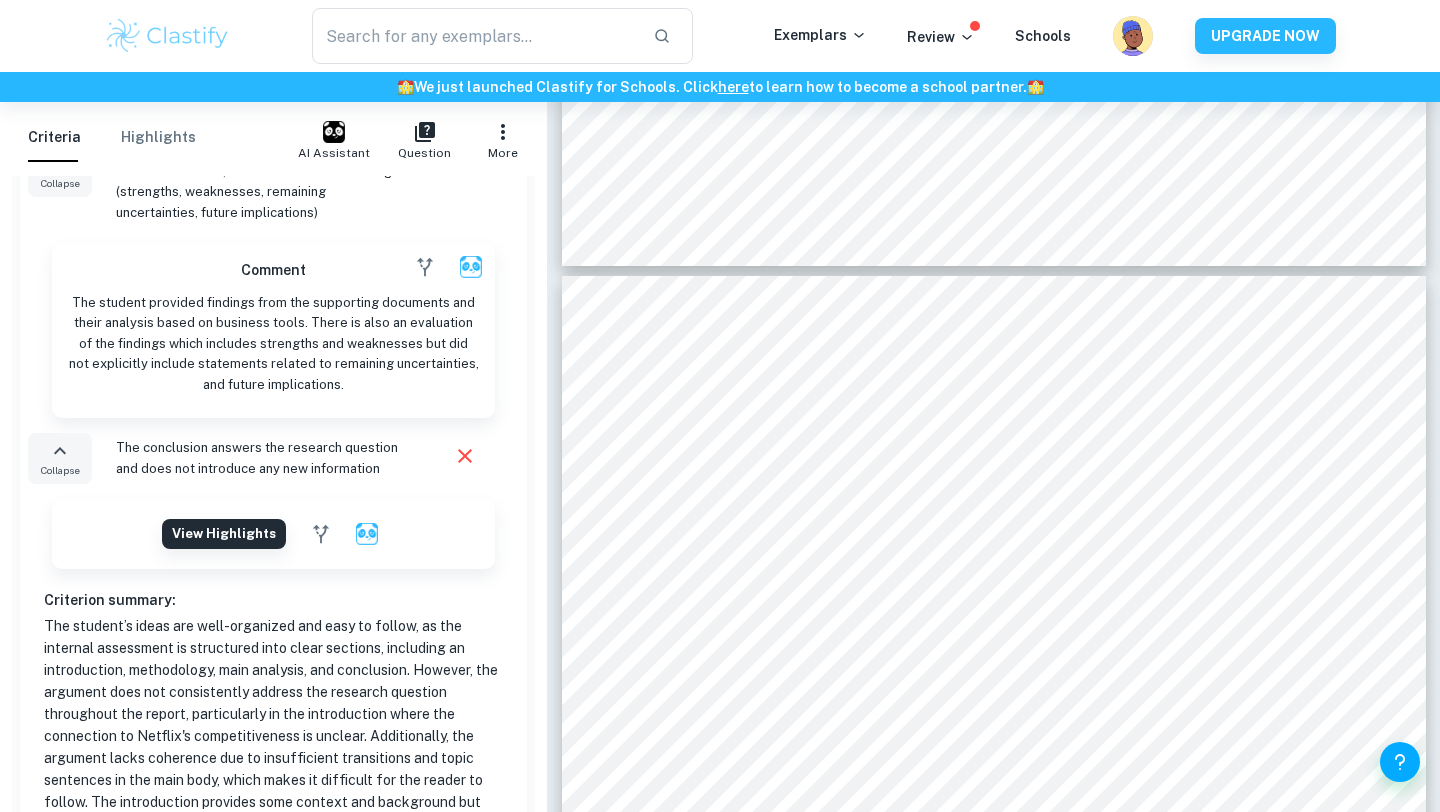 click on "Collapse" at bounding box center [60, 470] 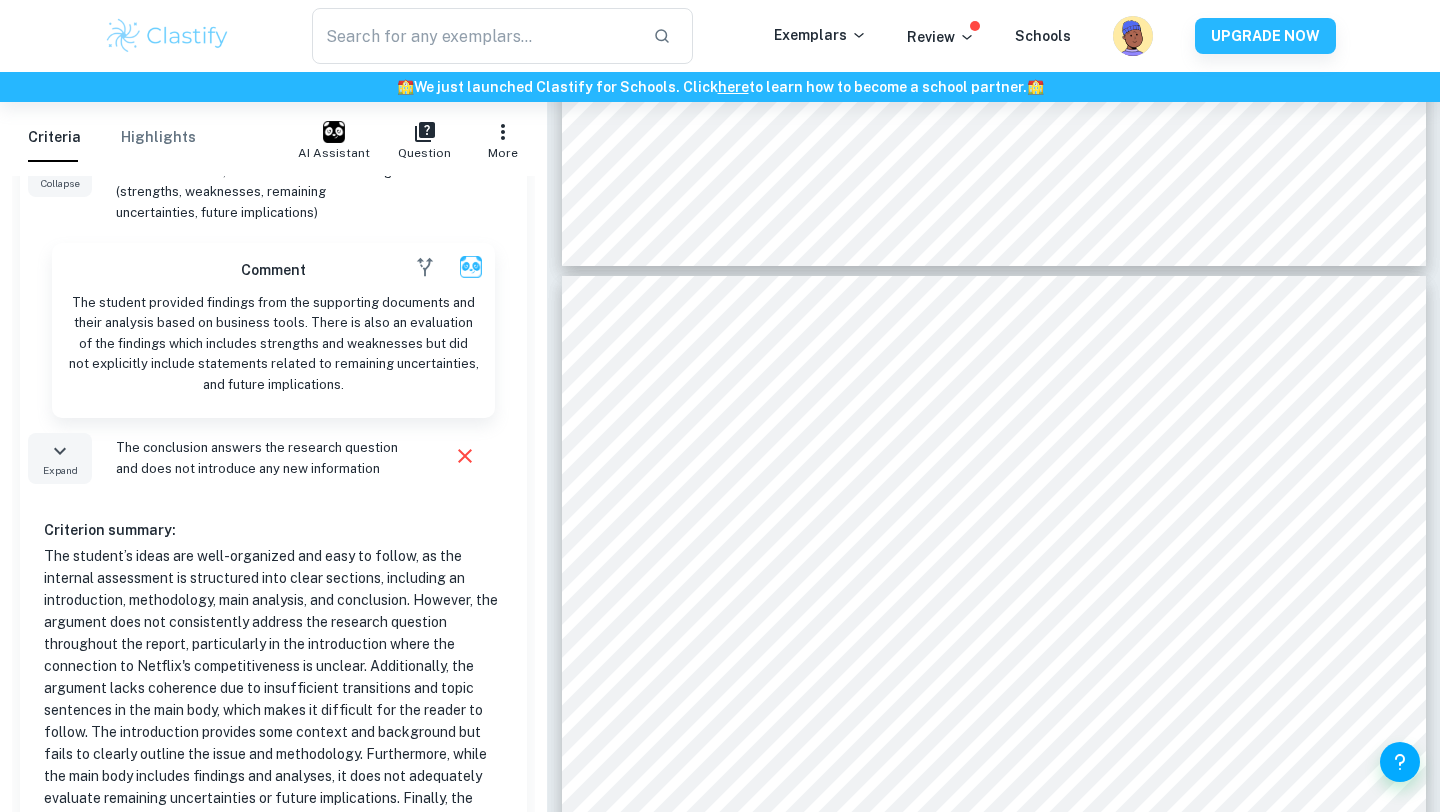 click on "Expand" at bounding box center [60, 470] 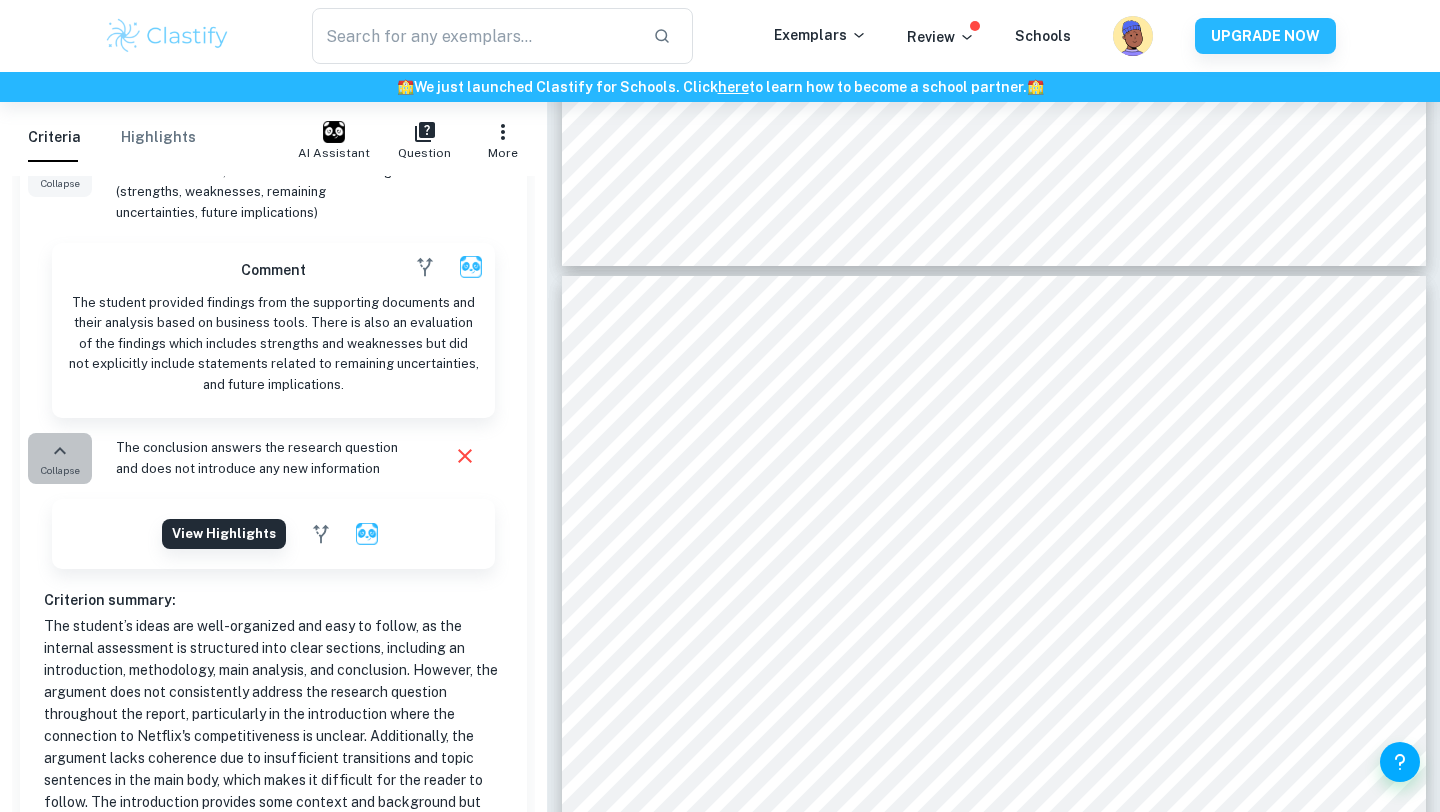 click on "Collapse" at bounding box center [60, 470] 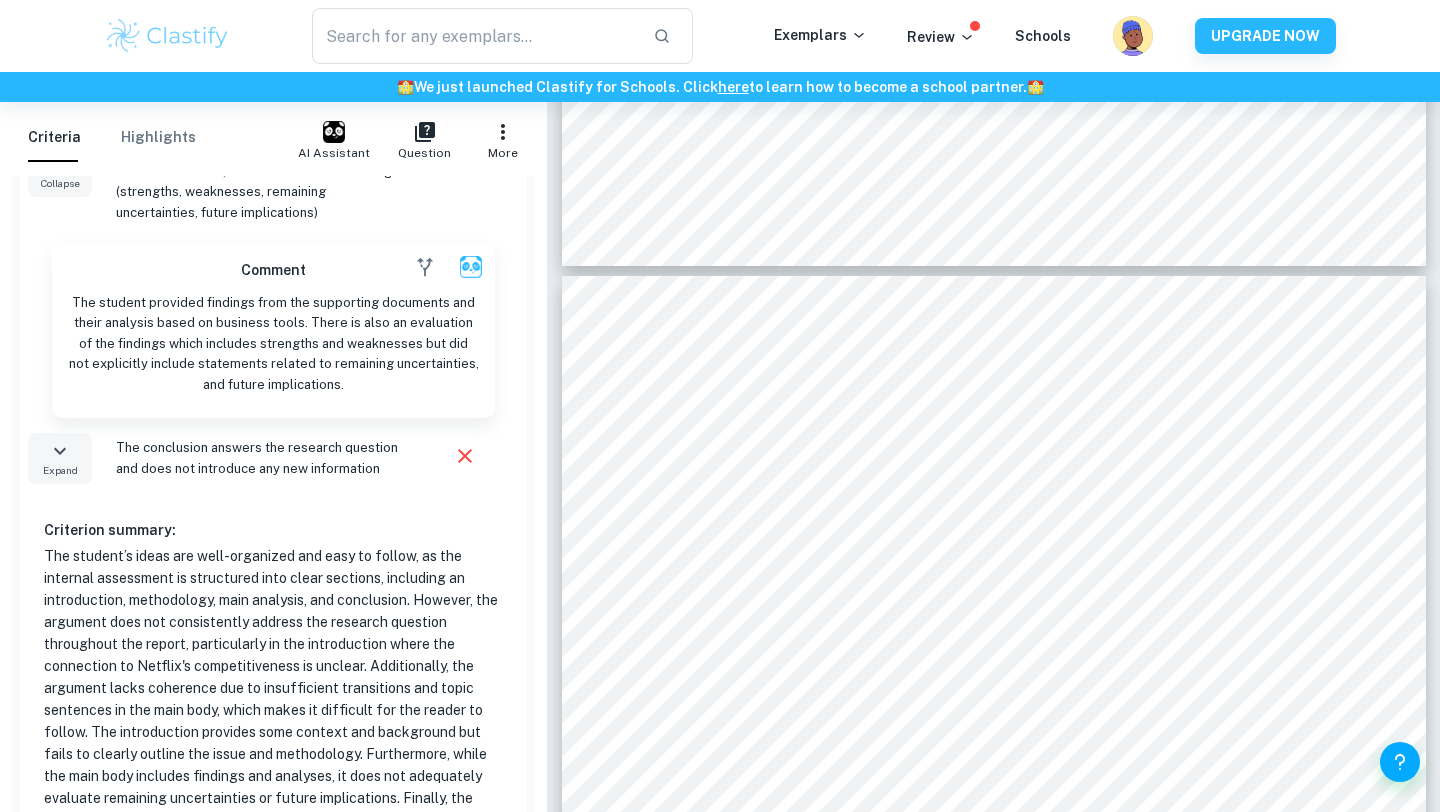 click on "Expand" at bounding box center (60, 470) 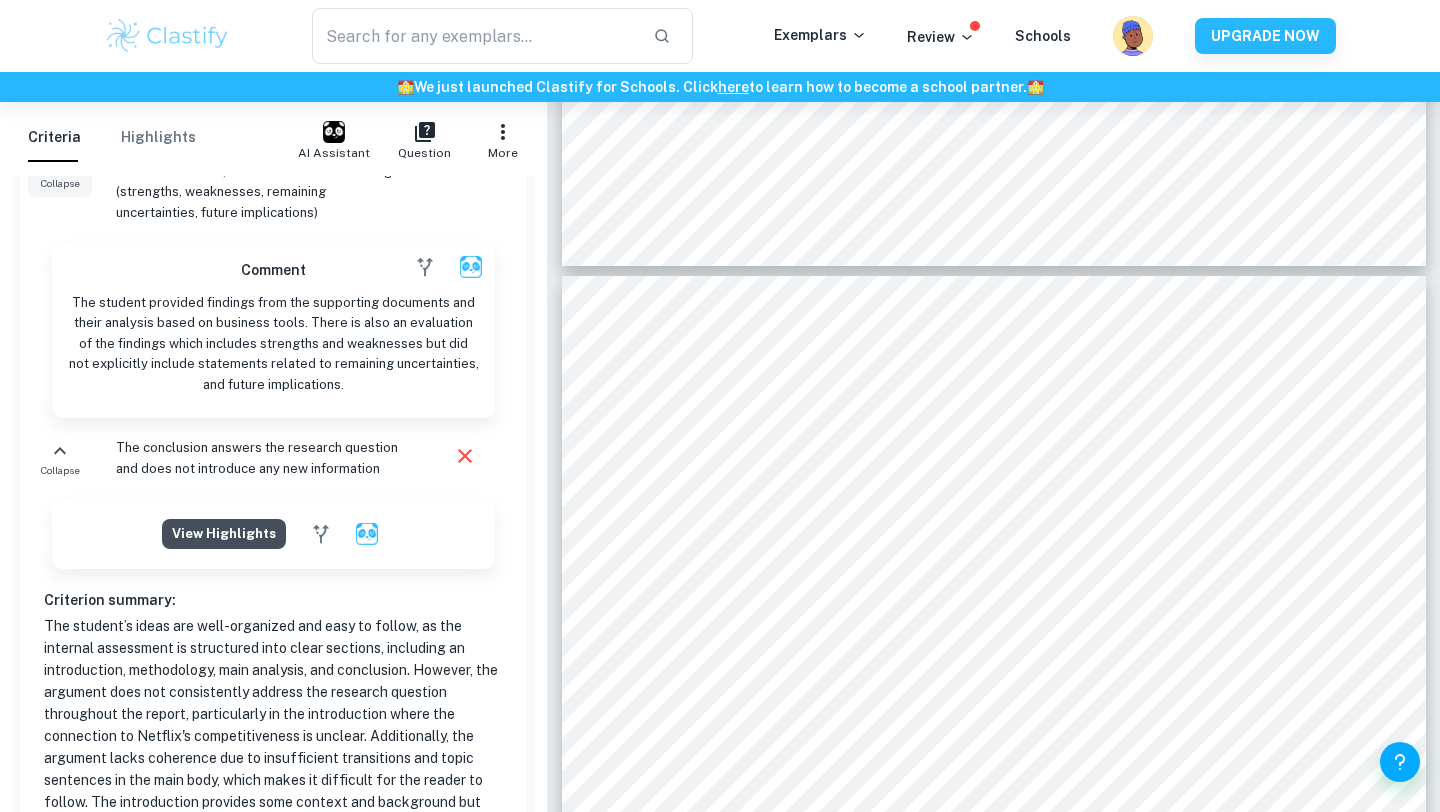 click on "View highlights" at bounding box center [224, 534] 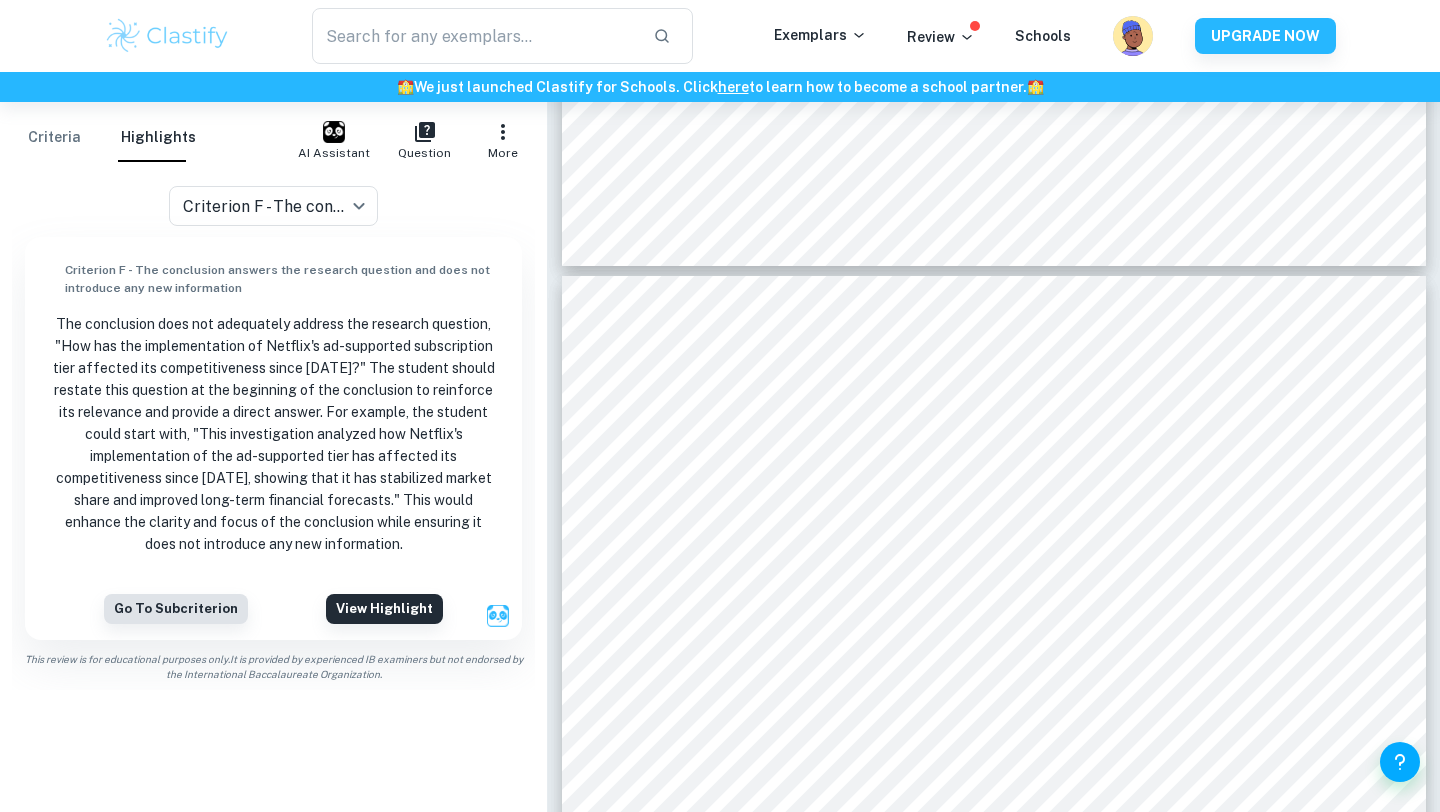 scroll, scrollTop: 0, scrollLeft: 0, axis: both 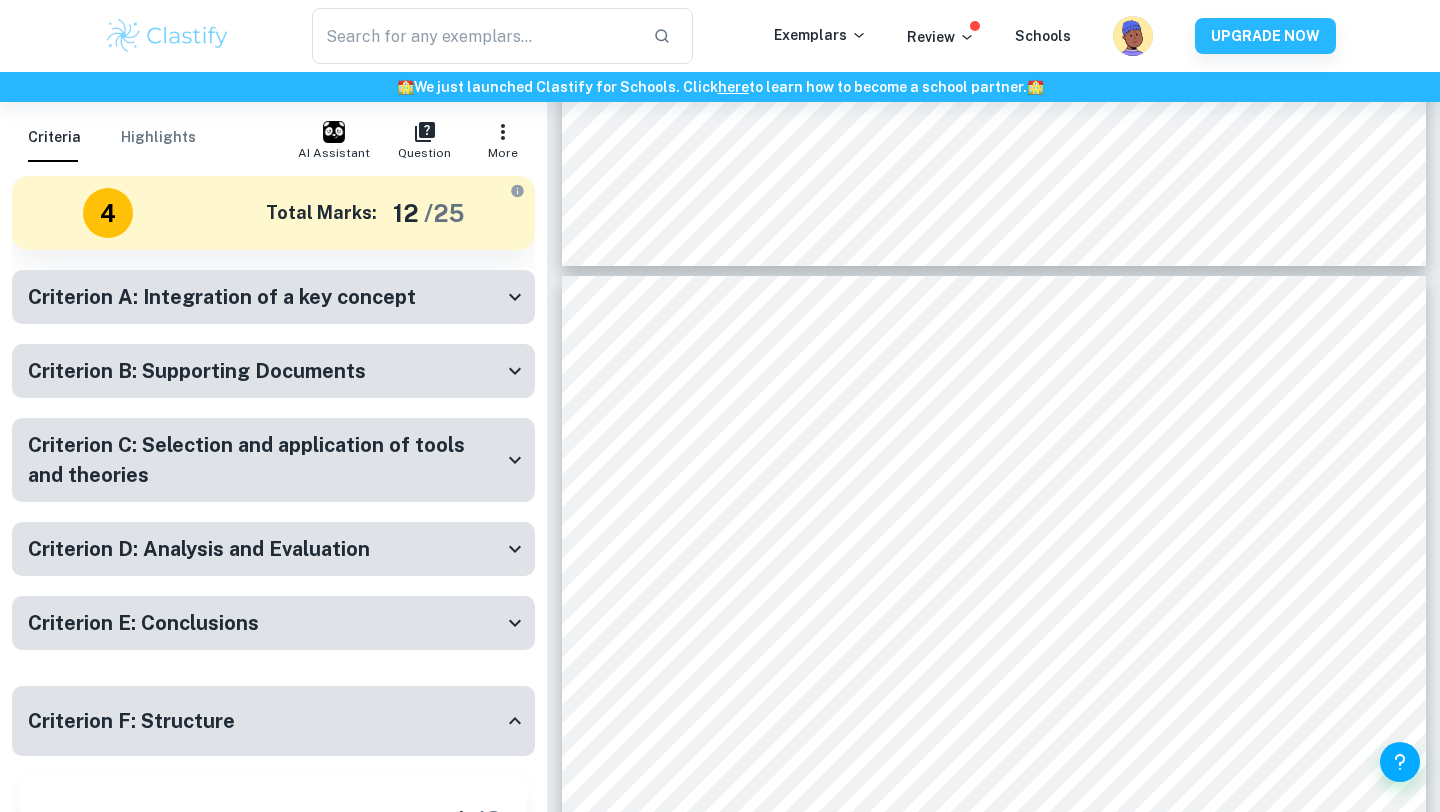 click on "Criterion E: Conclusions" at bounding box center [143, 623] 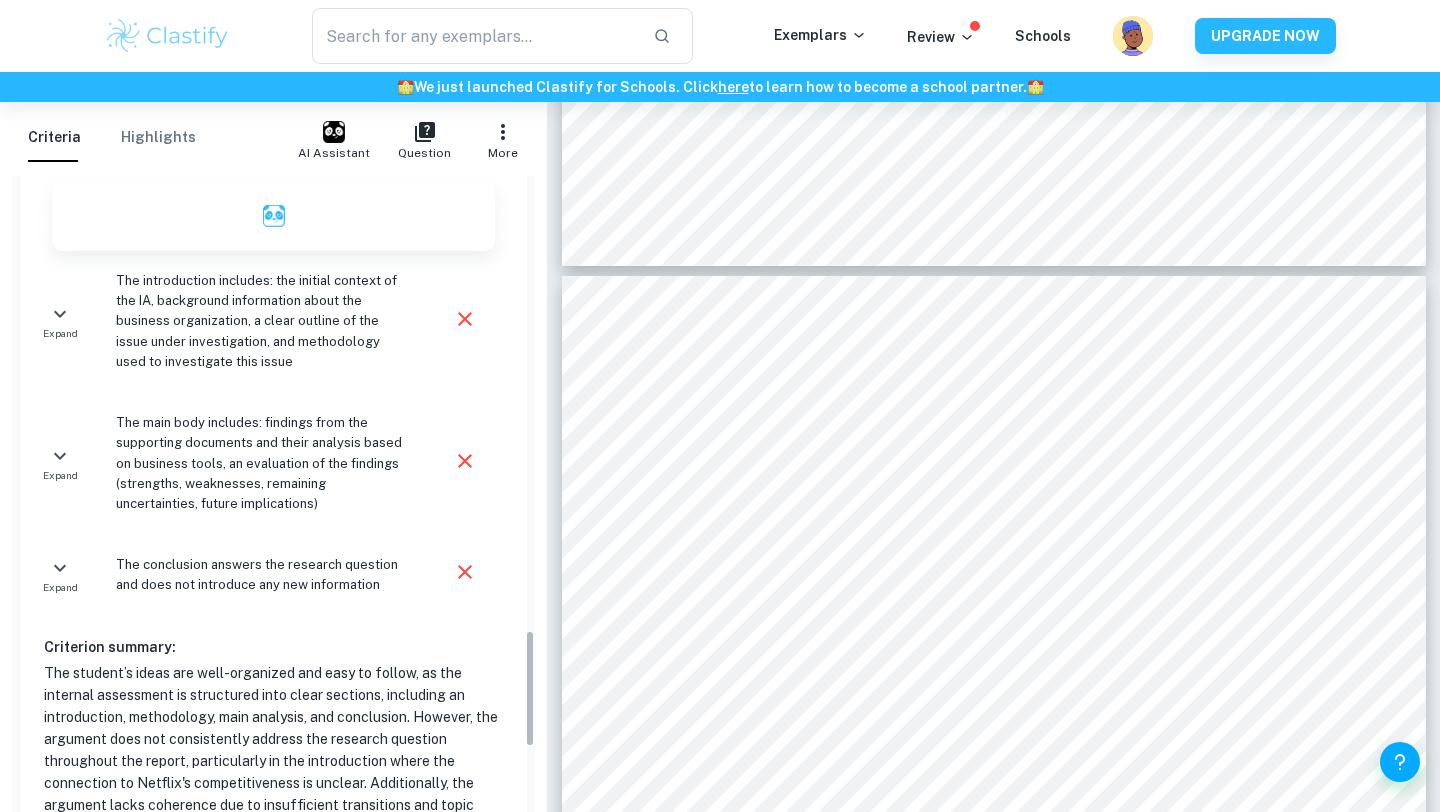 scroll, scrollTop: 2503, scrollLeft: 0, axis: vertical 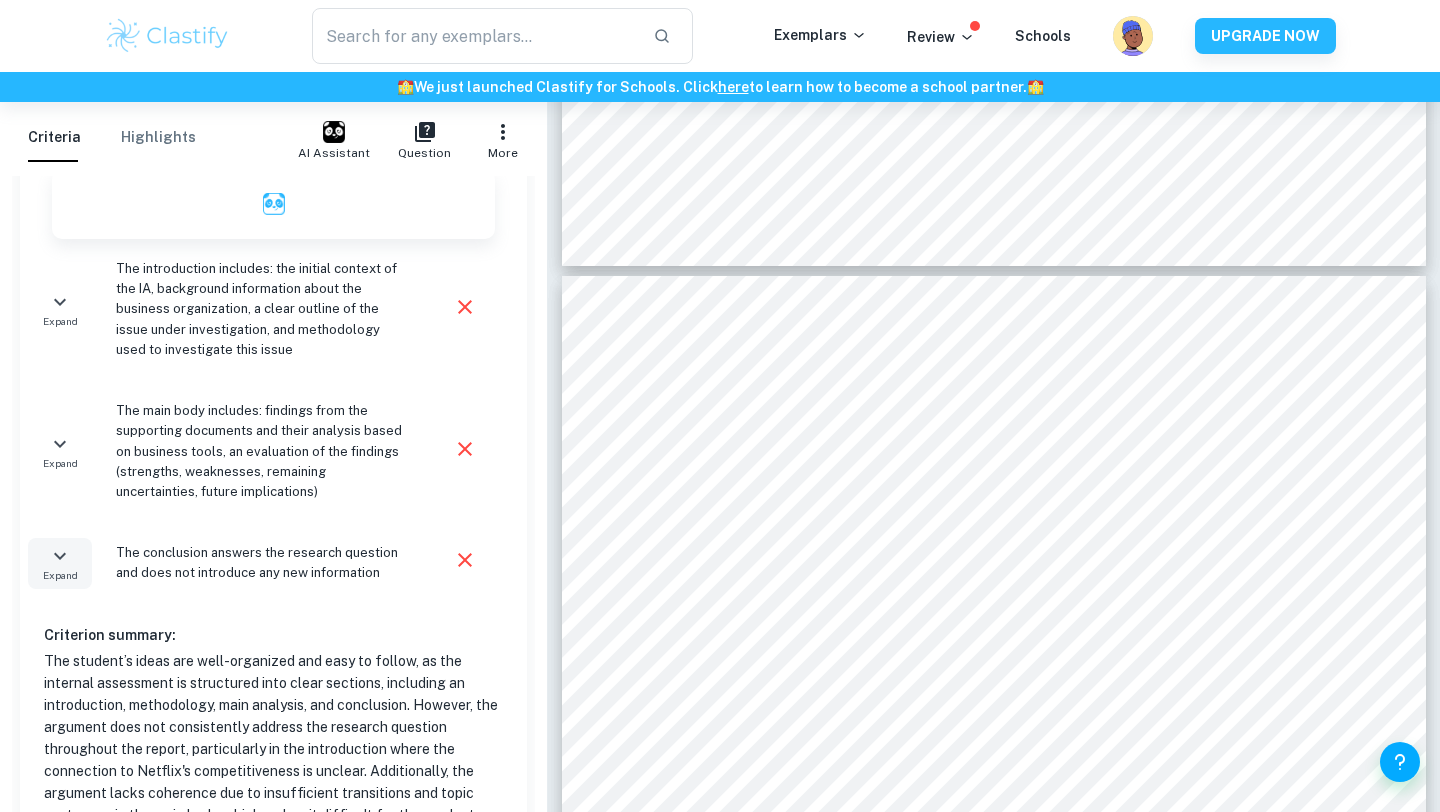 click 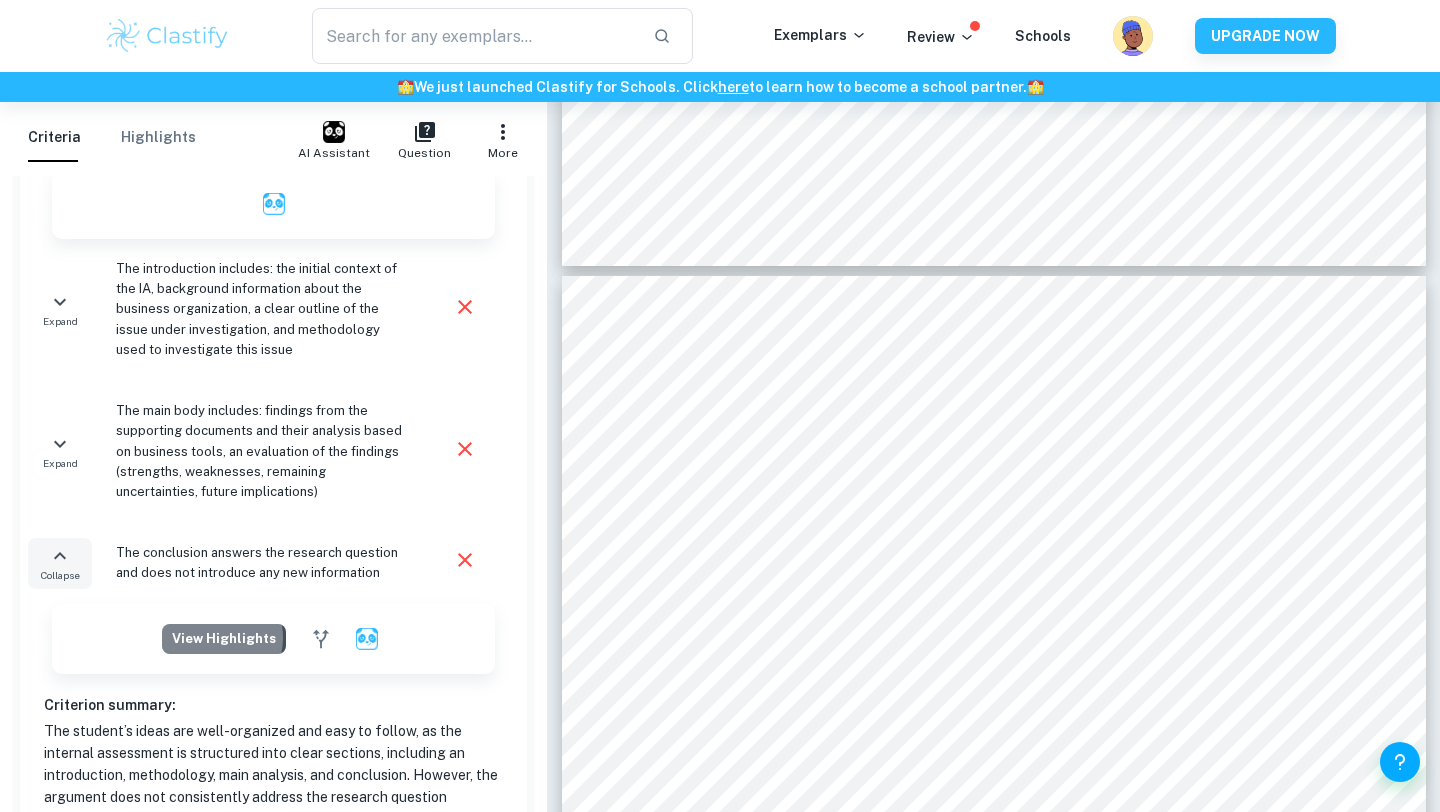 click on "View highlights" at bounding box center (224, 639) 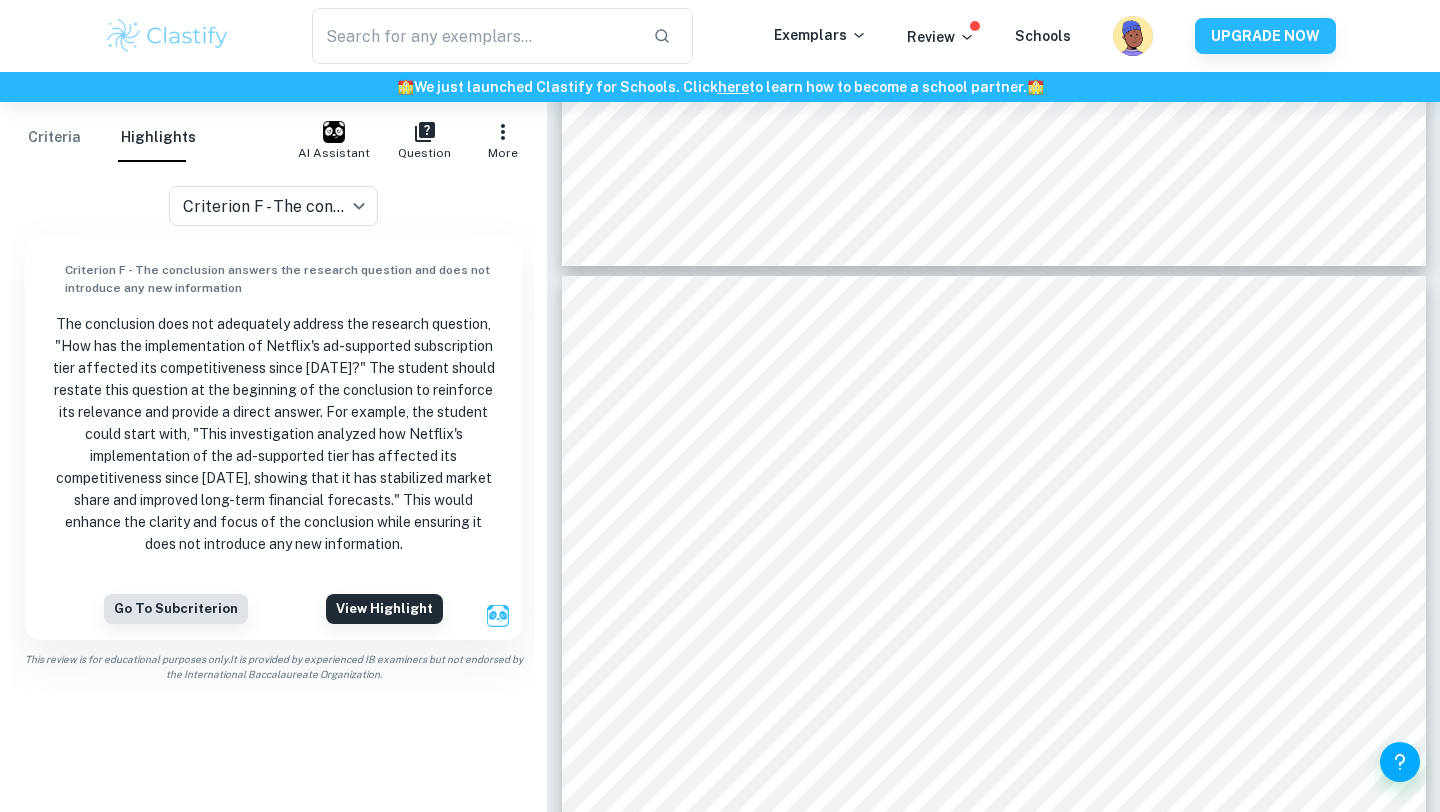 scroll, scrollTop: 0, scrollLeft: 0, axis: both 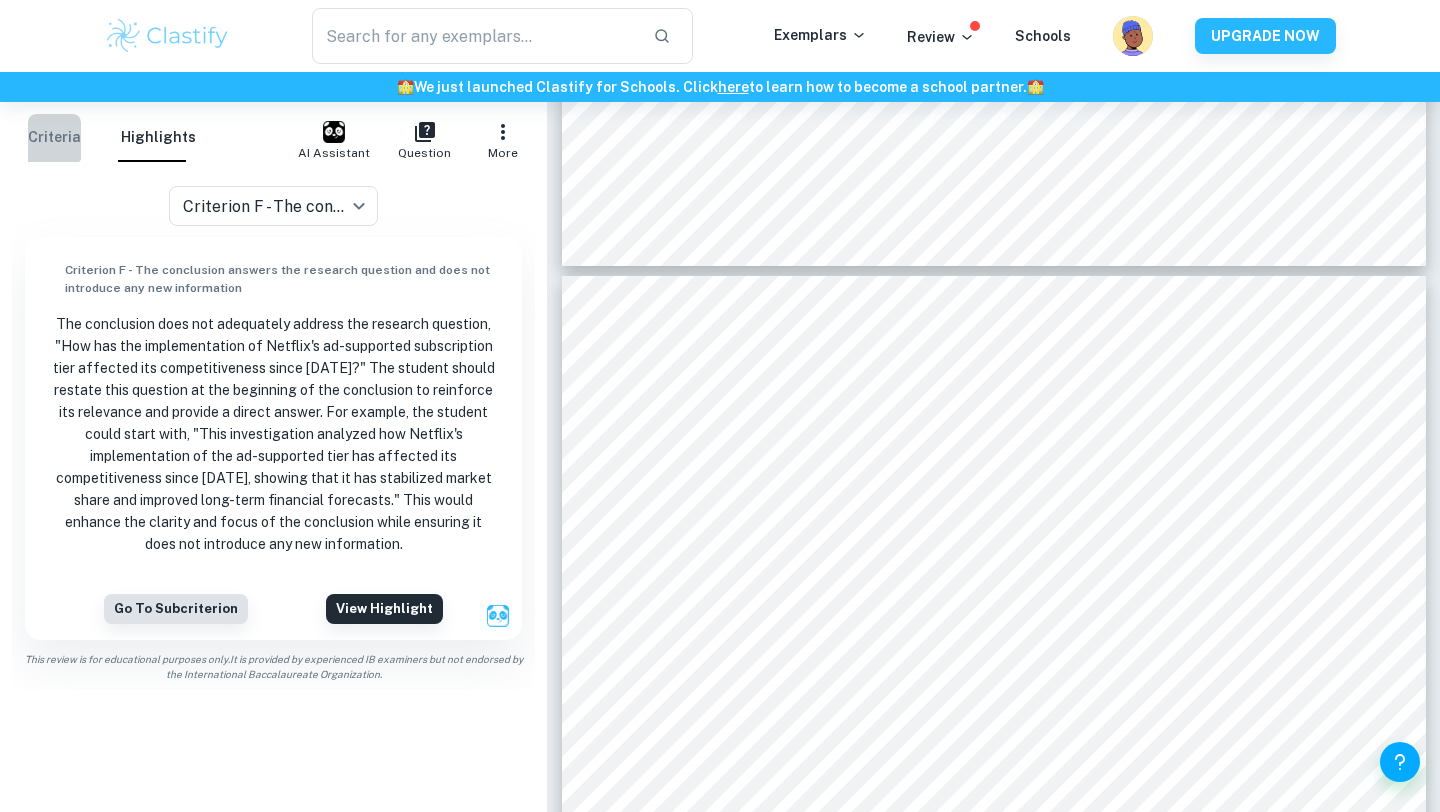 click on "Criteria" at bounding box center [54, 138] 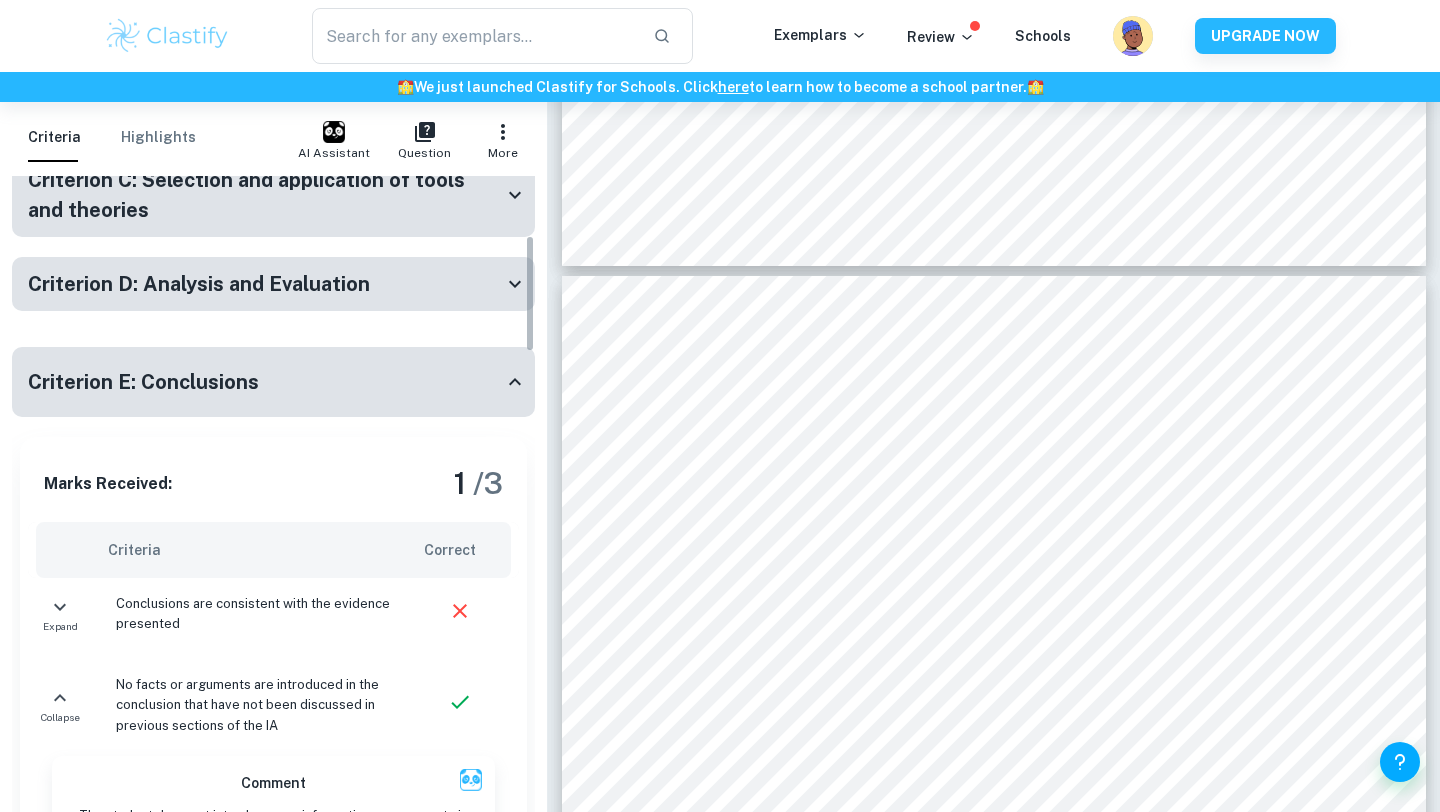 scroll, scrollTop: 224, scrollLeft: 0, axis: vertical 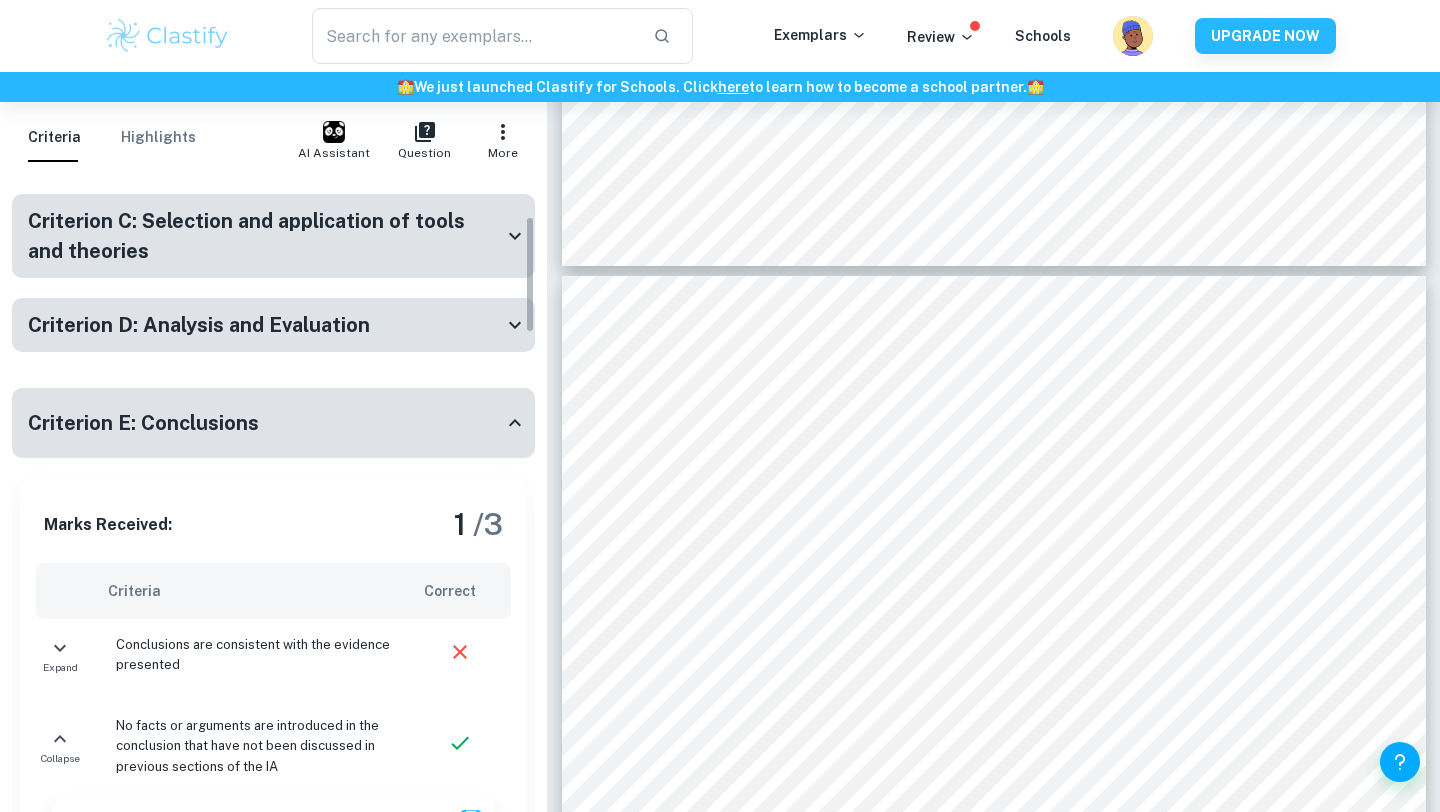 click on "Criterion E: Conclusions" at bounding box center (265, 423) 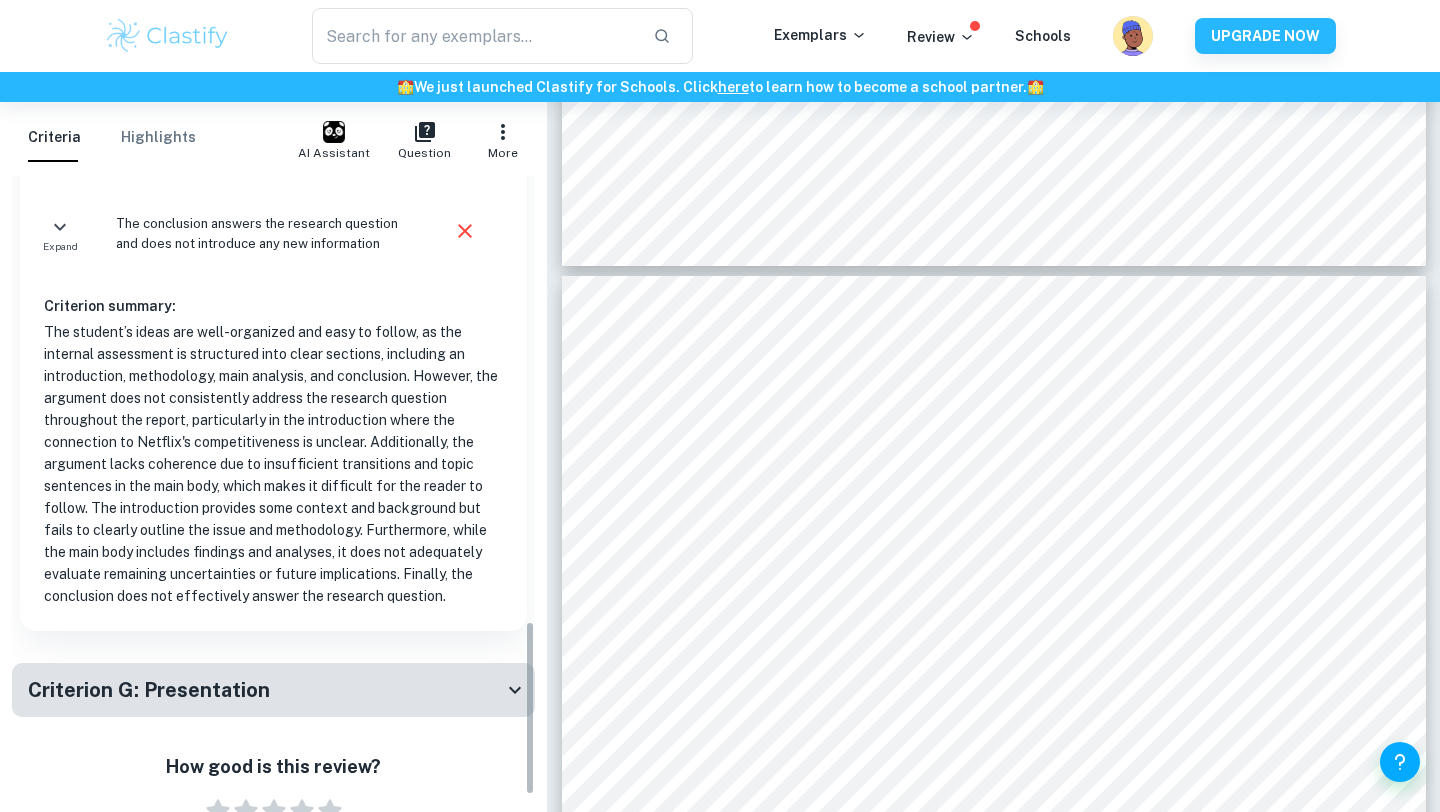 scroll, scrollTop: 1629, scrollLeft: 0, axis: vertical 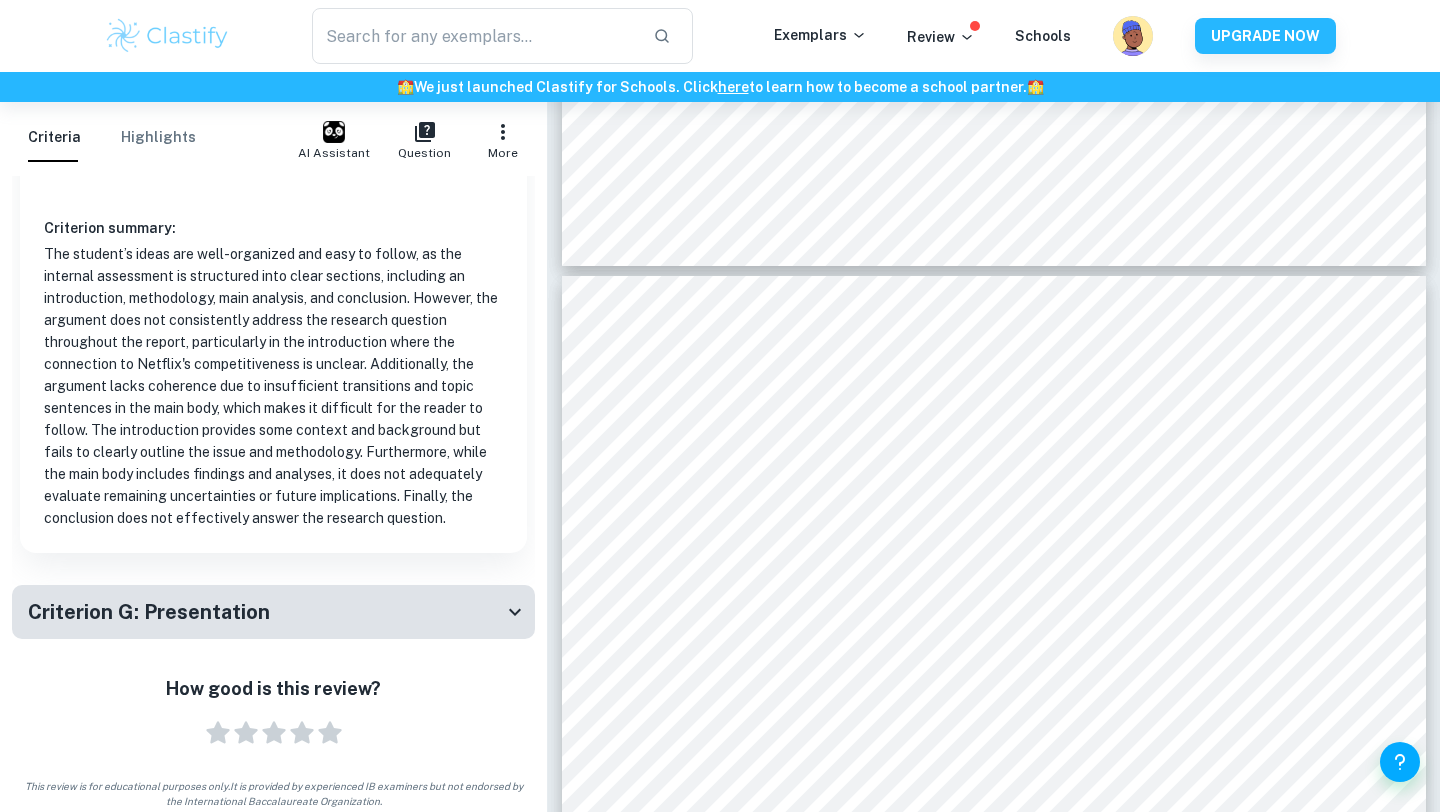 click on "Criterion G: Presentation" at bounding box center (265, 612) 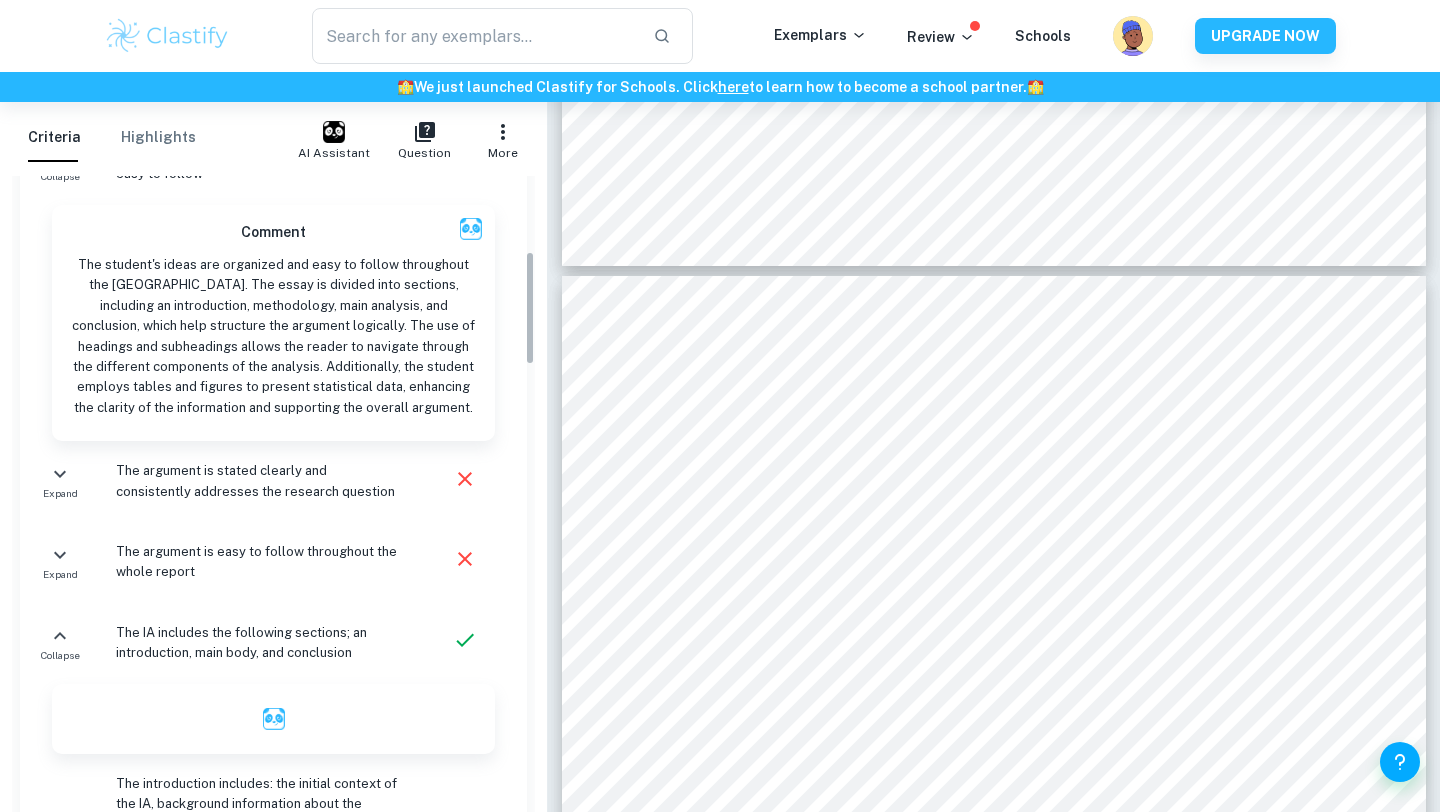 scroll, scrollTop: 0, scrollLeft: 0, axis: both 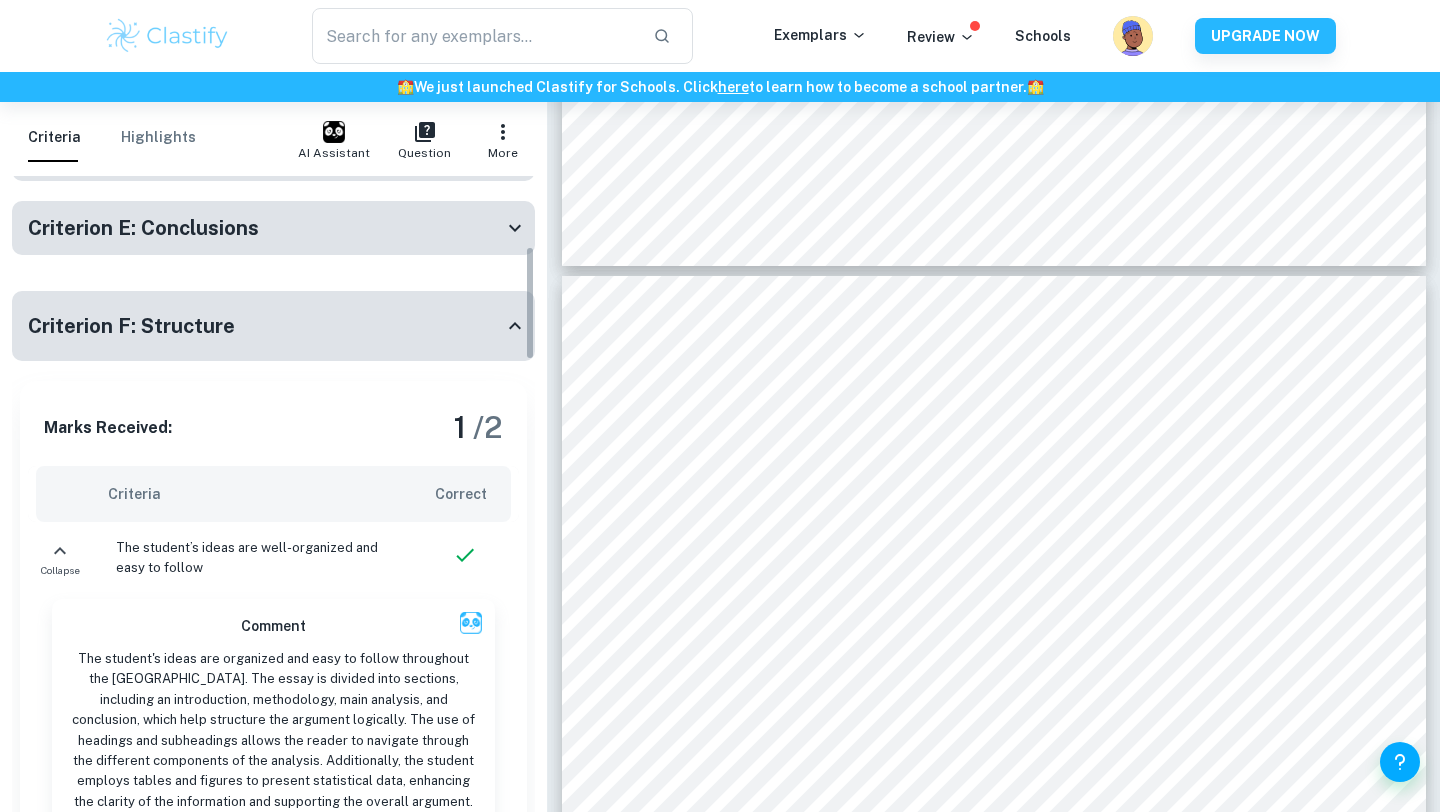click on "Criterion F: Structure" at bounding box center [265, 326] 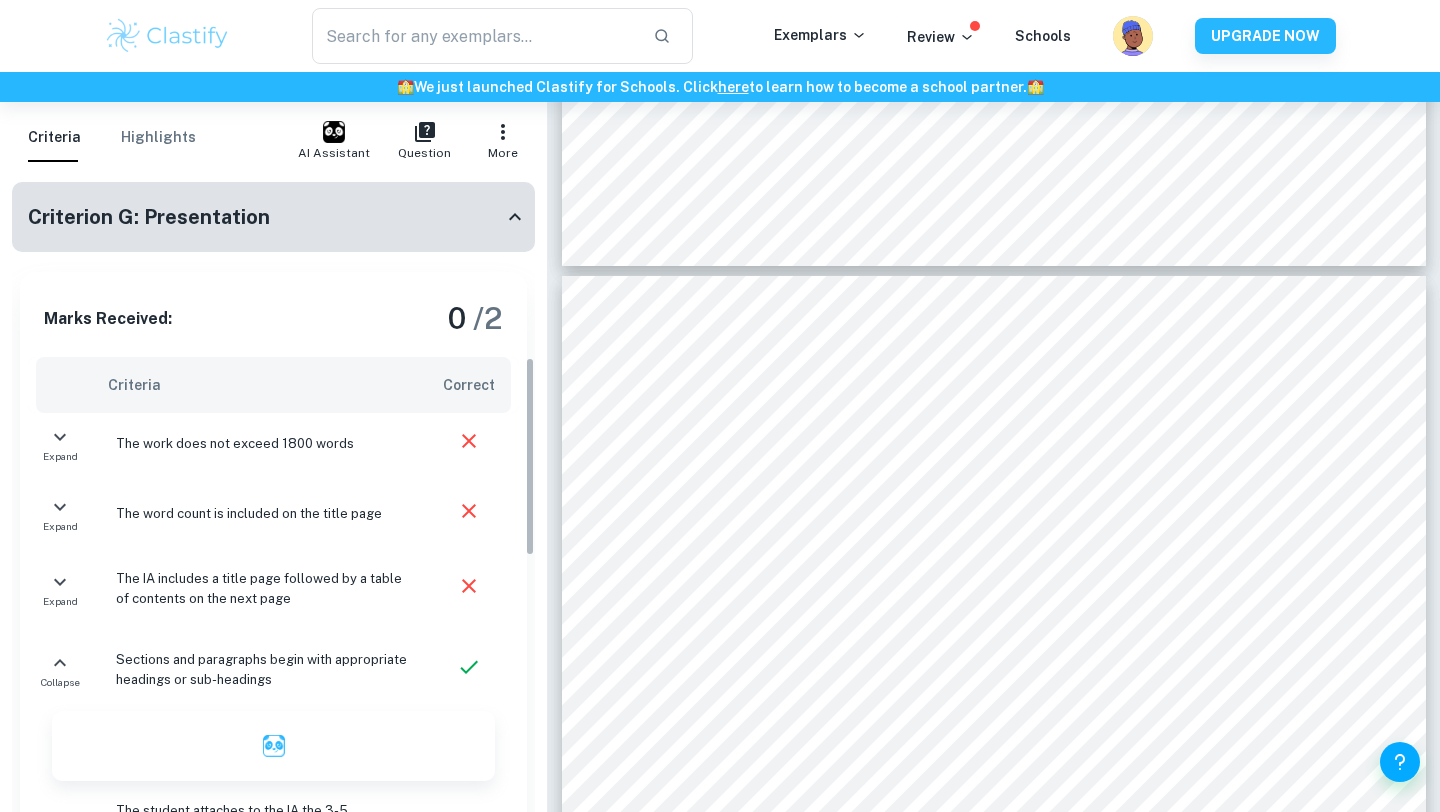 scroll, scrollTop: 582, scrollLeft: 0, axis: vertical 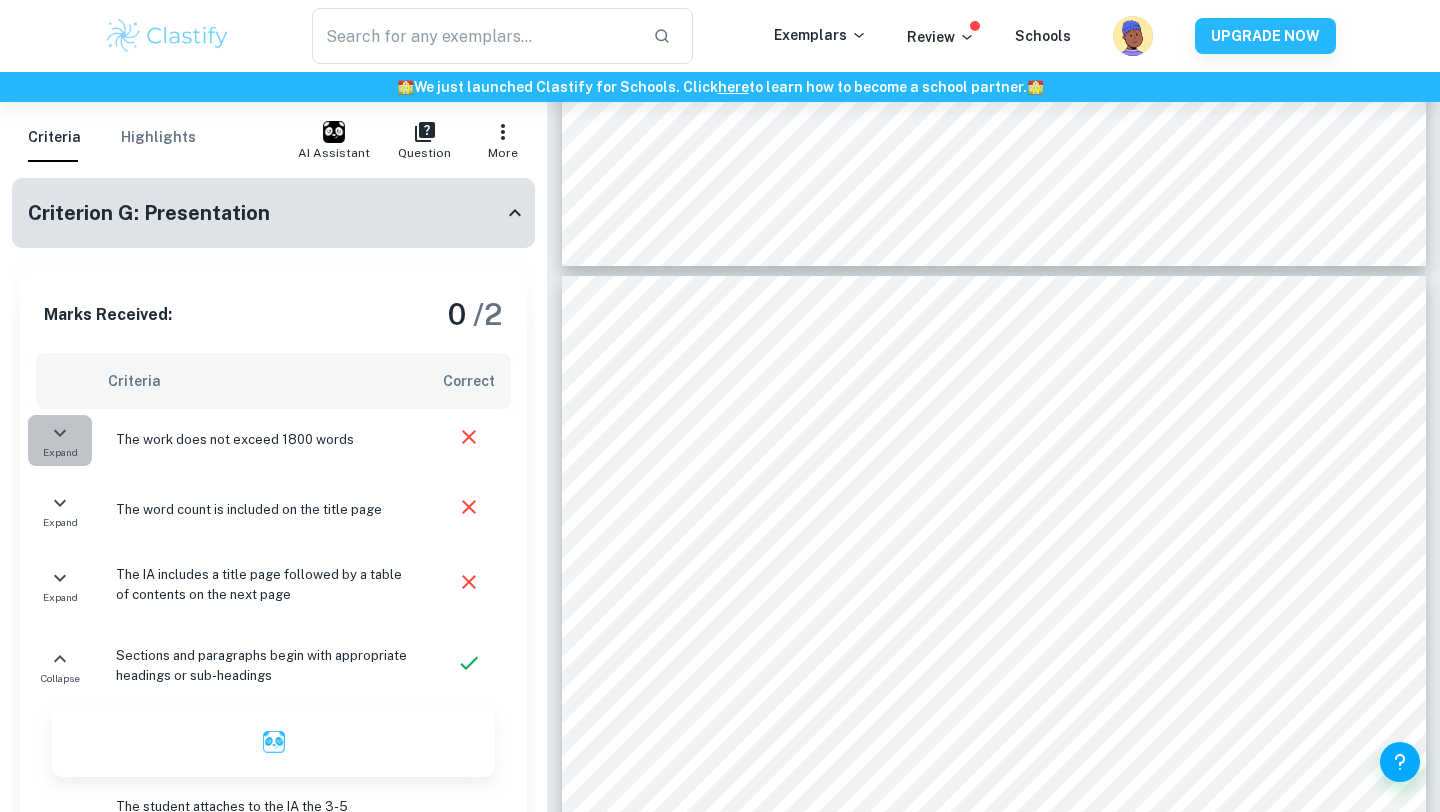 click 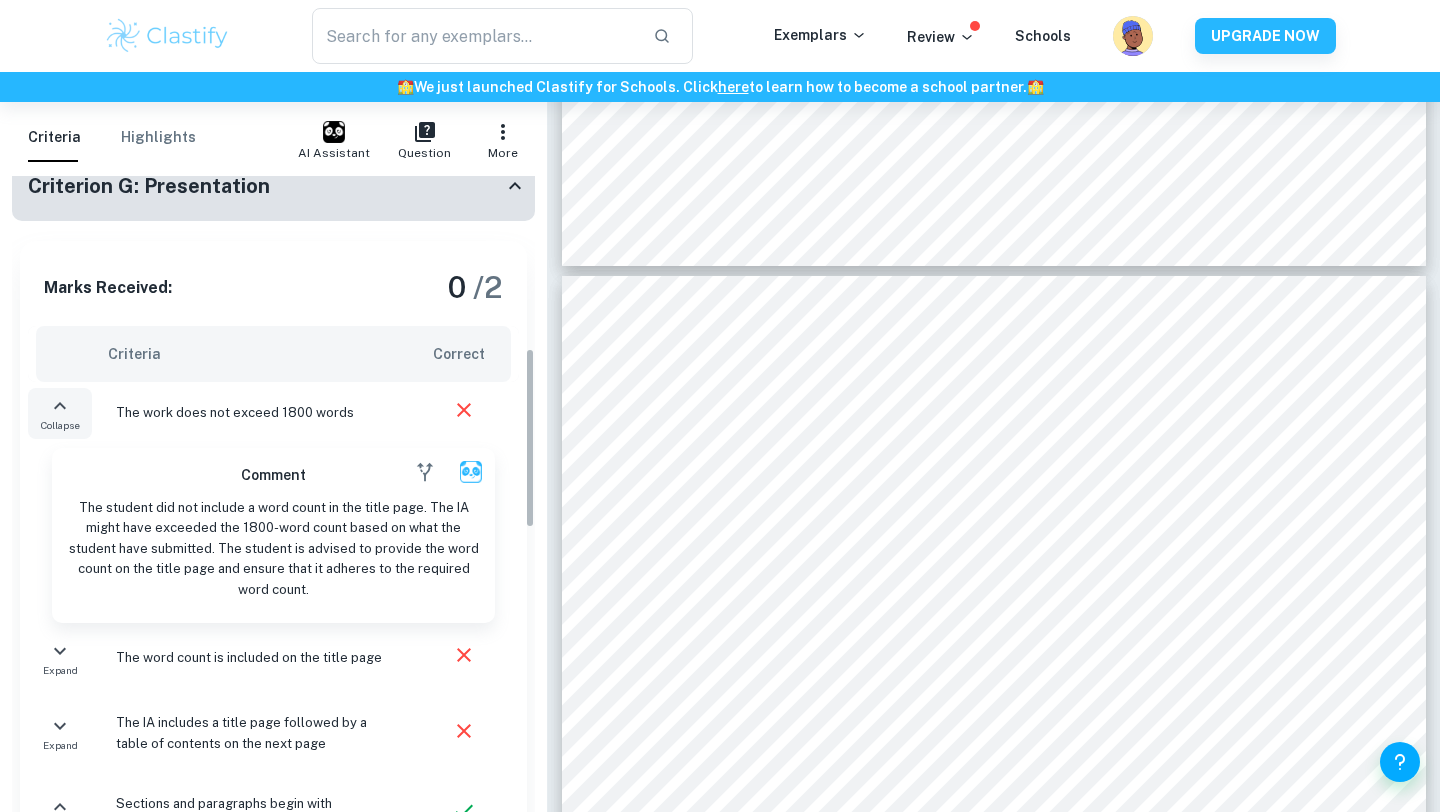 scroll, scrollTop: 610, scrollLeft: 0, axis: vertical 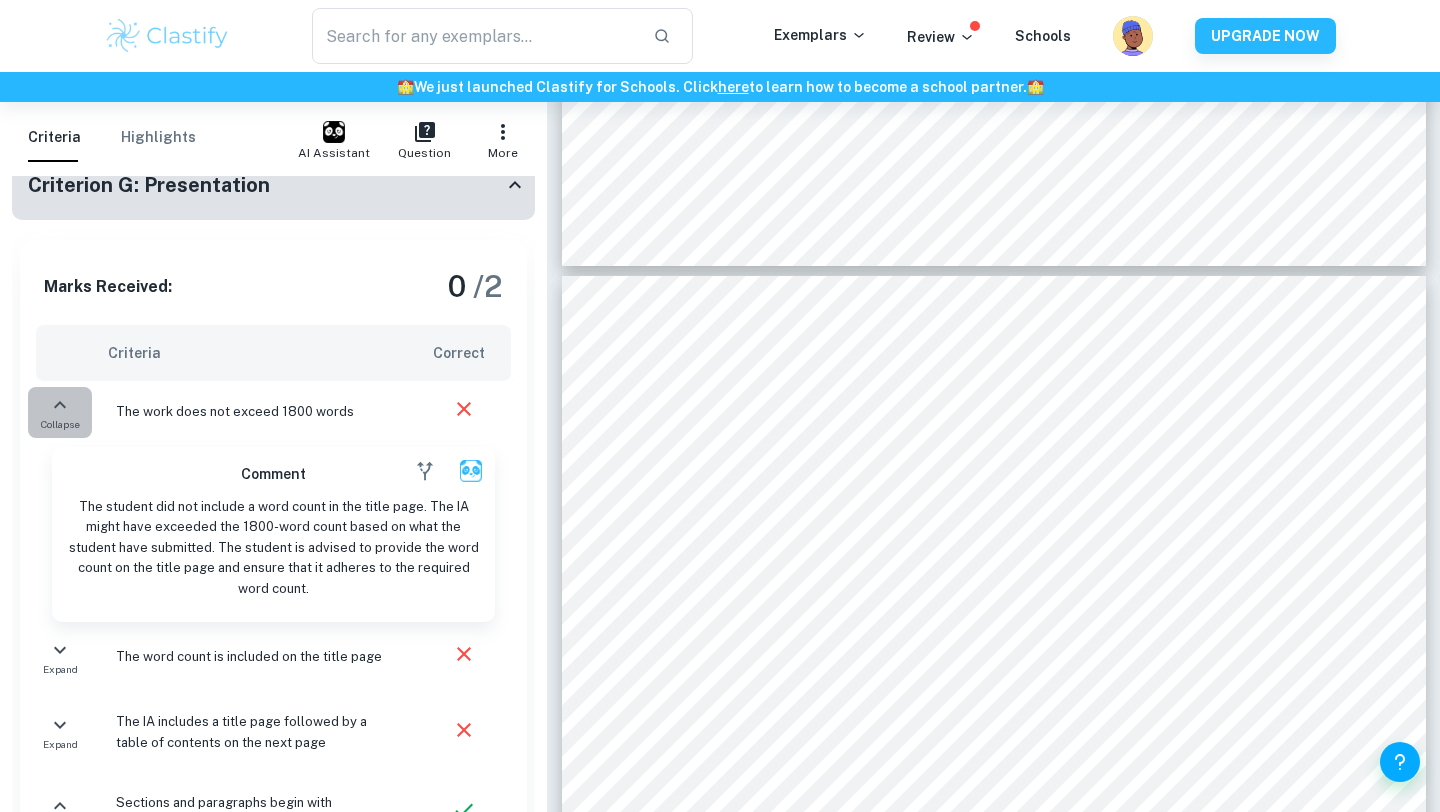 click 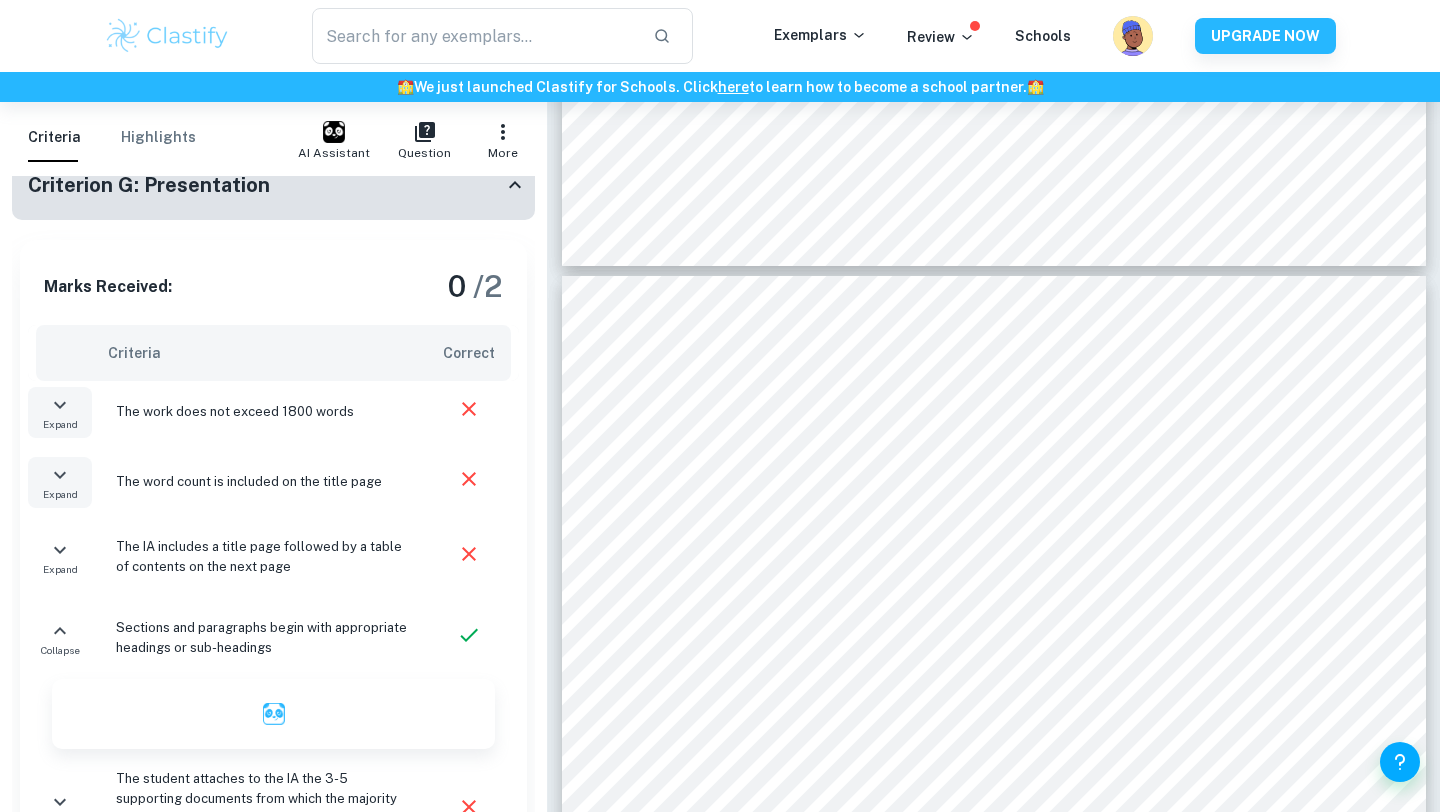 click on "Expand" at bounding box center (60, 494) 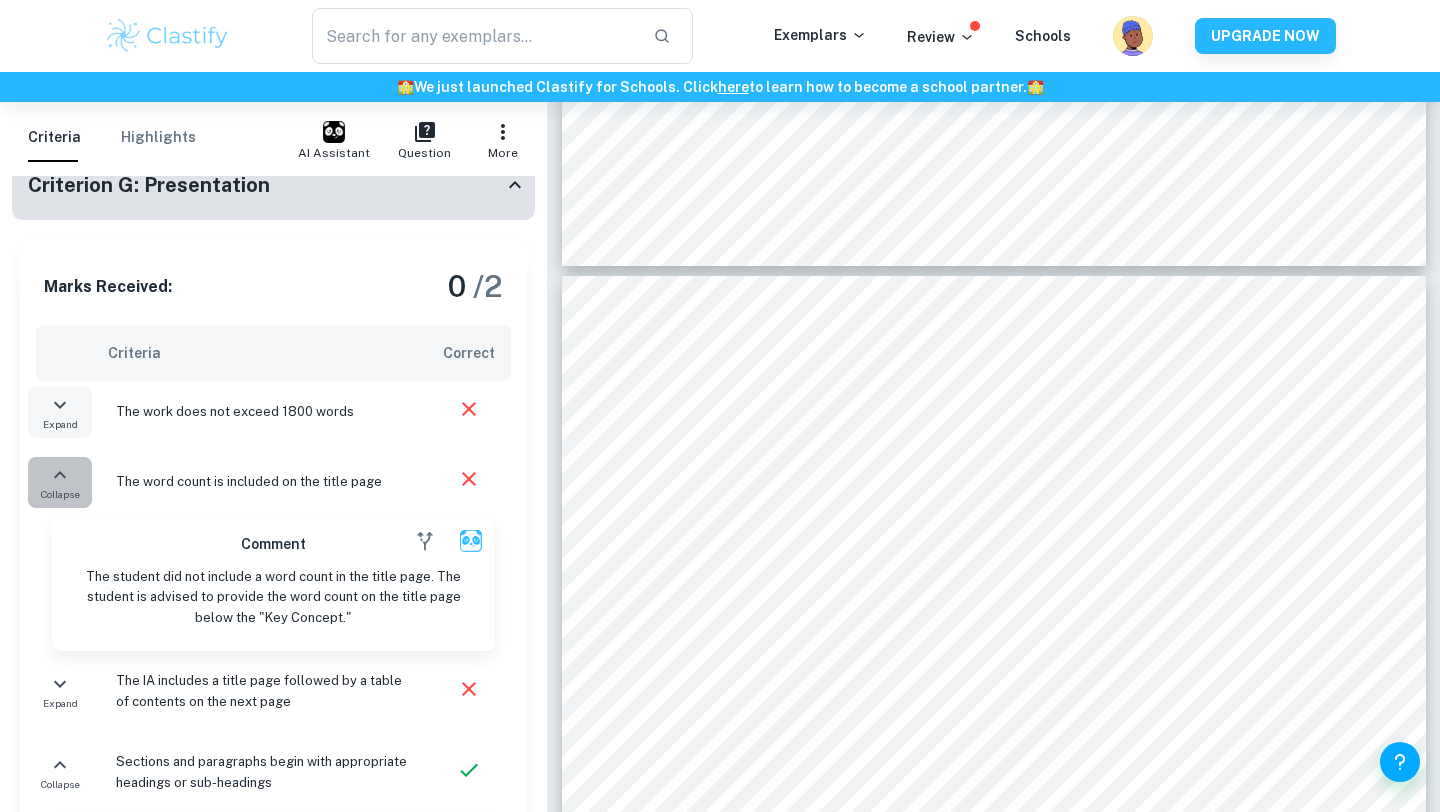 click on "Collapse" at bounding box center (60, 494) 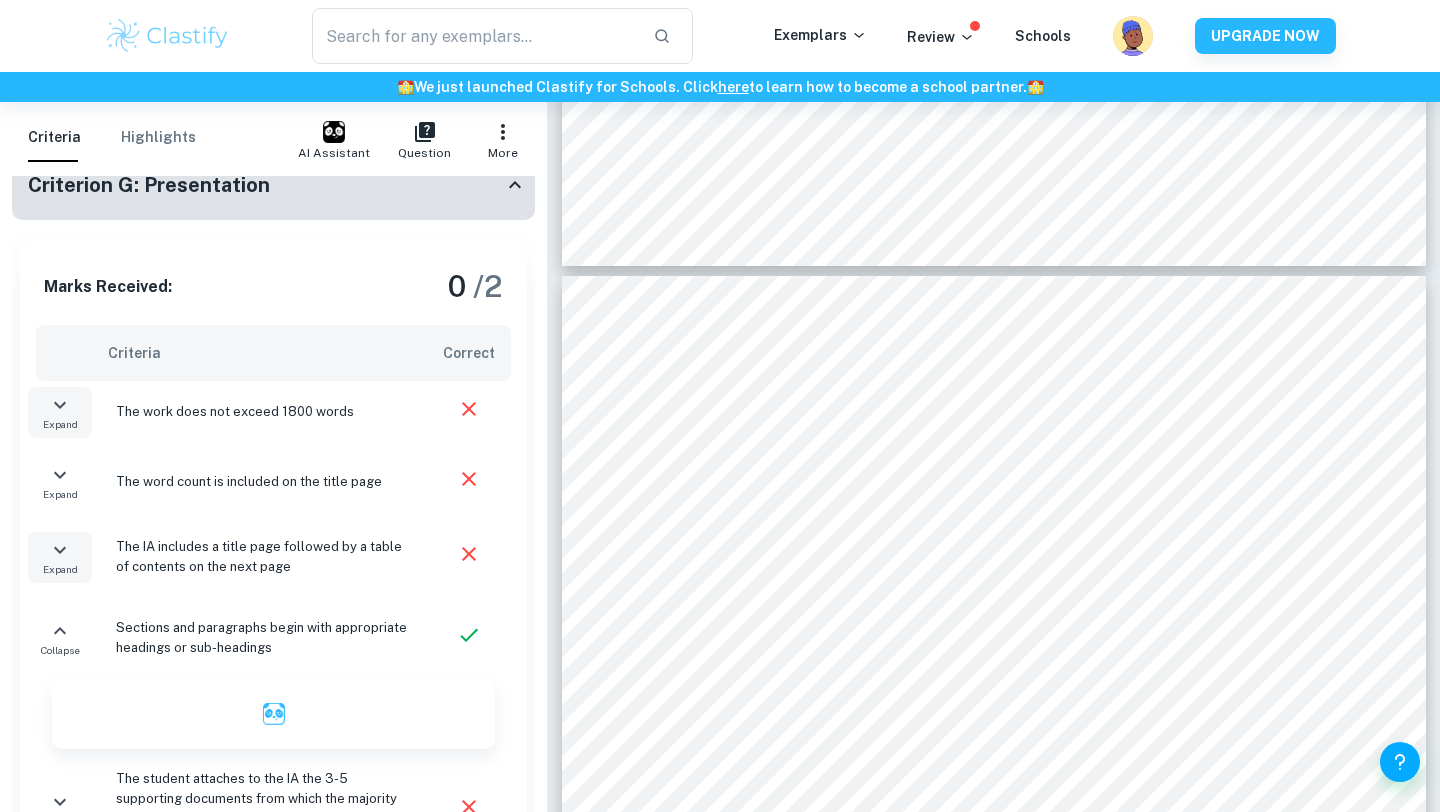 click on "Expand" at bounding box center [60, 557] 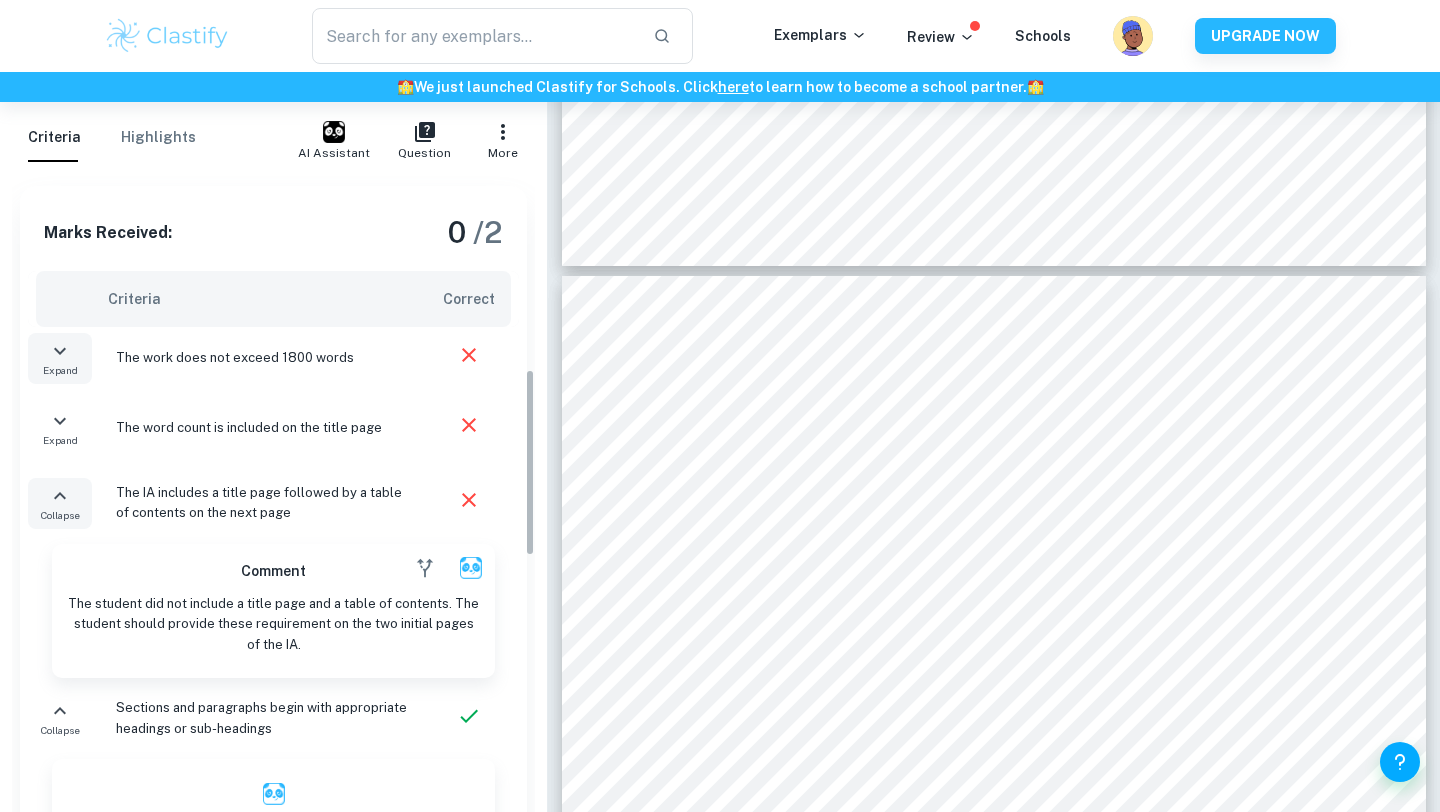 scroll, scrollTop: 690, scrollLeft: 0, axis: vertical 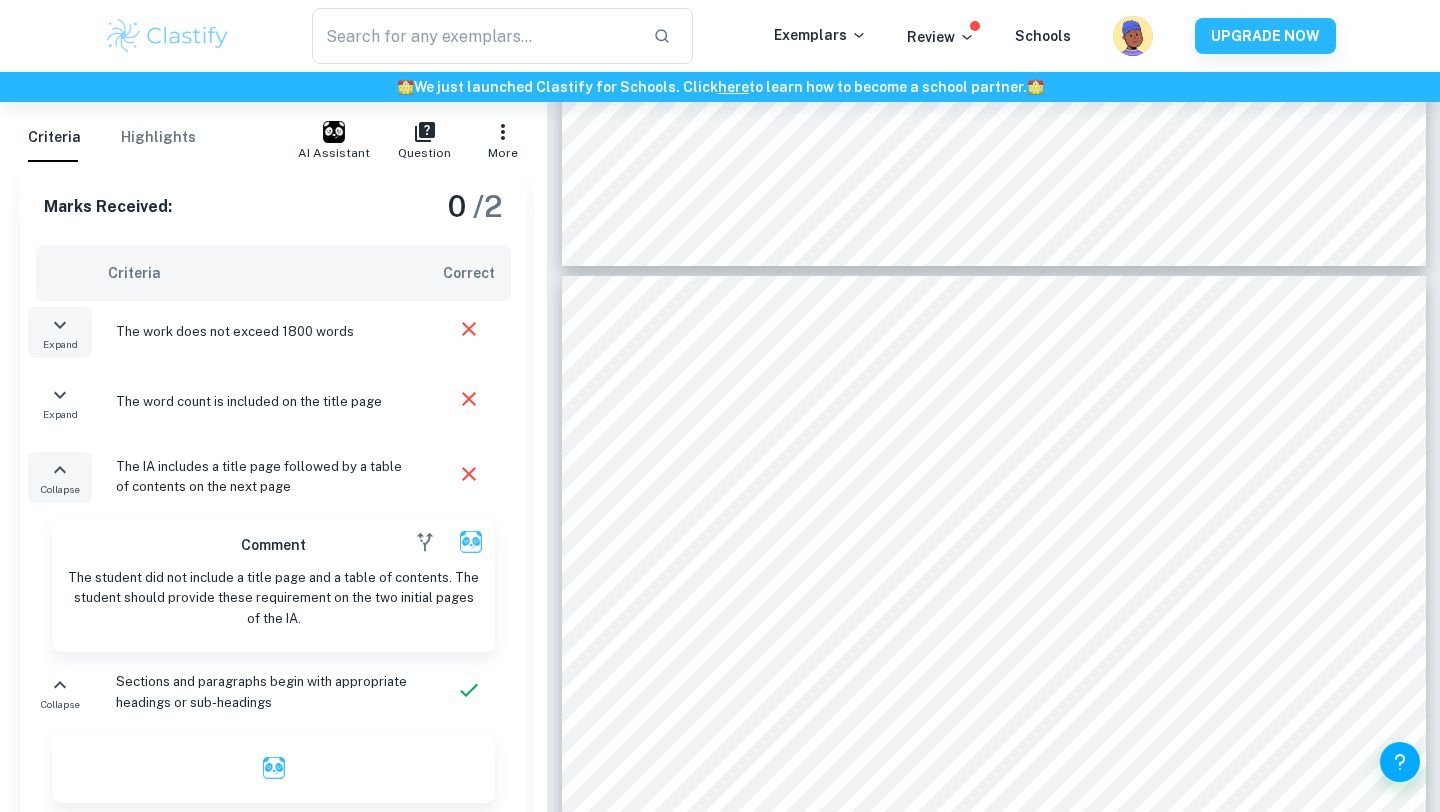 click 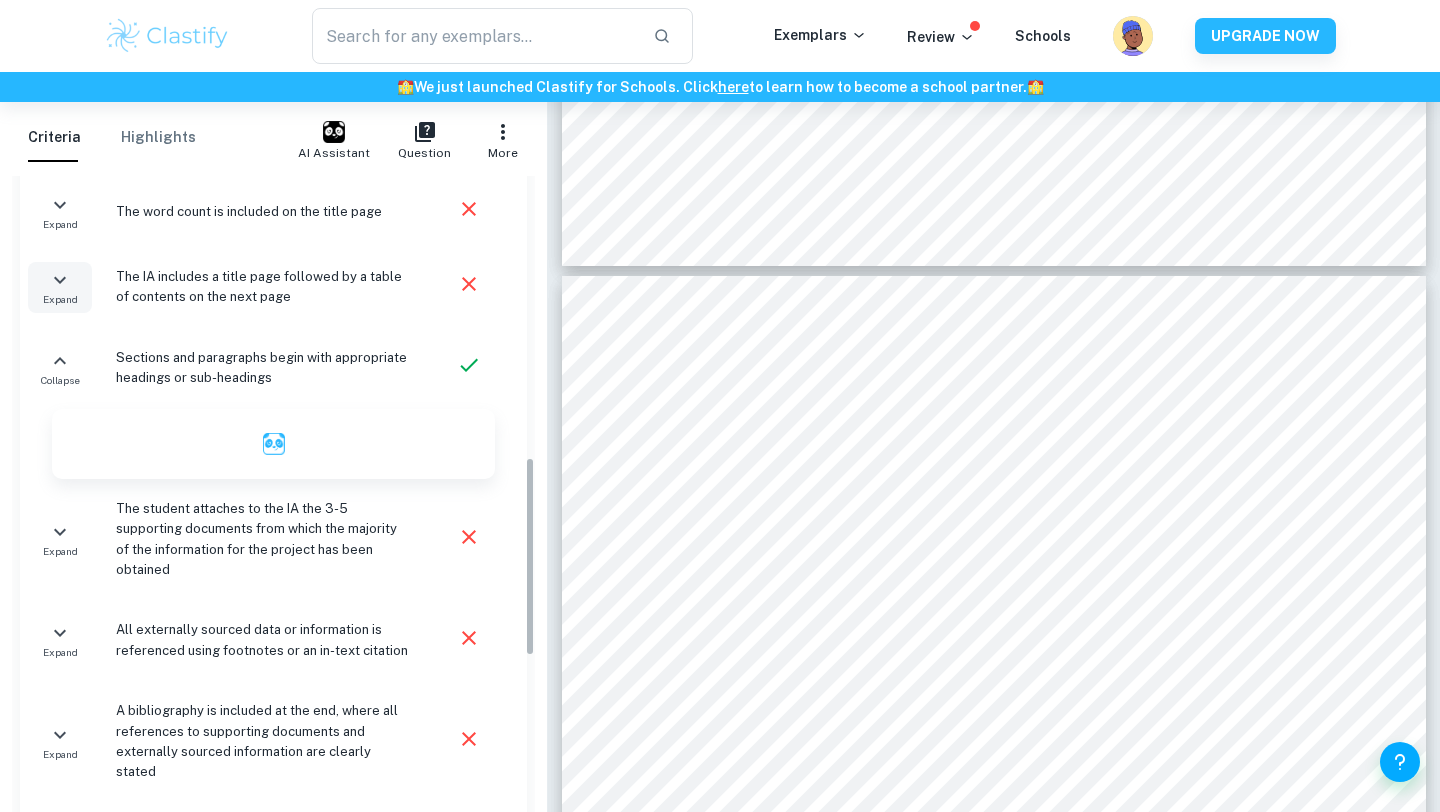 scroll, scrollTop: 931, scrollLeft: 0, axis: vertical 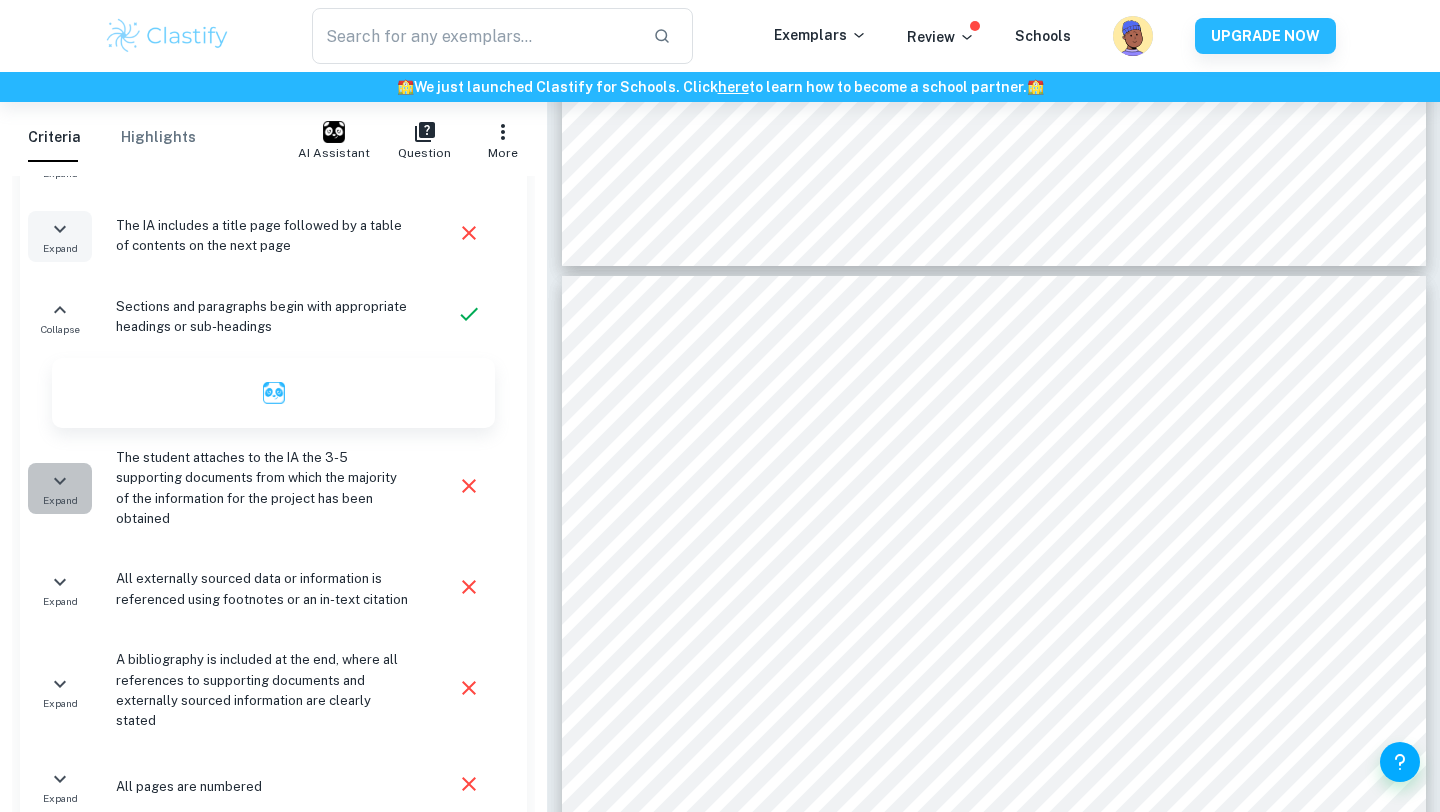 click on "Expand" at bounding box center (60, 500) 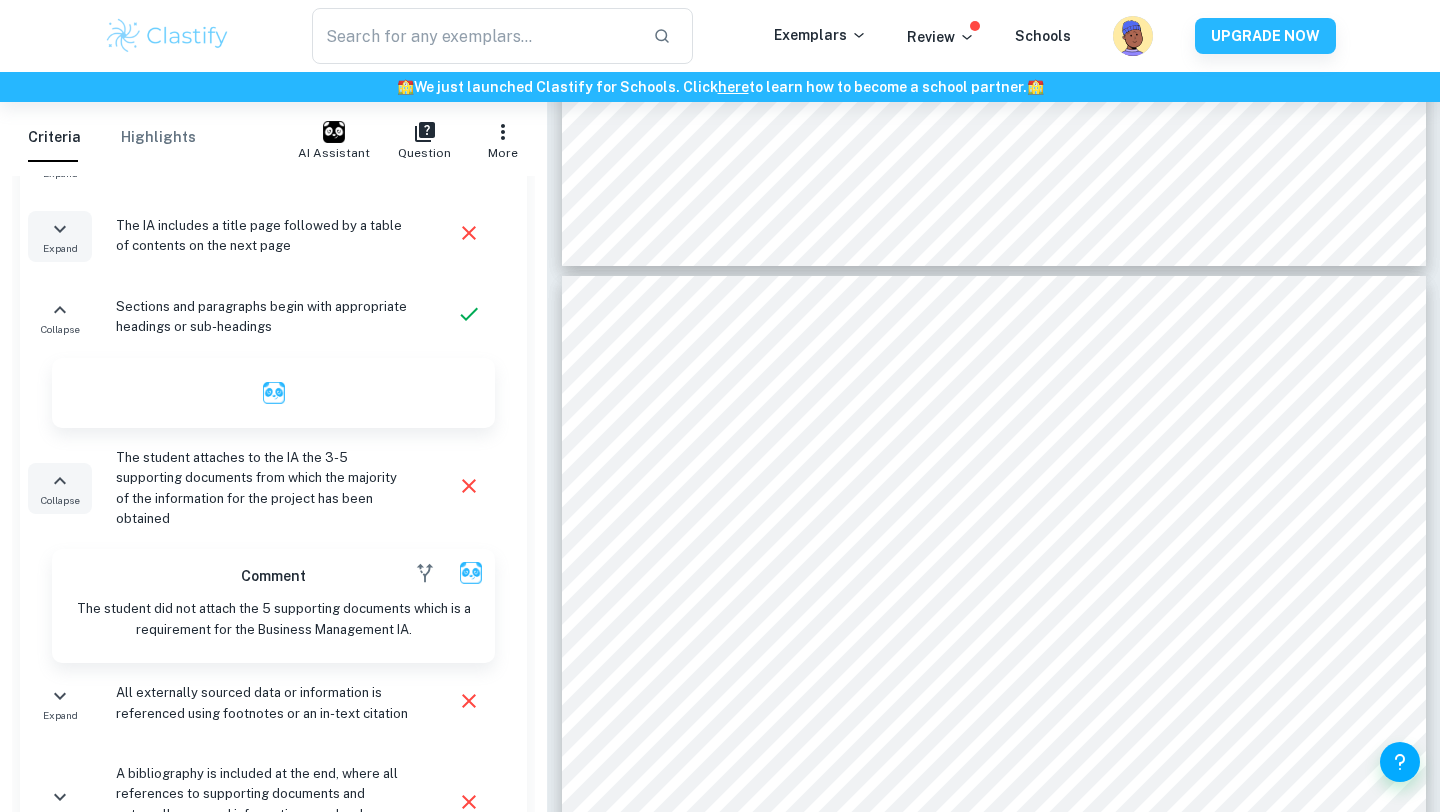 click on "Collapse" at bounding box center [60, 500] 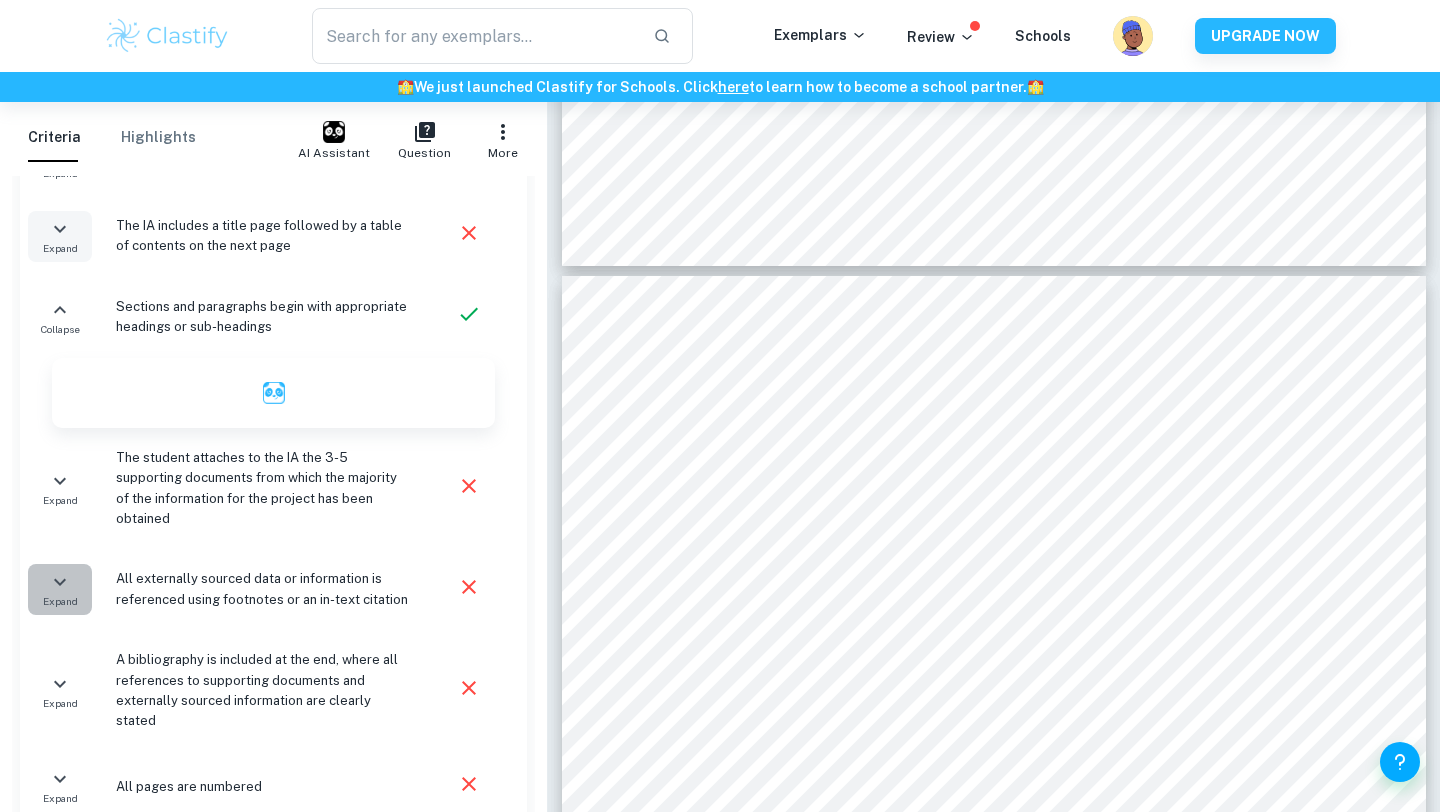 click 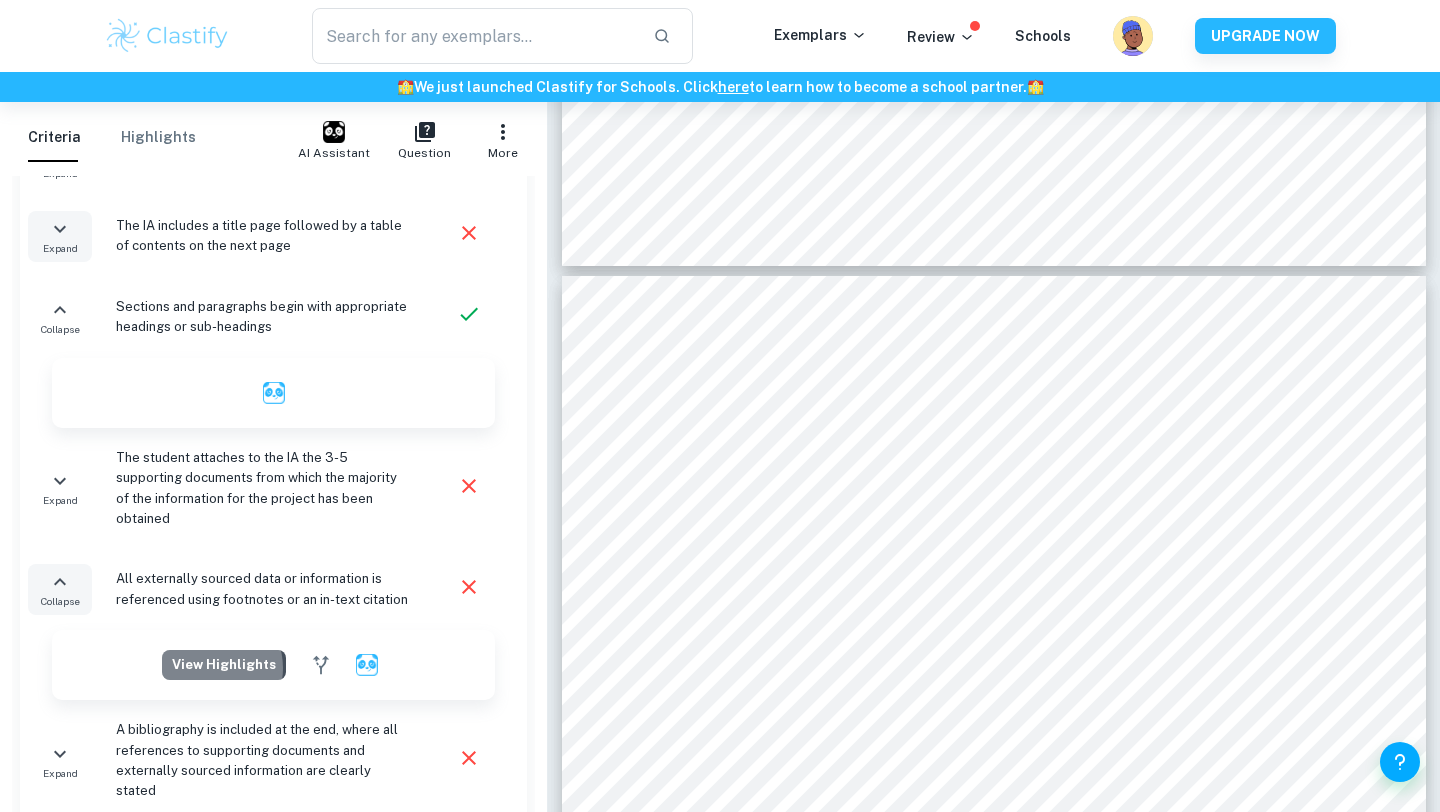 click on "View highlights" at bounding box center (224, 665) 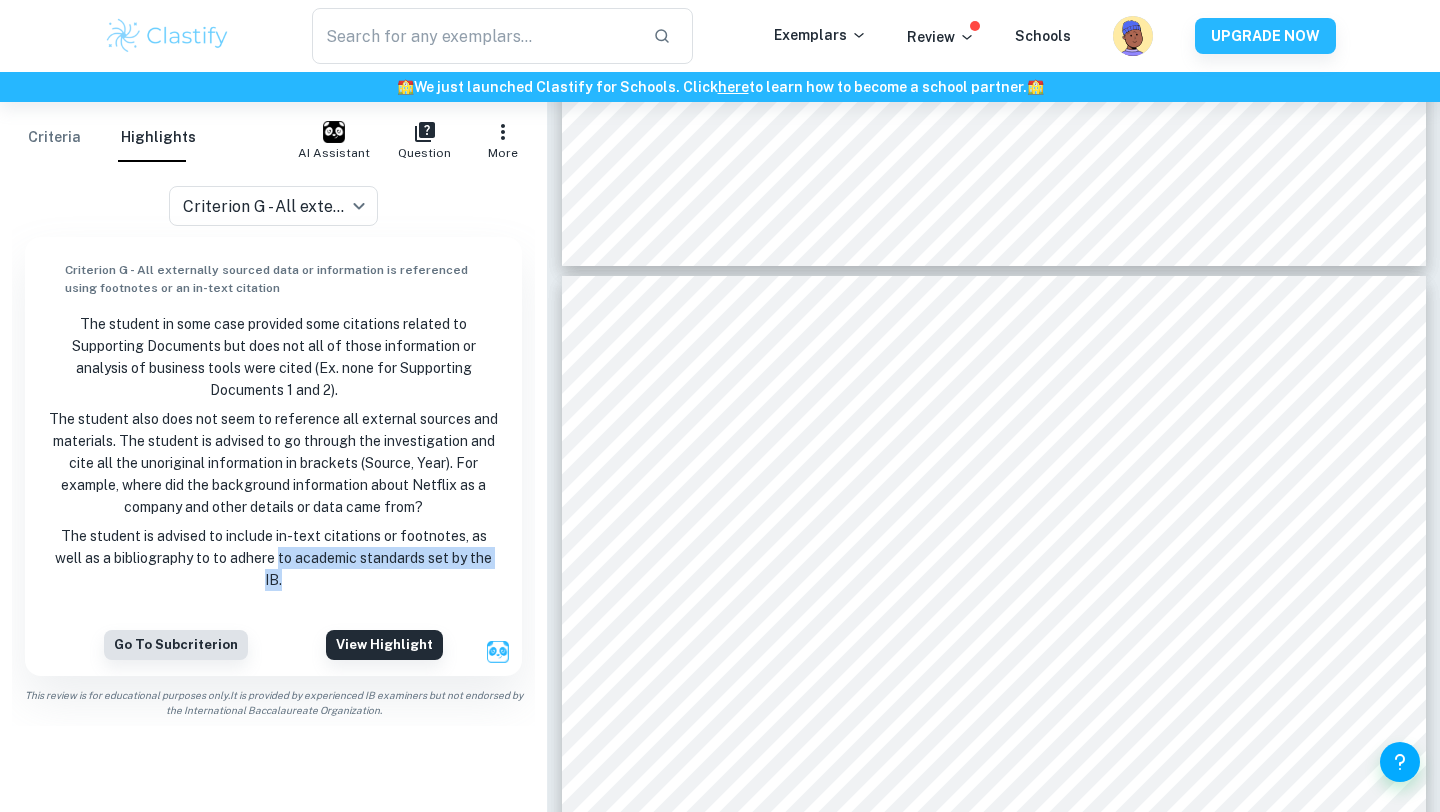 drag, startPoint x: 281, startPoint y: 560, endPoint x: 402, endPoint y: 583, distance: 123.16656 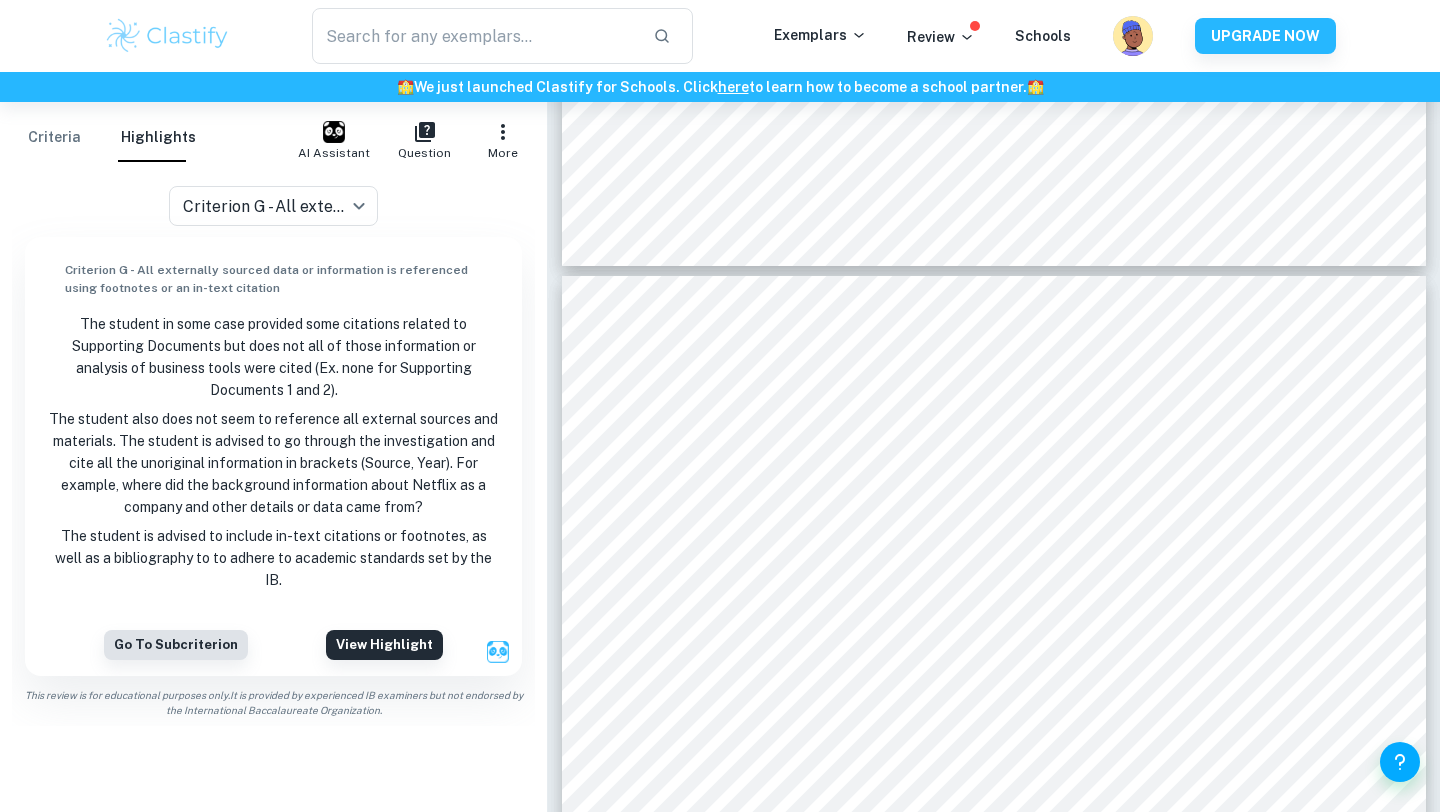 click on "The student also does not seem to reference all external sources and materials. The student is advised to go through the investigation and cite all the unoriginal information in brackets (Source, Year). For example, where did the background information about Netflix as a company and other details or data came from?" at bounding box center (273, 463) 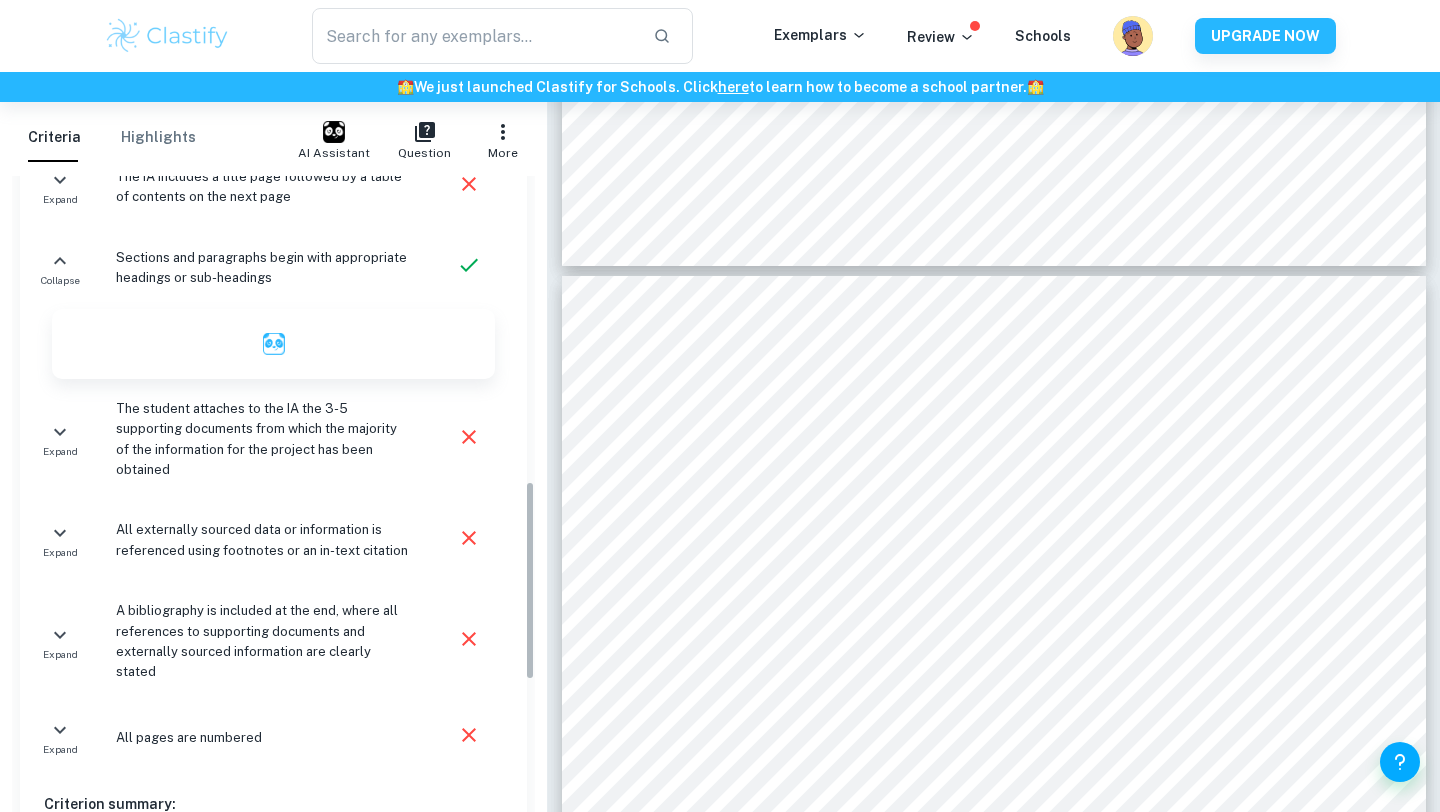 scroll, scrollTop: 995, scrollLeft: 0, axis: vertical 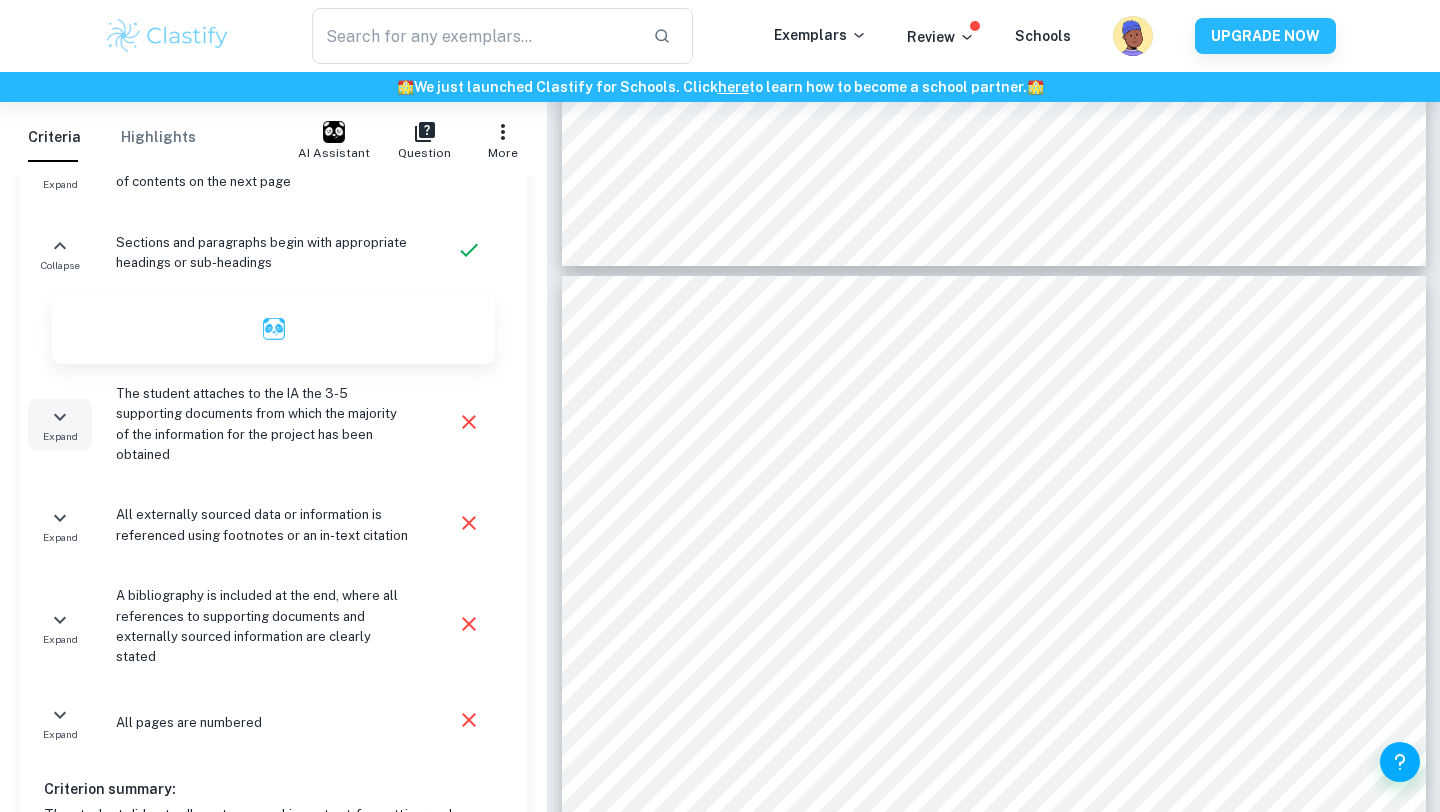 click 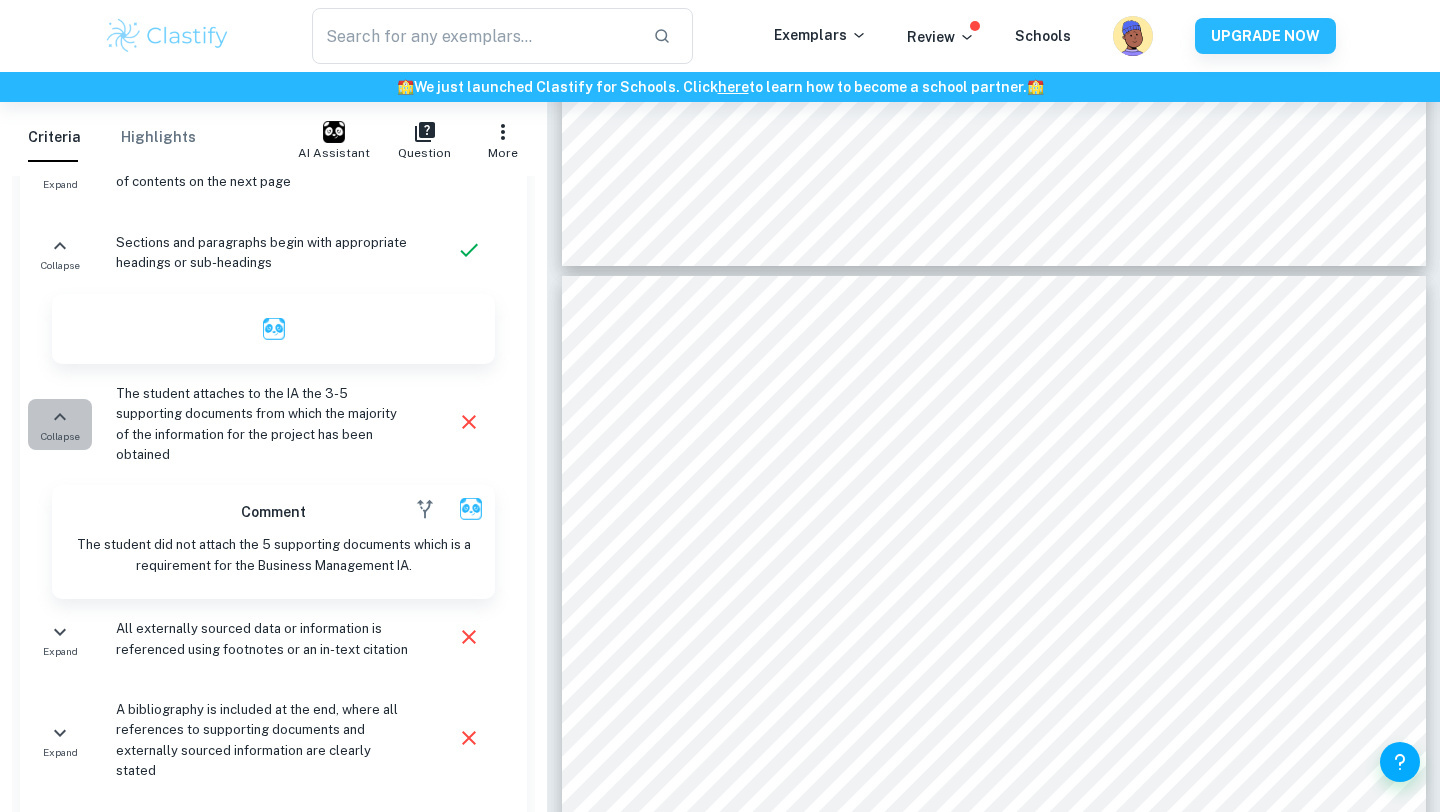 click 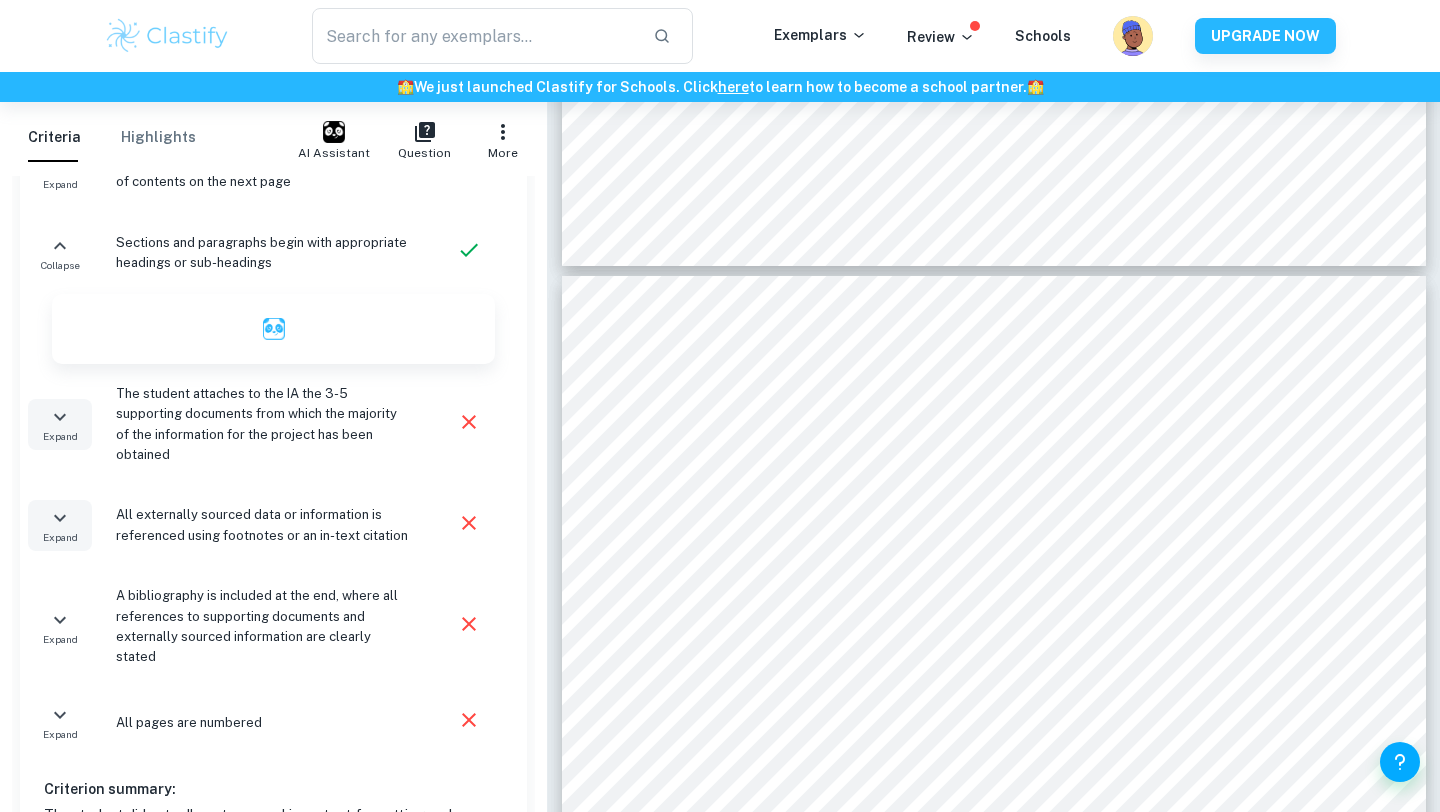 click on "Expand" at bounding box center [60, 537] 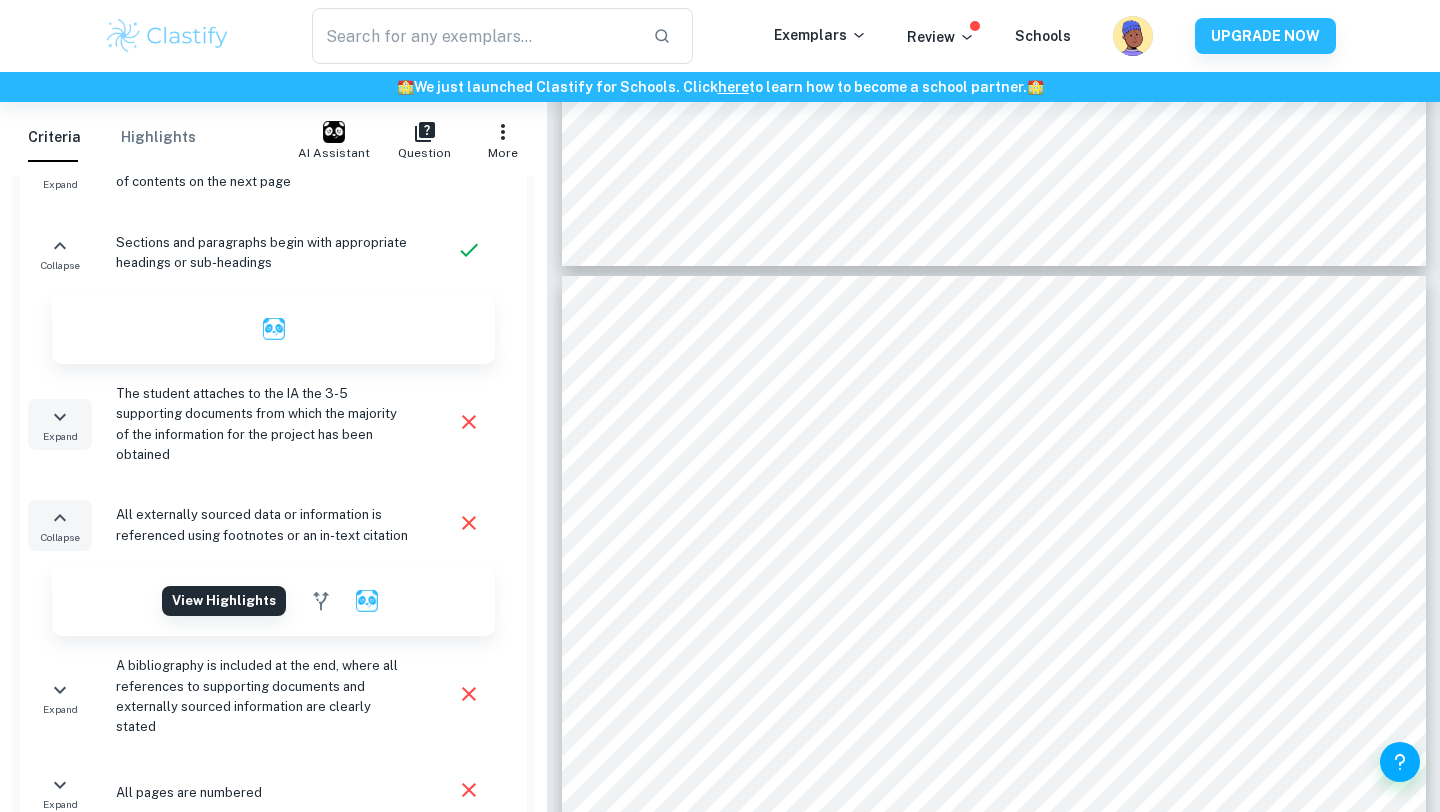 click on "Collapse" at bounding box center (60, 537) 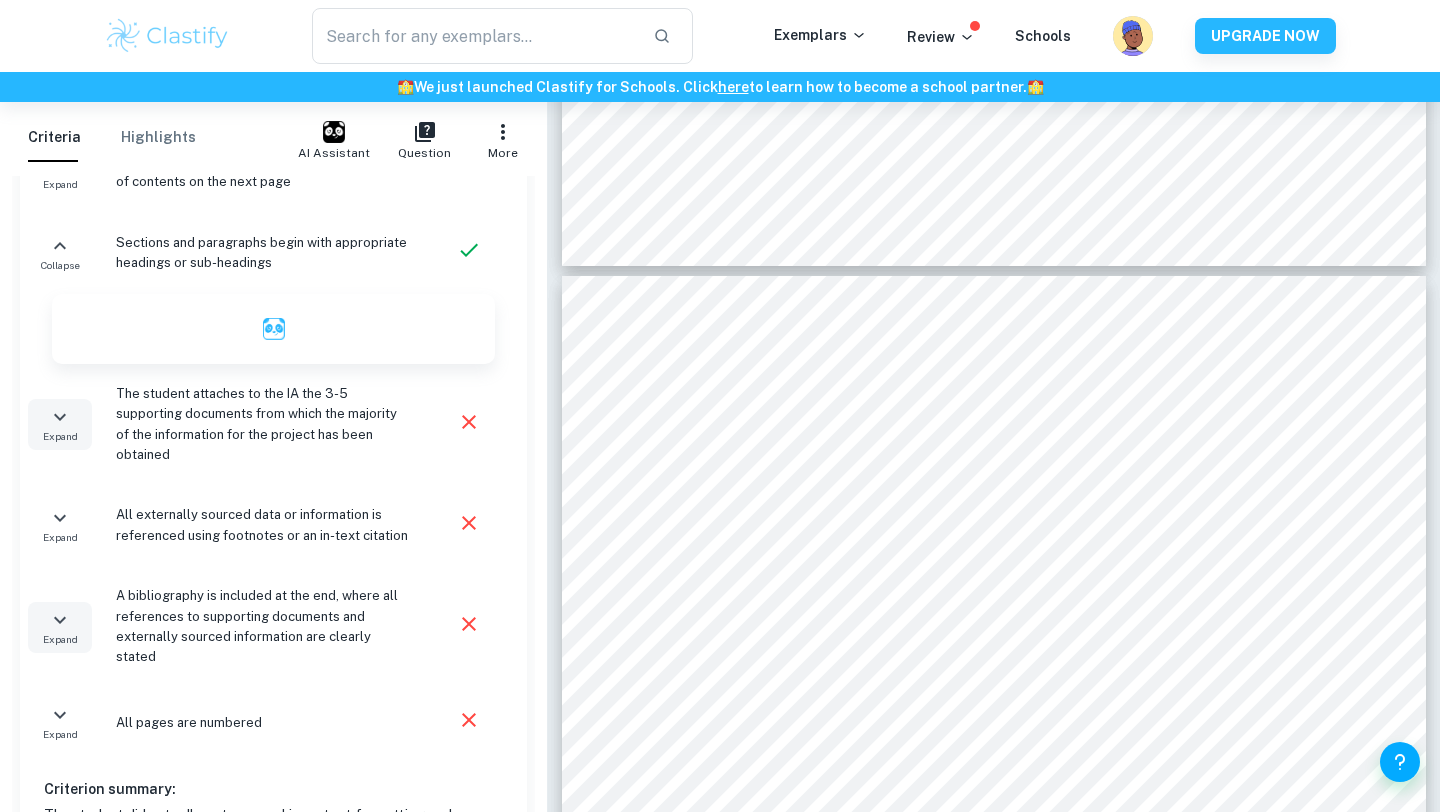 click on "Expand" at bounding box center (60, 639) 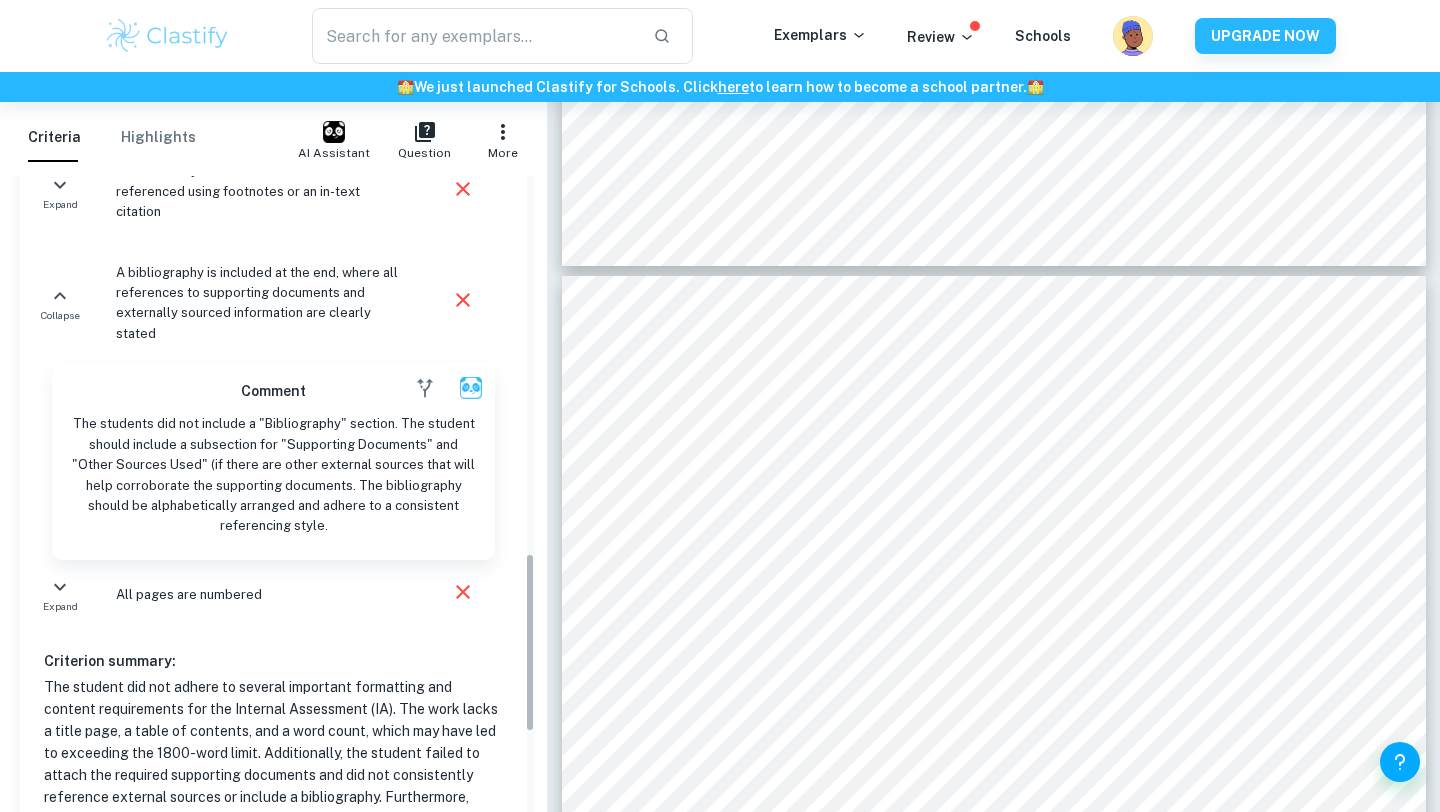 scroll, scrollTop: 1352, scrollLeft: 0, axis: vertical 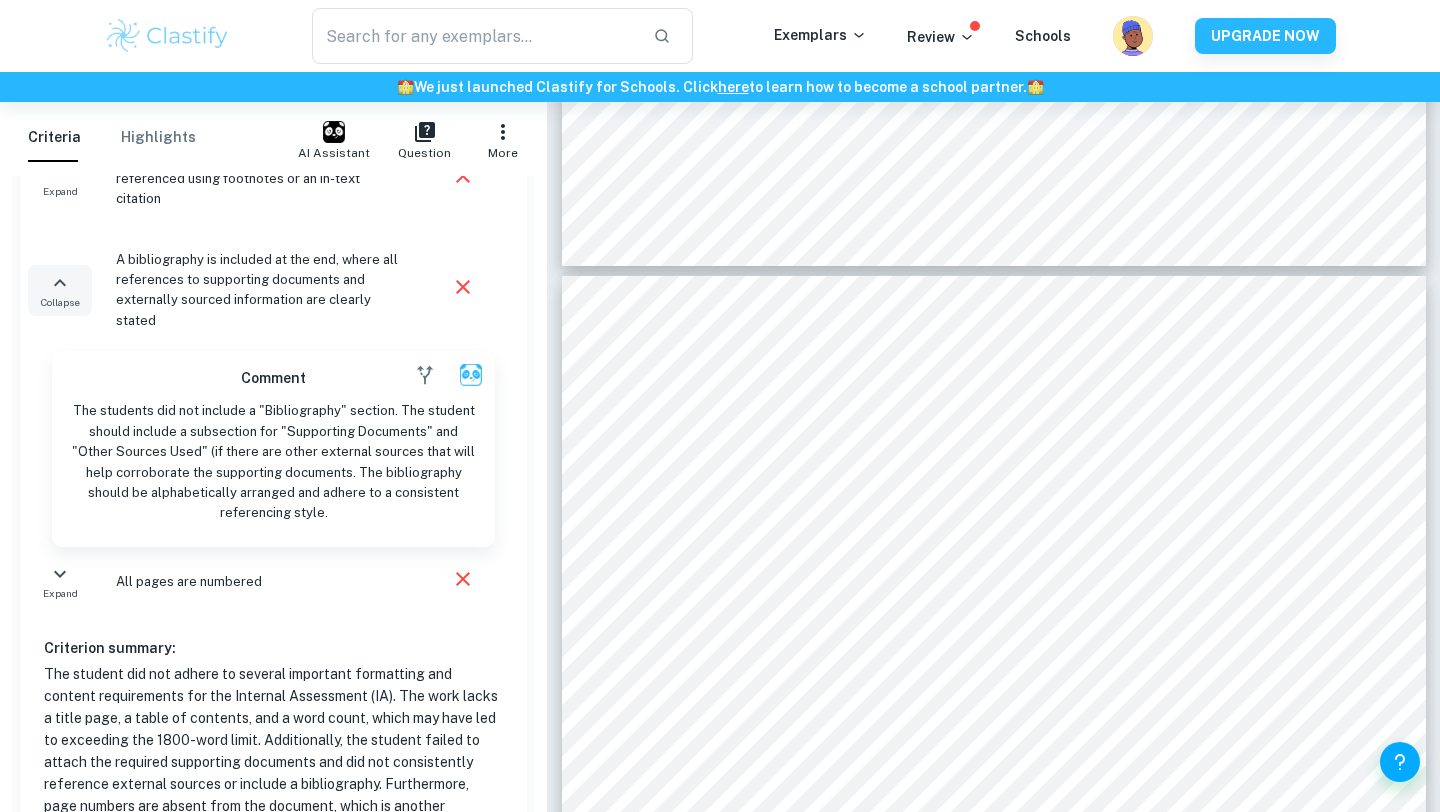 click on "Collapse" at bounding box center [60, 302] 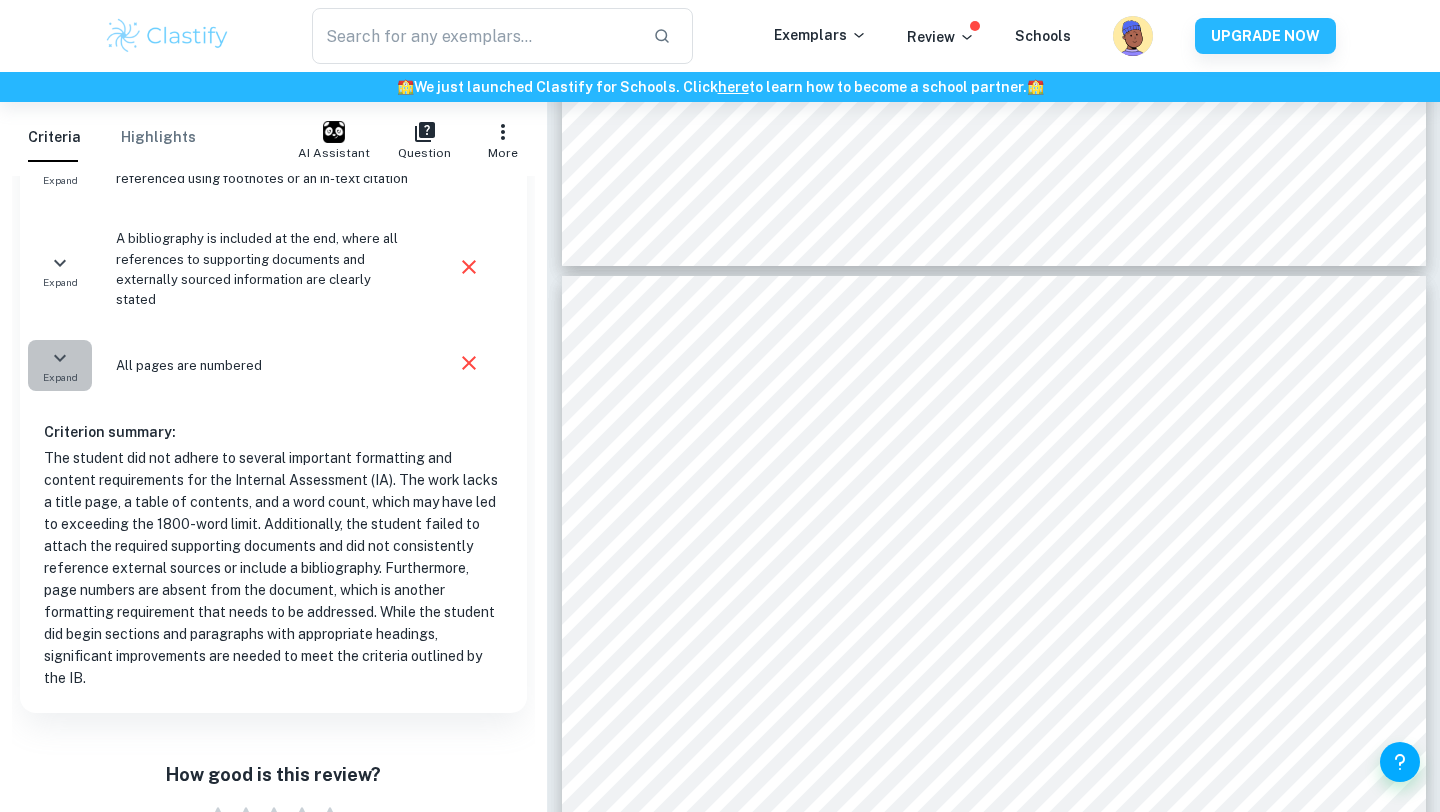 click on "Expand" at bounding box center (60, 377) 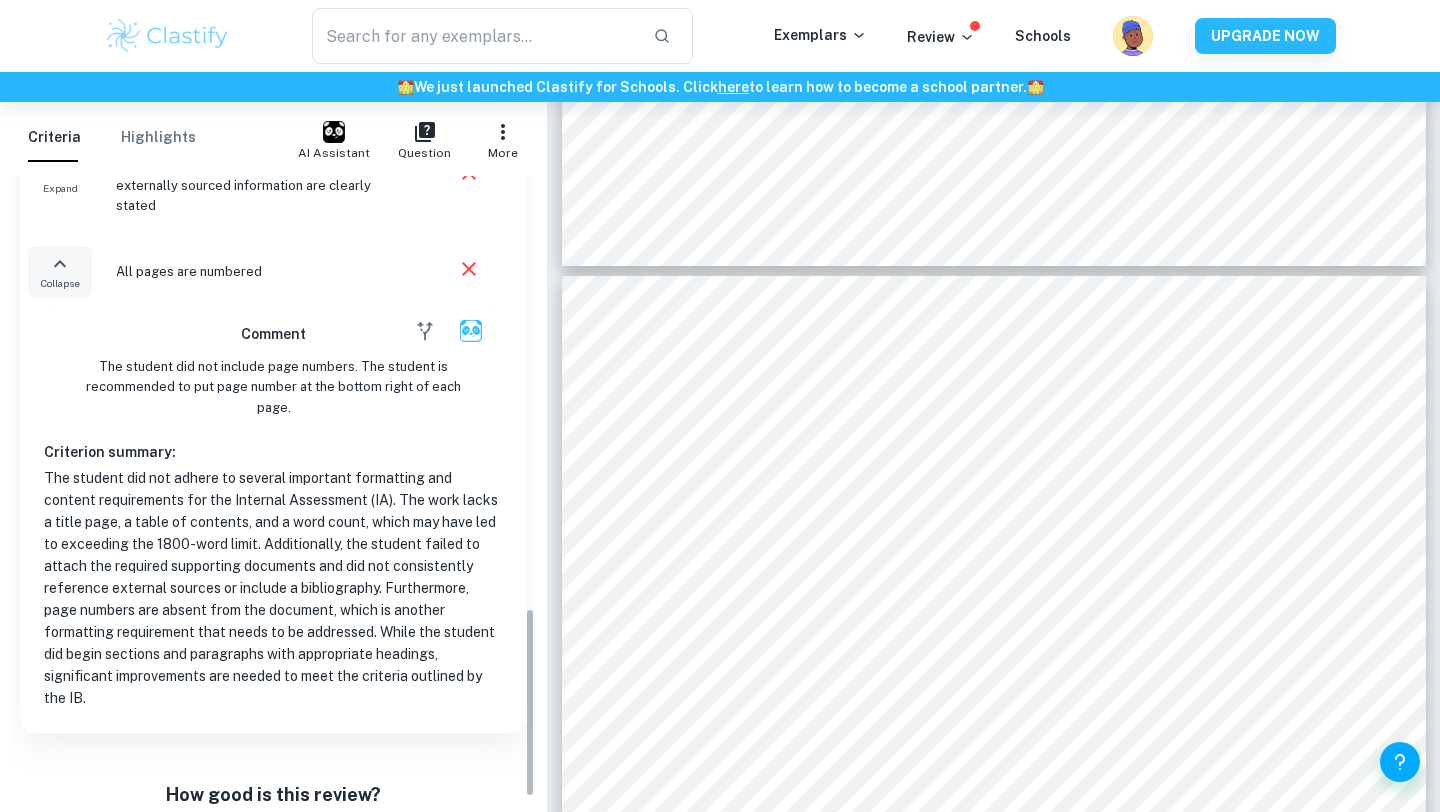 scroll, scrollTop: 1466, scrollLeft: 0, axis: vertical 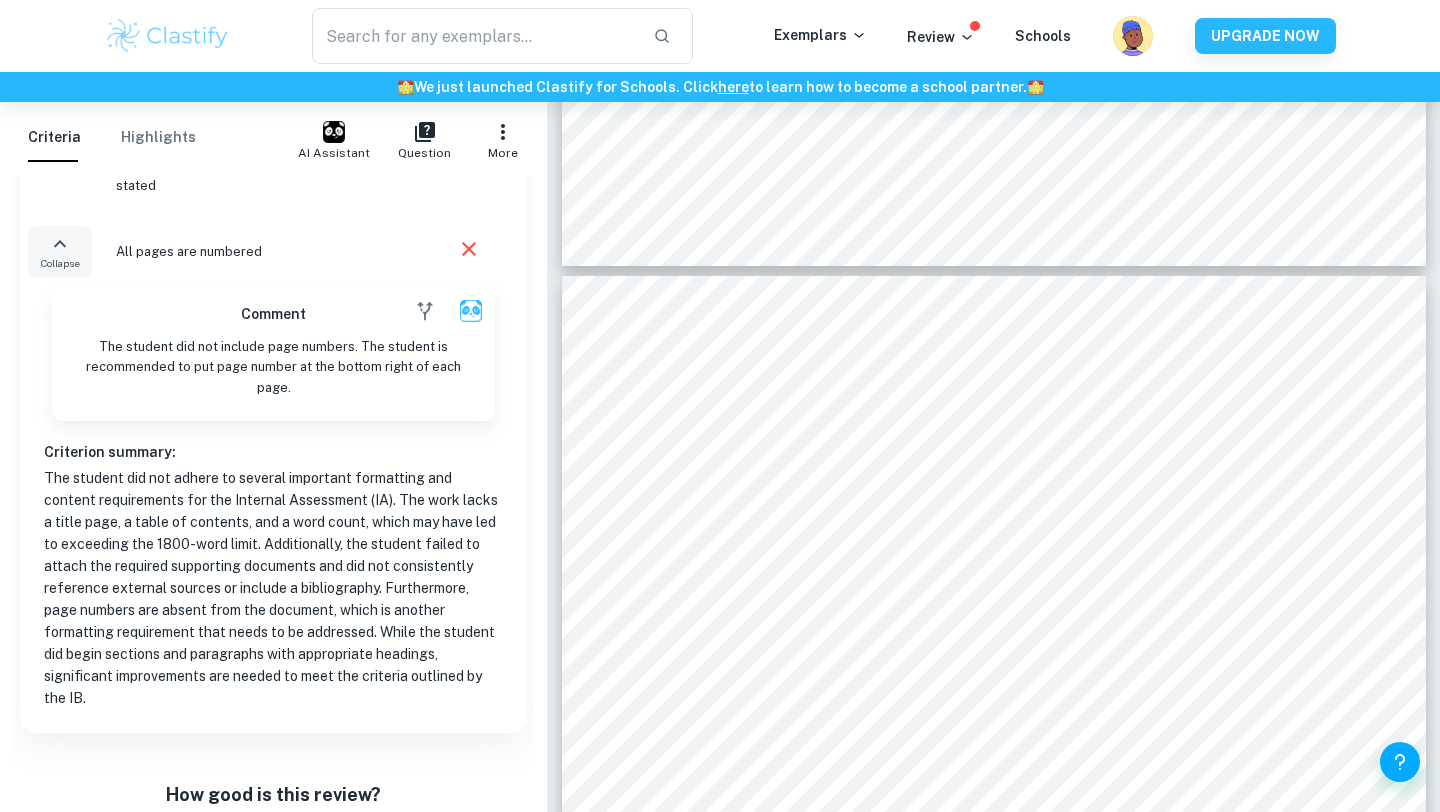 click 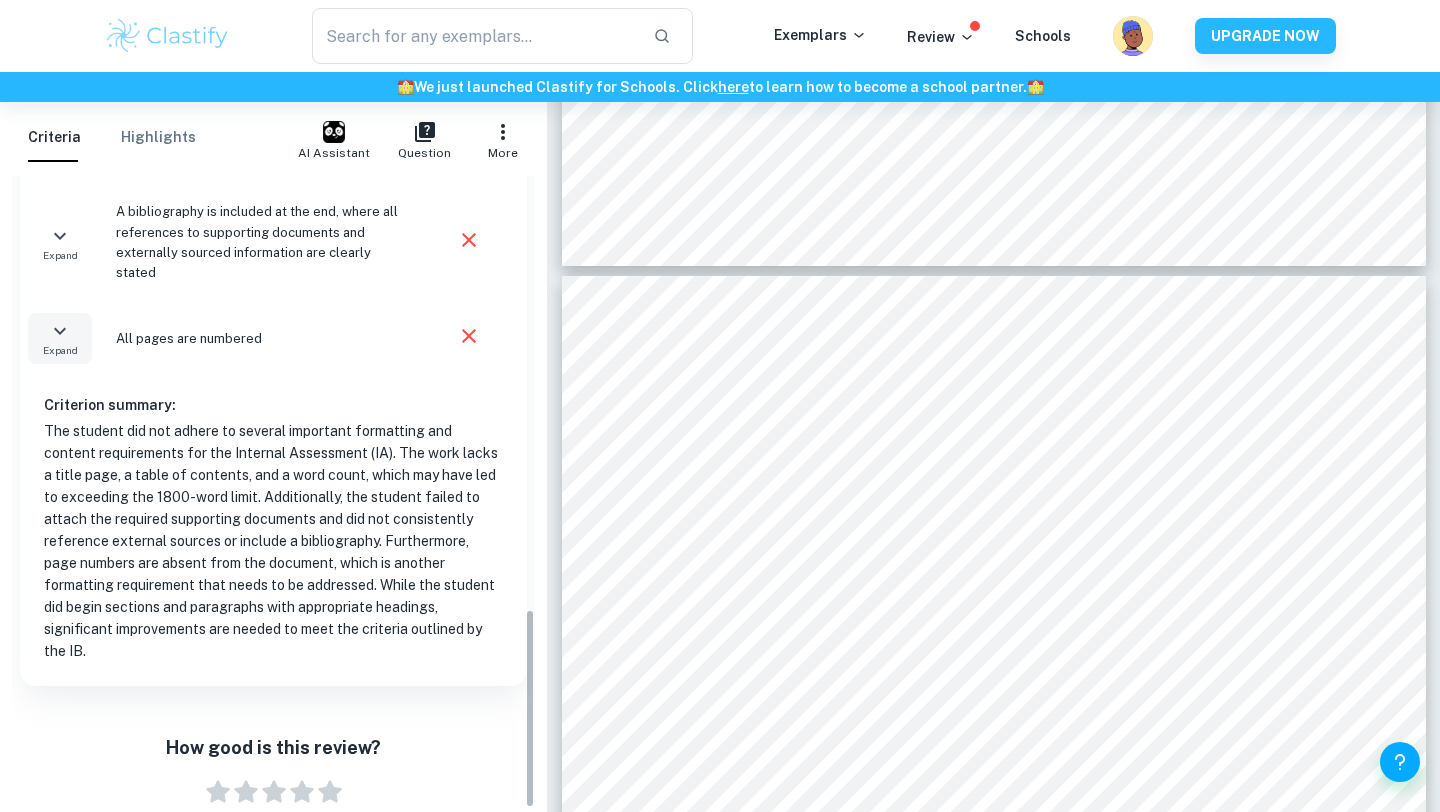 scroll, scrollTop: 1389, scrollLeft: 0, axis: vertical 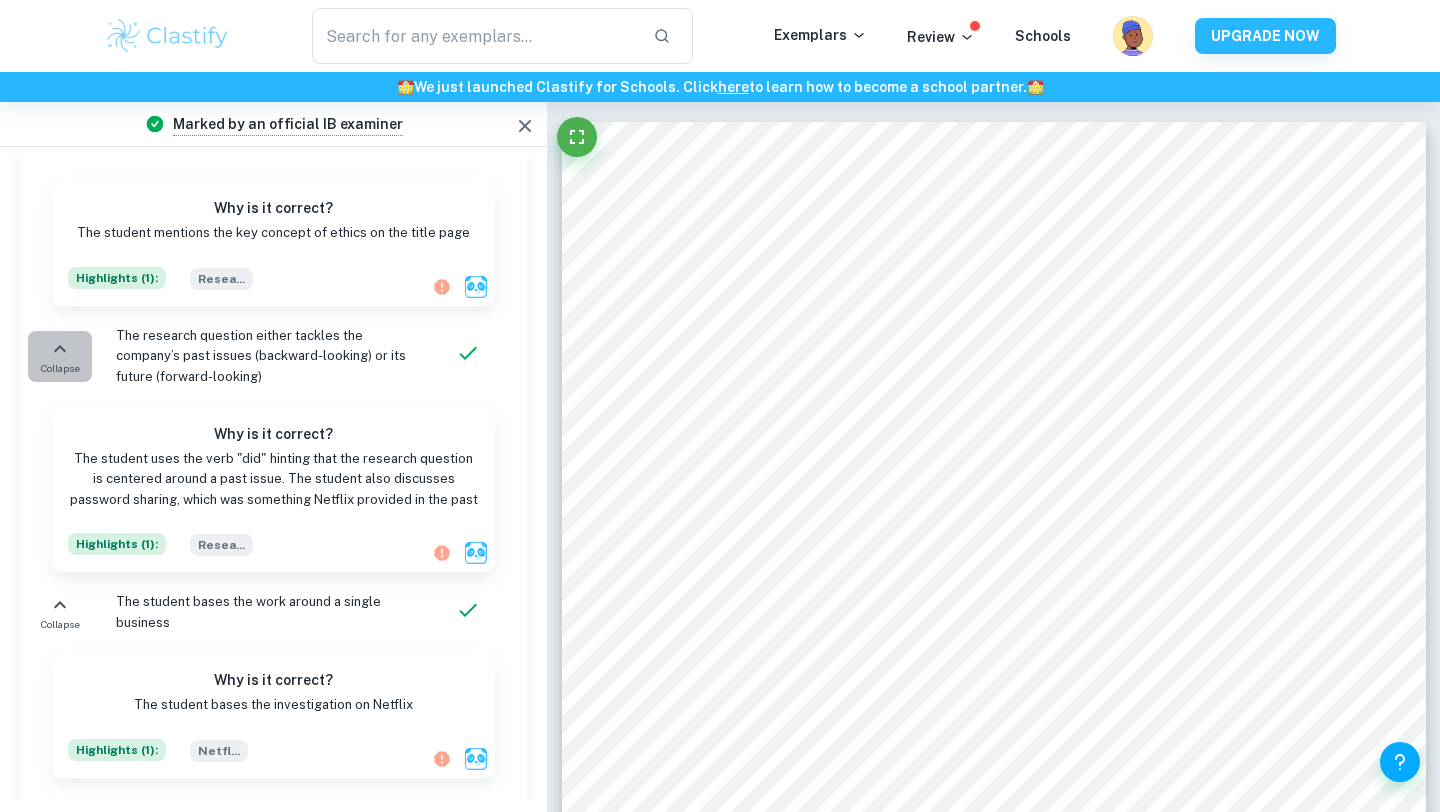 click 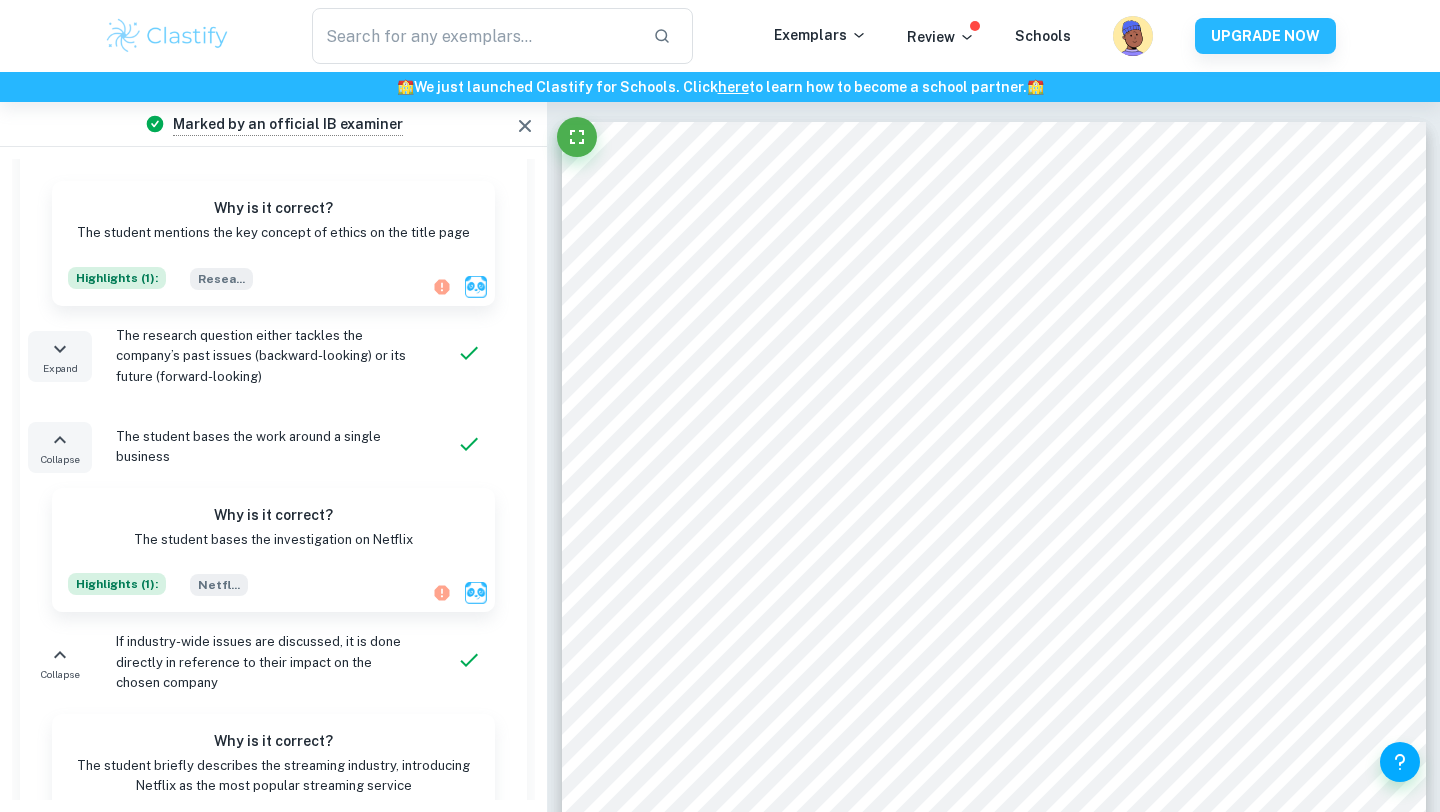 click 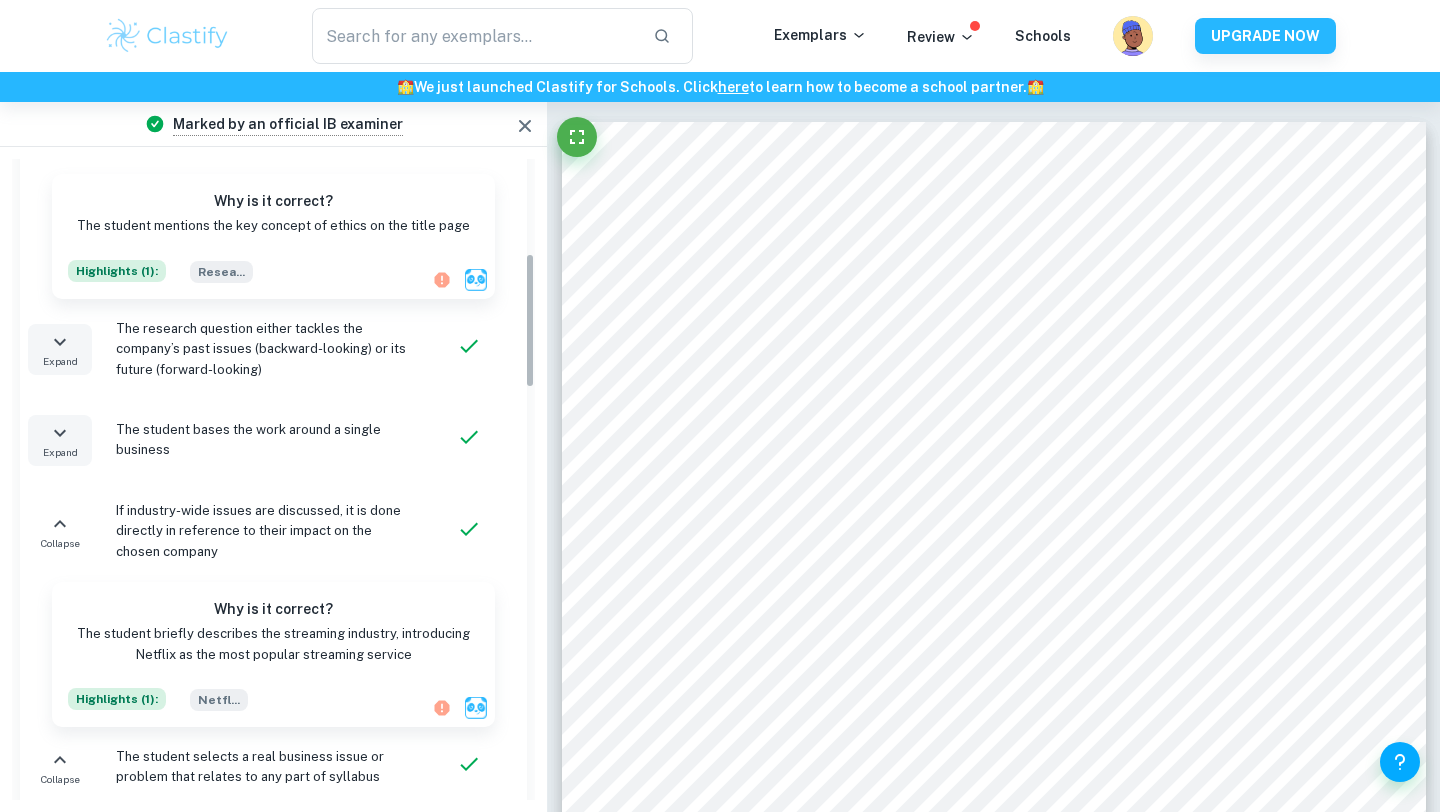 scroll, scrollTop: 274, scrollLeft: 0, axis: vertical 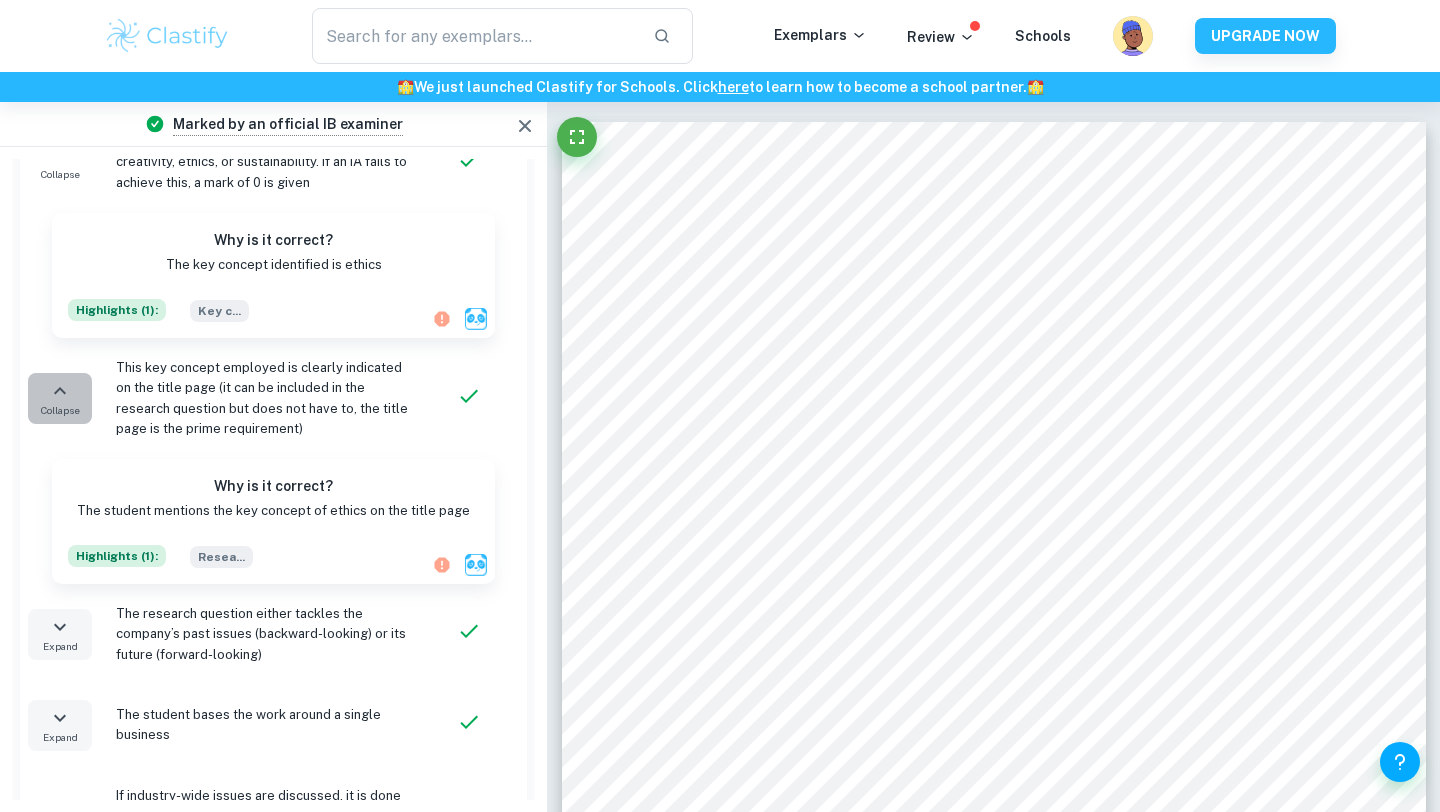 click on "Collapse" at bounding box center [60, 398] 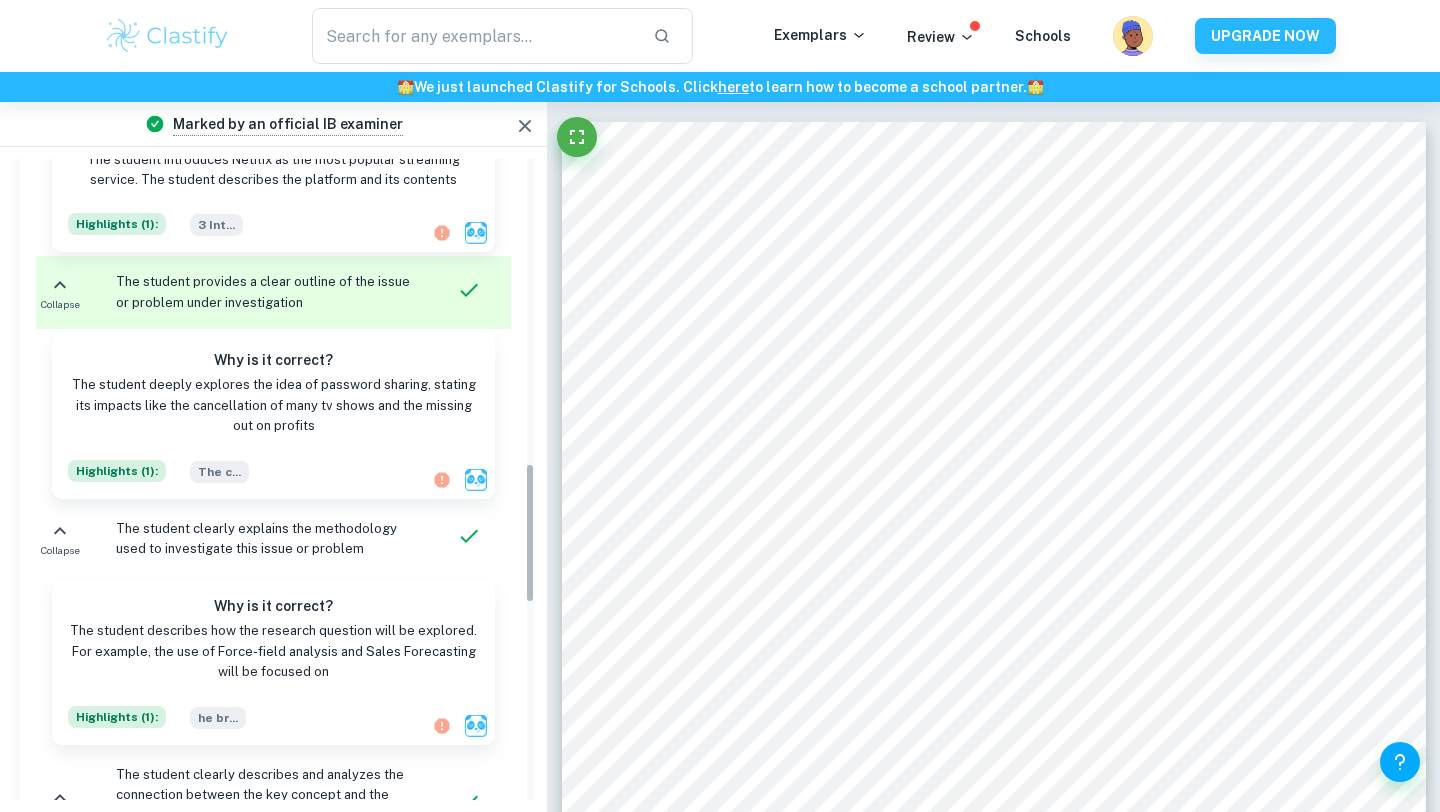 scroll, scrollTop: 1379, scrollLeft: 0, axis: vertical 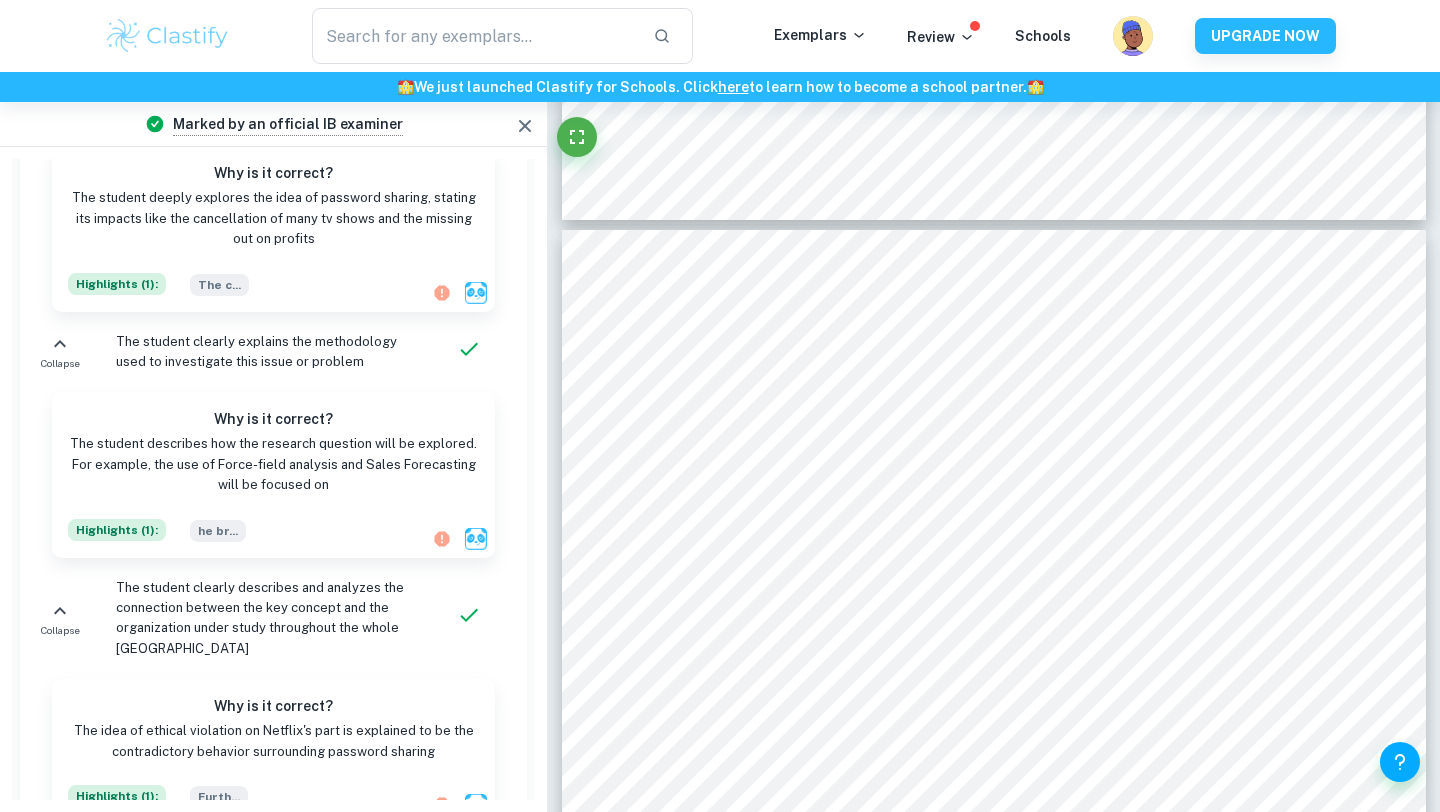 click on "Highlights ( 1 ):      he br ..." at bounding box center [265, 522] 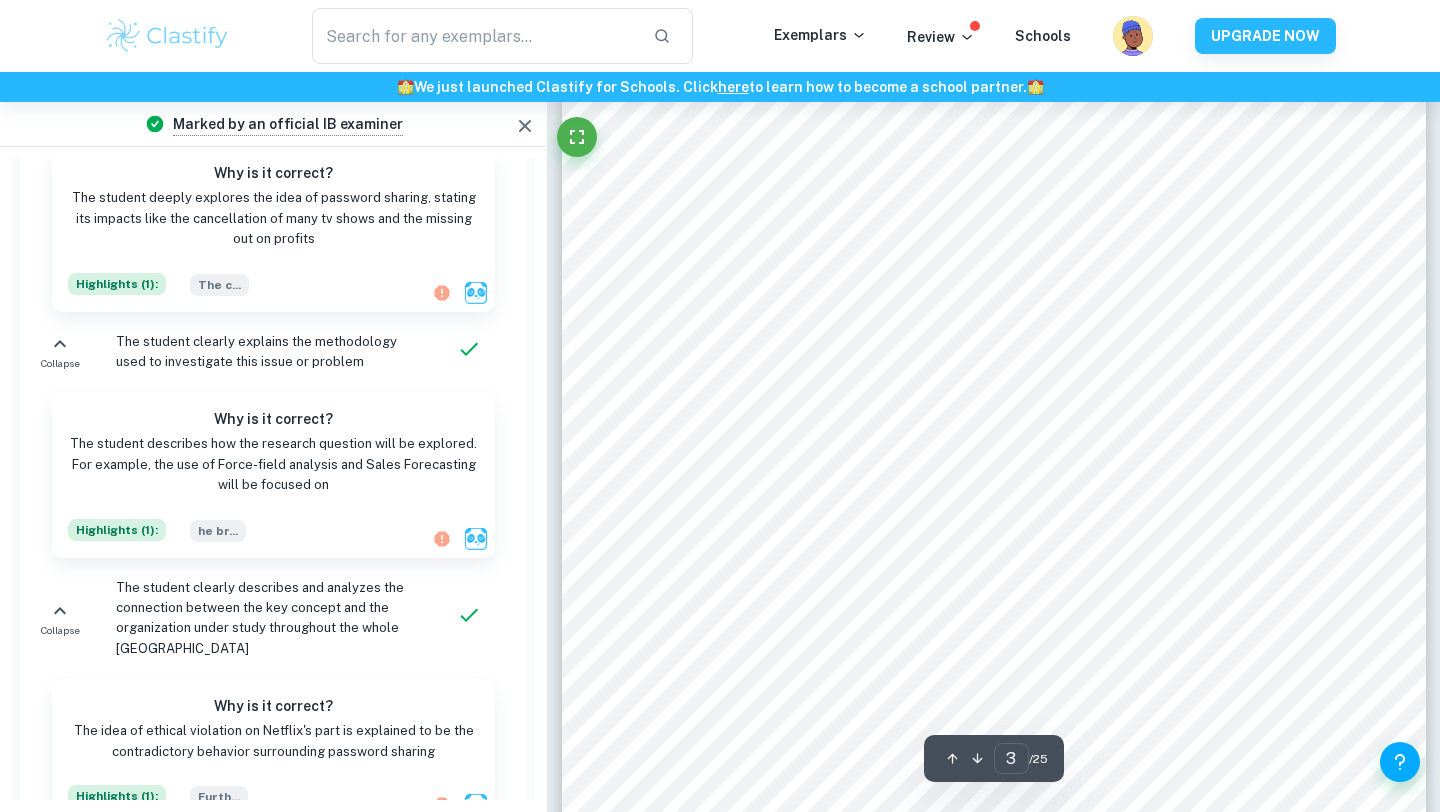 scroll, scrollTop: 2767, scrollLeft: 0, axis: vertical 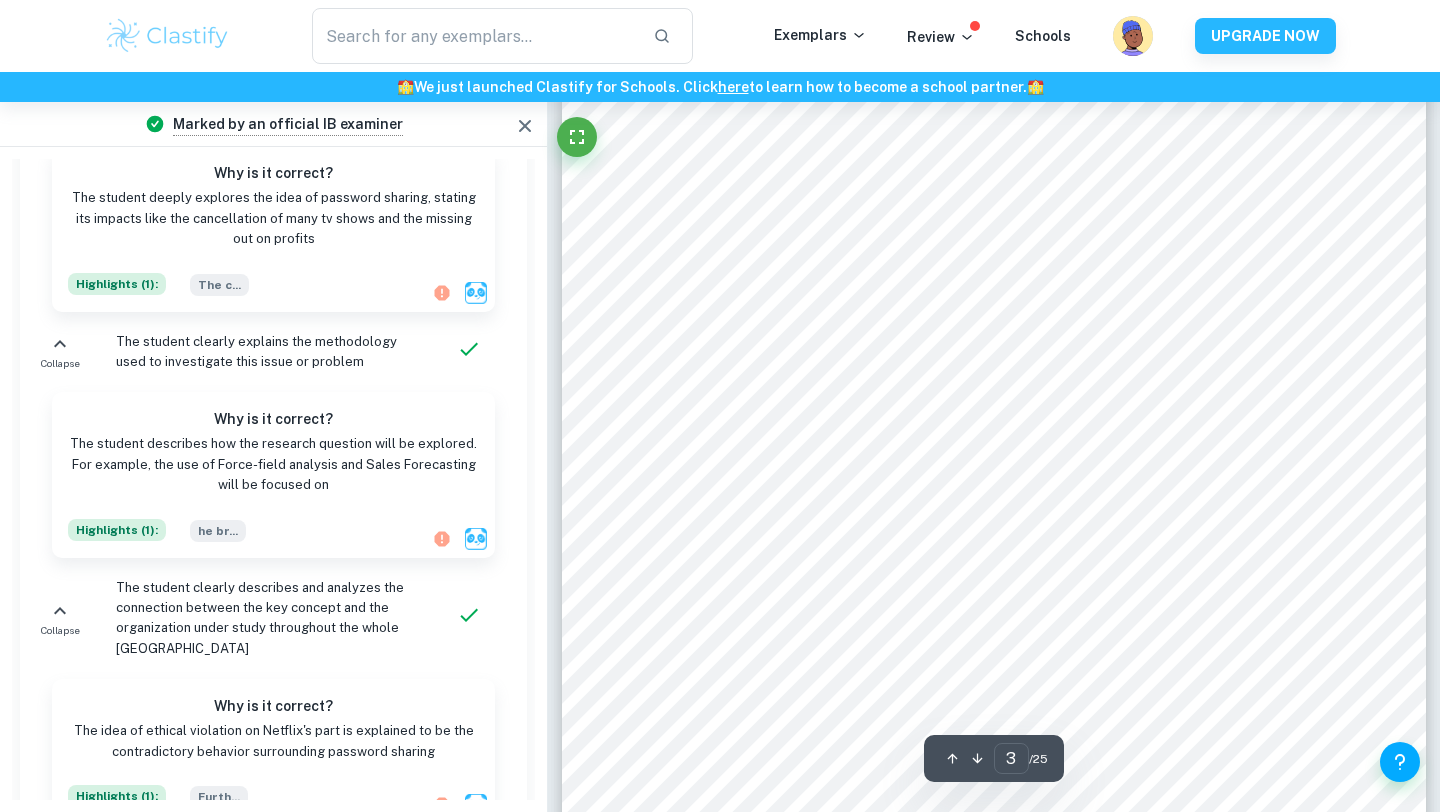 click on "Highlights ( 1 ):" at bounding box center (117, 530) 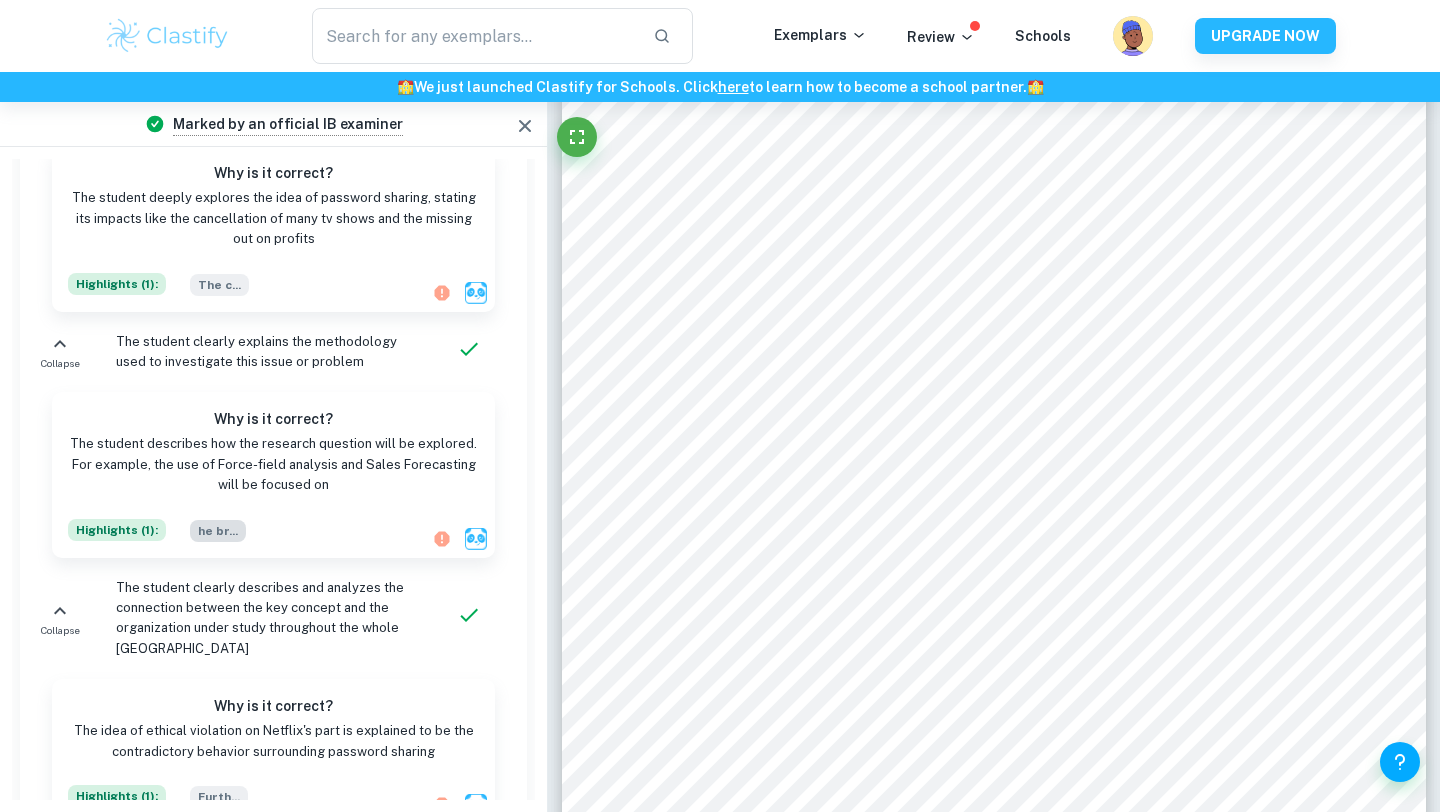 click on "he br ..." at bounding box center [218, 531] 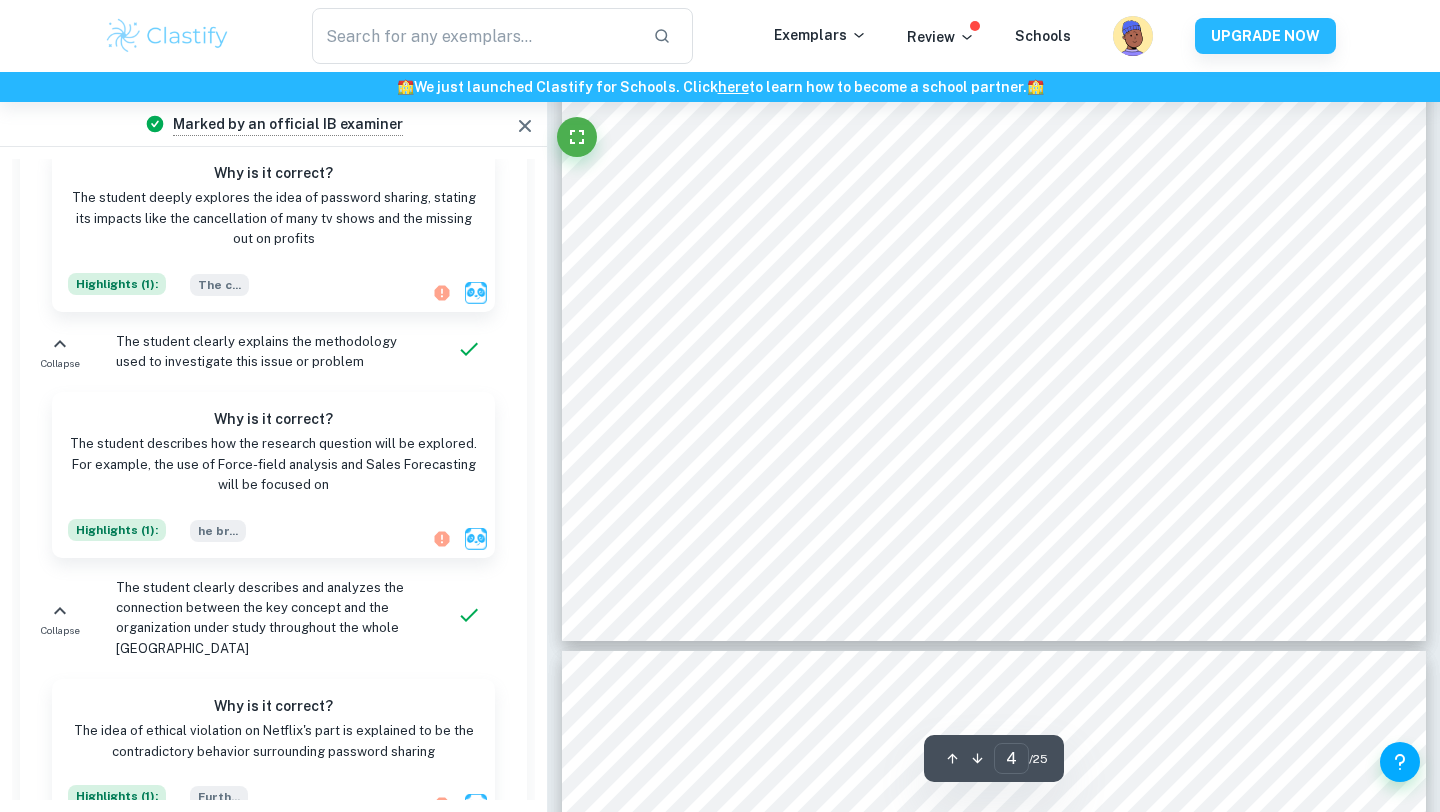 scroll, scrollTop: 4543, scrollLeft: 0, axis: vertical 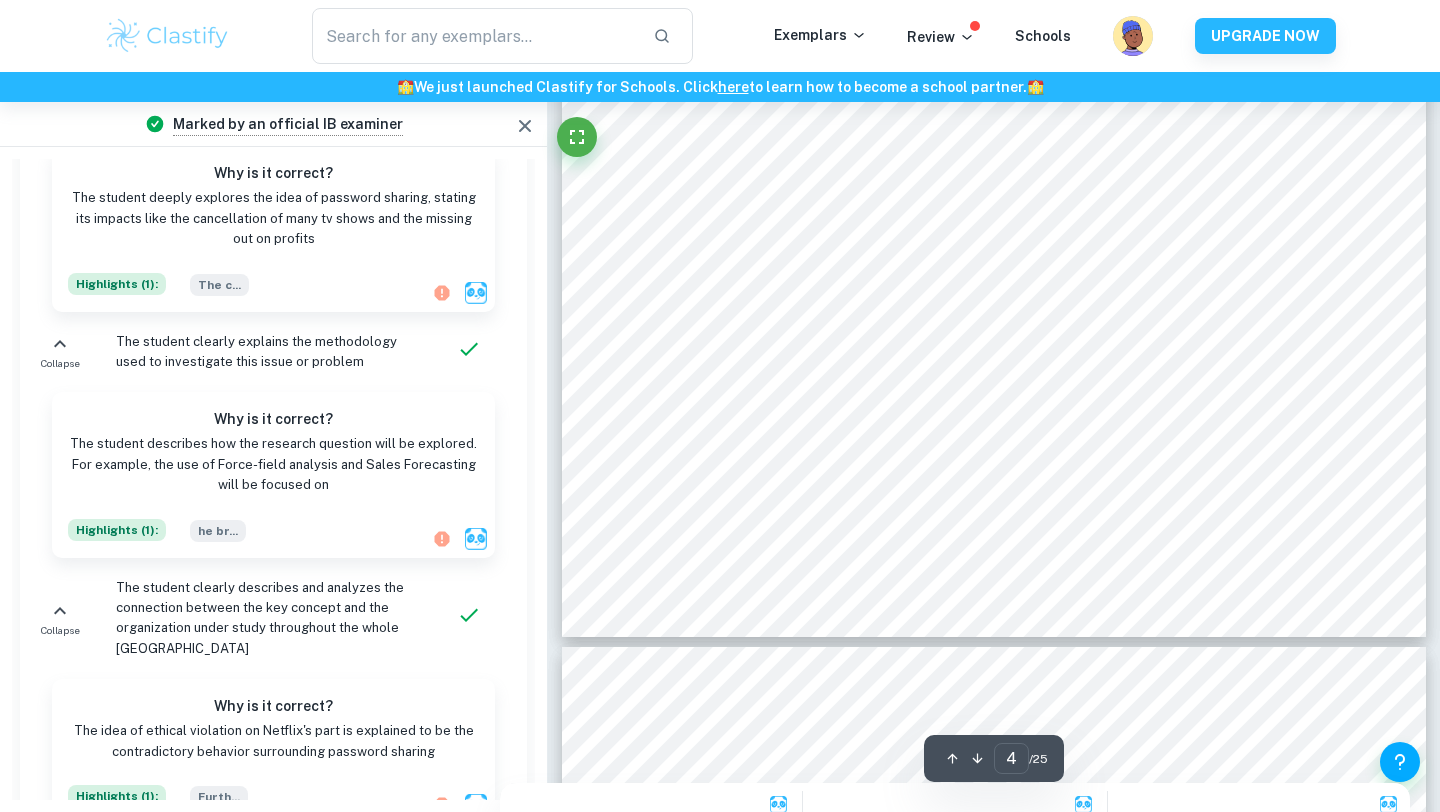 drag, startPoint x: 704, startPoint y: 761, endPoint x: 896, endPoint y: 746, distance: 192.58505 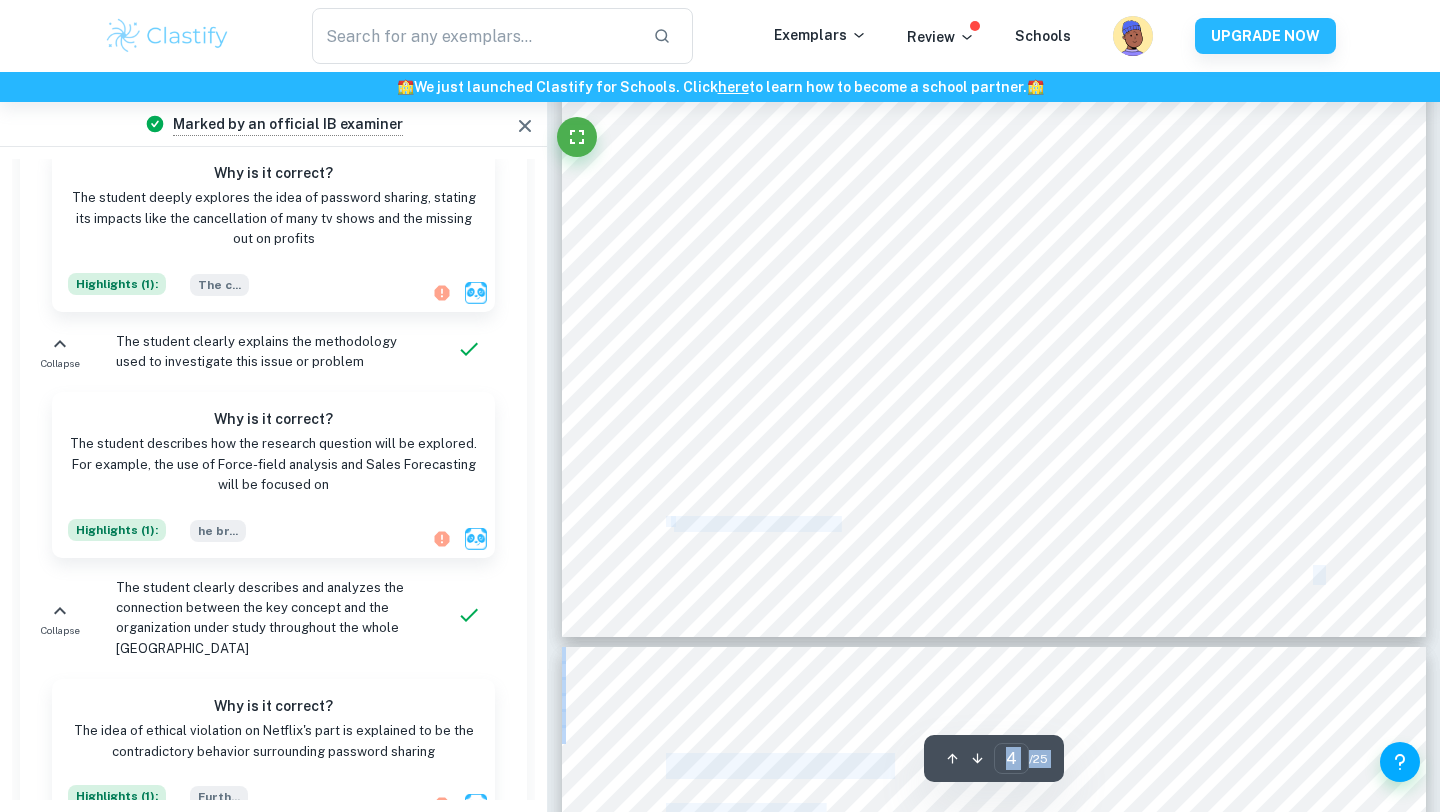 click on "4 Findings In April 2023, Wedbush Securities conducted a survey to gauge the response of recent and current Netflix subscribers to the new policy 4 . The survey revealed that 15% of the respondents expressed   their   intention   to   discontinue   their   subscription,   while   30%   indicated   their willingness to switch to the family plan. Notably, 40% of the participants stated that they had no intentions of altering their current subscription plan. Consequently, while some articles may be critical of Netflix's new password sharing policy, the survey shows that most people don't have strong negative or positive feelings about it. Instead, they have a more neutral perspective. This means that not everyone is upset or unhappy with the policy change, and there are different opinions among Netflix users. It's important to consider these different viewpoints and not make assumptions based on one perspective. 4   See Supporting Document 3" at bounding box center [994, 26] 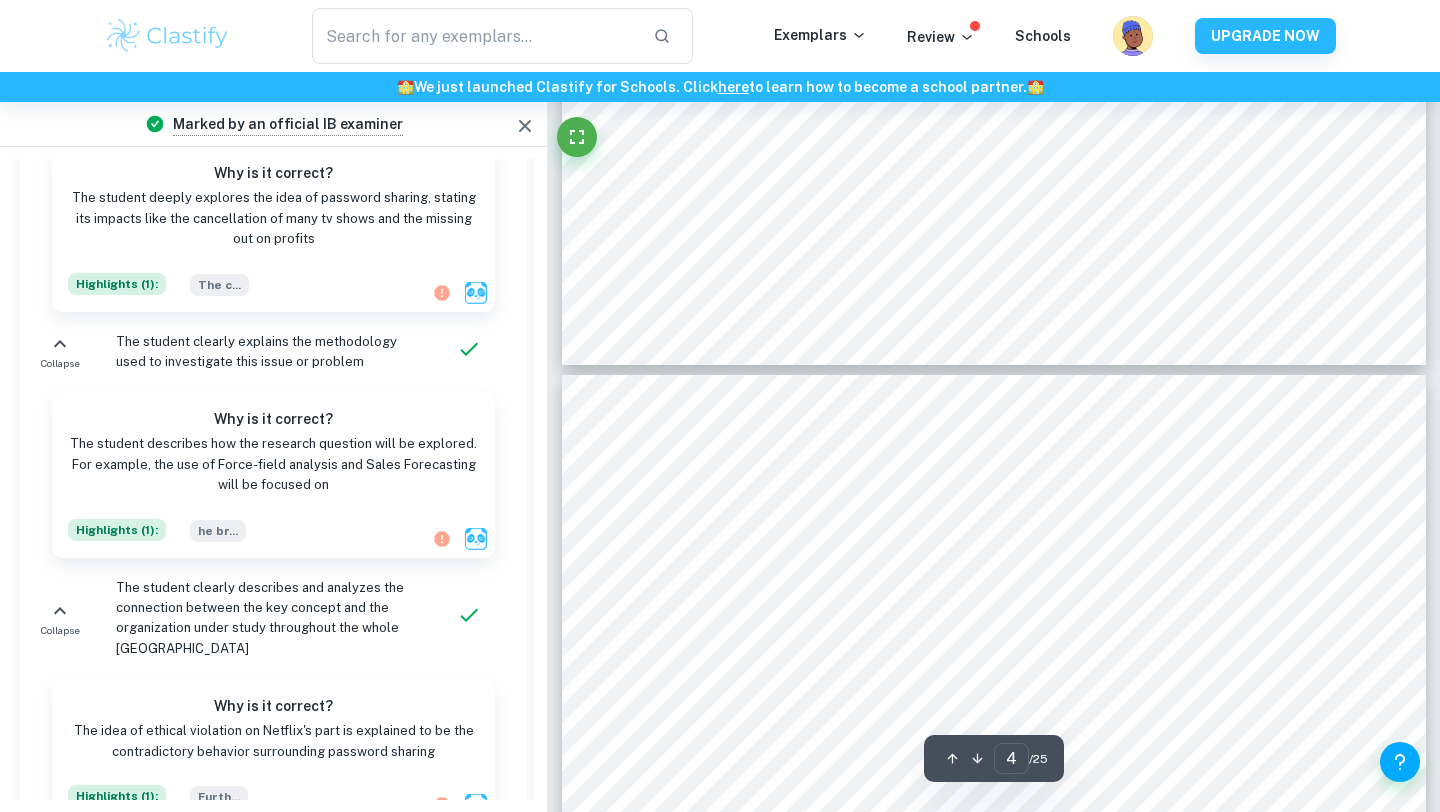 type on "3" 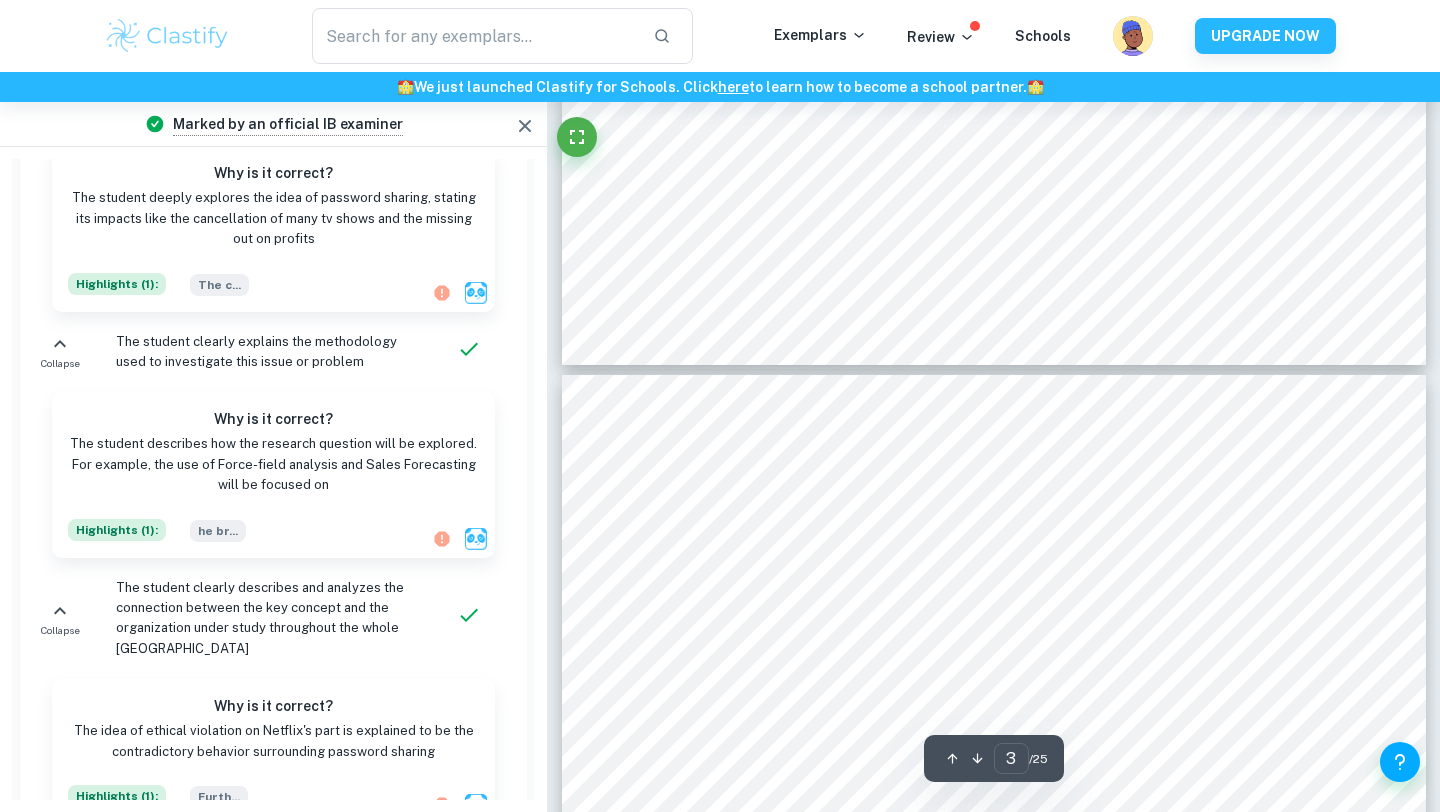 scroll, scrollTop: 3324, scrollLeft: 0, axis: vertical 